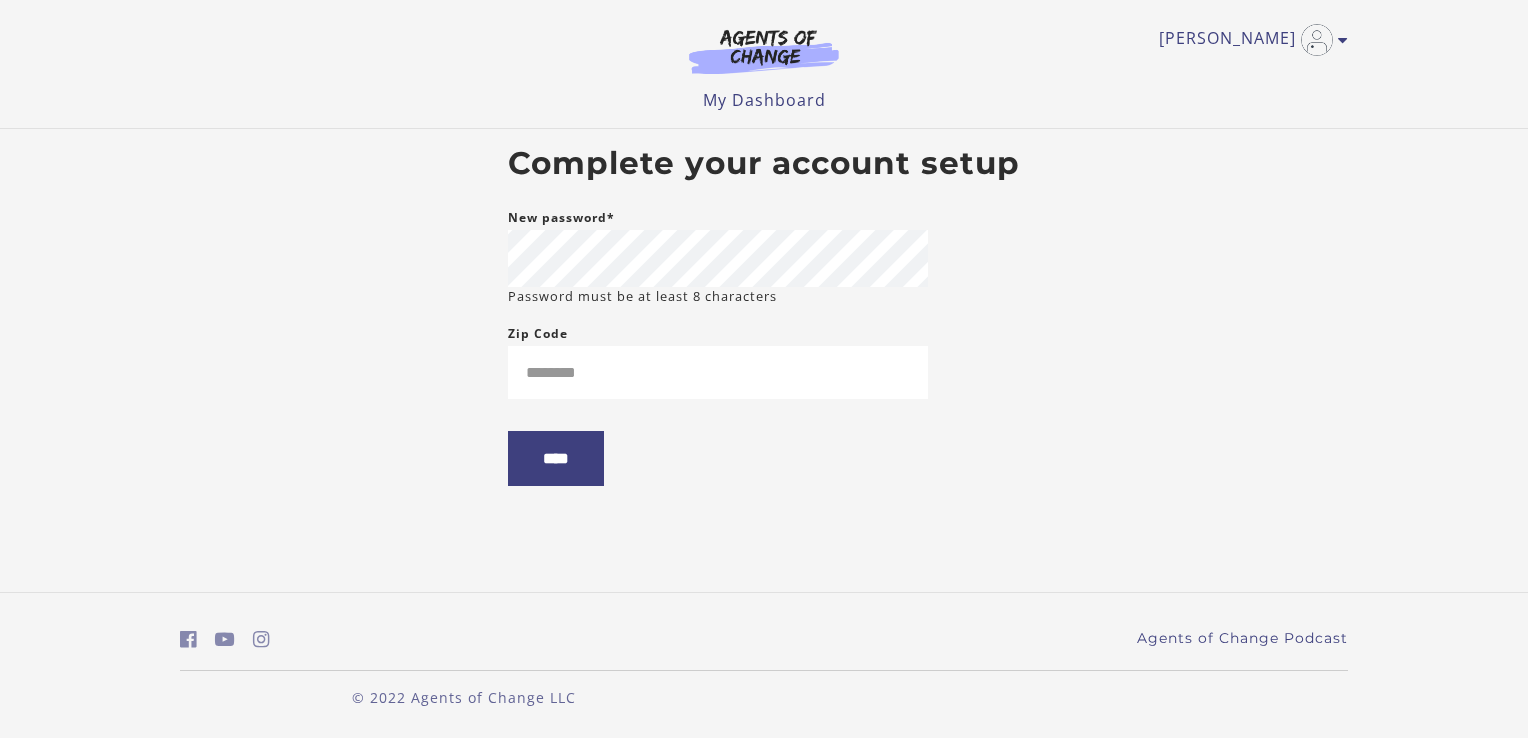 scroll, scrollTop: 0, scrollLeft: 0, axis: both 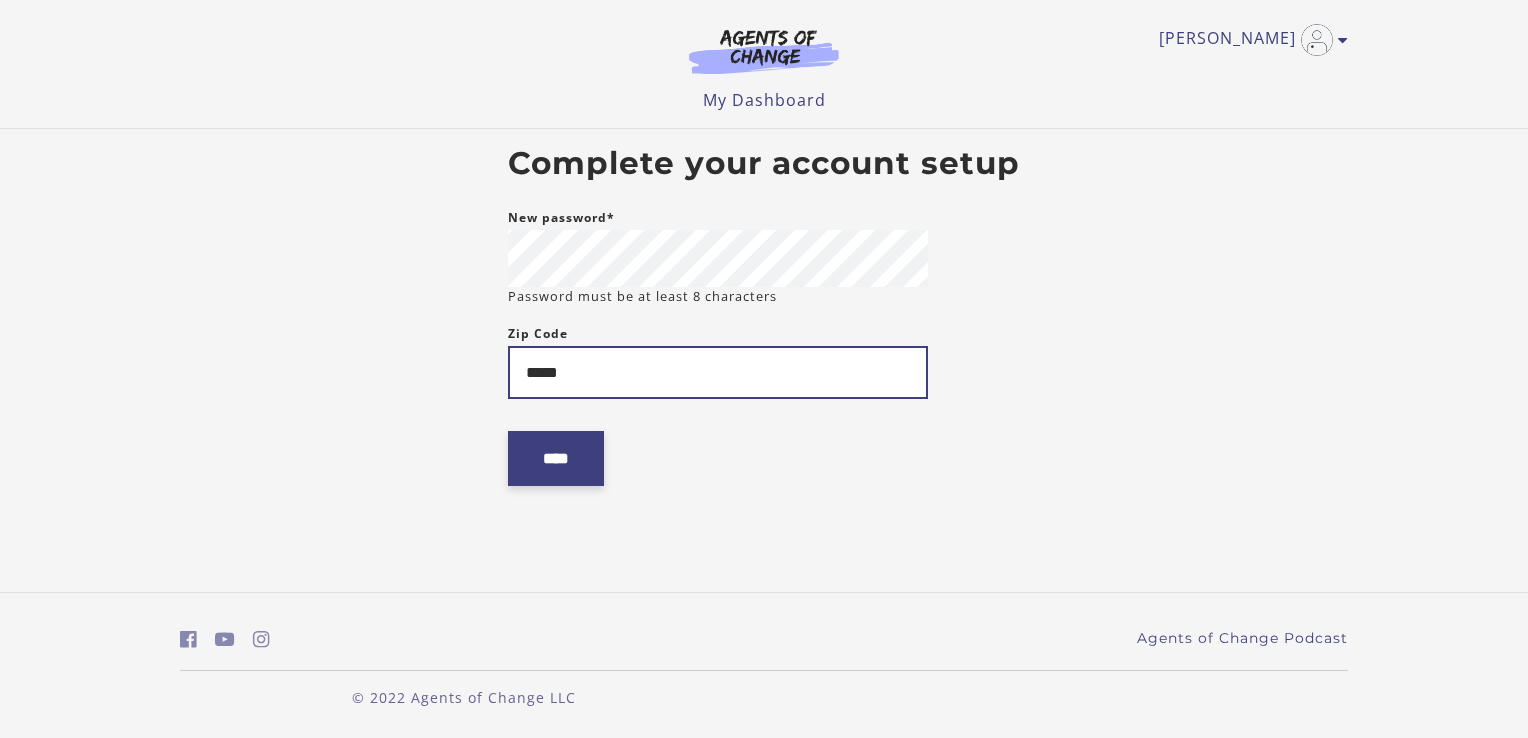 type on "*****" 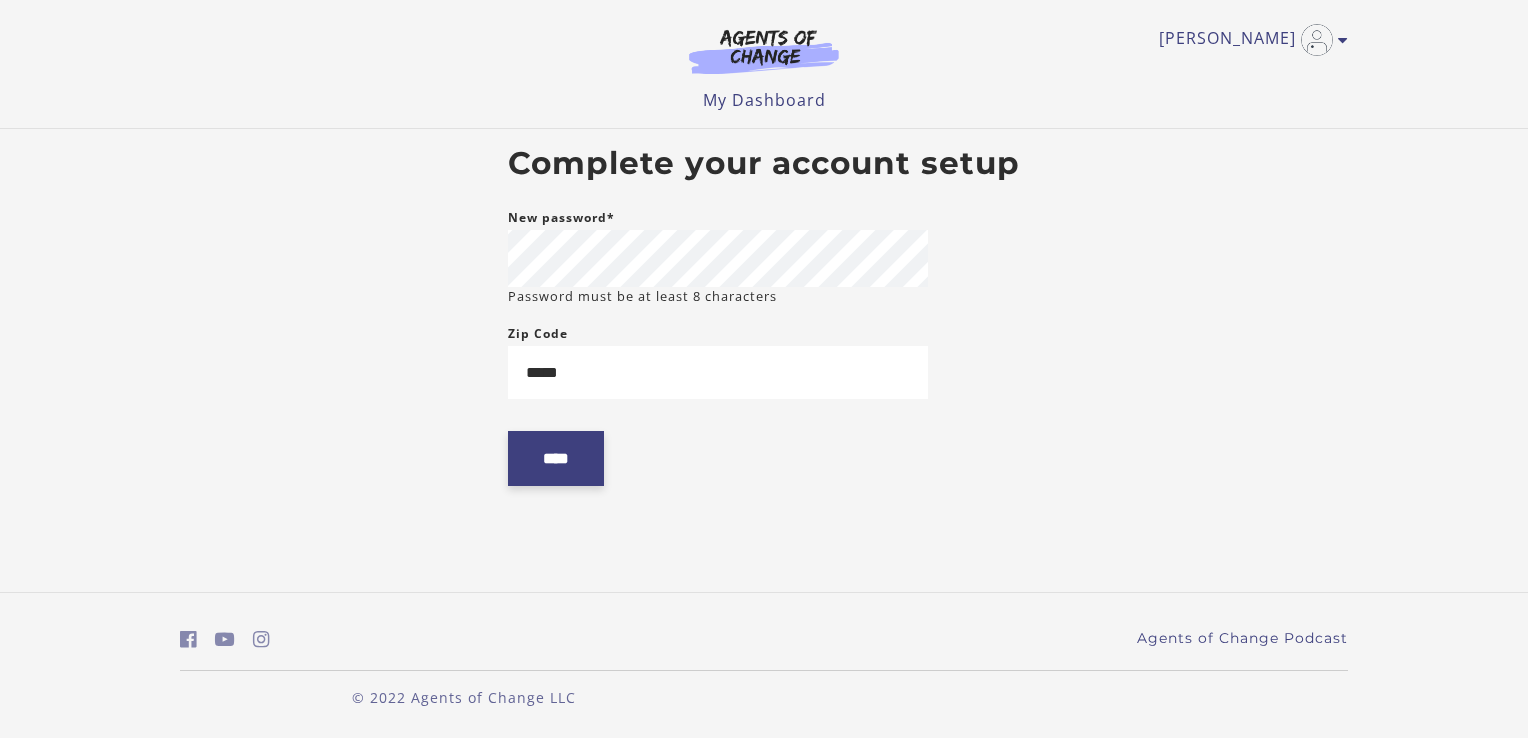 click on "****" at bounding box center [556, 458] 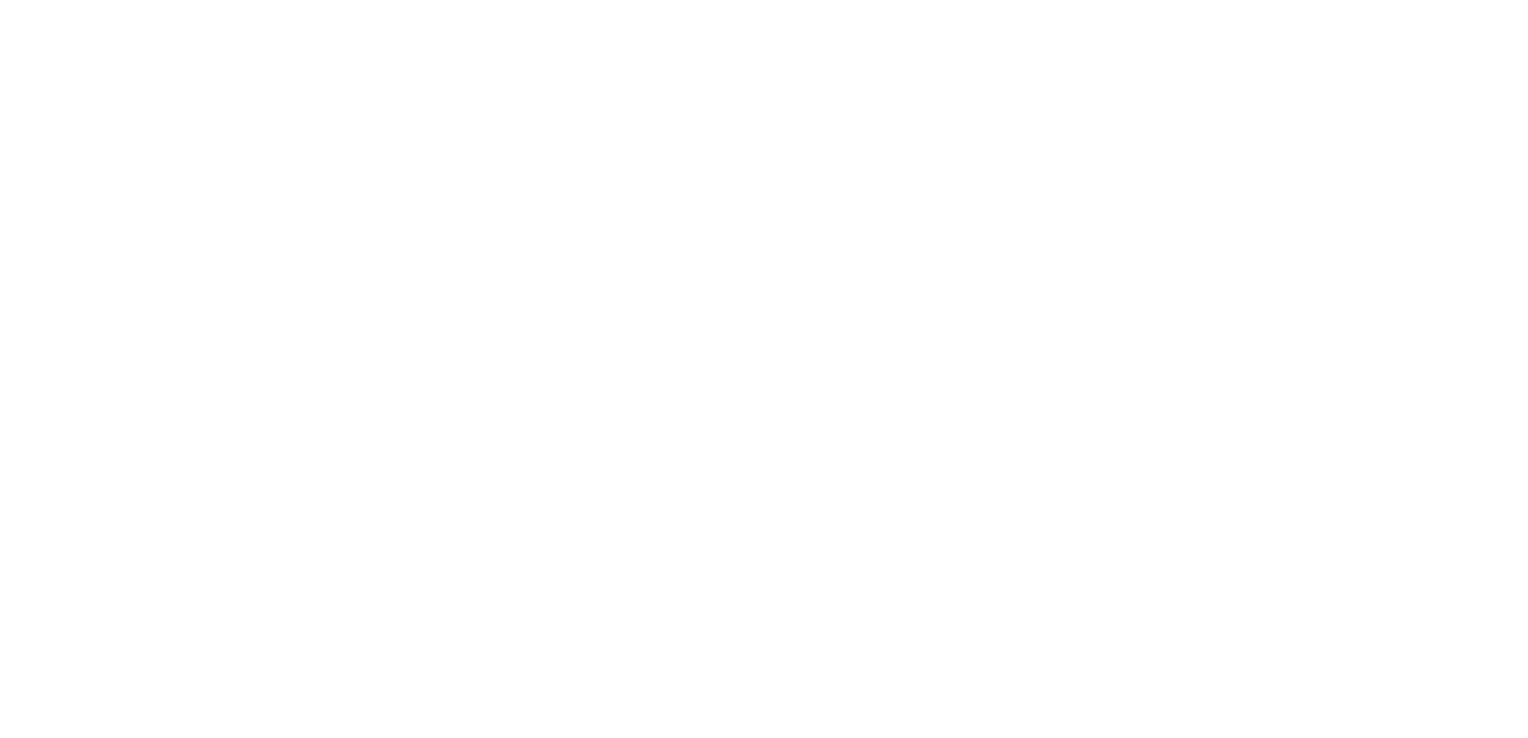 scroll, scrollTop: 0, scrollLeft: 0, axis: both 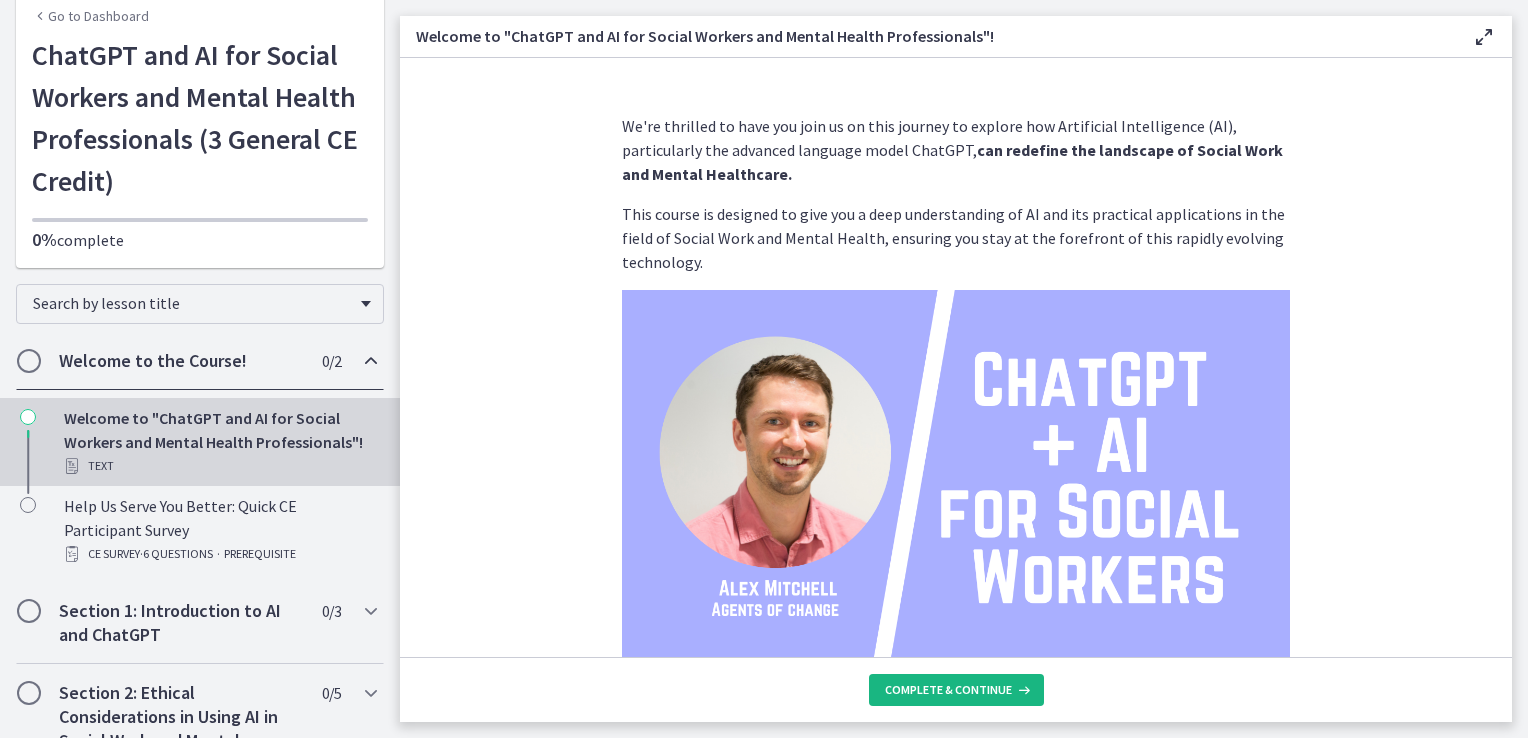 click on "Complete & continue" at bounding box center [956, 690] 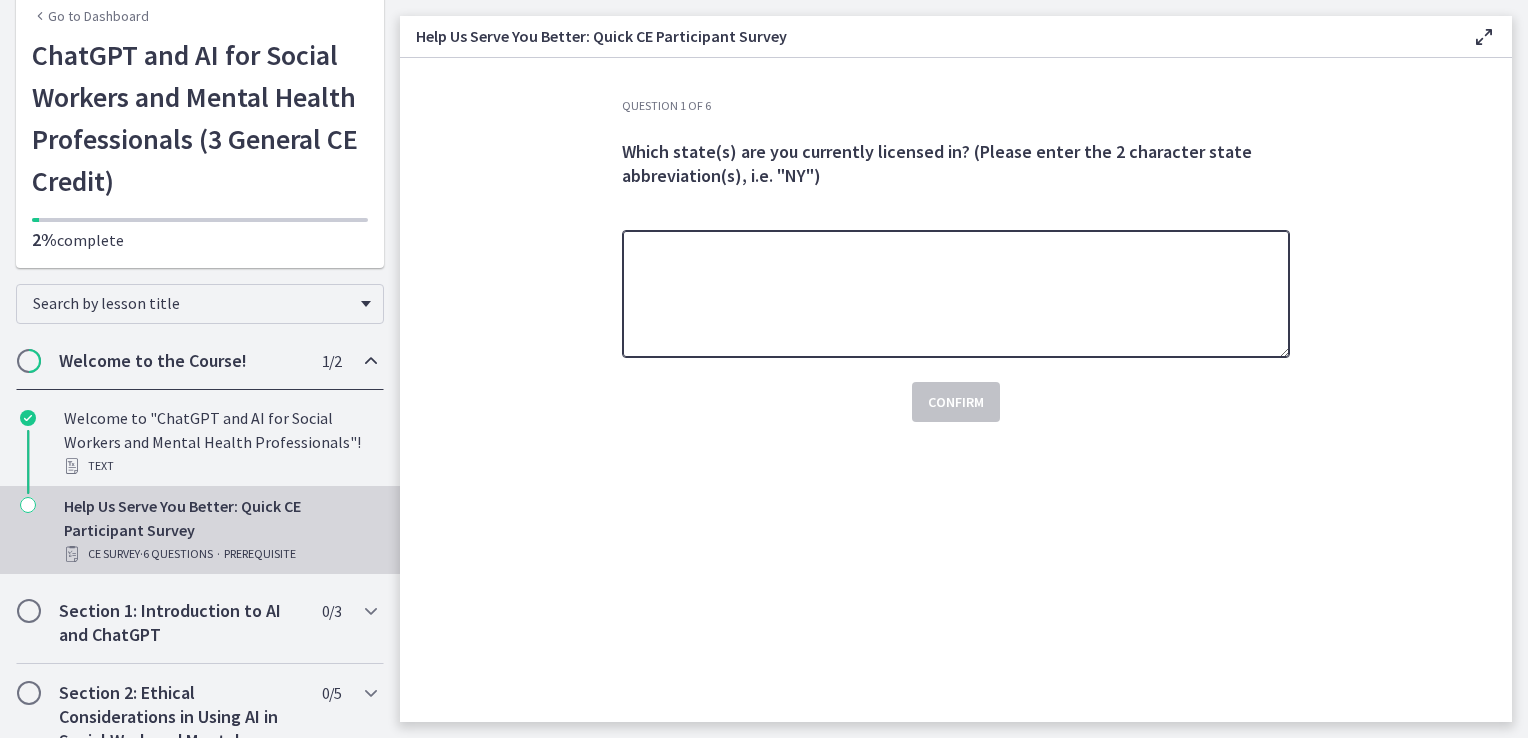 click at bounding box center (956, 294) 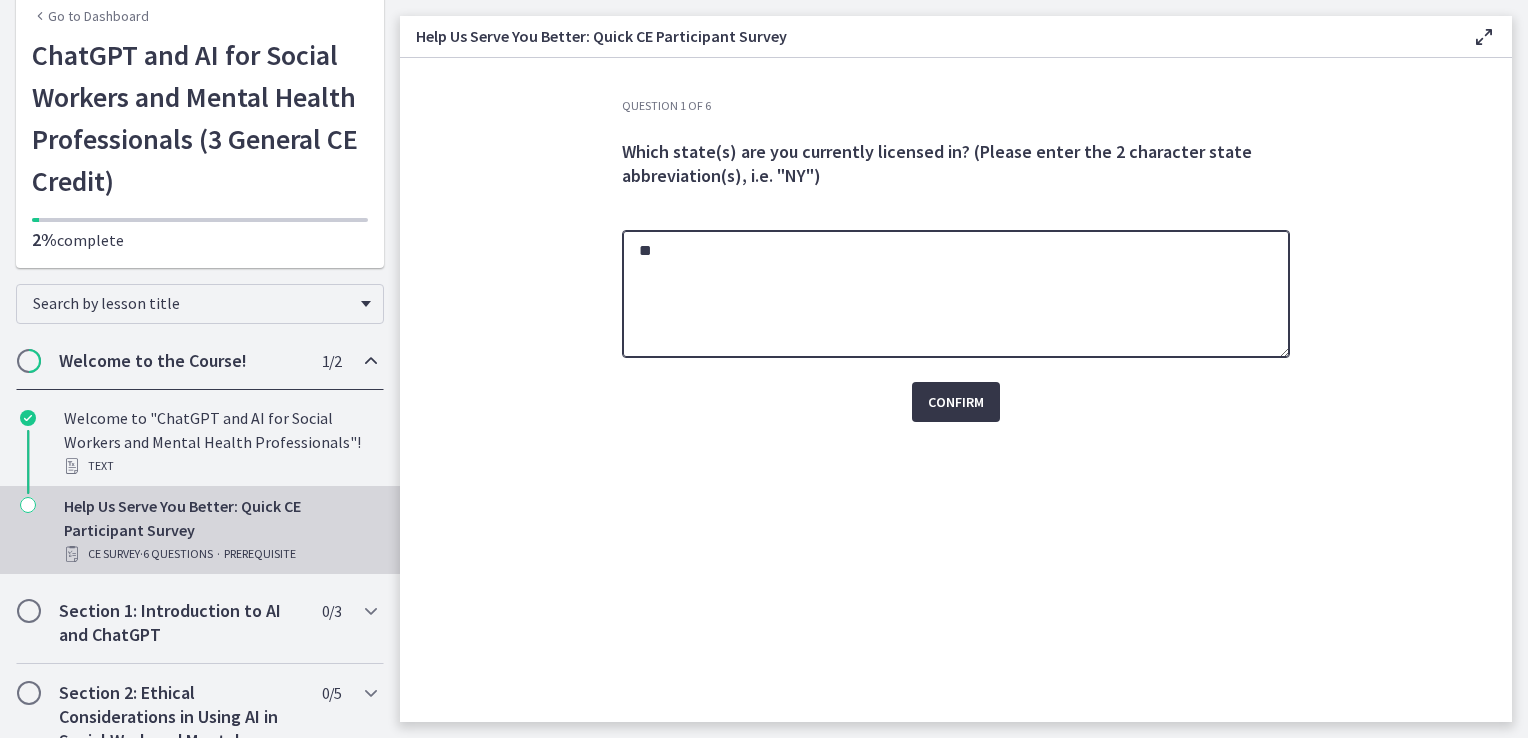 type on "**" 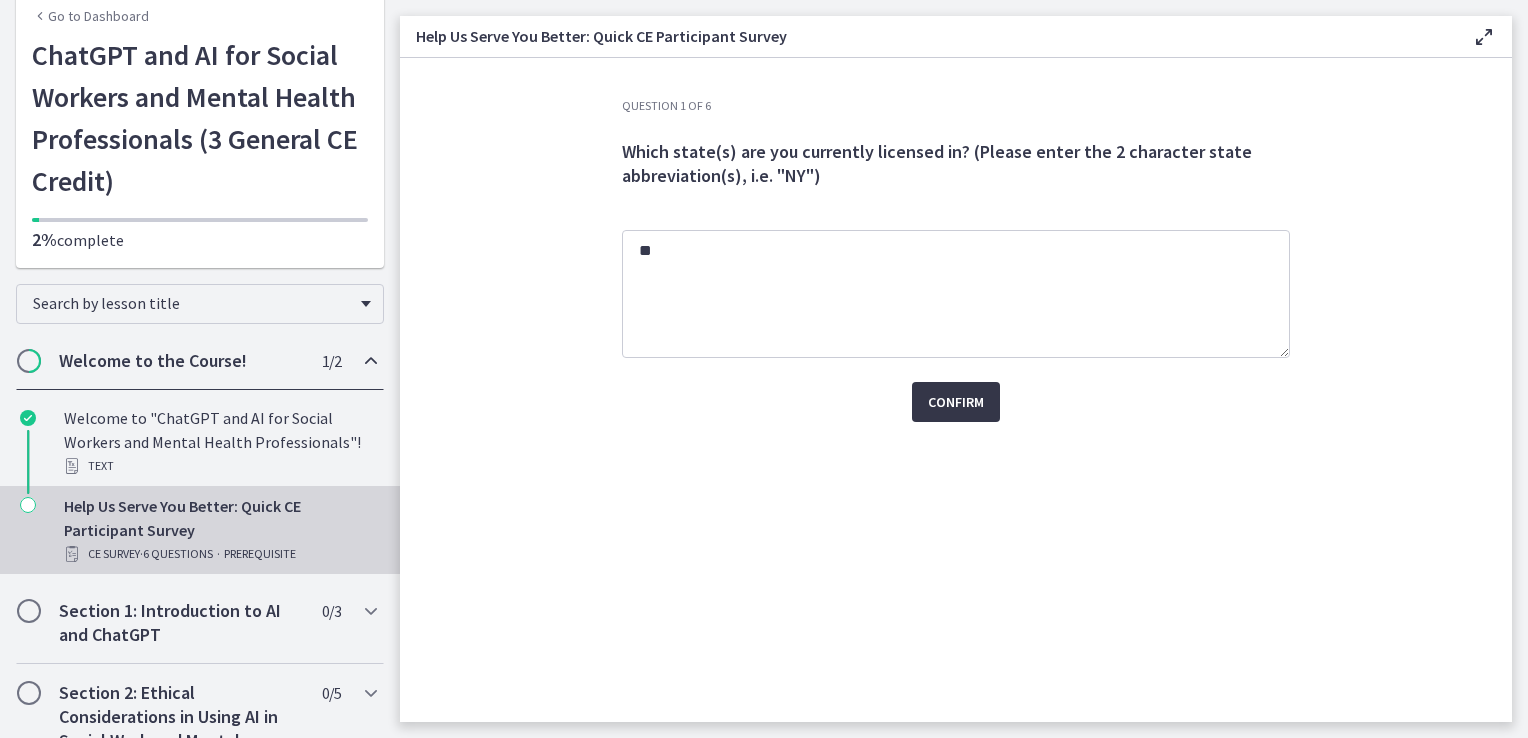 click on "Confirm" at bounding box center [956, 402] 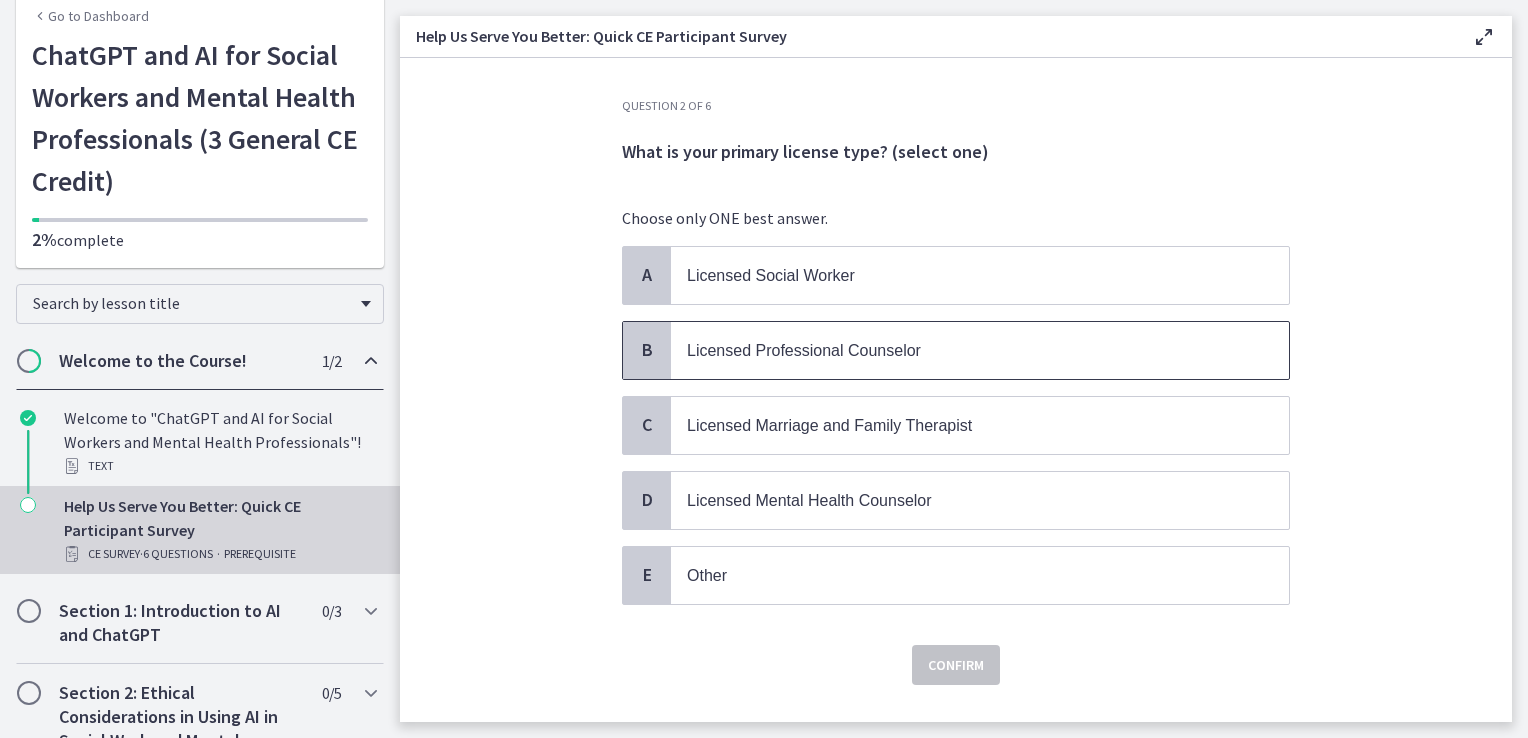 click on "Licensed Professional Counselor" at bounding box center [804, 350] 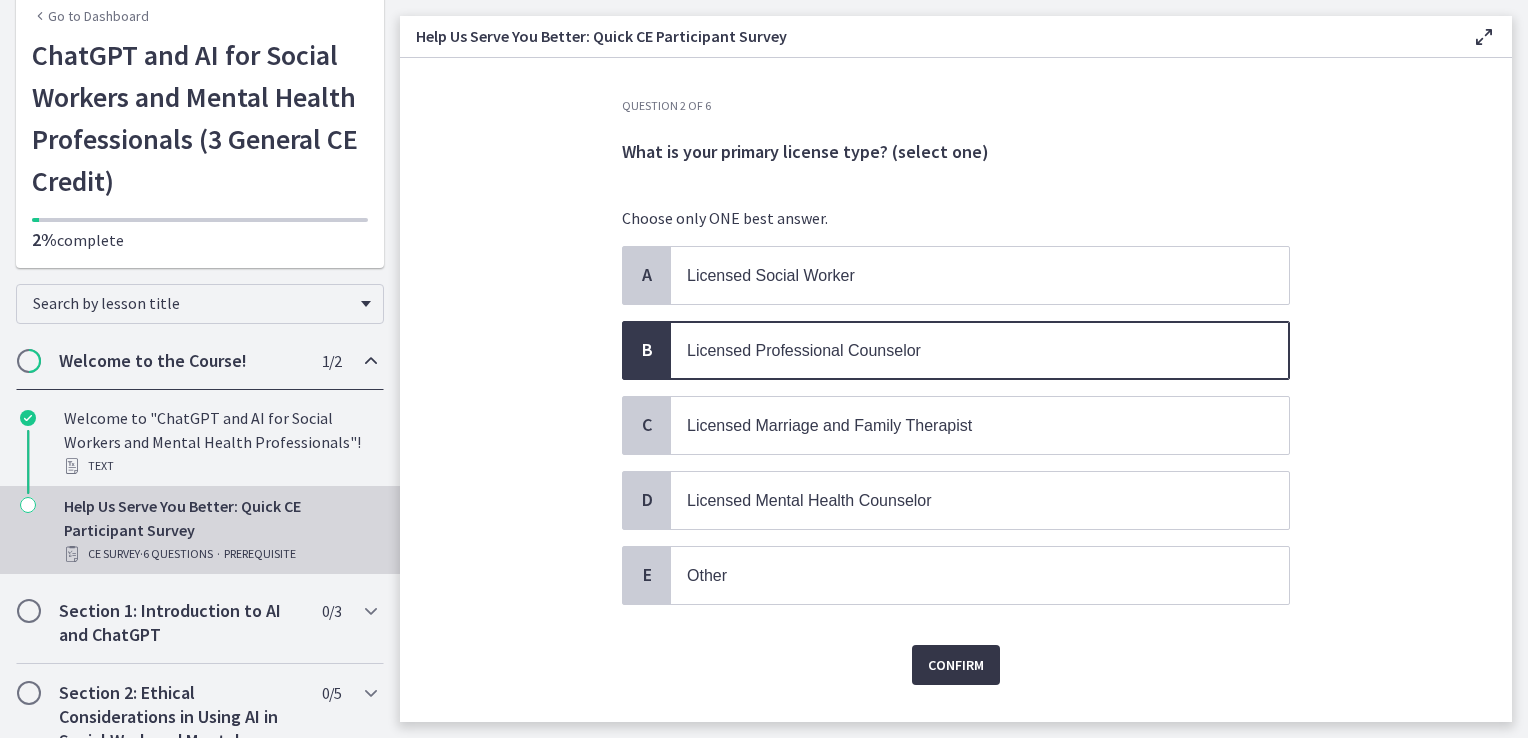 click on "Confirm" at bounding box center [956, 665] 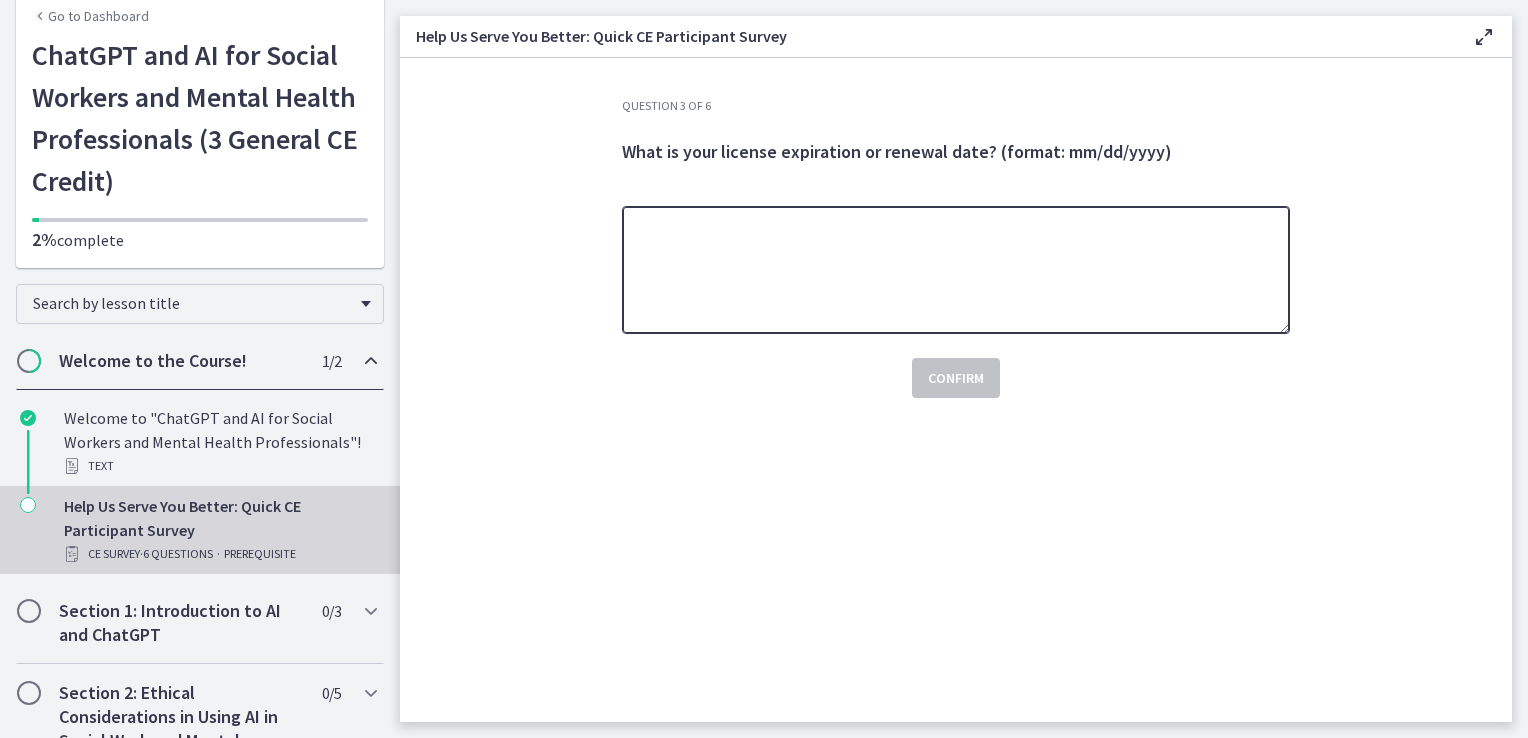click at bounding box center (956, 270) 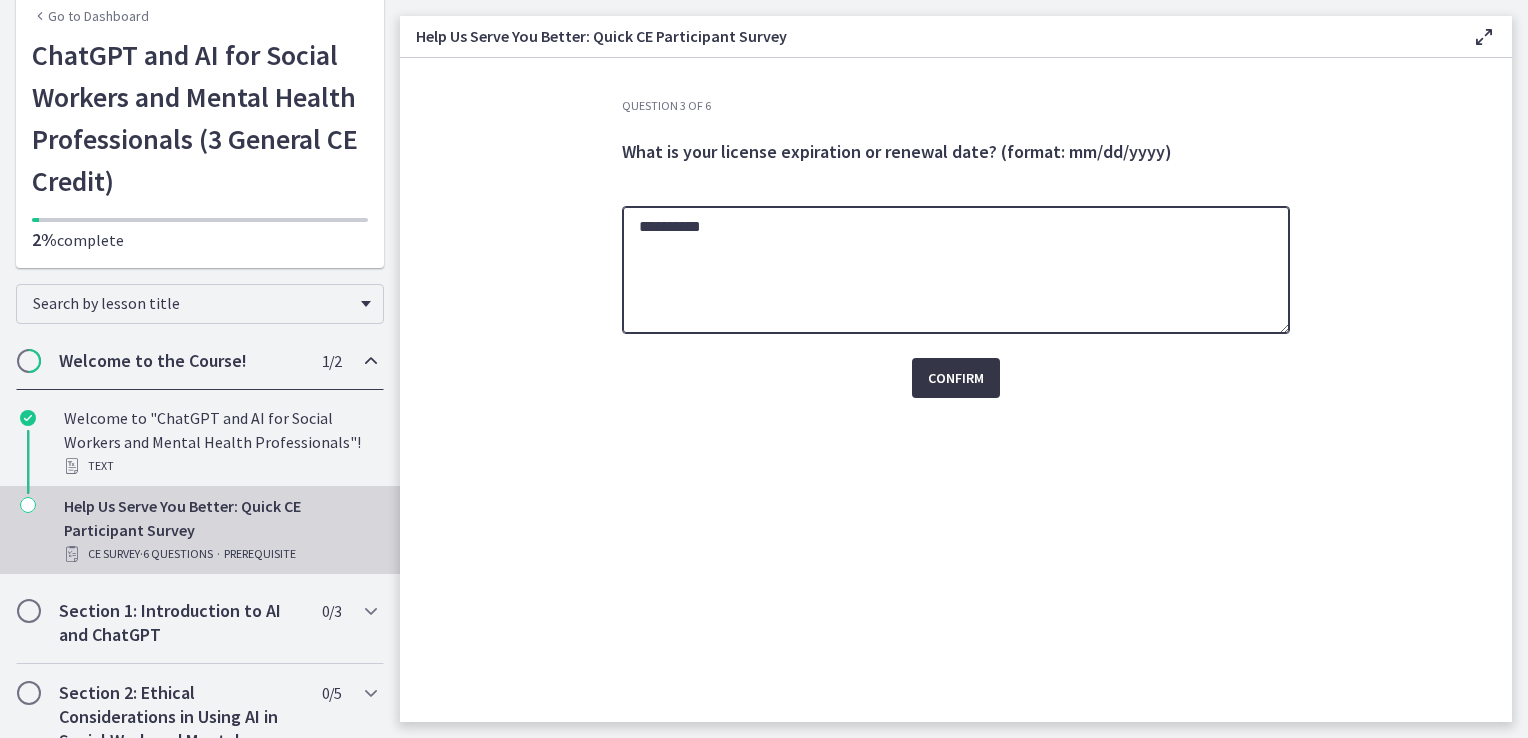 type on "**********" 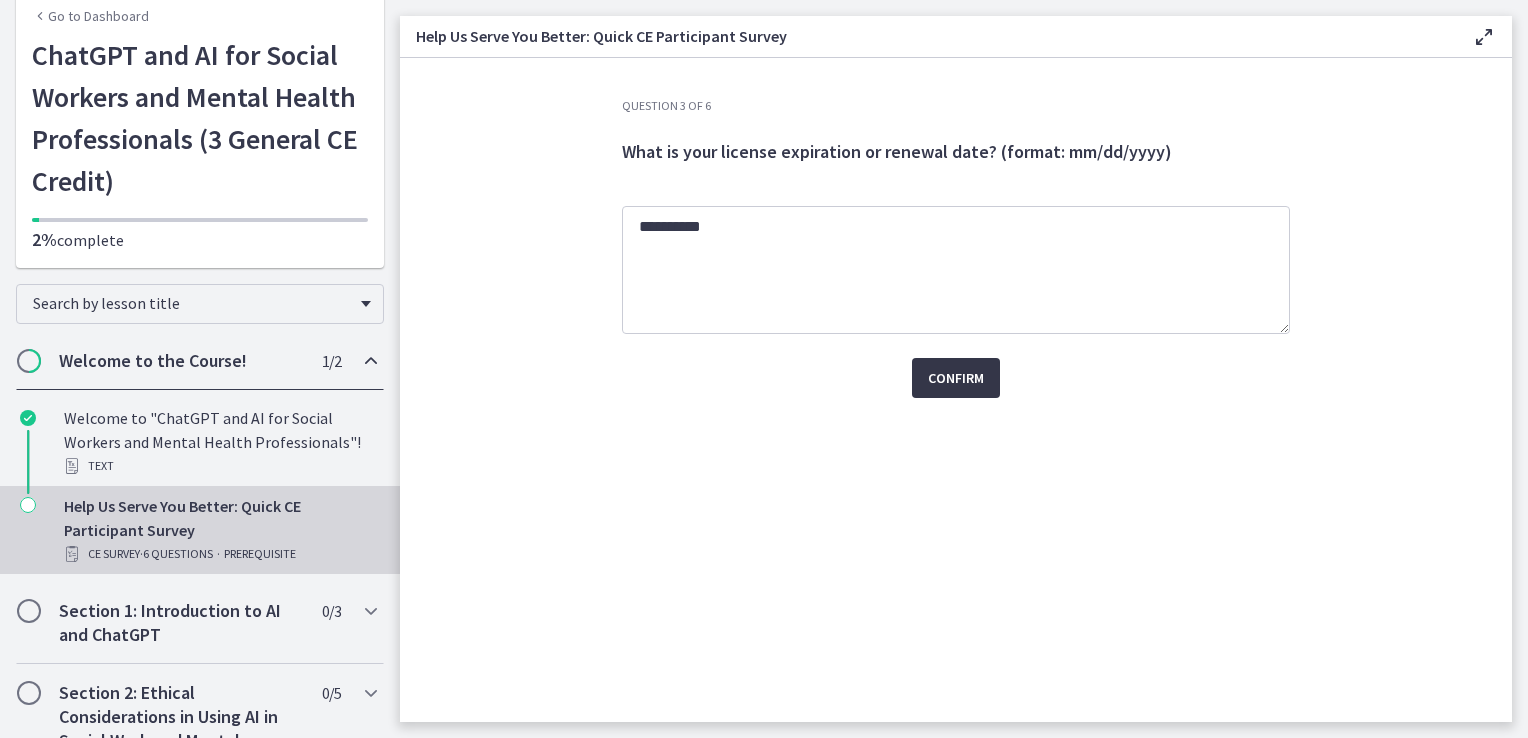 click on "Confirm" at bounding box center [956, 378] 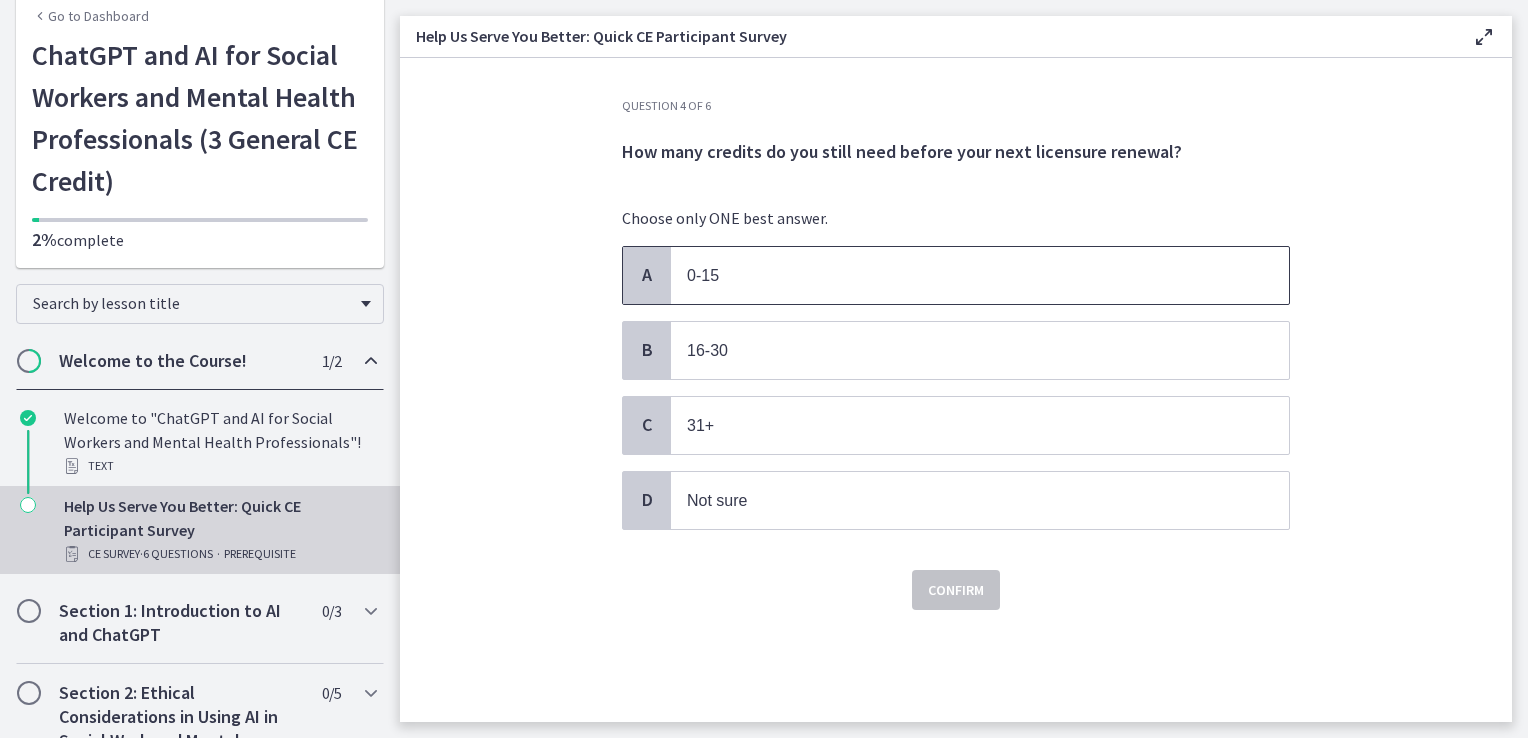 click on "0-15" at bounding box center (703, 275) 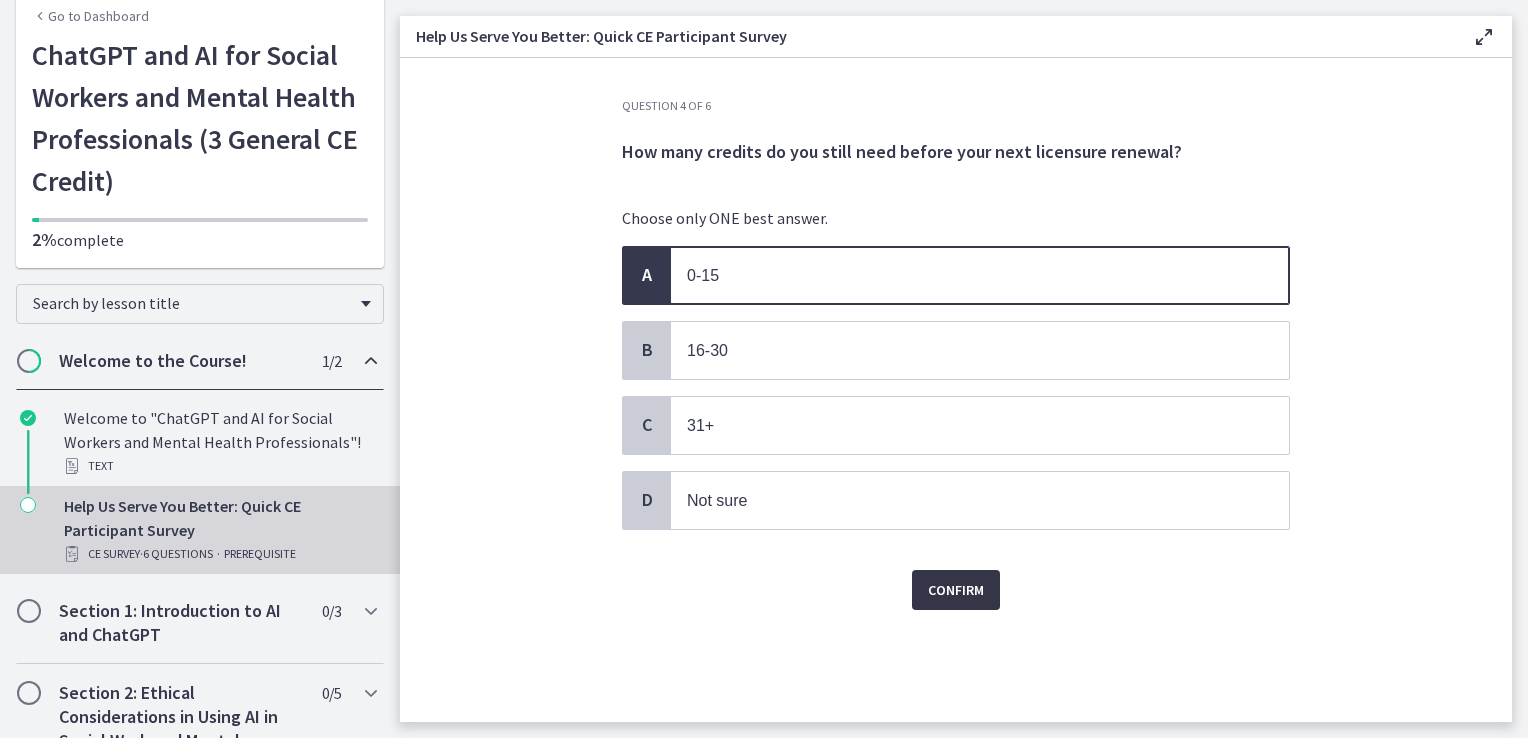 click on "Confirm" at bounding box center [956, 590] 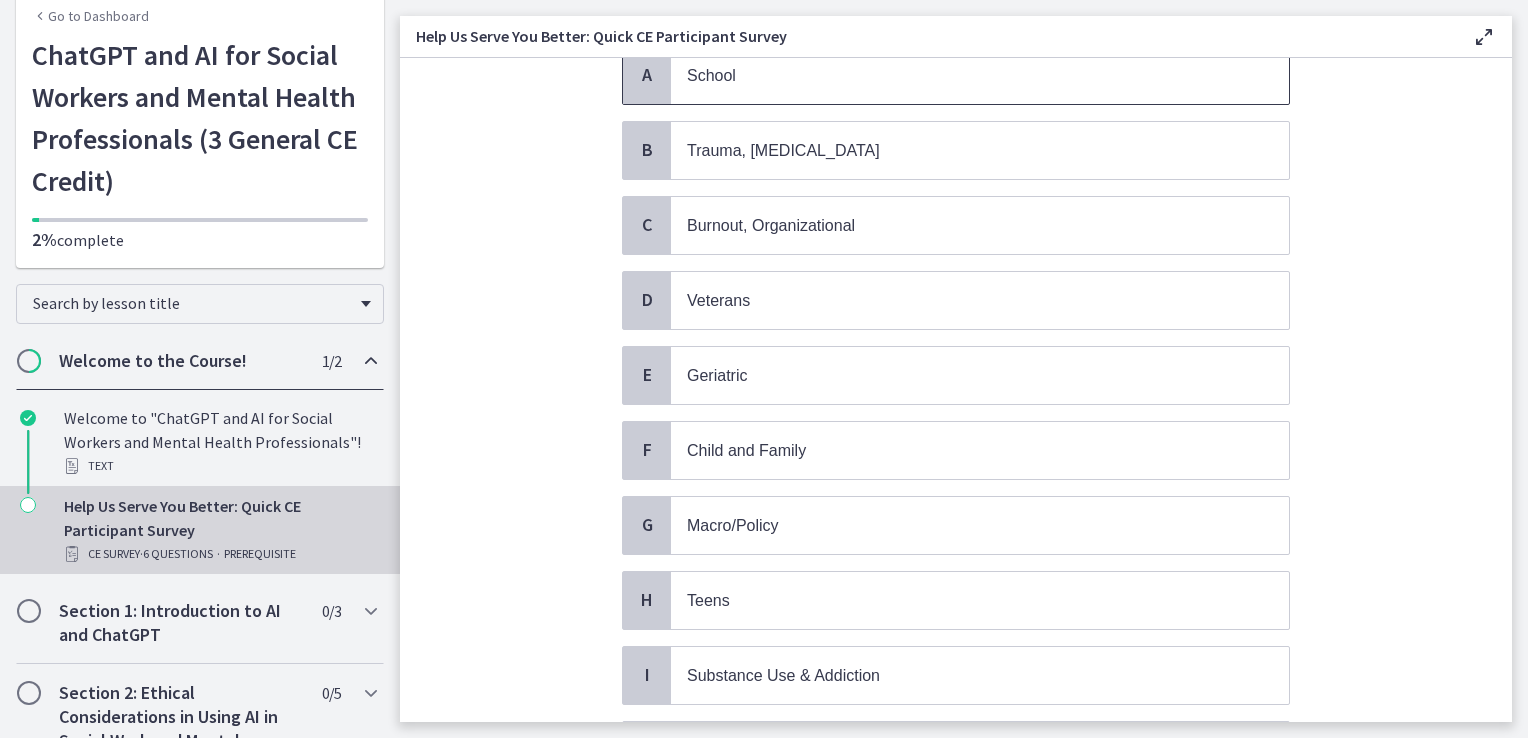 scroll, scrollTop: 300, scrollLeft: 0, axis: vertical 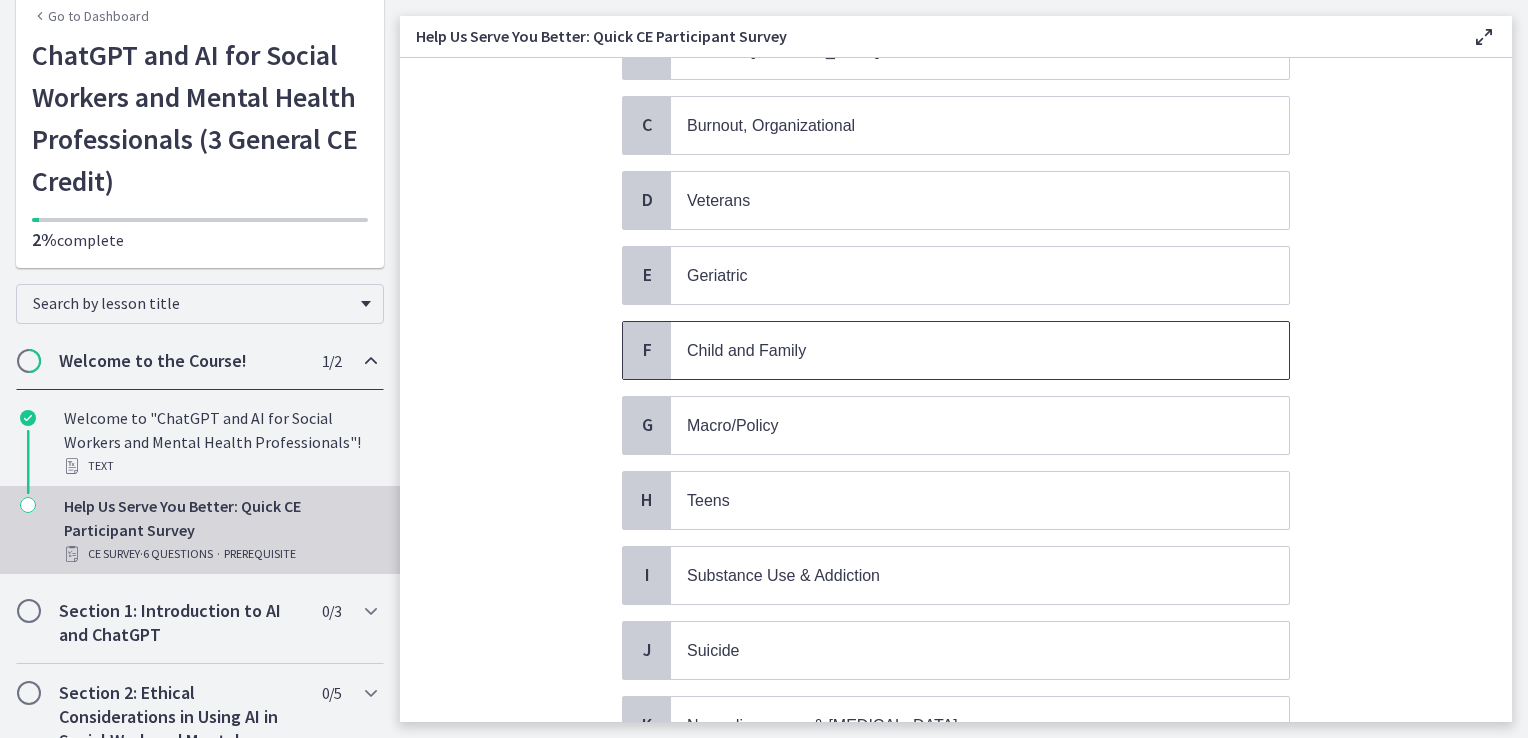 click on "Child and Family" at bounding box center [746, 350] 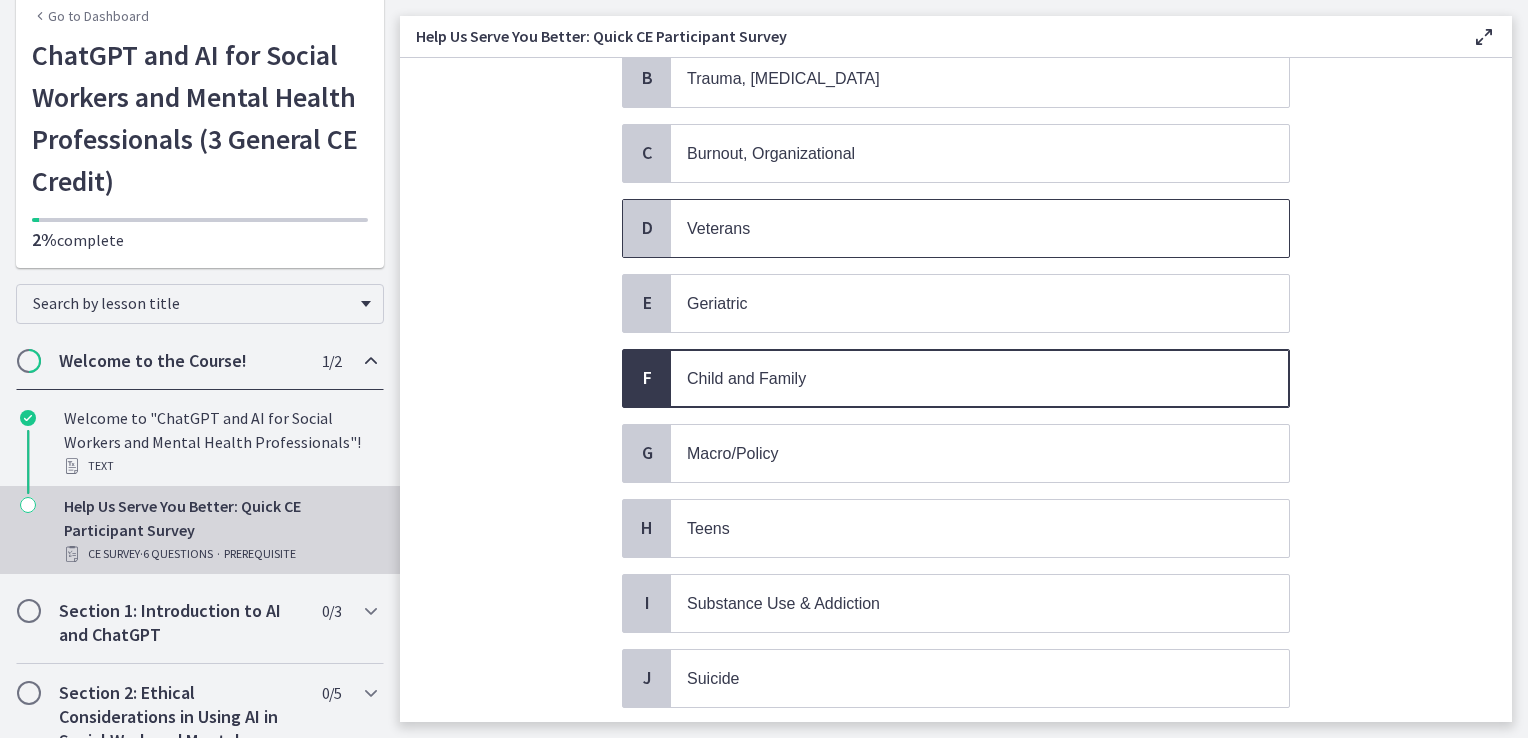 scroll, scrollTop: 172, scrollLeft: 0, axis: vertical 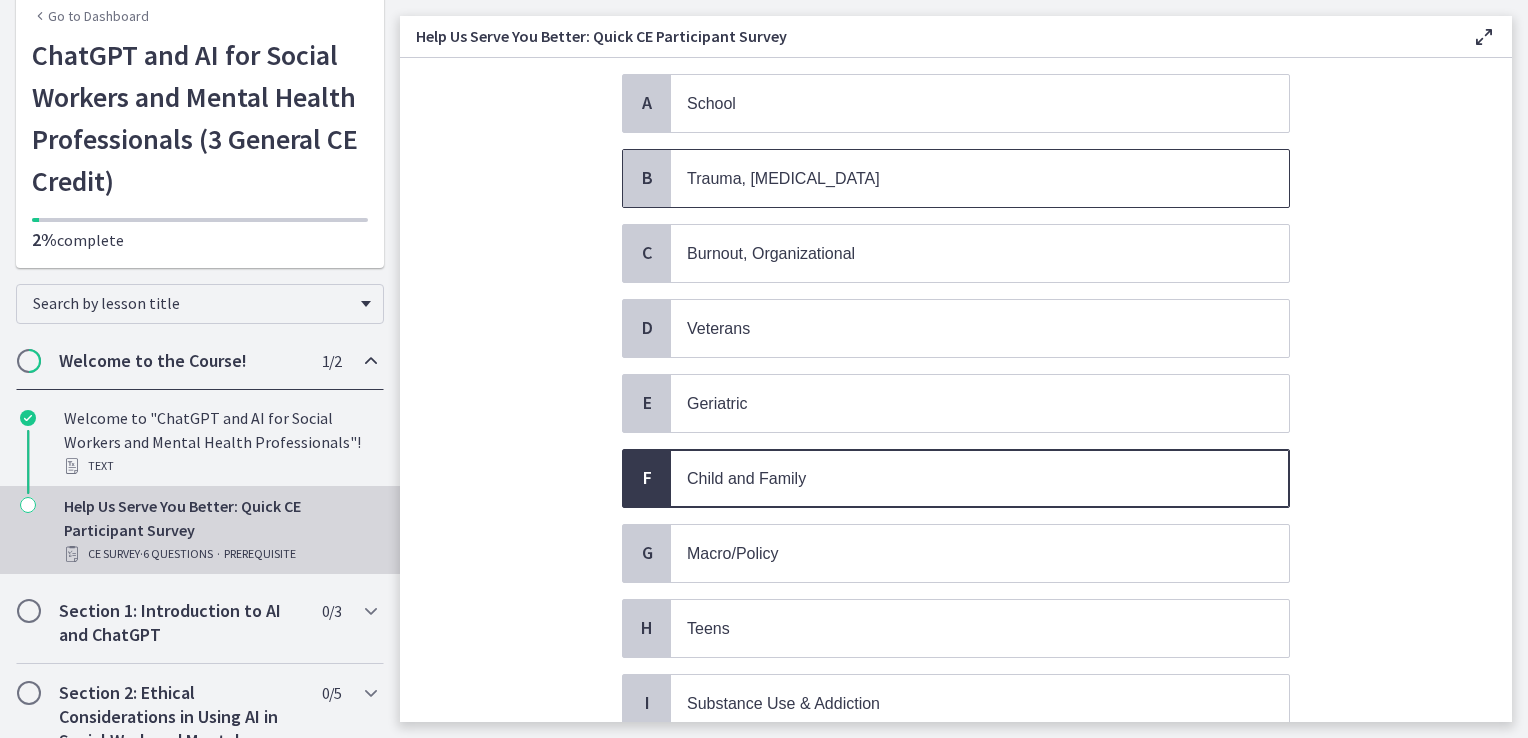 click on "Trauma, PTSD" at bounding box center [783, 178] 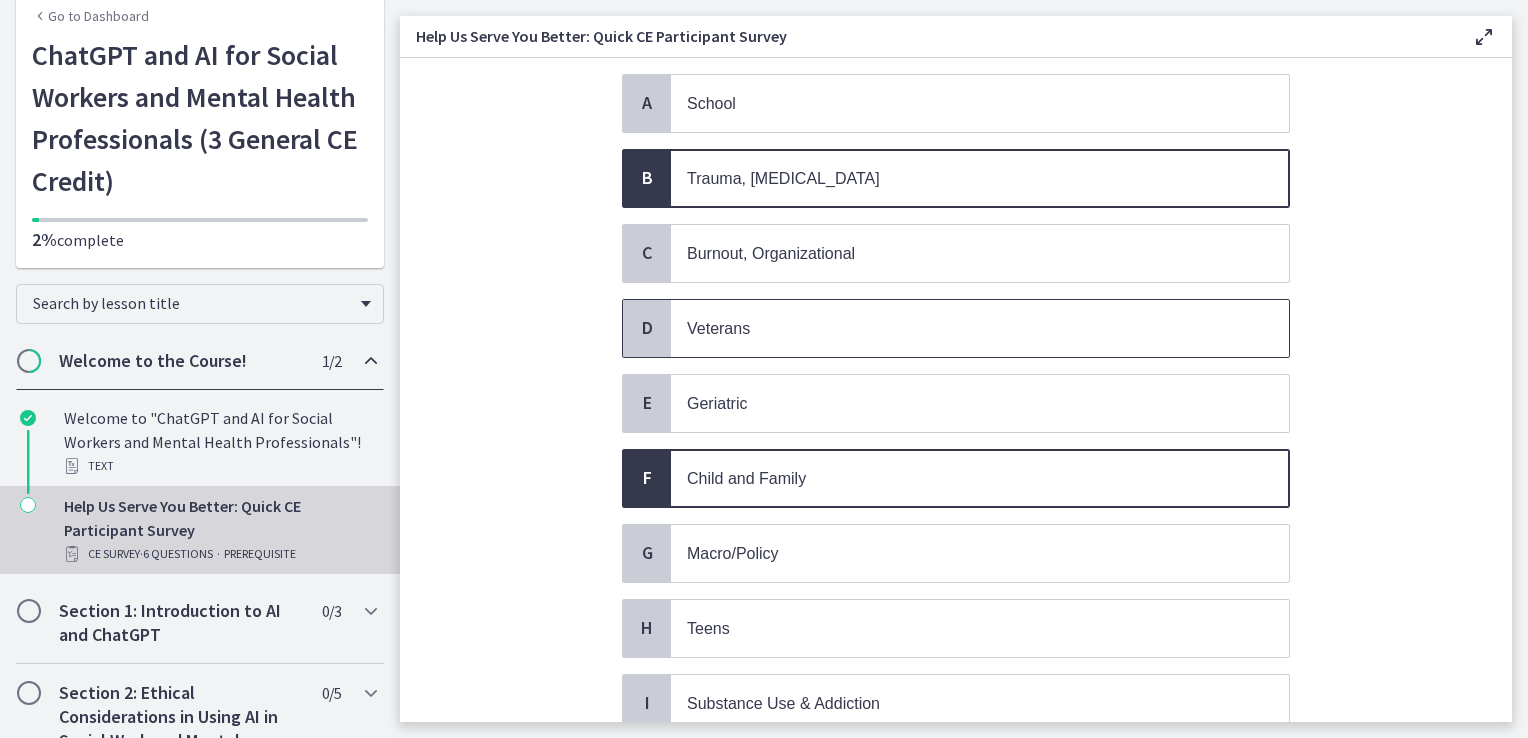 scroll, scrollTop: 272, scrollLeft: 0, axis: vertical 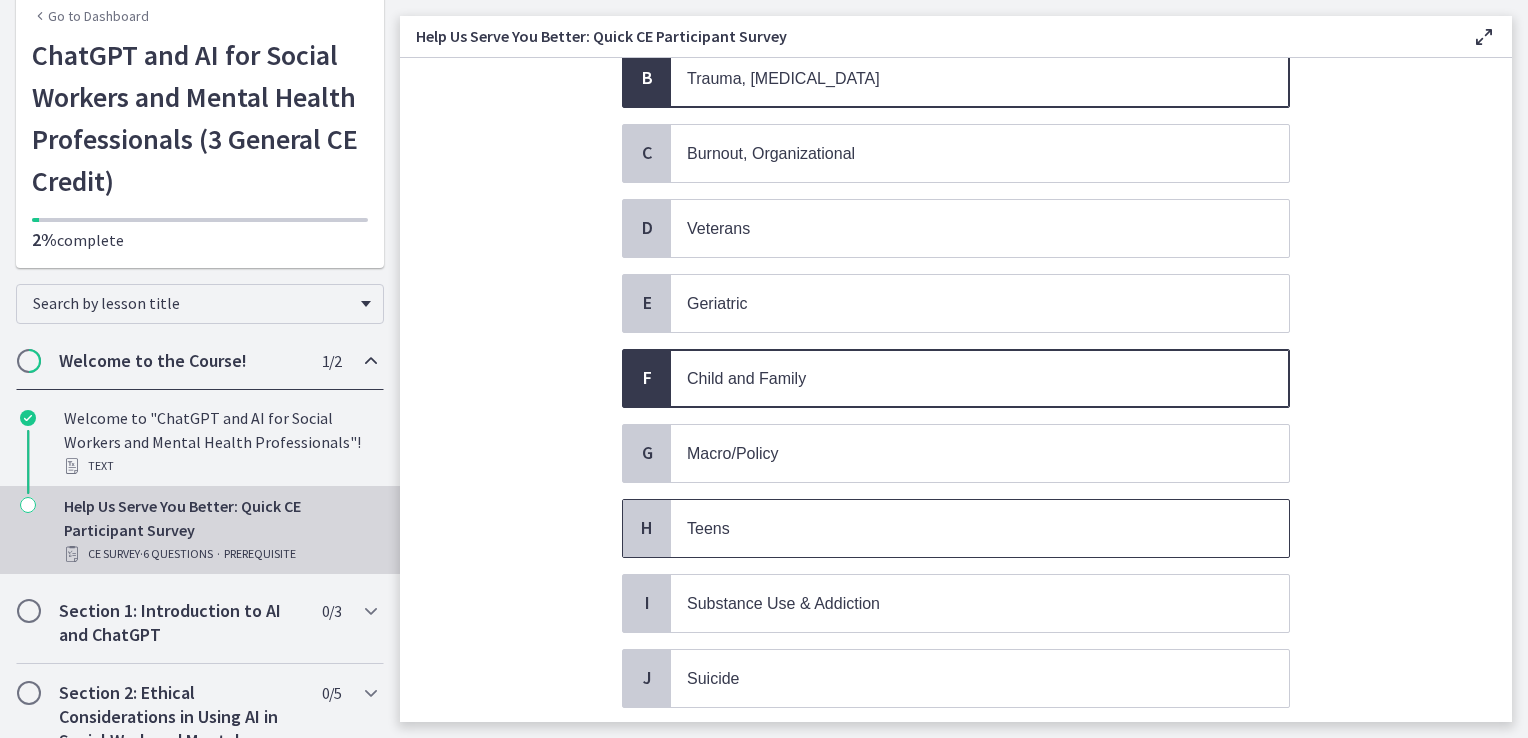 click on "Teens" at bounding box center (980, 528) 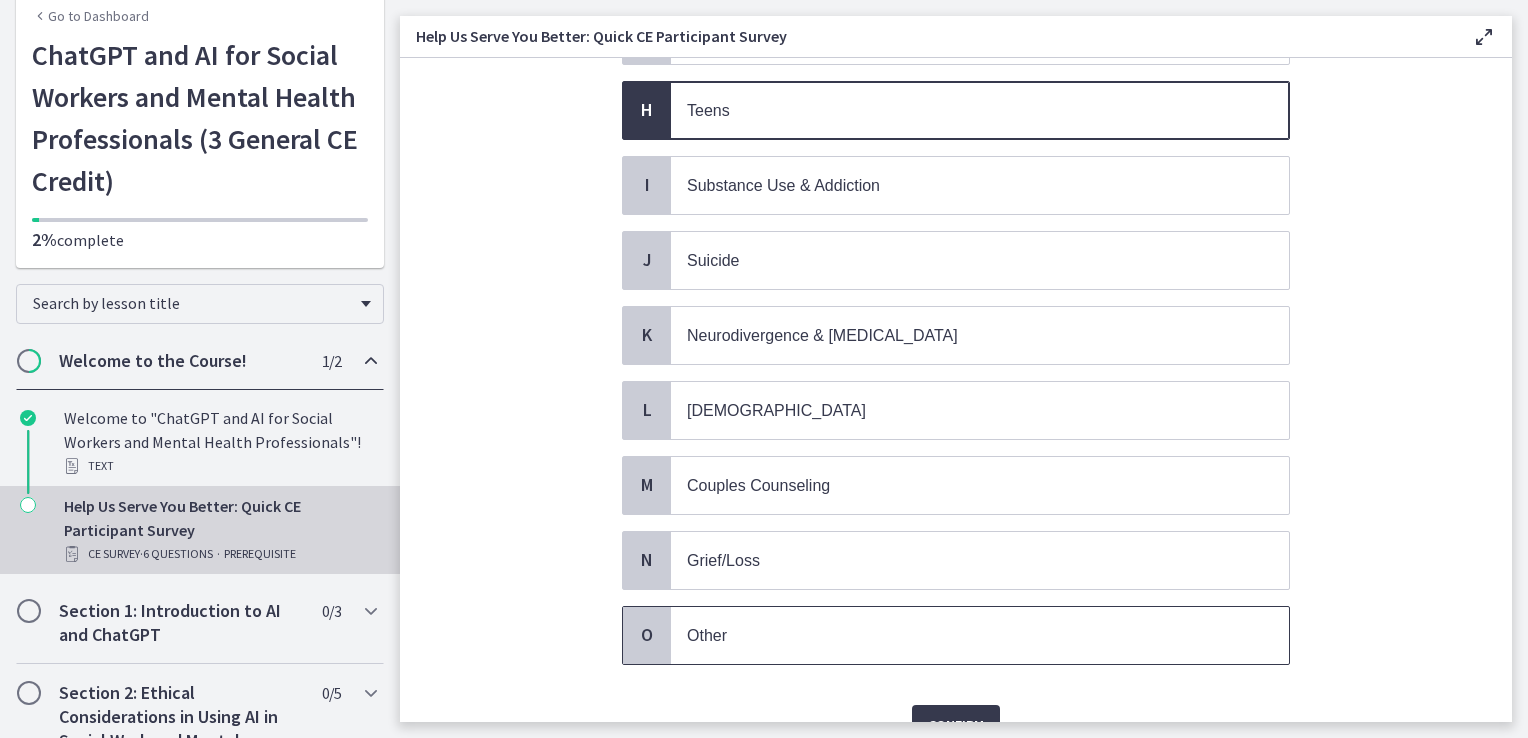 scroll, scrollTop: 771, scrollLeft: 0, axis: vertical 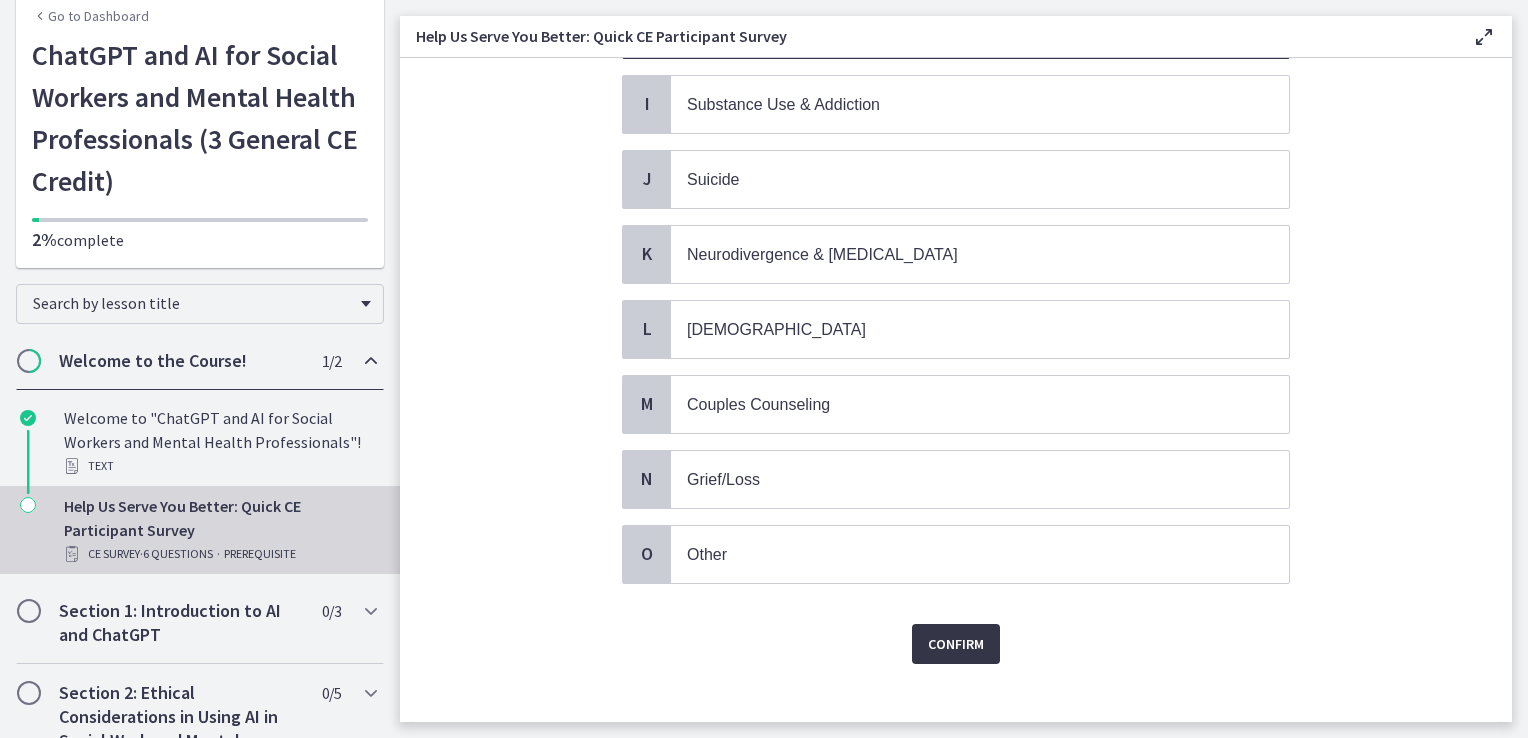 click on "Confirm" at bounding box center (956, 644) 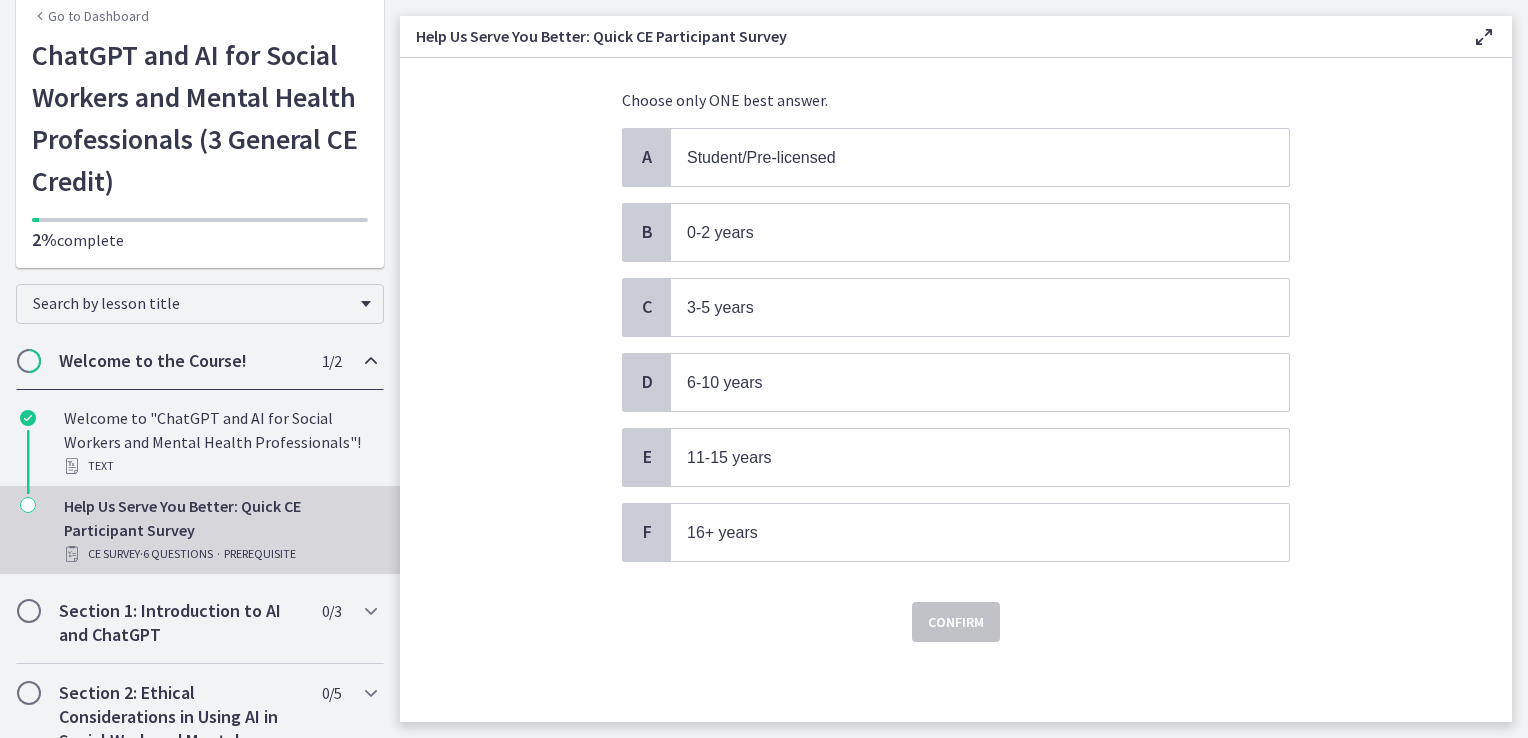 scroll, scrollTop: 0, scrollLeft: 0, axis: both 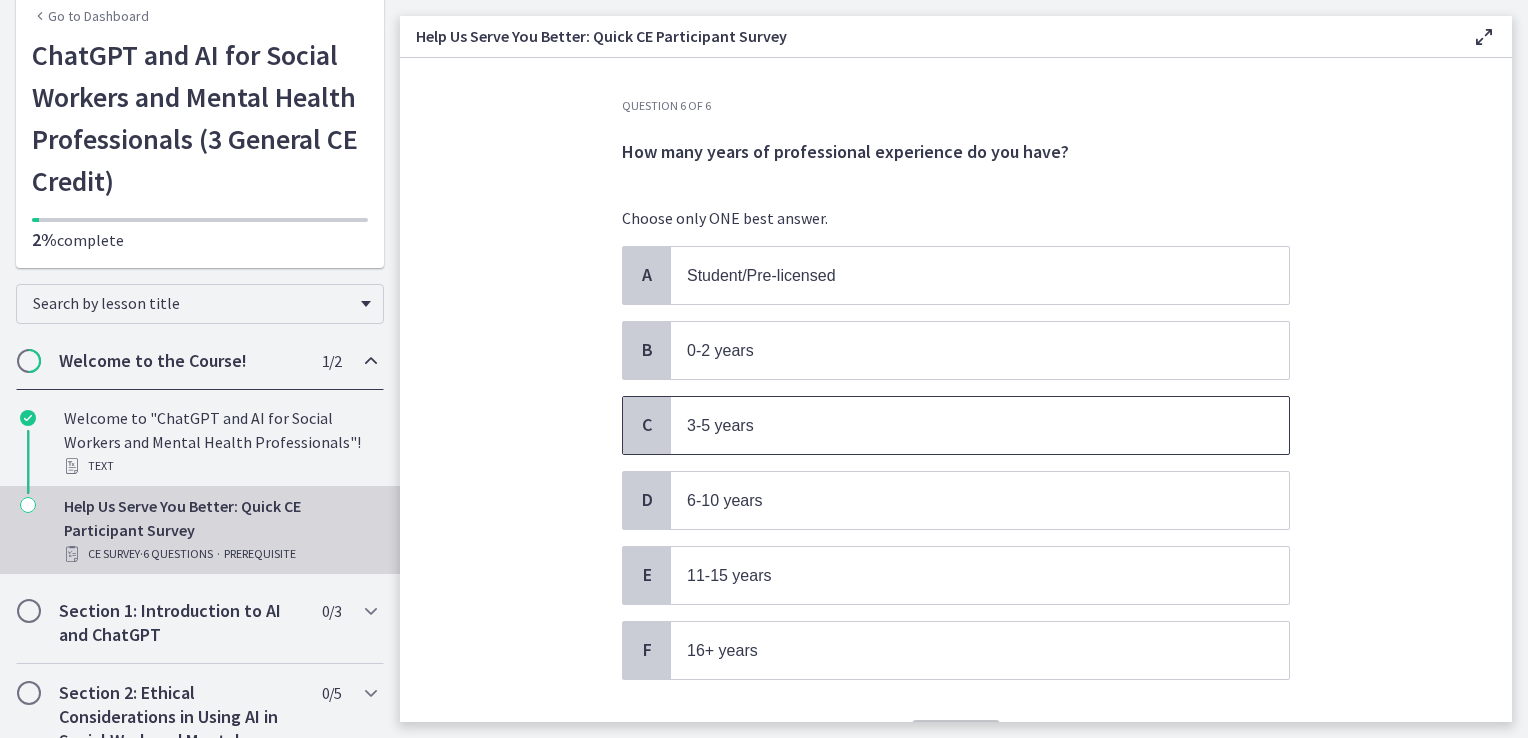 click on "3-5 years" at bounding box center (960, 425) 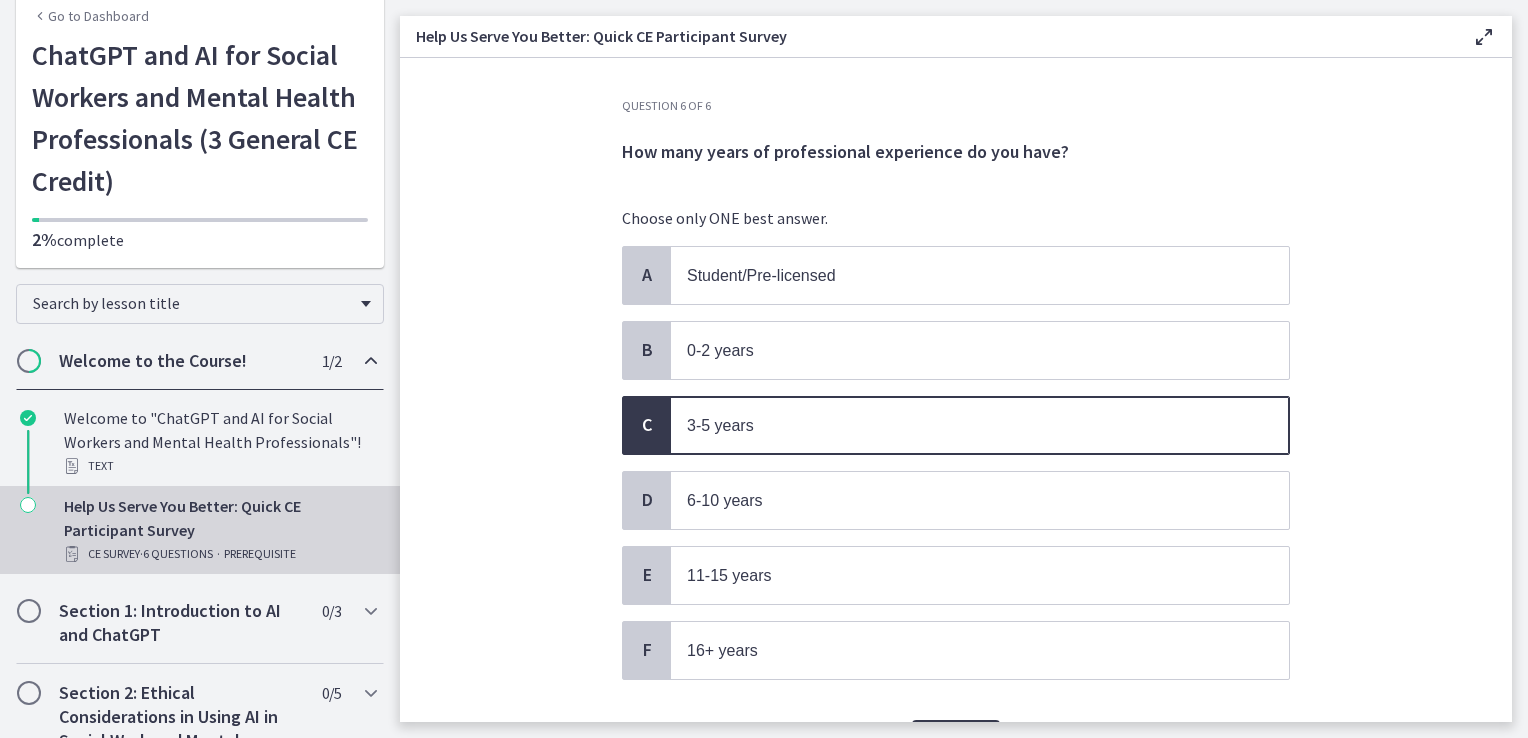 click on "Question   6   of   6
How many years of professional experience do you have?
Choose only ONE best answer.
A
Student/Pre-licensed
B
0-2 years
C
3-5 years
D
6-10 years
E
11-15 years
F
16+ years
Confirm" at bounding box center (956, 390) 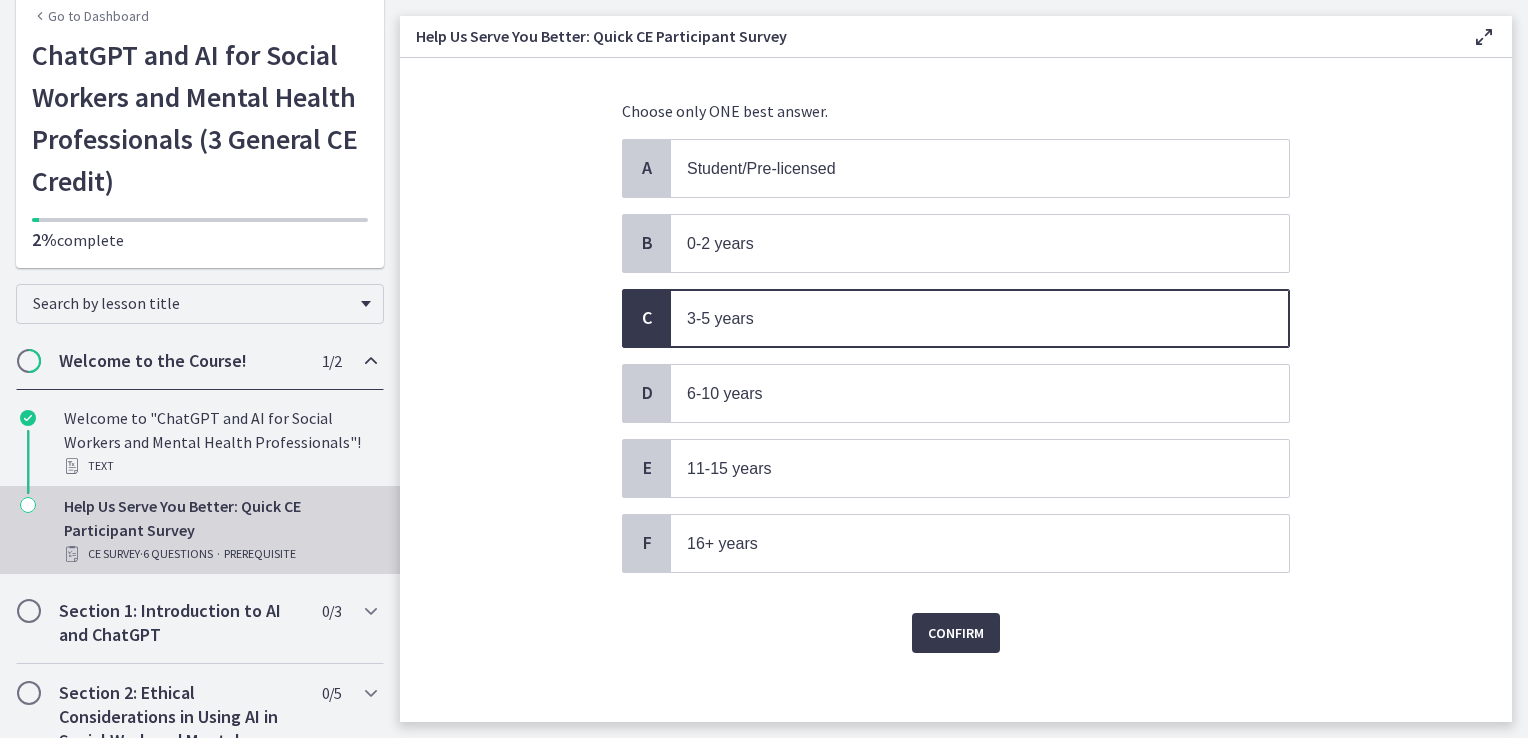 scroll, scrollTop: 108, scrollLeft: 0, axis: vertical 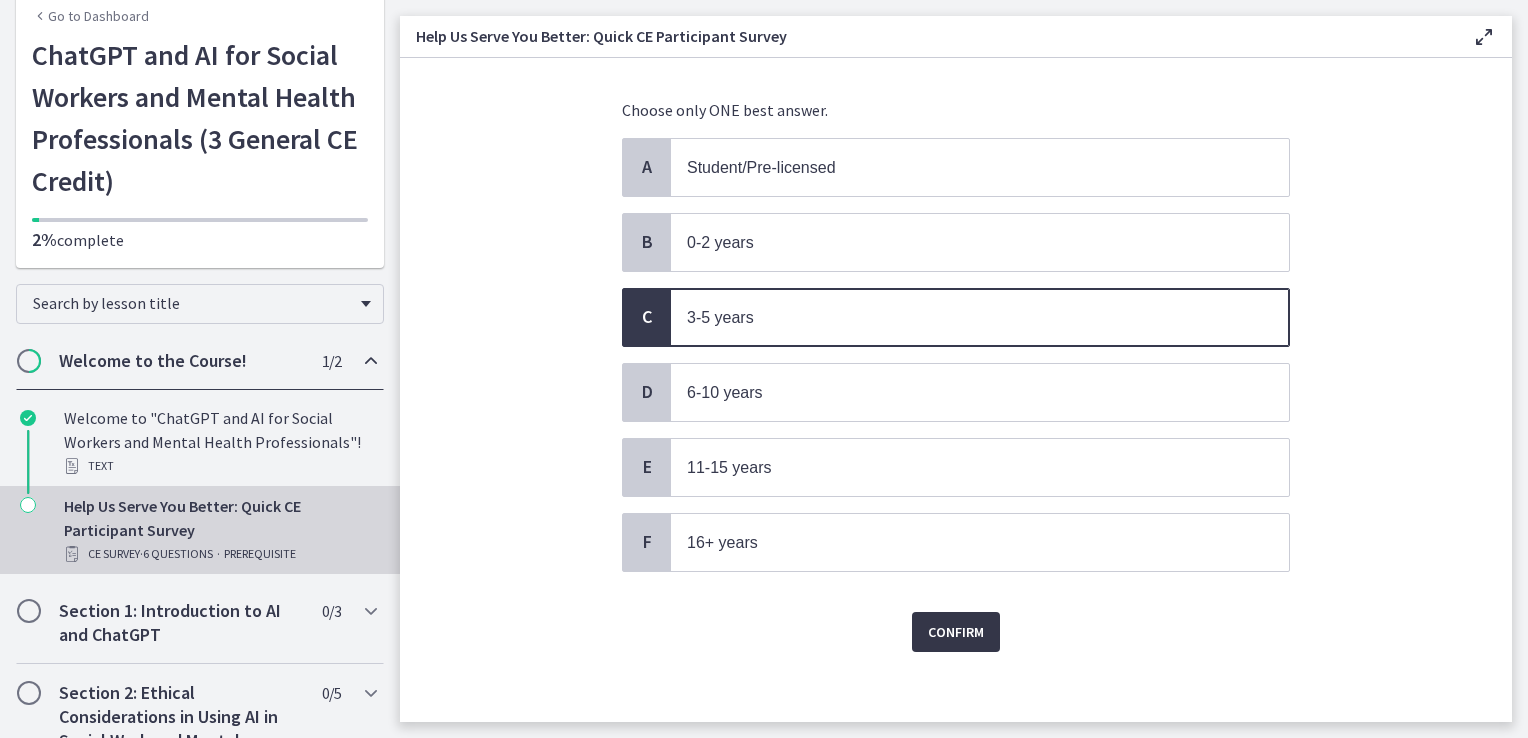 click on "Confirm" at bounding box center (956, 632) 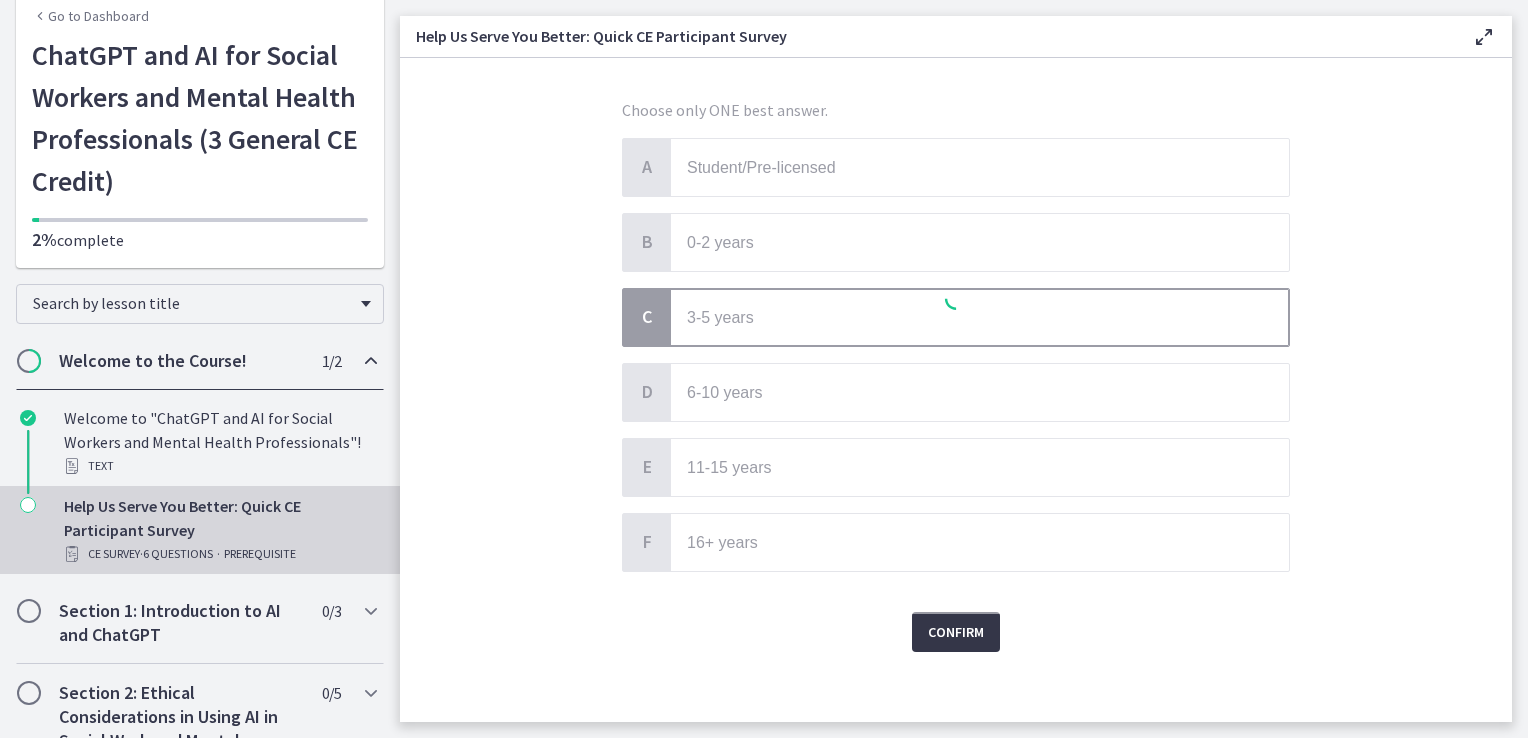 scroll, scrollTop: 0, scrollLeft: 0, axis: both 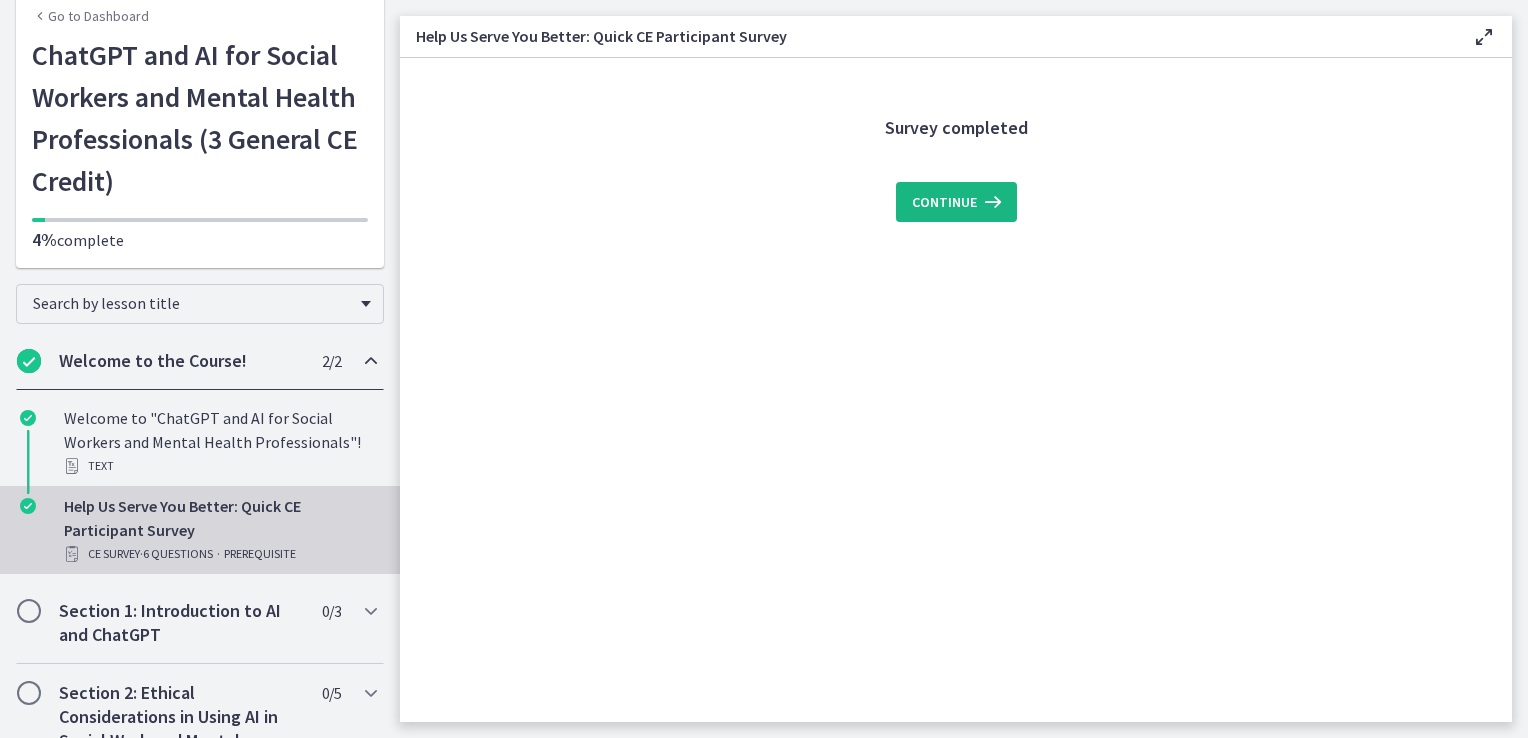 click at bounding box center [991, 202] 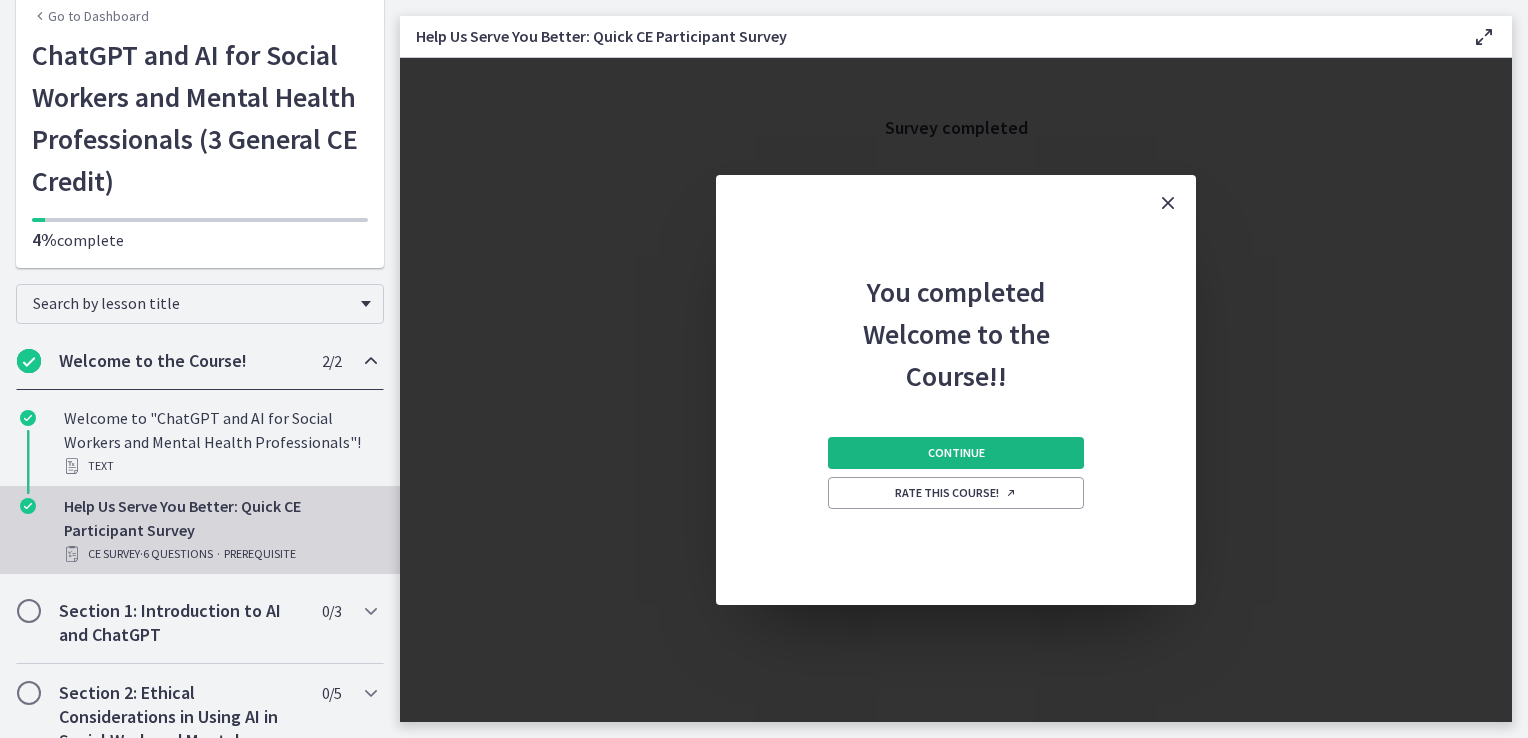 click on "Continue" at bounding box center (956, 453) 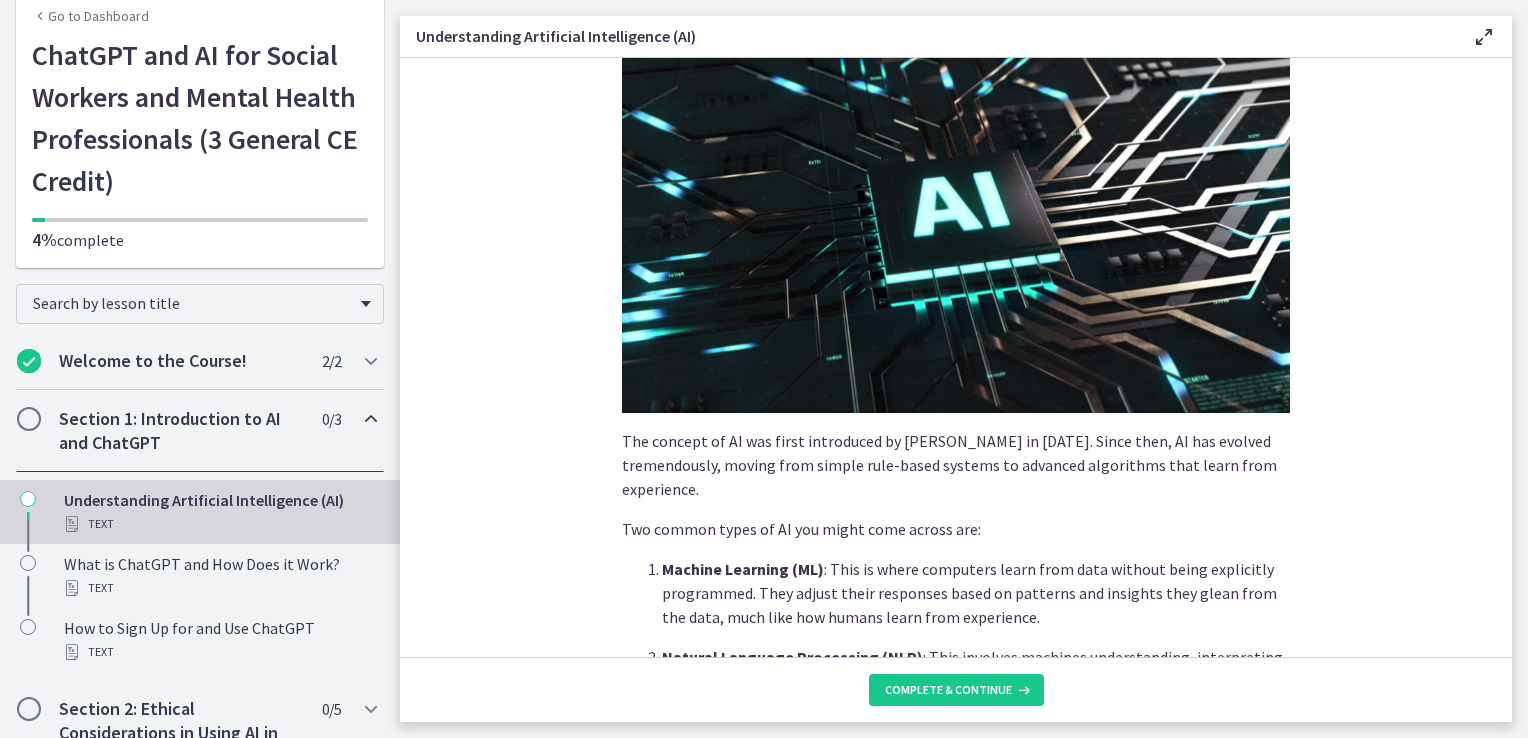 scroll, scrollTop: 200, scrollLeft: 0, axis: vertical 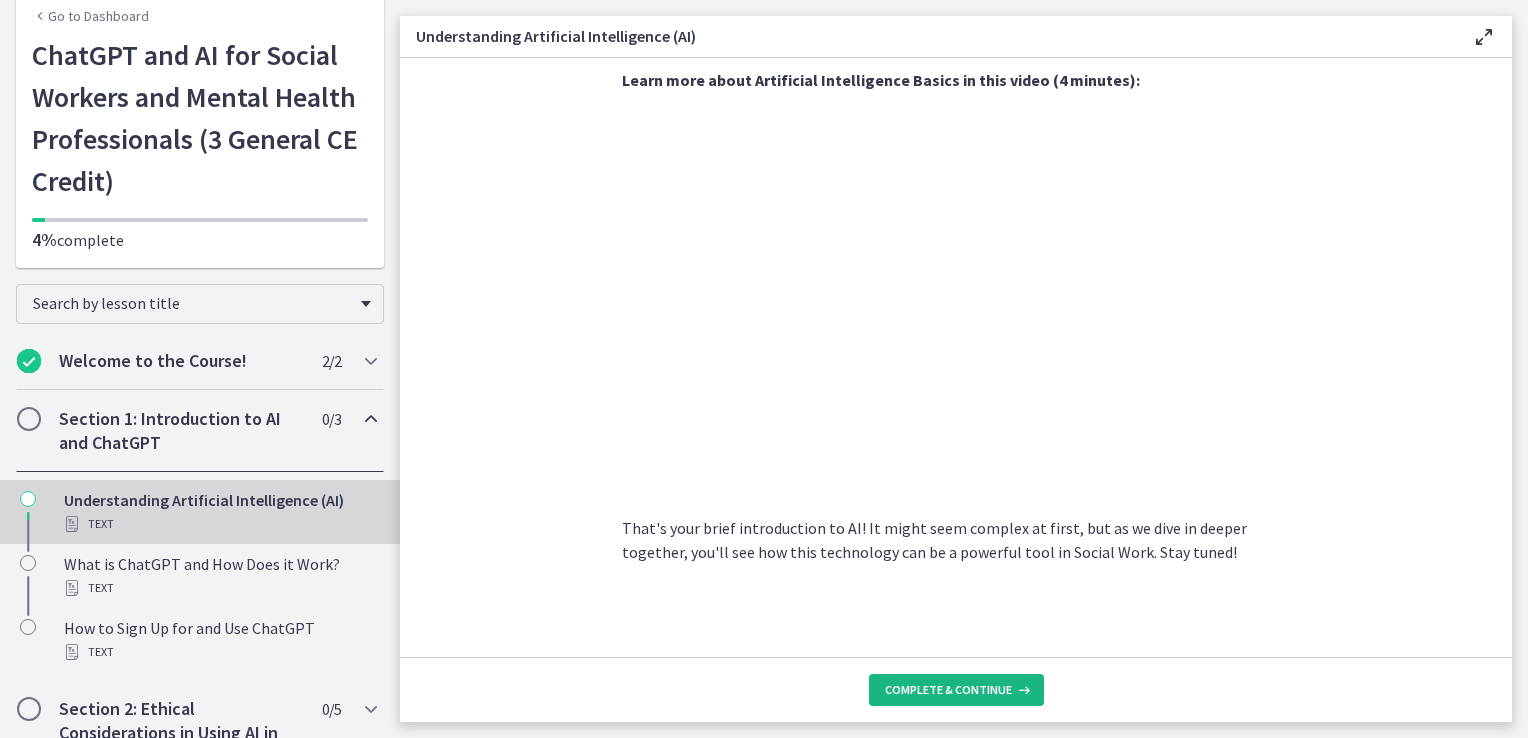 click on "Complete & continue" at bounding box center (948, 690) 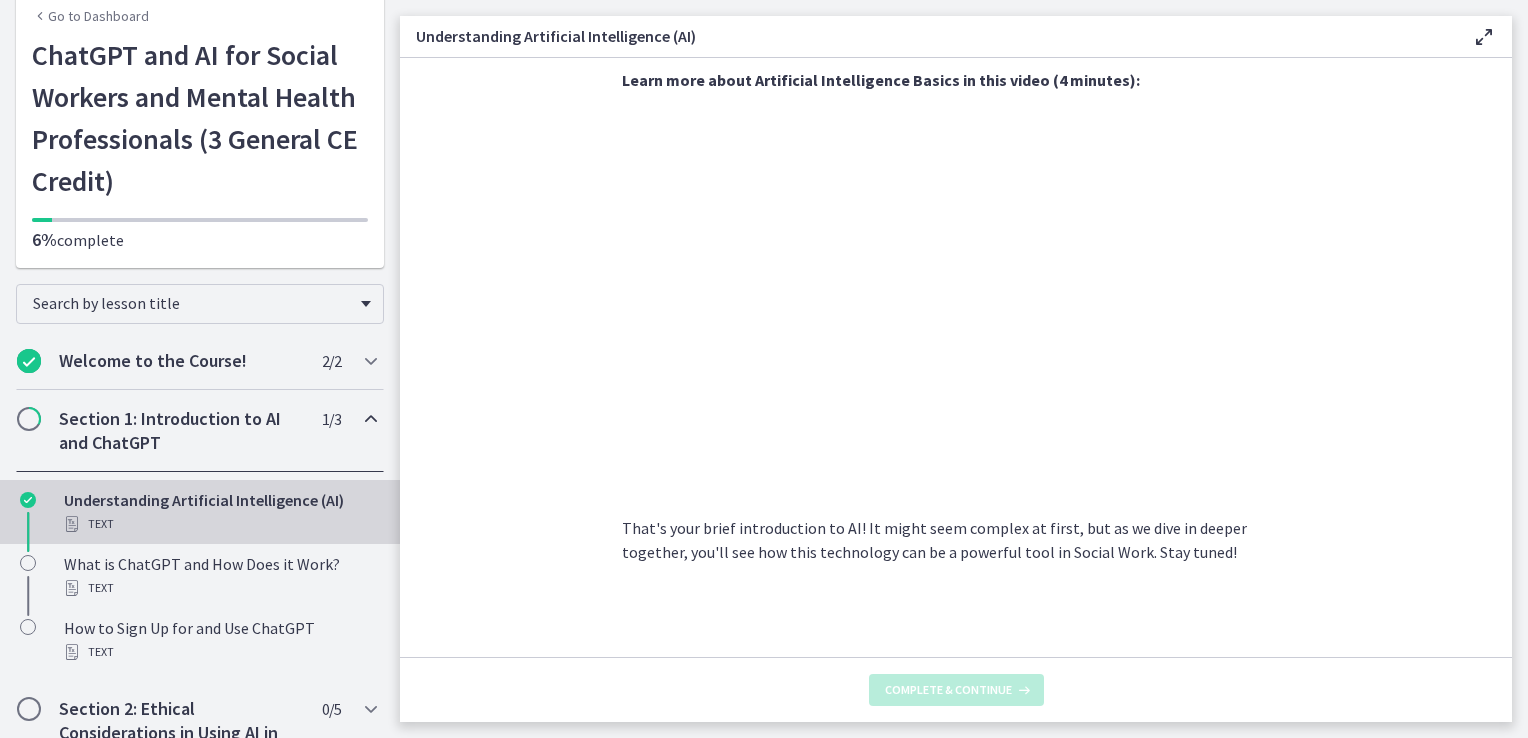 scroll, scrollTop: 0, scrollLeft: 0, axis: both 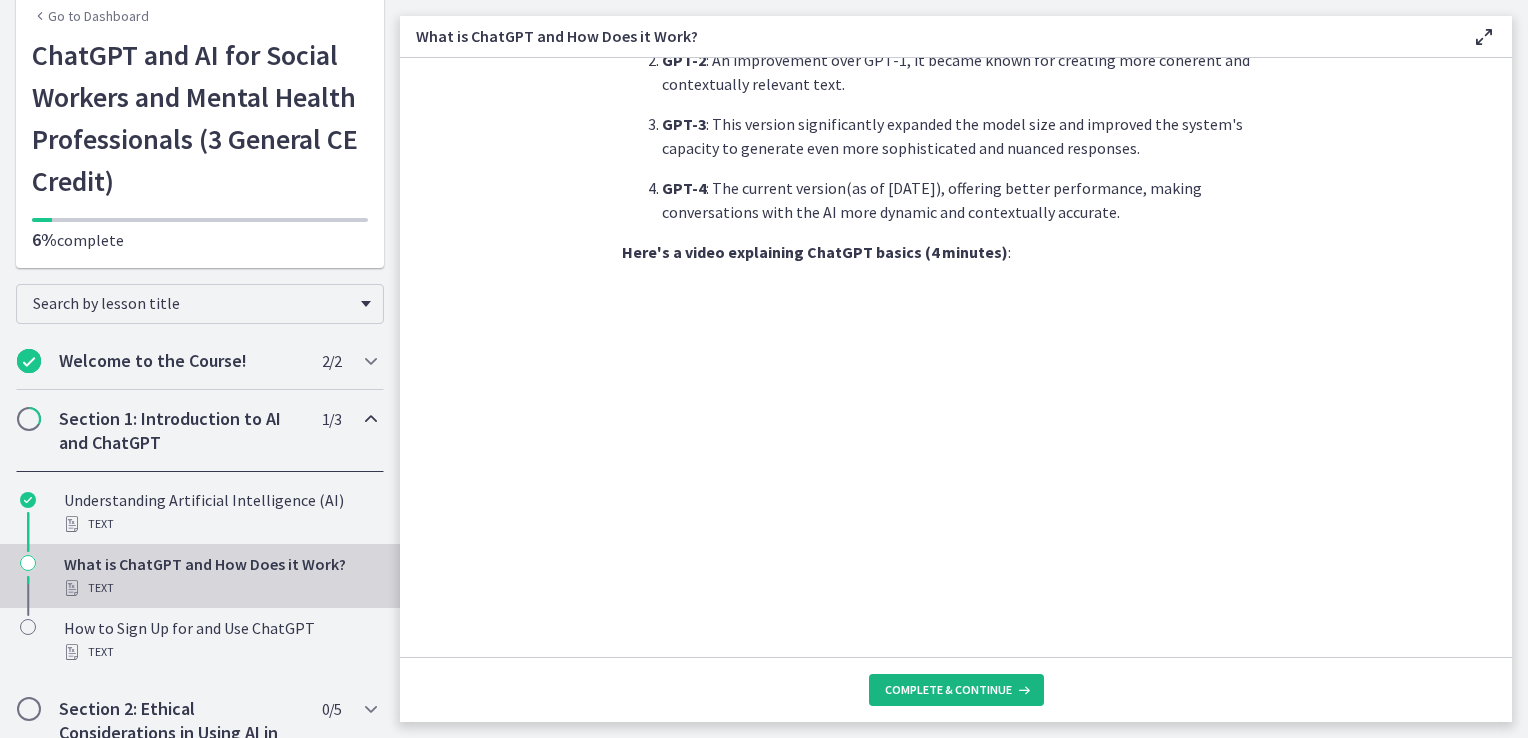 click on "Complete & continue" at bounding box center [948, 690] 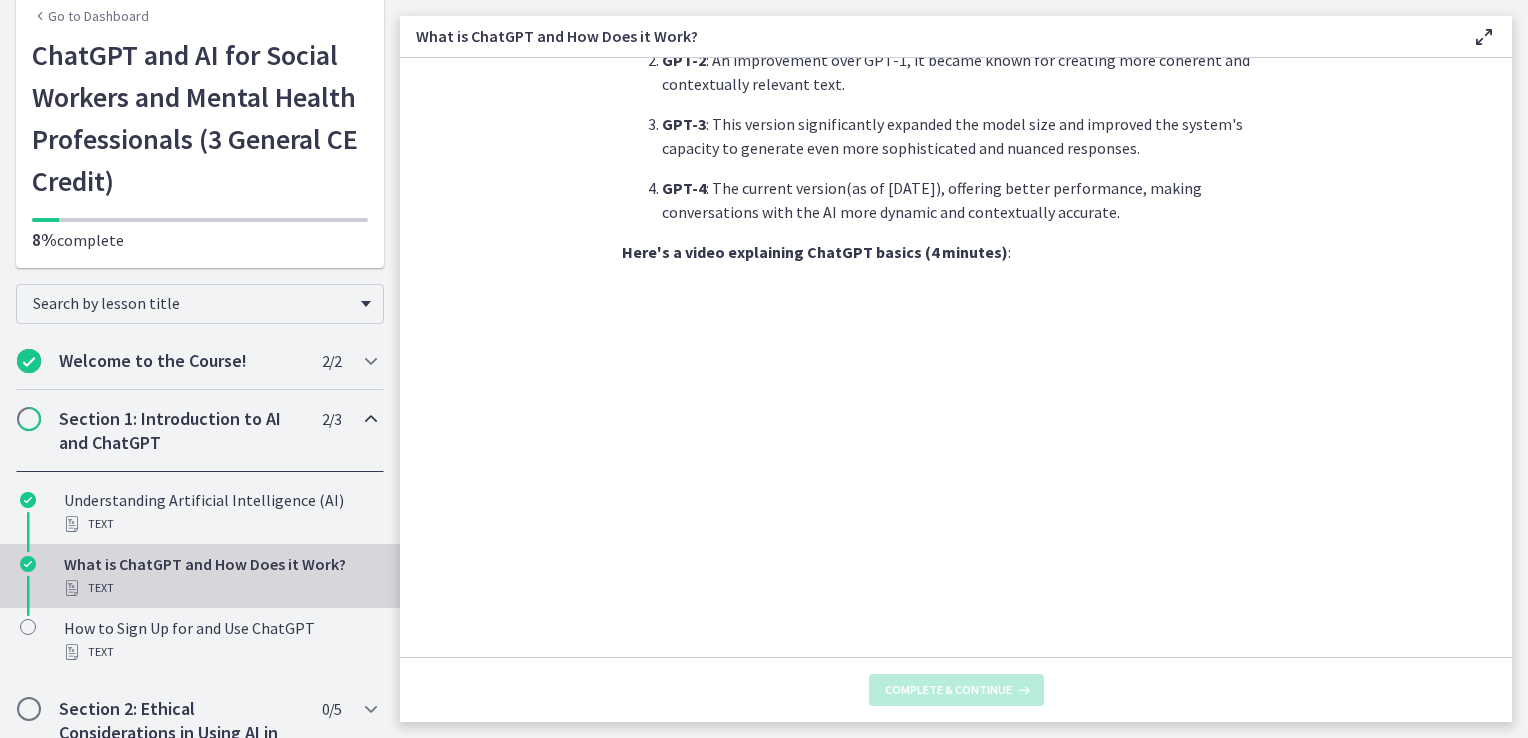 scroll, scrollTop: 0, scrollLeft: 0, axis: both 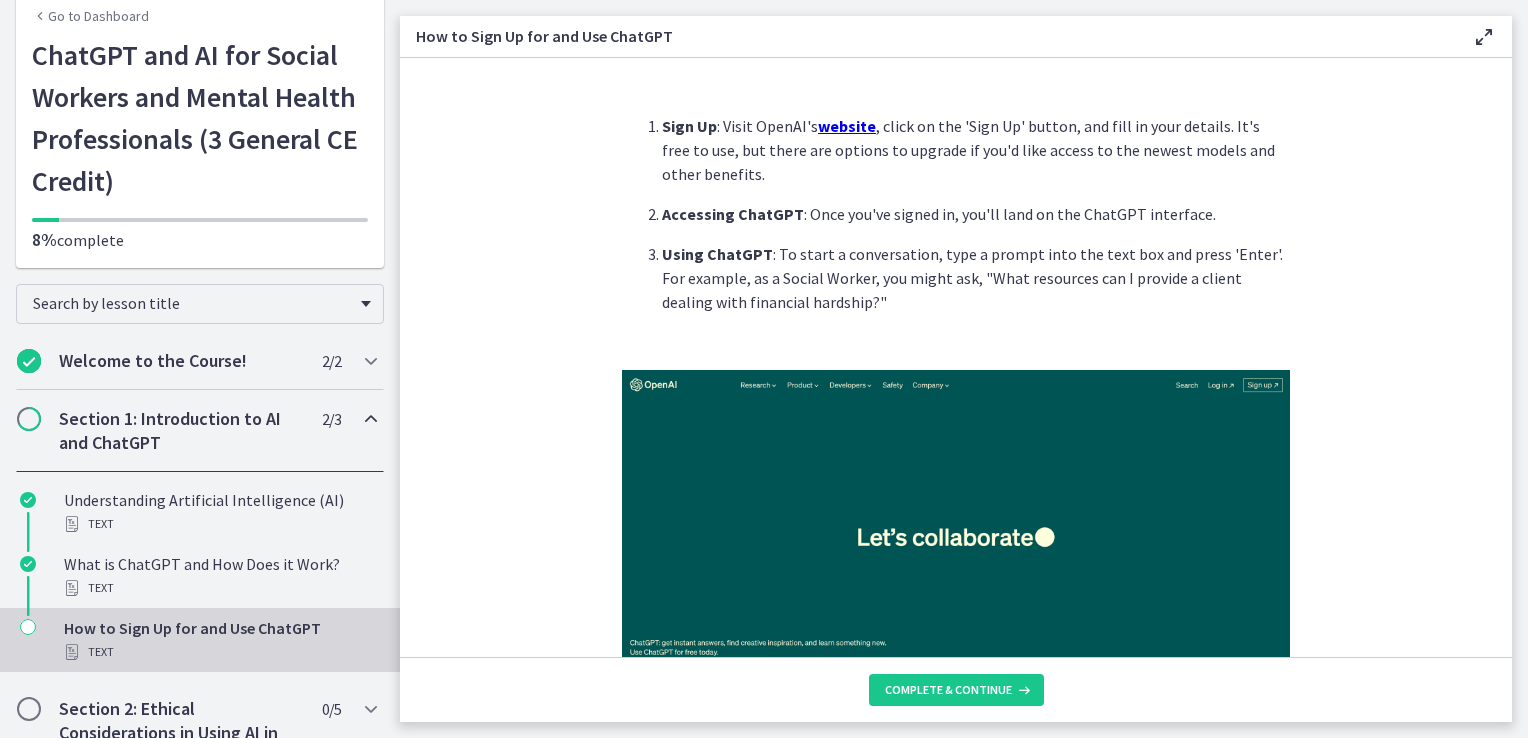 click on "How to Sign Up for and Use ChatGPT
Enable fullscreen
Sign Up : Visit OpenAI's  website , click on the 'Sign Up' button, and fill in your details. It's free to use, but there are options to upgrade if you'd like access to the newest models and other benefits.
Accessing ChatGPT : Once you've signed in, you'll land on the ChatGPT interface.
Using ChatGPT : To start a conversation, type a prompt into the text box and press 'Enter'. For example, as a Social Worker, you might ask, "What resources can I provide a client dealing with financial hardship?"
Remember, the specificity of your input determines the quality of the AI's response. Use detailed prompts to guide the conversation.
Having writer's block thinking of the perfect prompt?" at bounding box center [964, 369] 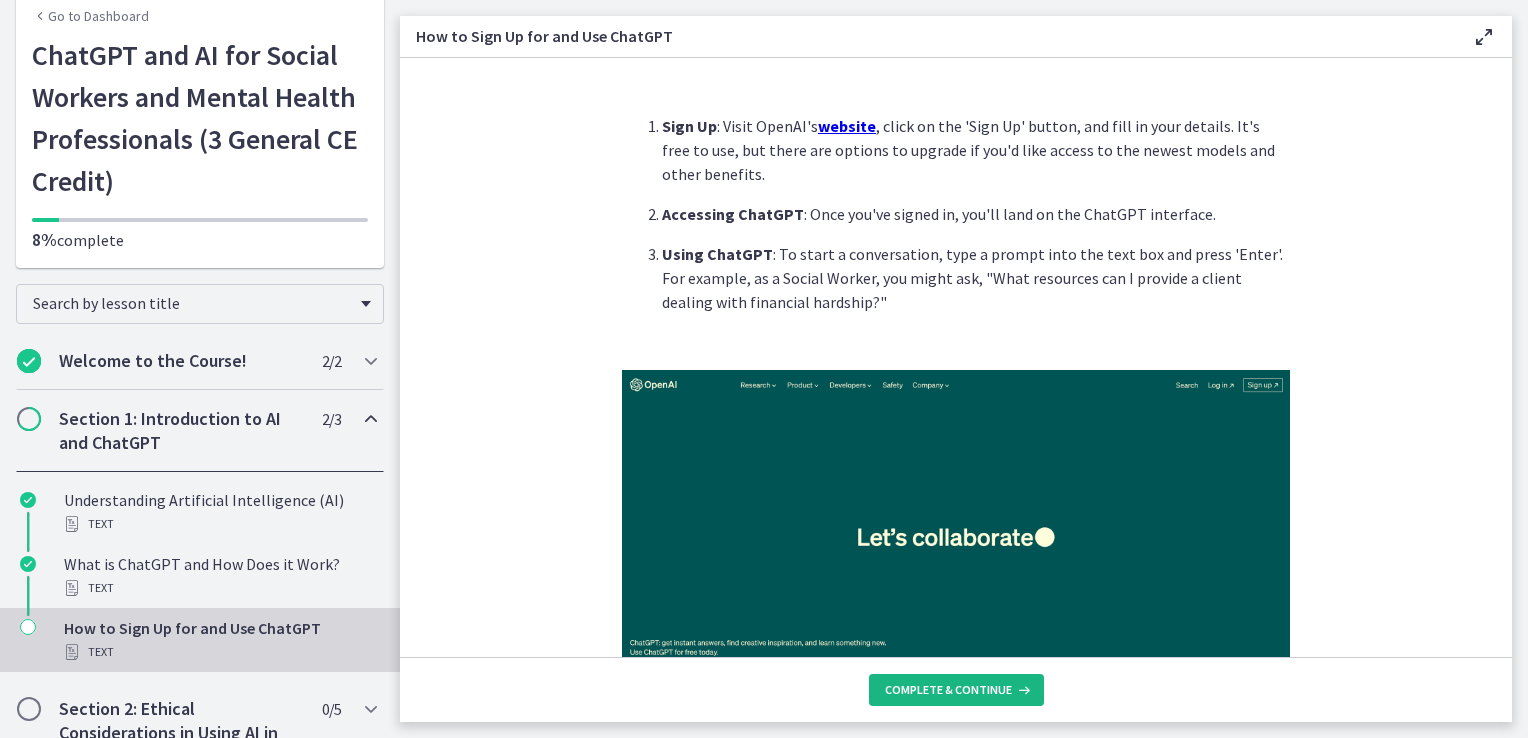 click on "Complete & continue" at bounding box center [948, 690] 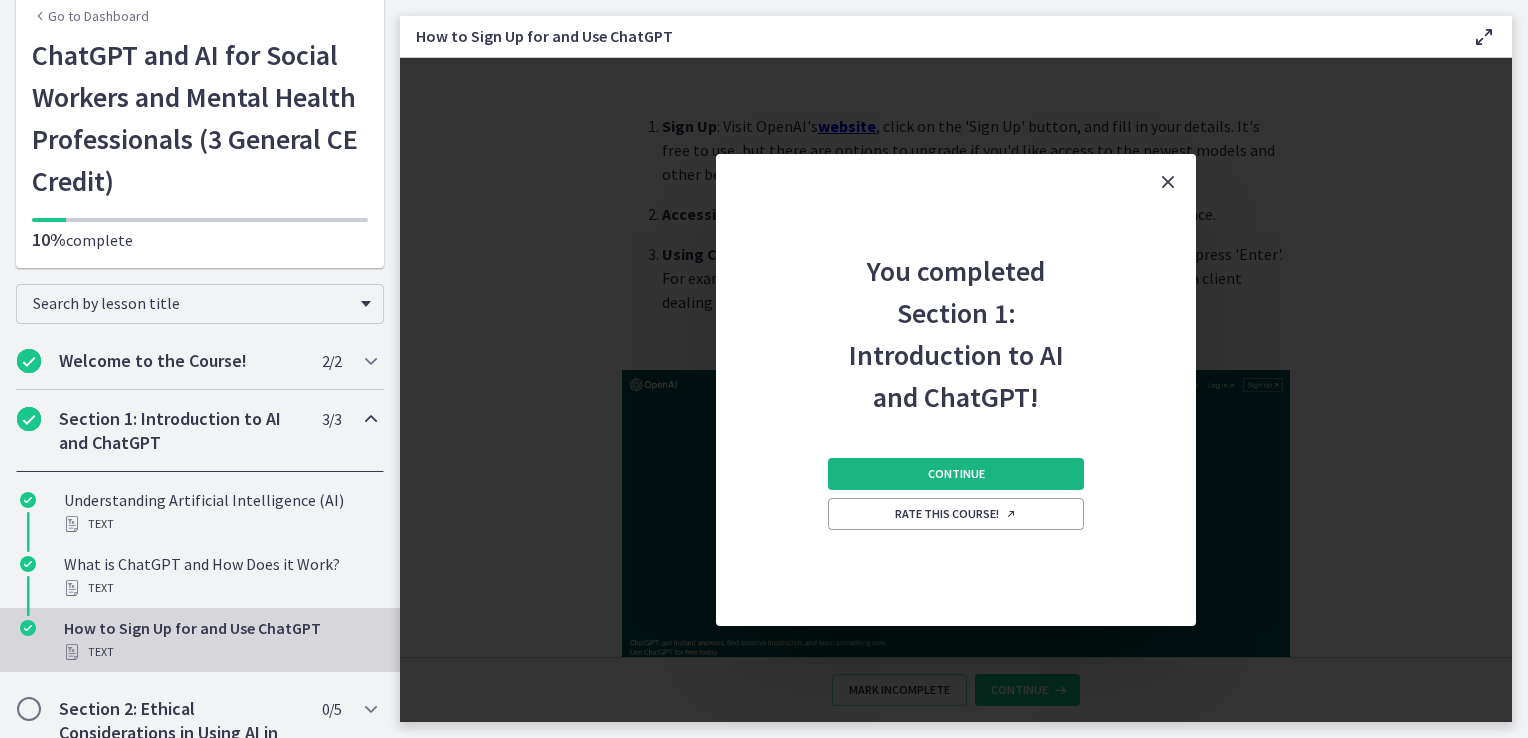 click on "Continue" at bounding box center (956, 474) 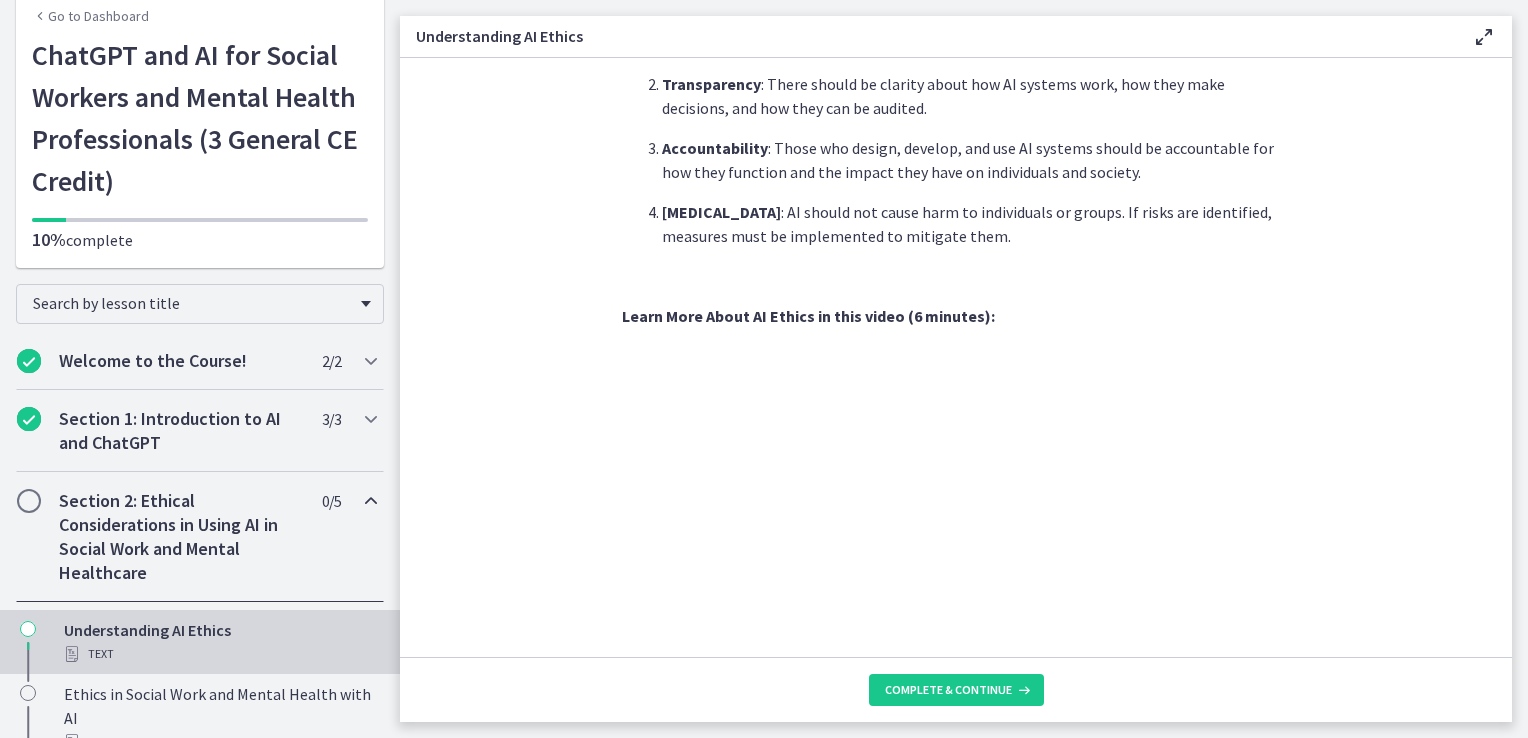 scroll, scrollTop: 800, scrollLeft: 0, axis: vertical 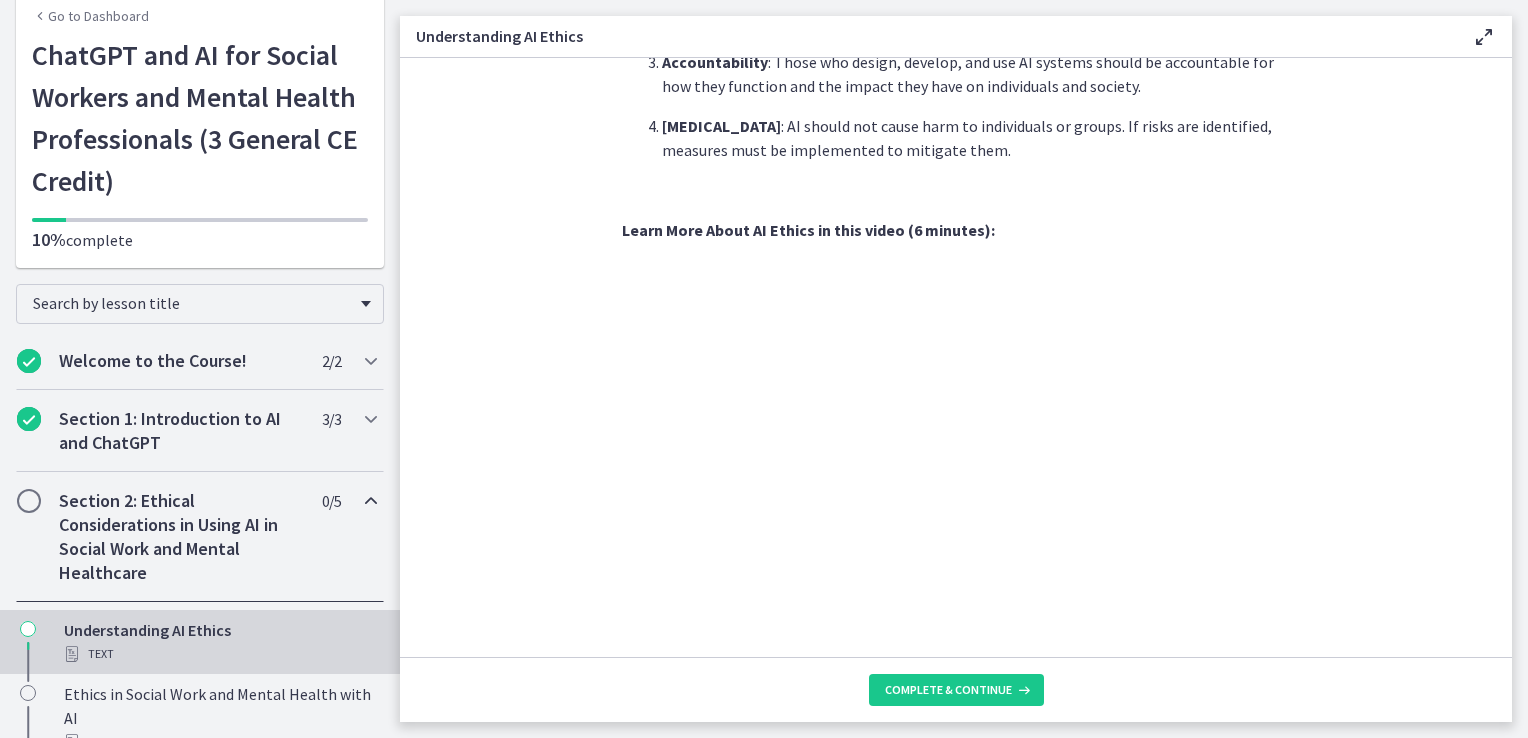 click on "Complete & continue" at bounding box center (956, 689) 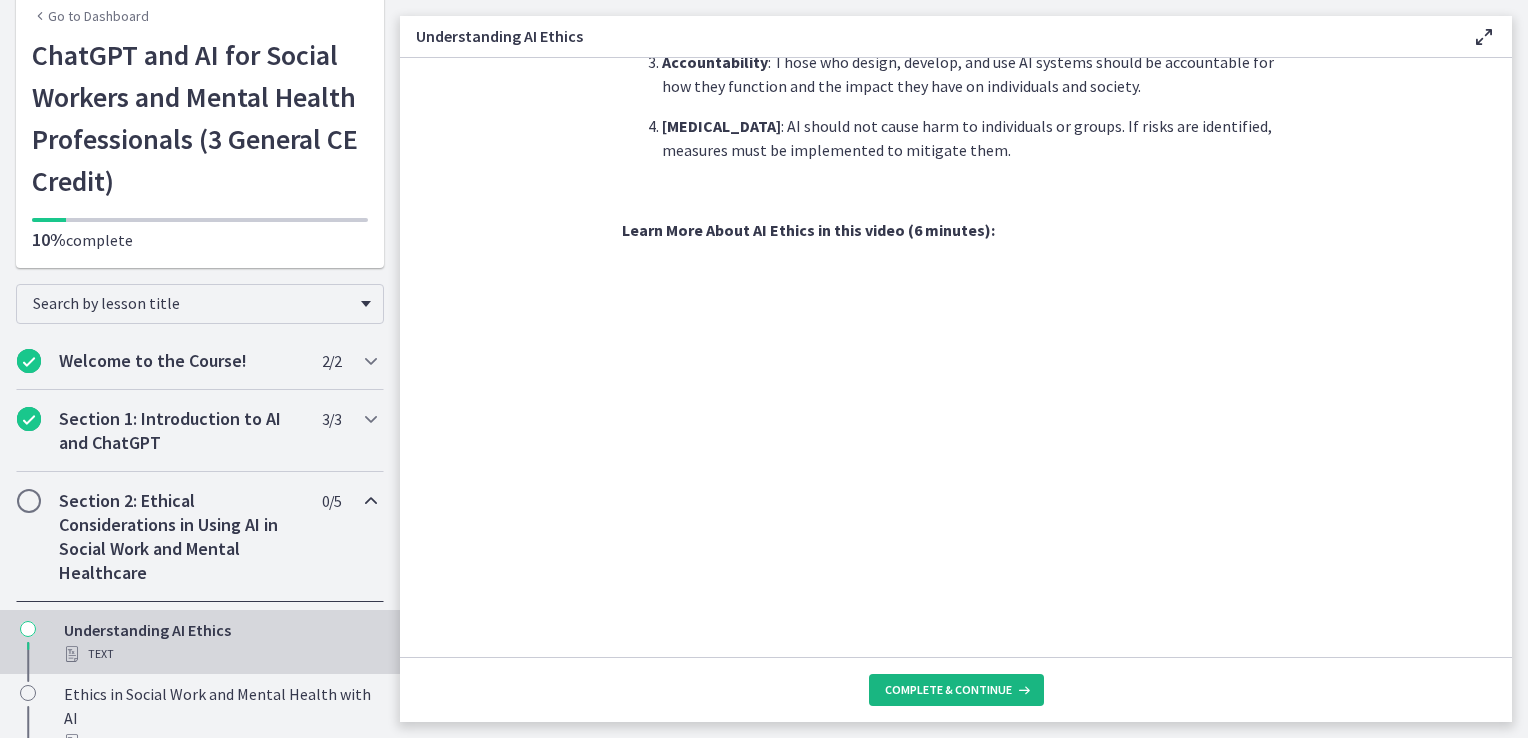 click on "Complete & continue" at bounding box center (948, 690) 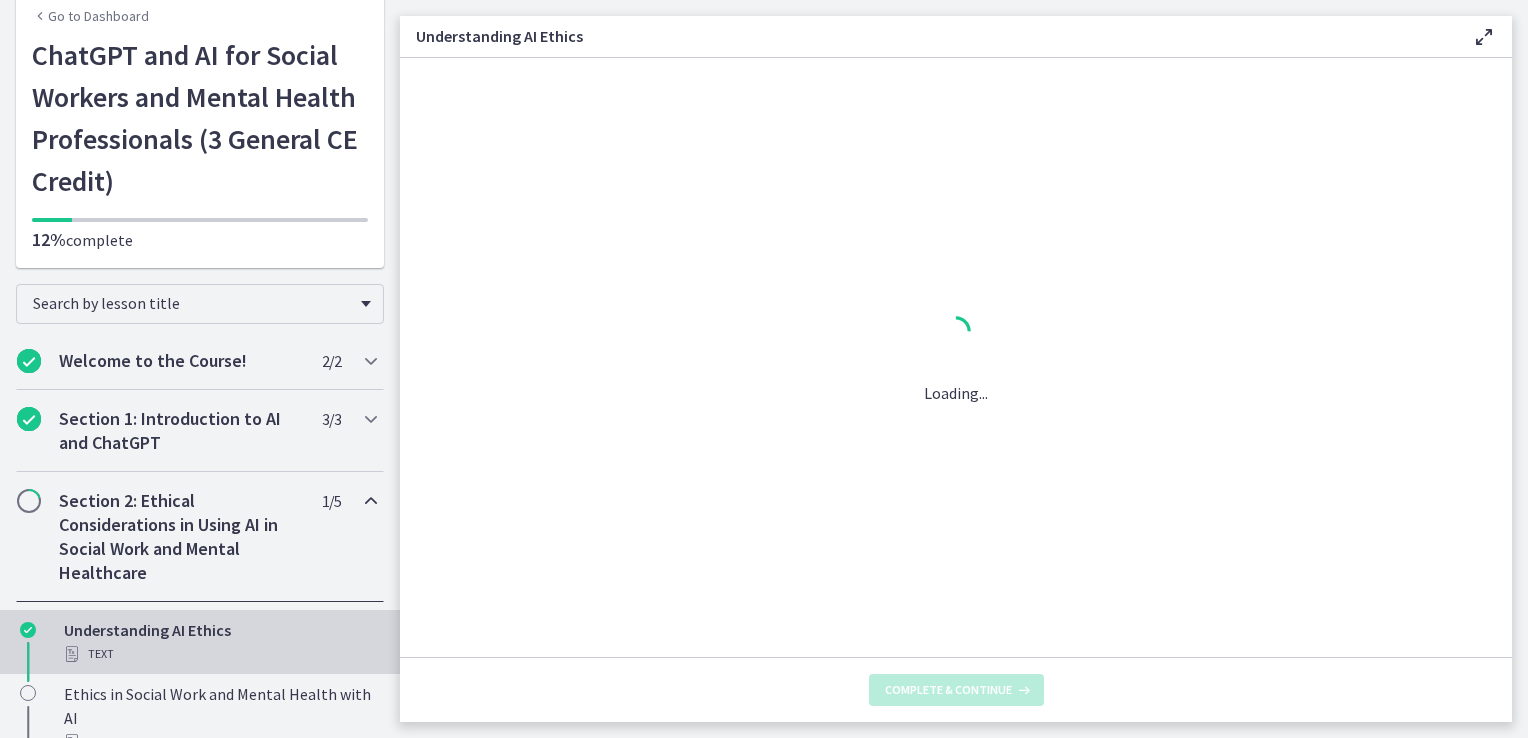 scroll, scrollTop: 0, scrollLeft: 0, axis: both 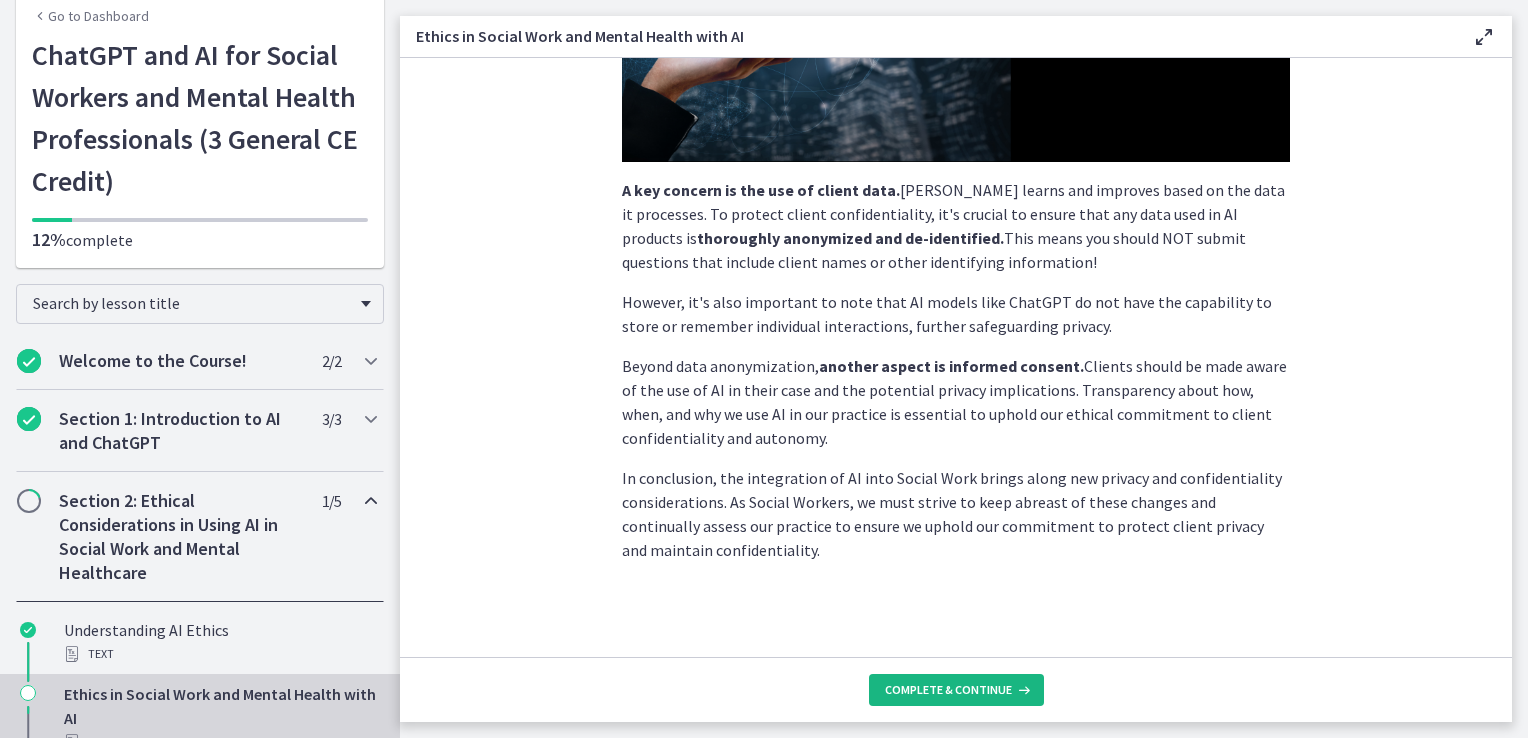 click on "Complete & continue" at bounding box center [956, 690] 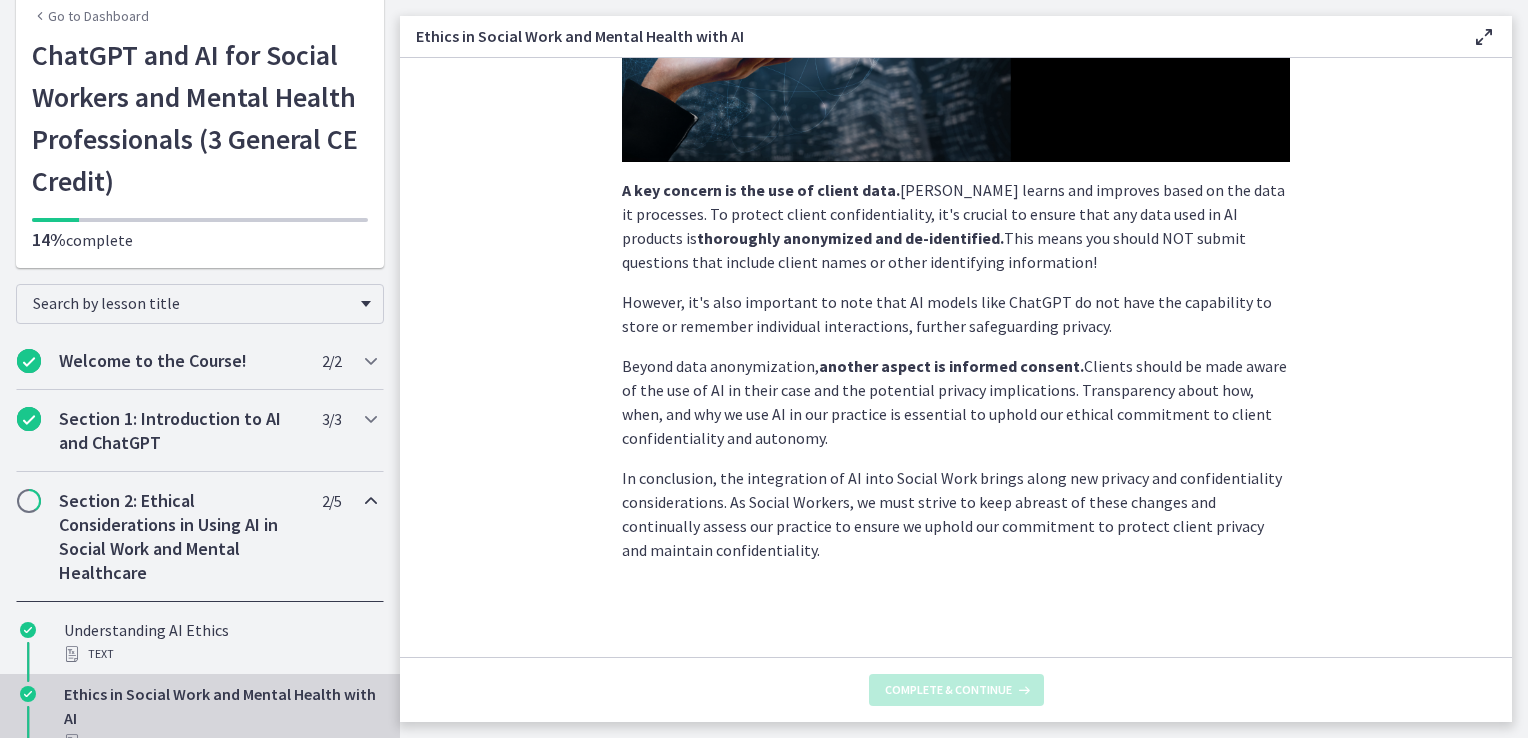 scroll, scrollTop: 0, scrollLeft: 0, axis: both 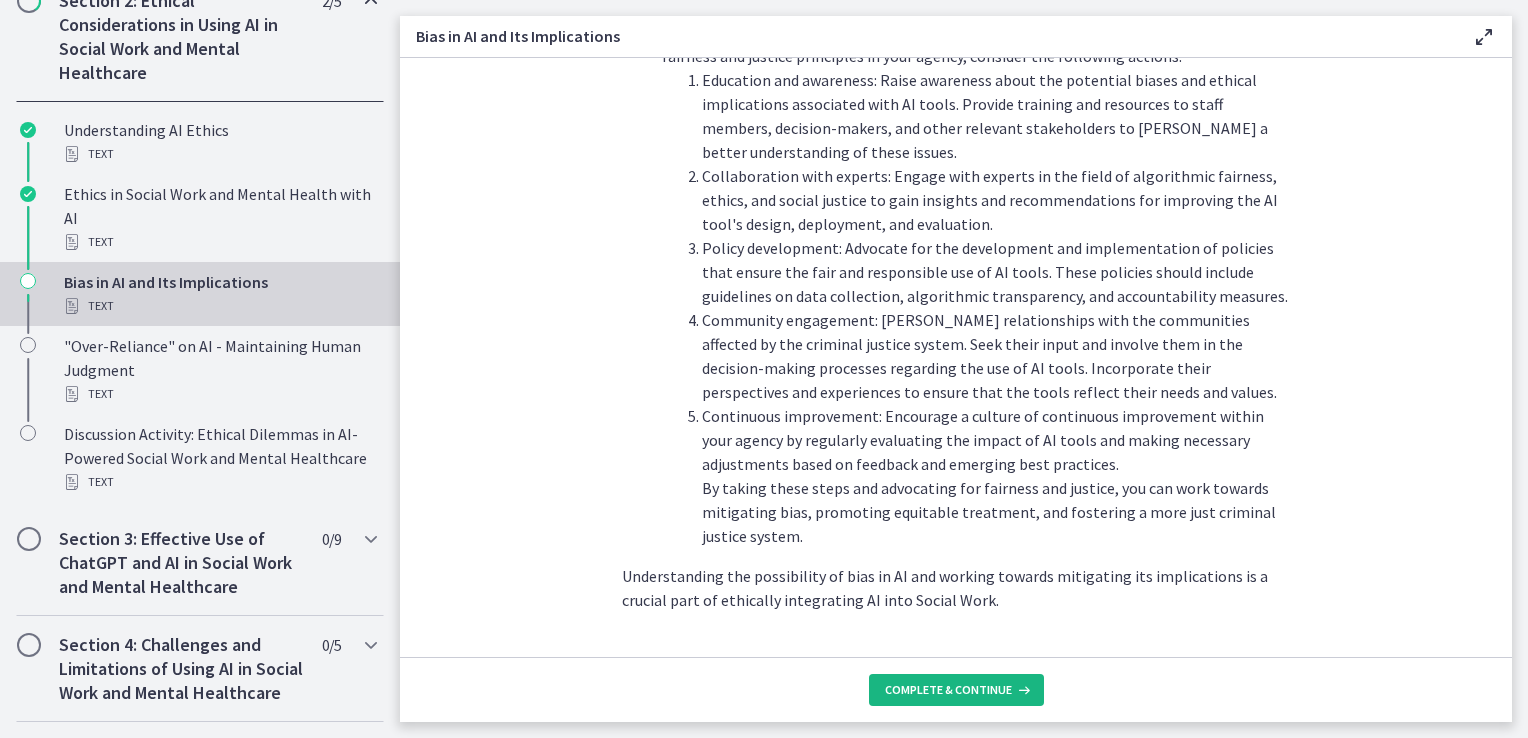 click on "Complete & continue" at bounding box center [948, 690] 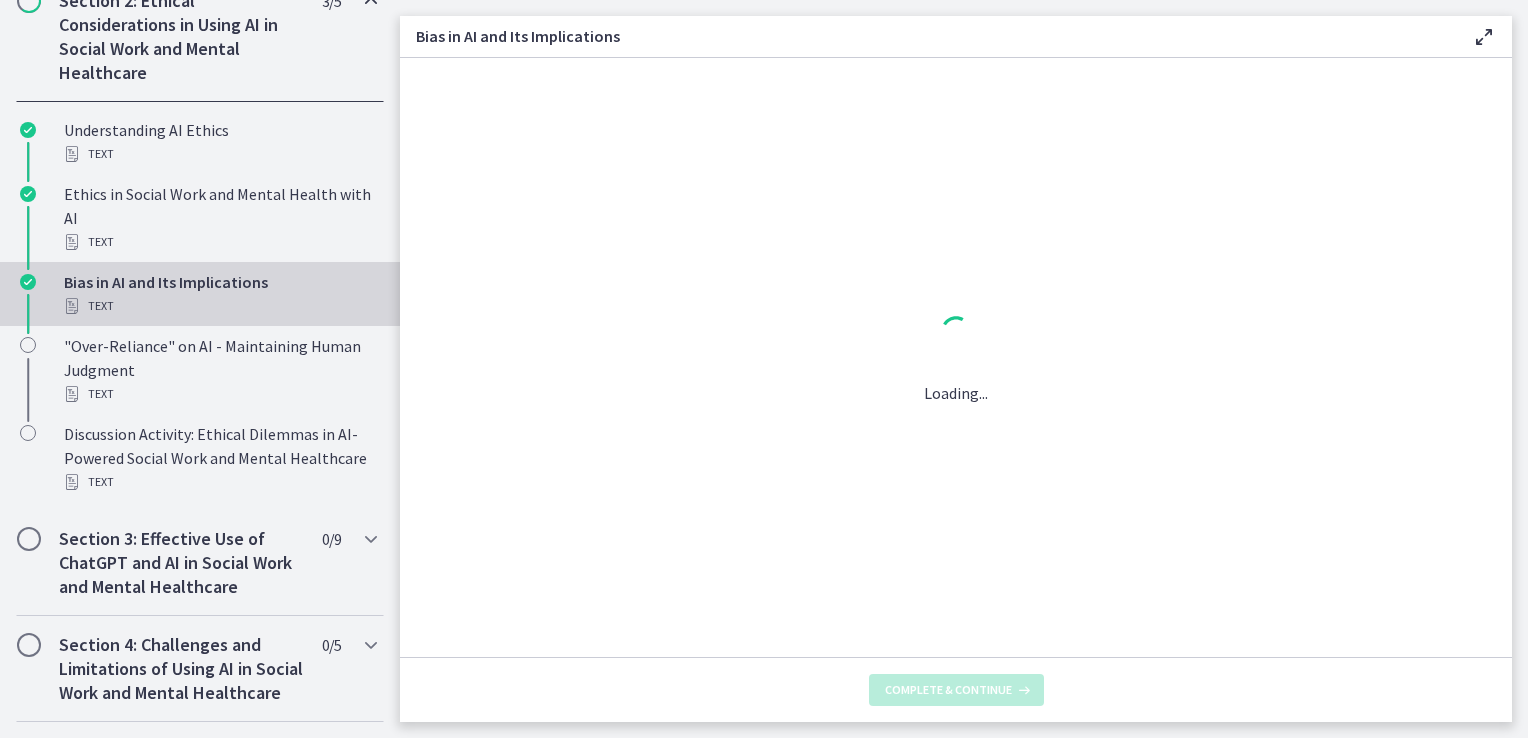 scroll, scrollTop: 0, scrollLeft: 0, axis: both 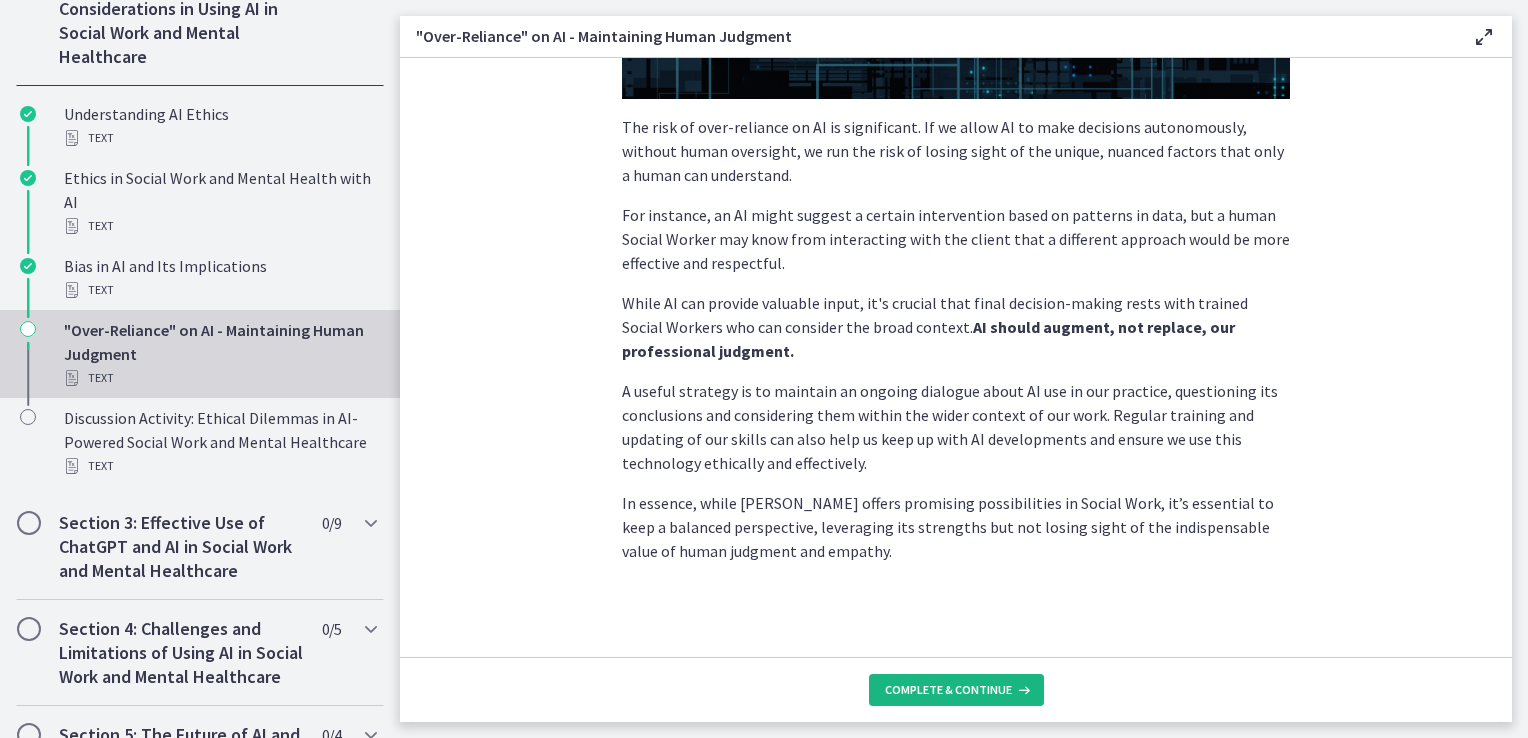 click on "Complete & continue" at bounding box center (956, 690) 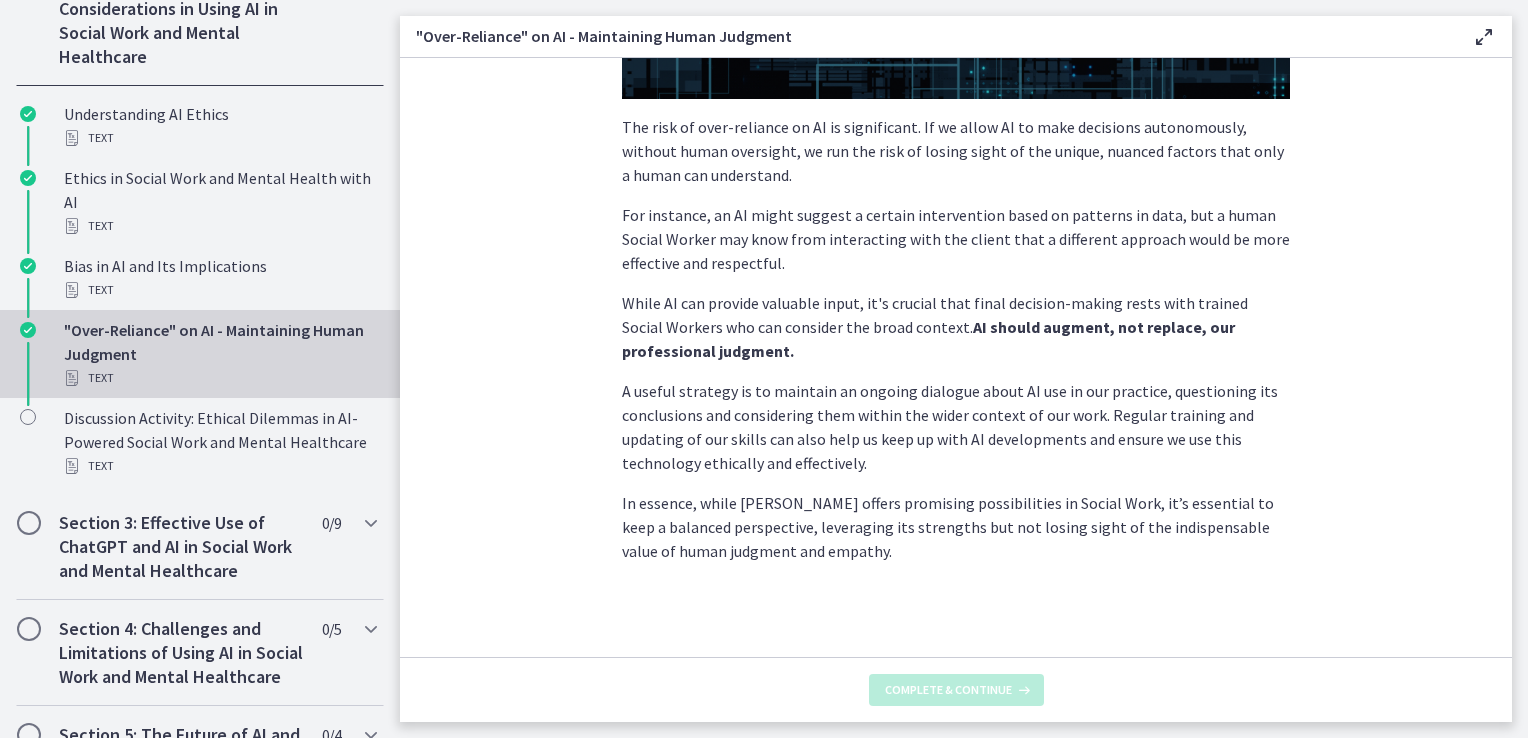 scroll, scrollTop: 0, scrollLeft: 0, axis: both 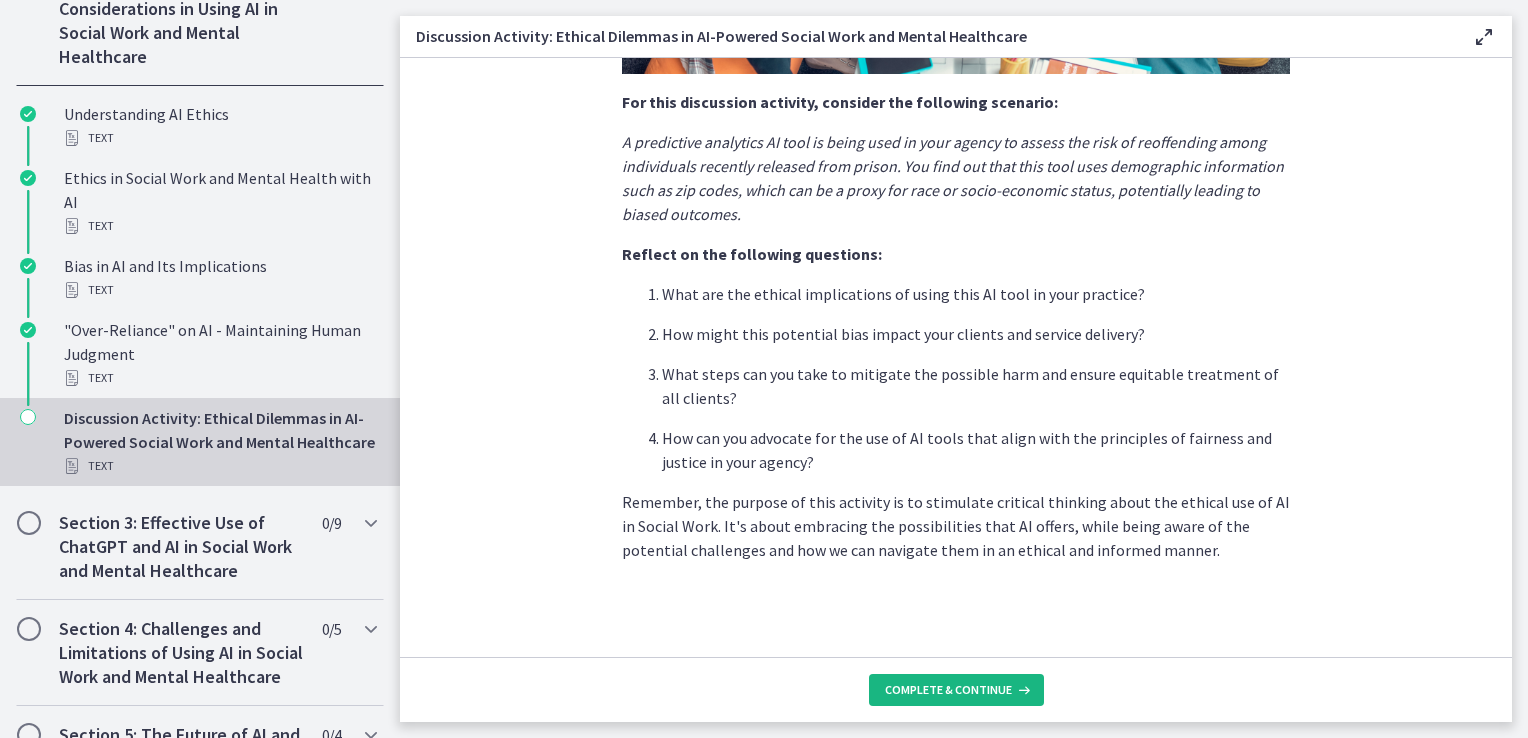 click on "Complete & continue" at bounding box center (956, 690) 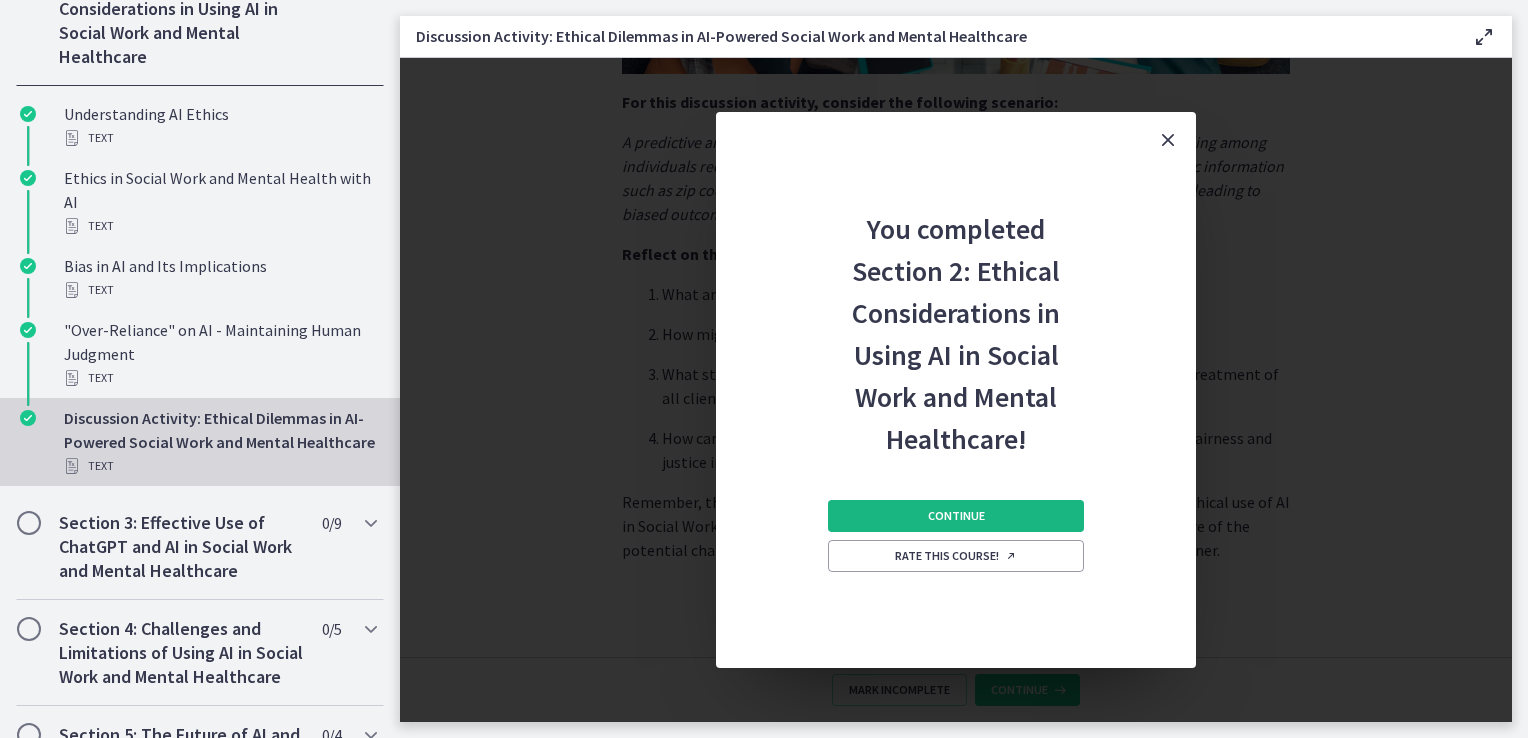 click on "Continue" at bounding box center [956, 516] 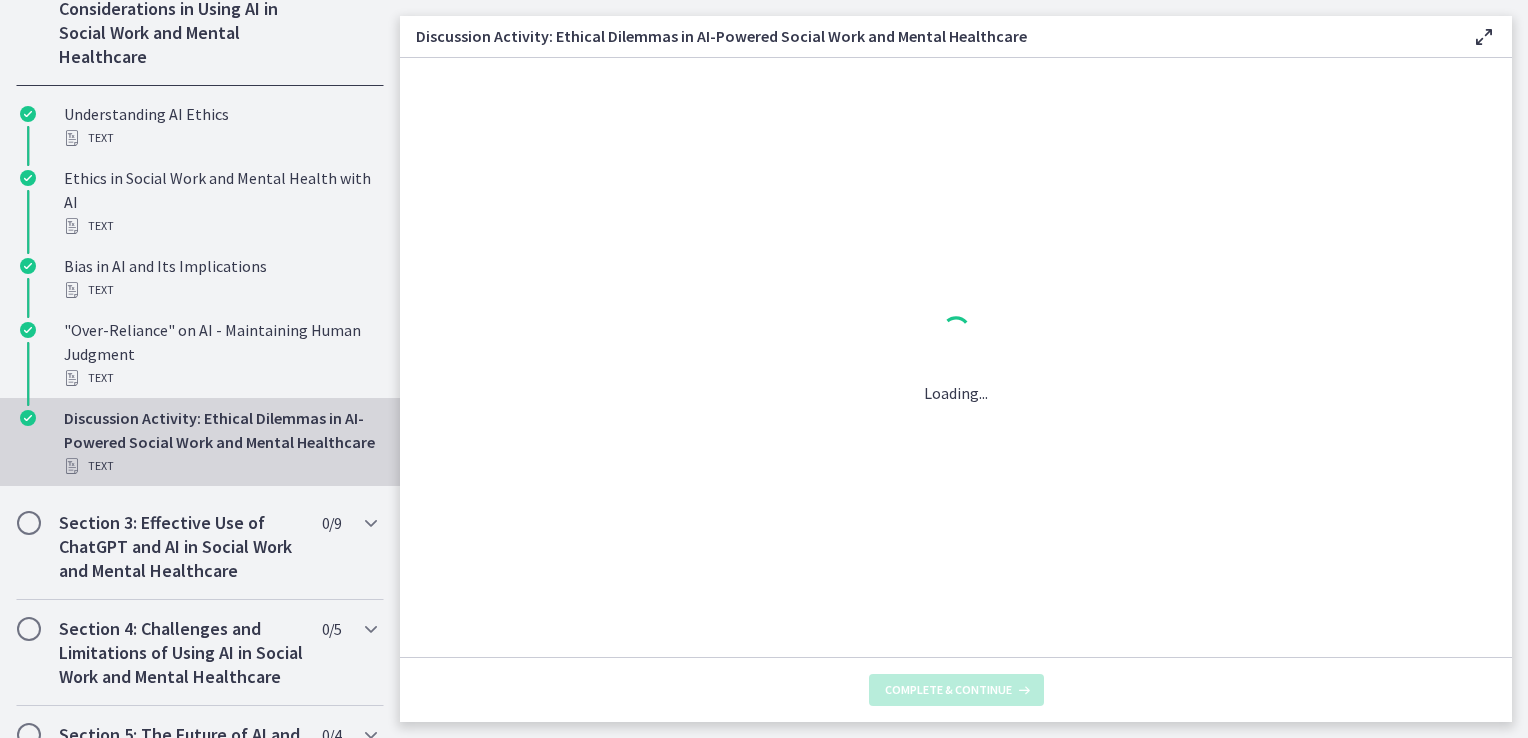scroll, scrollTop: 0, scrollLeft: 0, axis: both 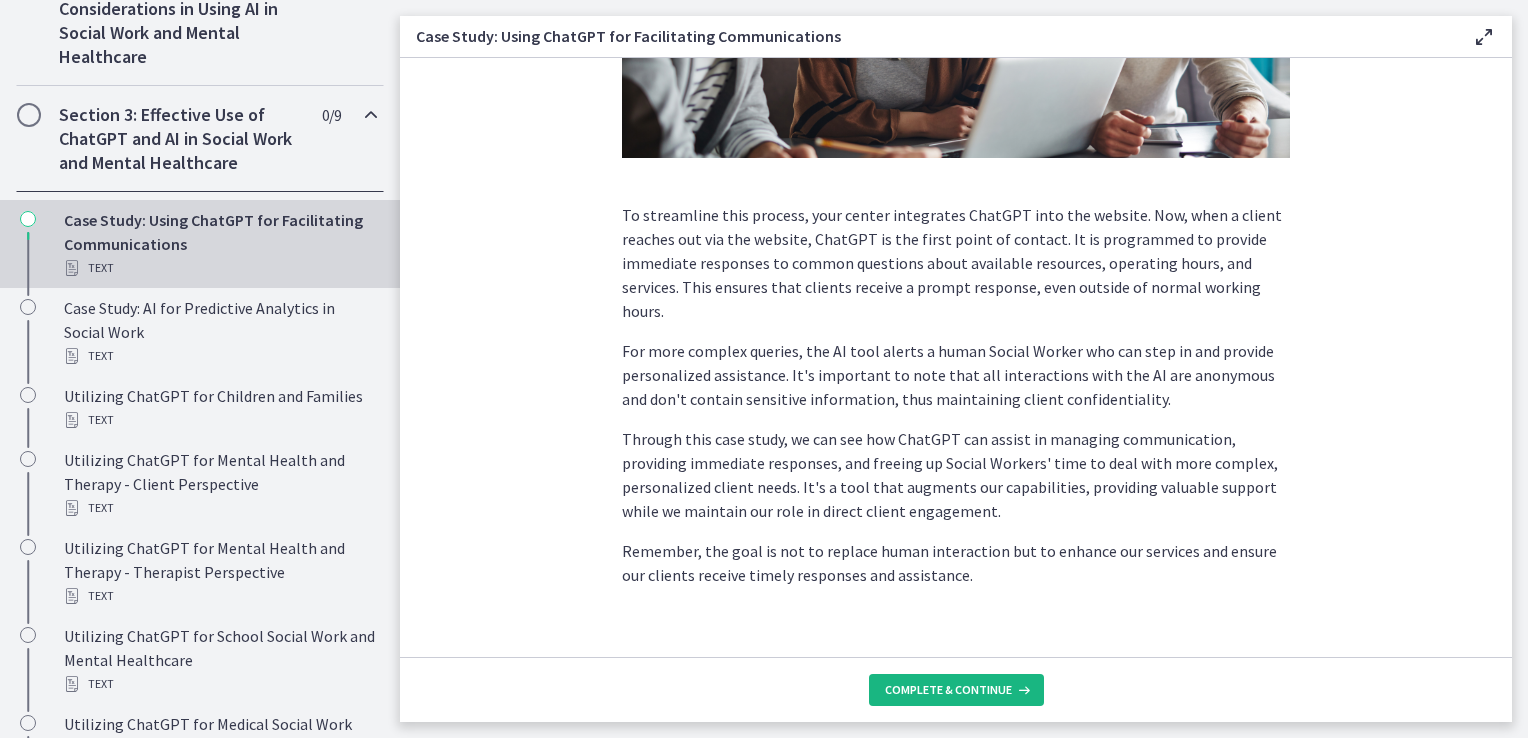 click on "Complete & continue" at bounding box center (948, 690) 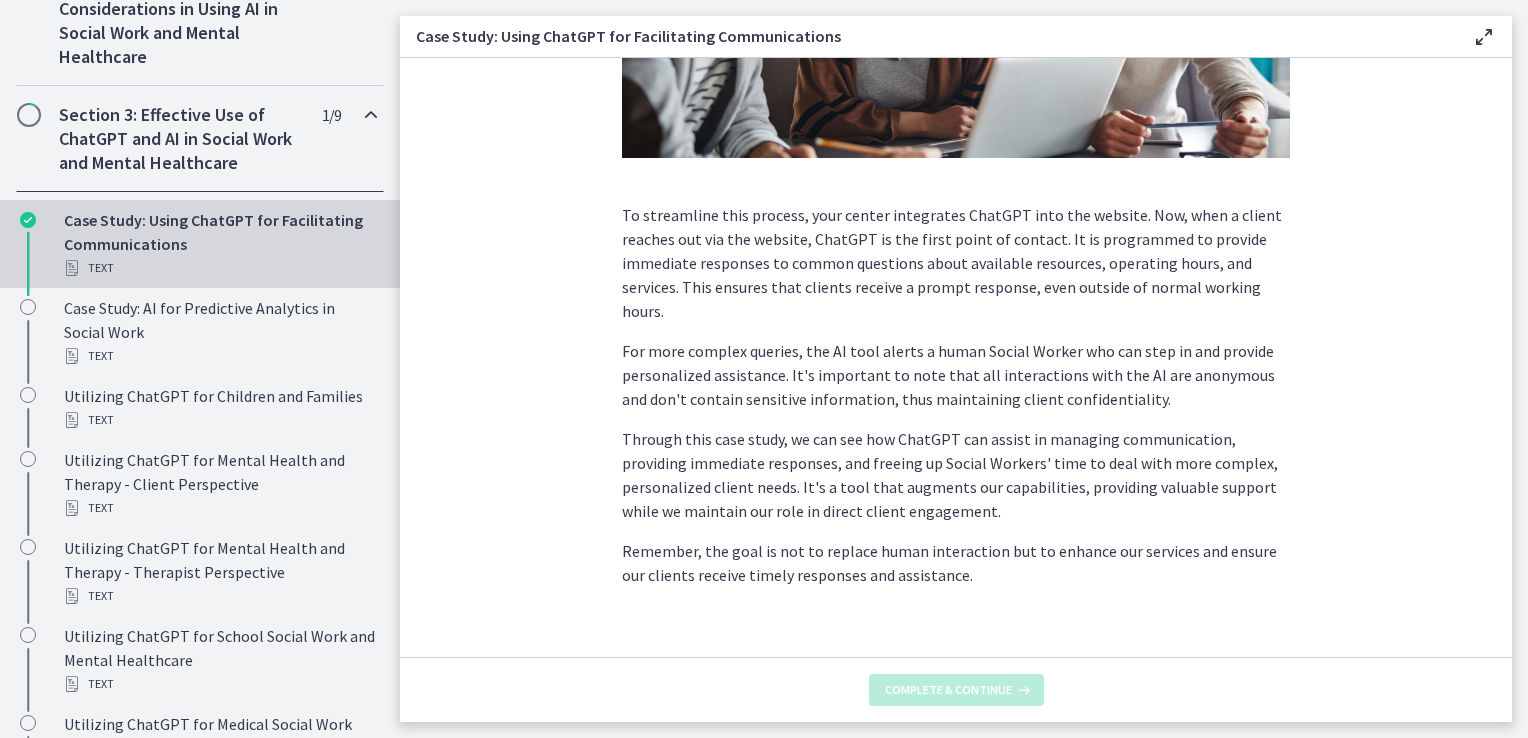 scroll, scrollTop: 0, scrollLeft: 0, axis: both 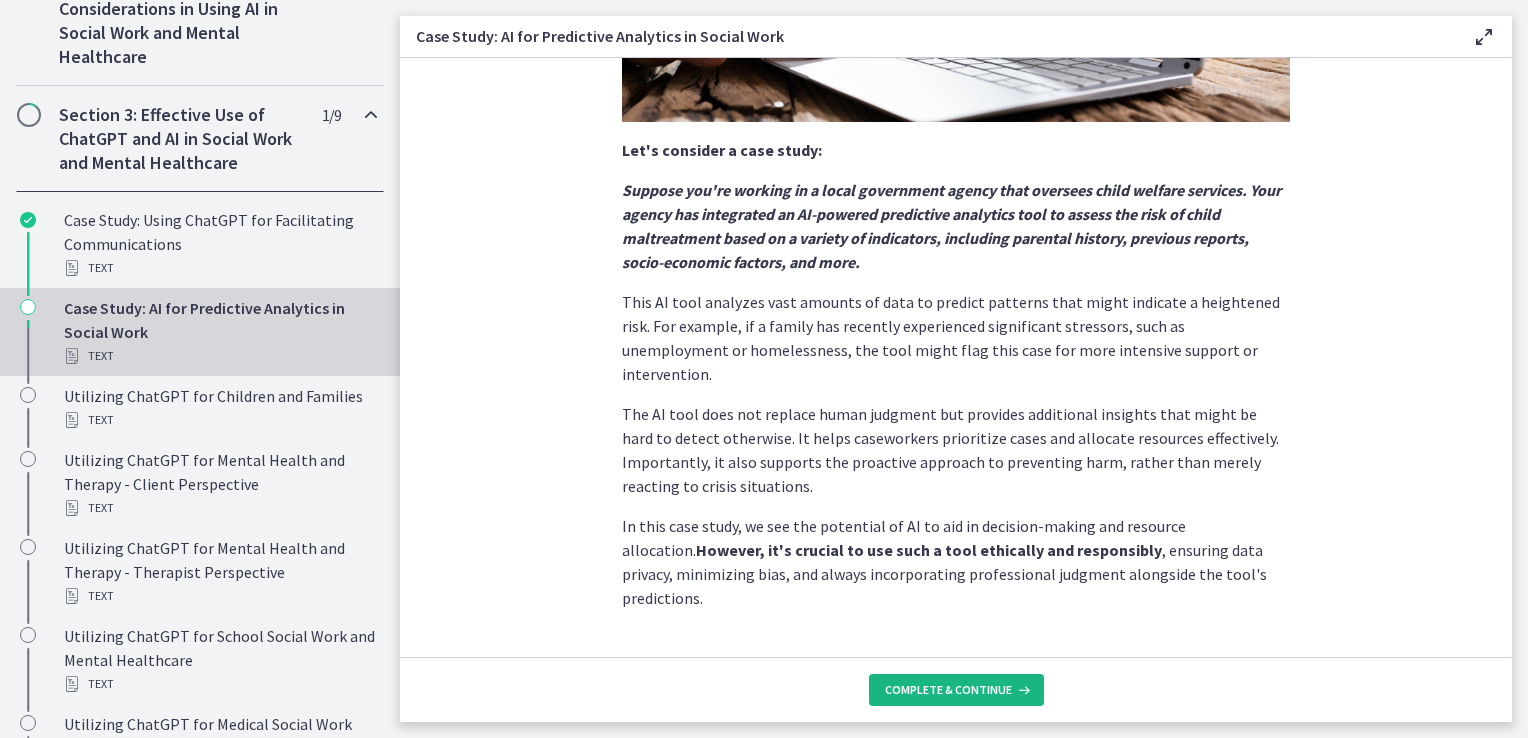 click on "Complete & continue" at bounding box center (956, 690) 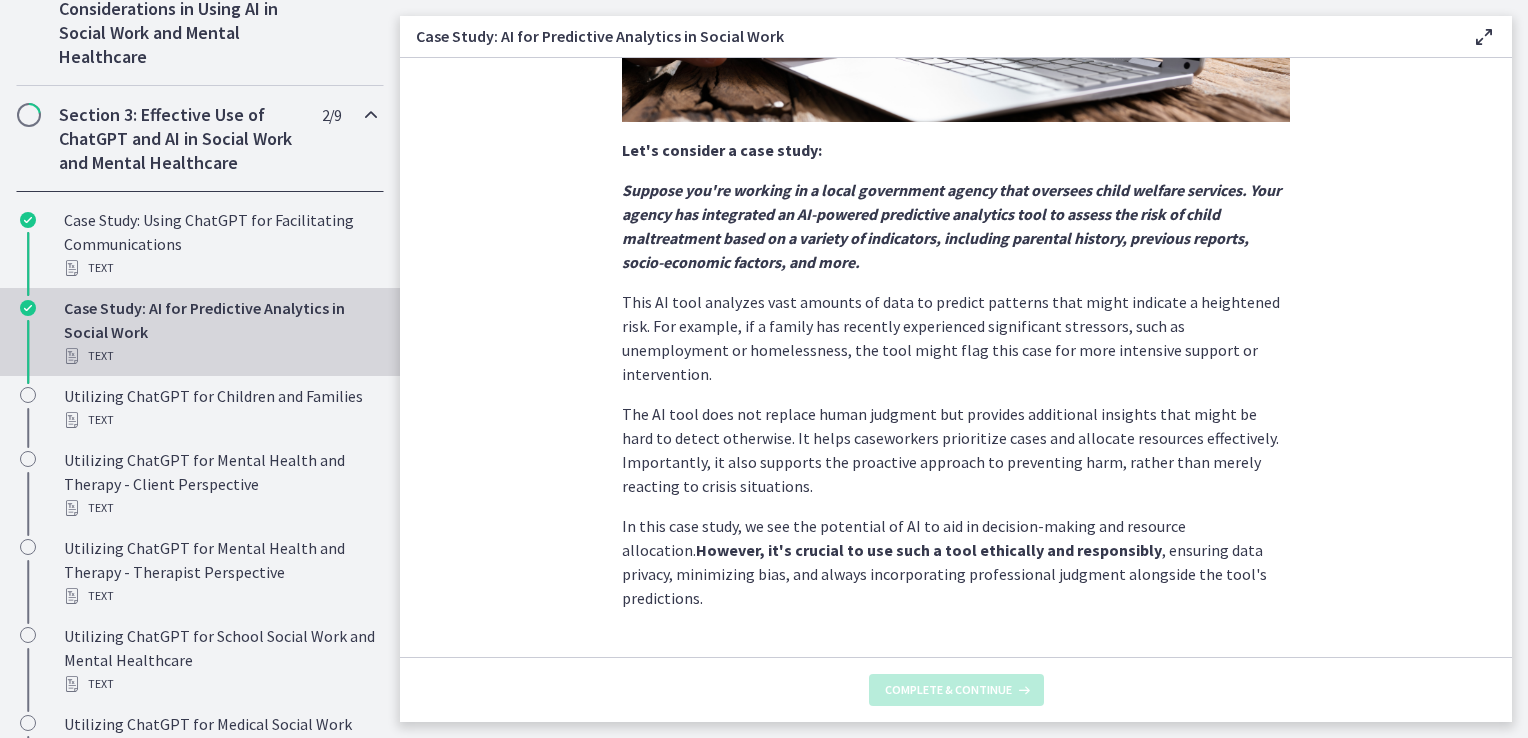 scroll, scrollTop: 0, scrollLeft: 0, axis: both 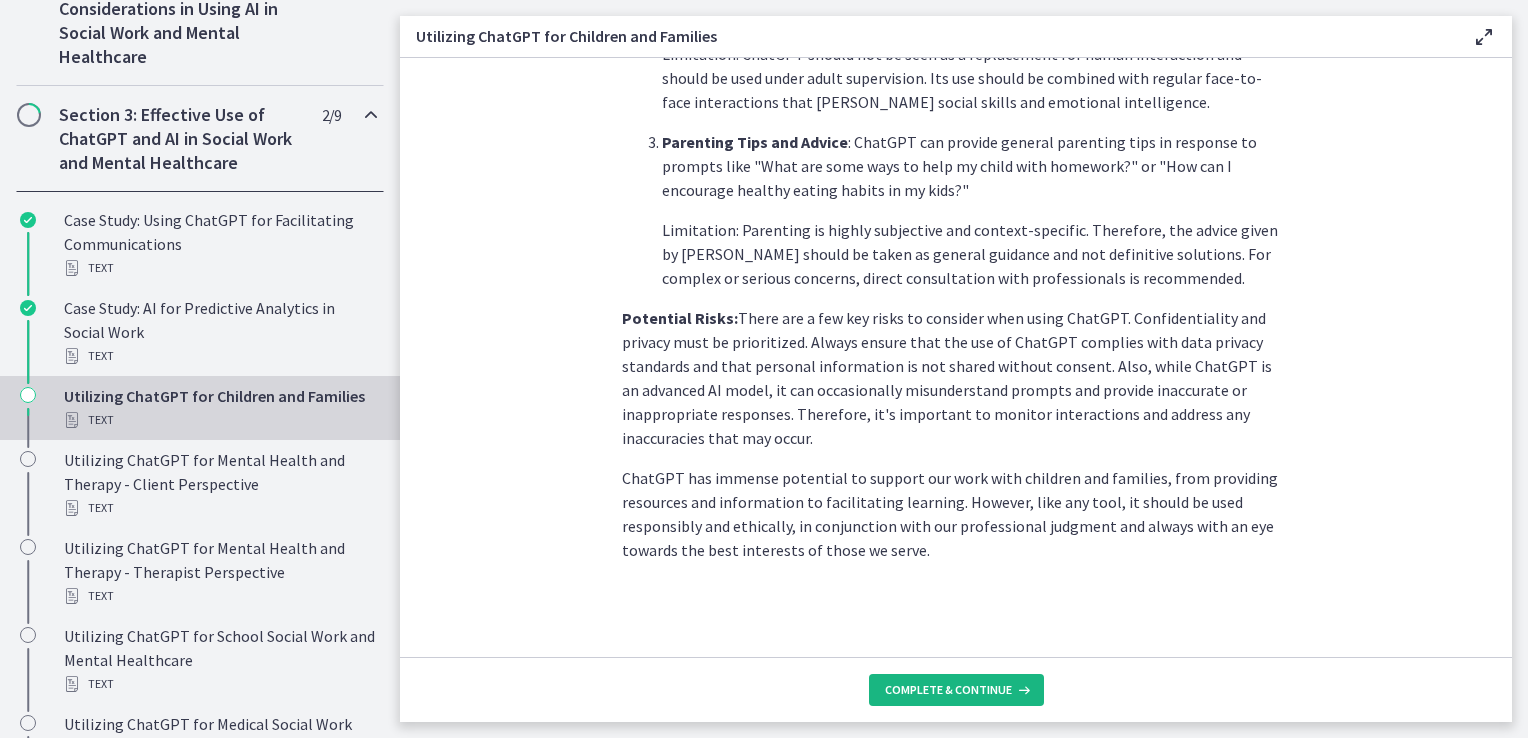 click on "Complete & continue" at bounding box center [948, 690] 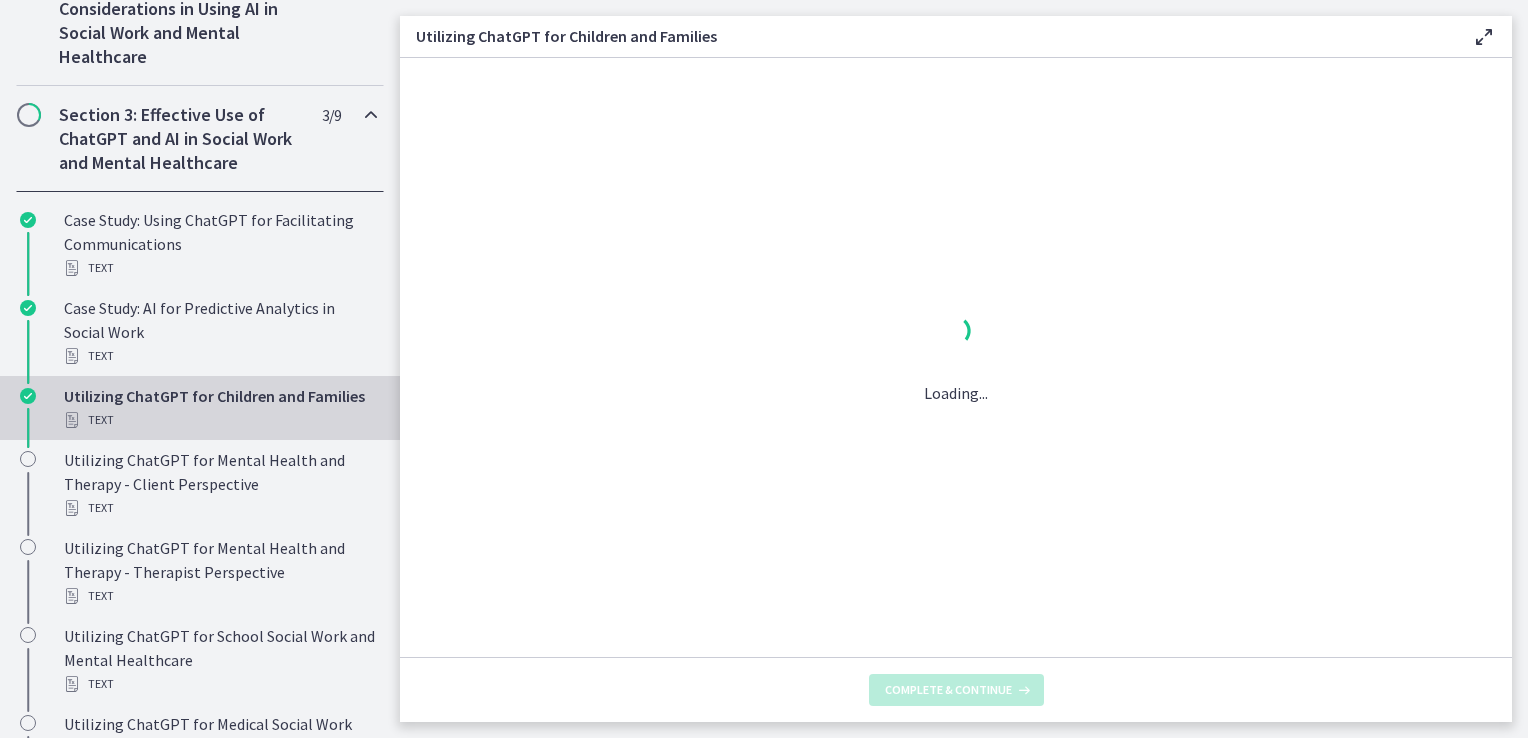 scroll, scrollTop: 0, scrollLeft: 0, axis: both 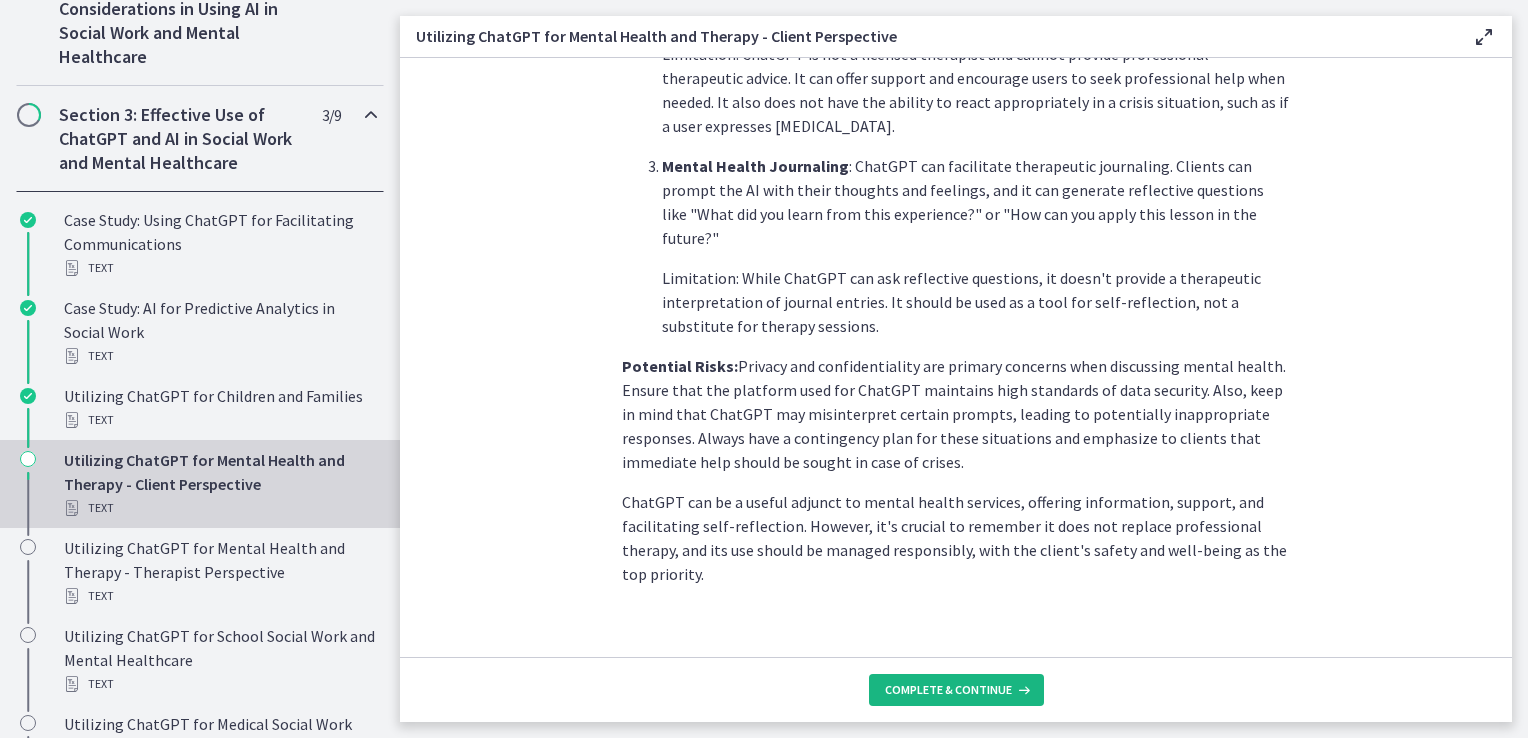 click on "Complete & continue" at bounding box center [956, 690] 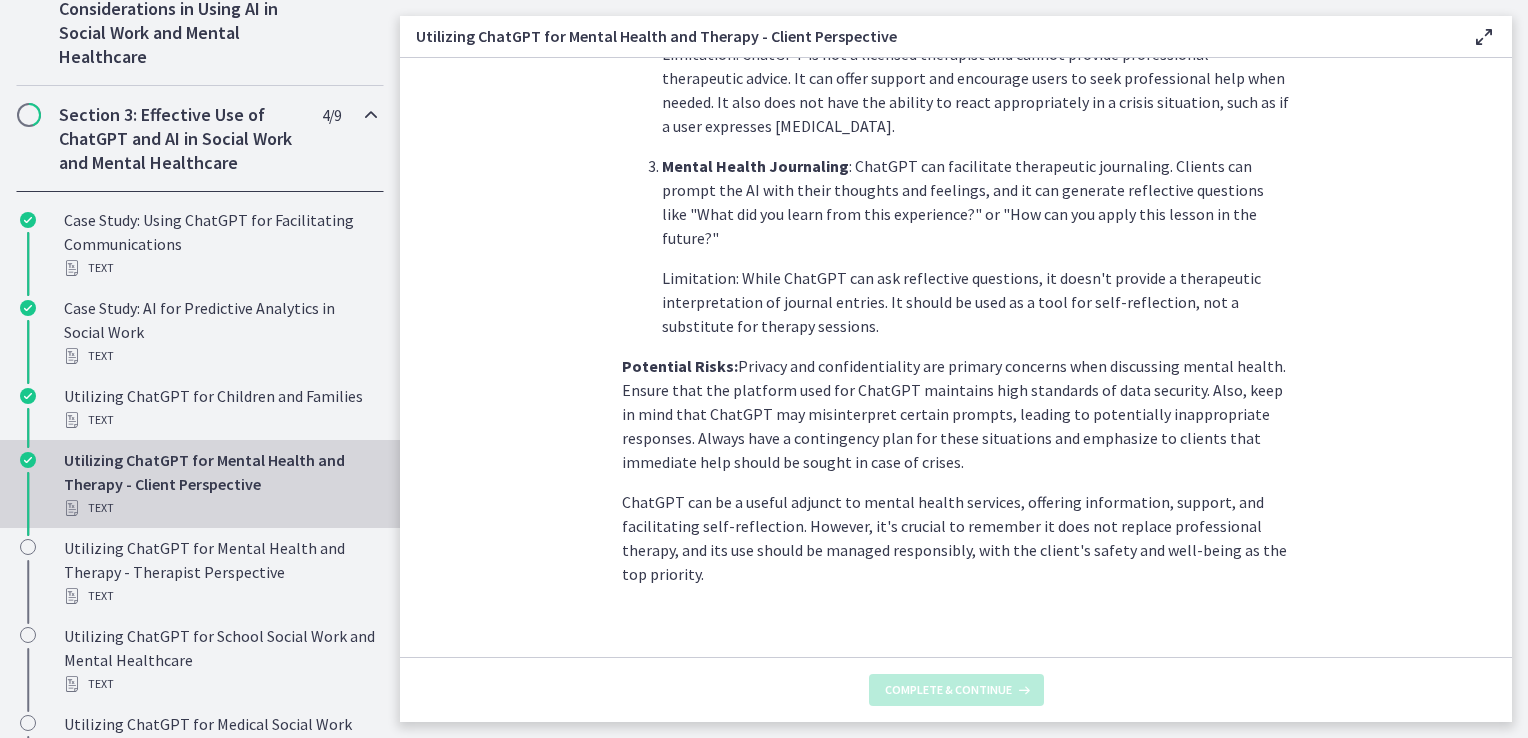 scroll, scrollTop: 0, scrollLeft: 0, axis: both 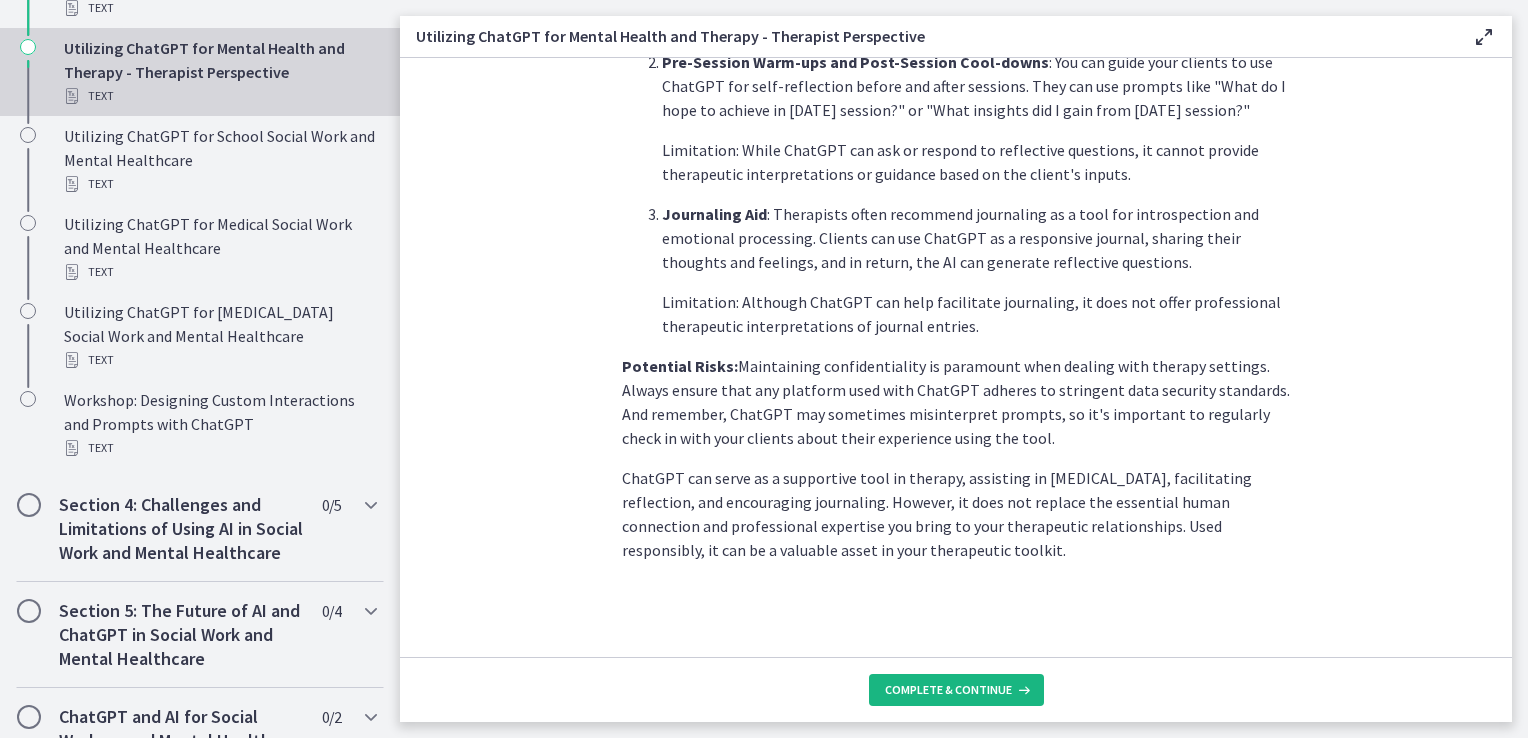 click on "Complete & continue" at bounding box center [948, 690] 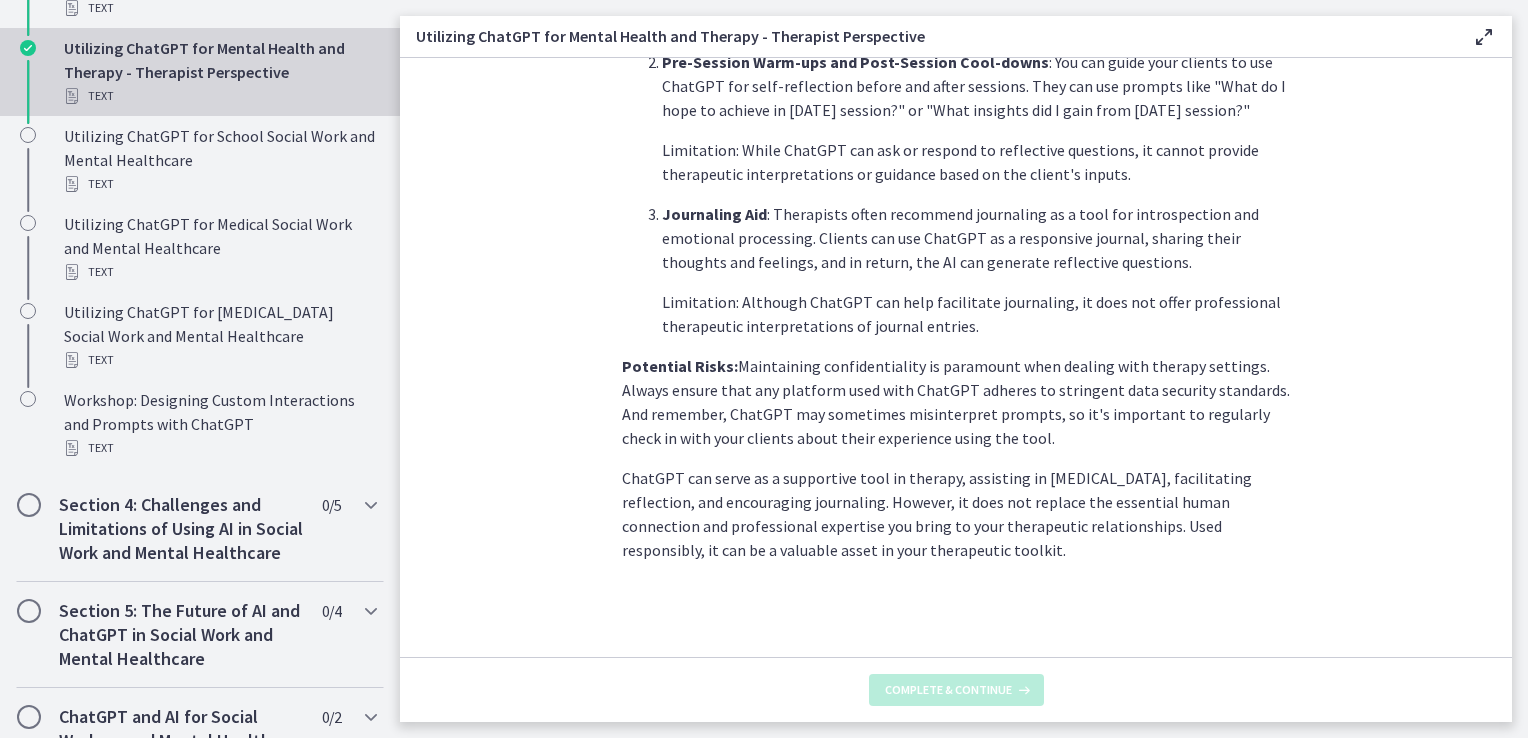 scroll, scrollTop: 0, scrollLeft: 0, axis: both 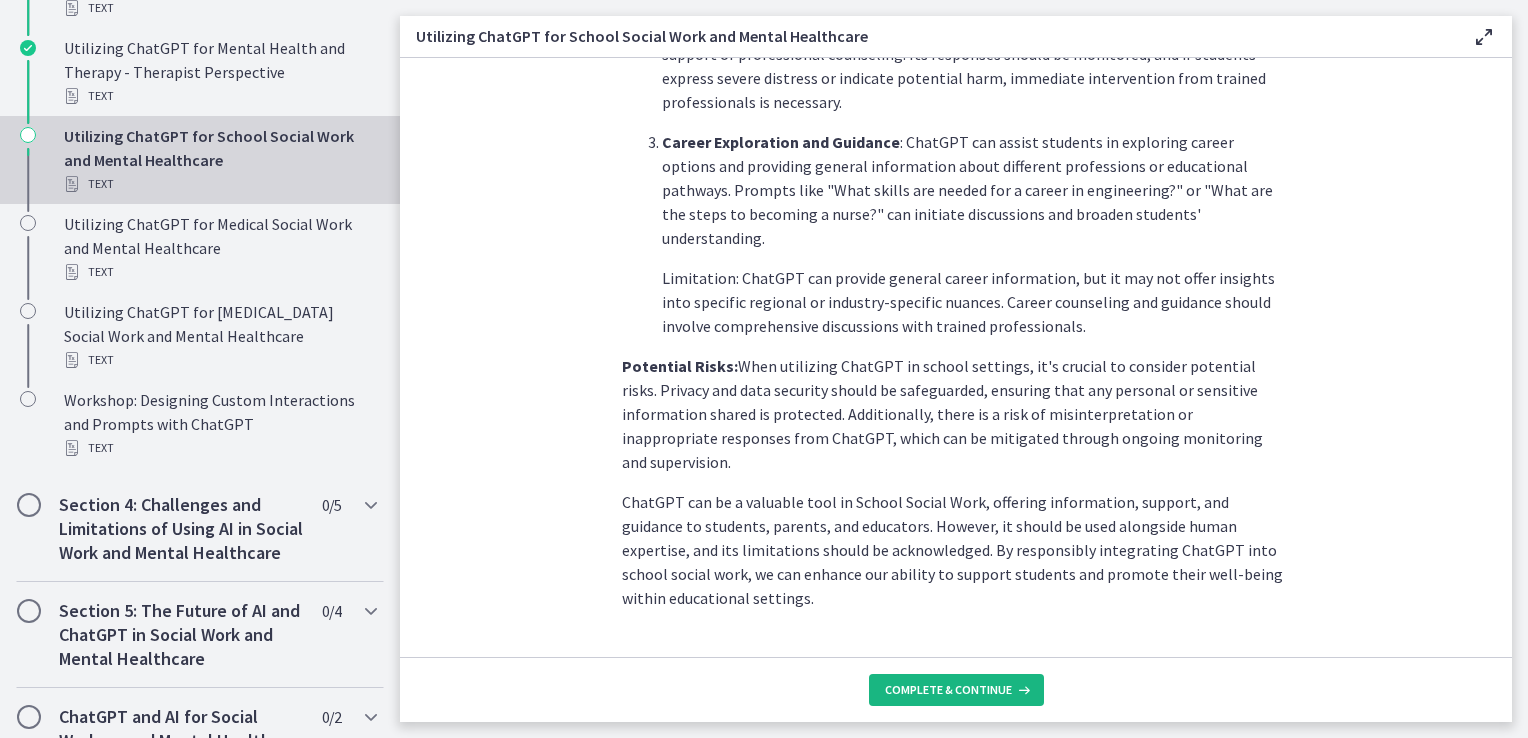 click on "Complete & continue" at bounding box center (948, 690) 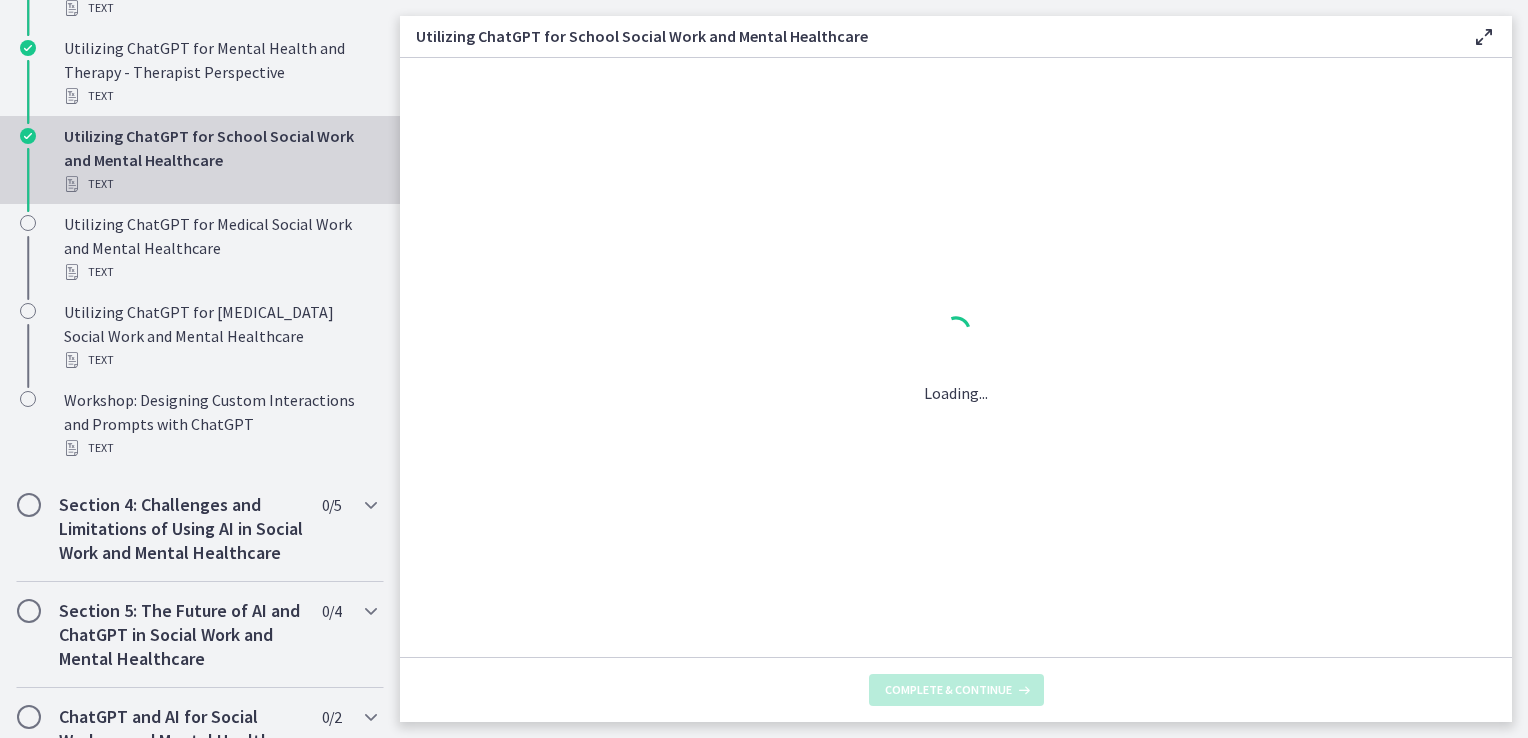 scroll, scrollTop: 0, scrollLeft: 0, axis: both 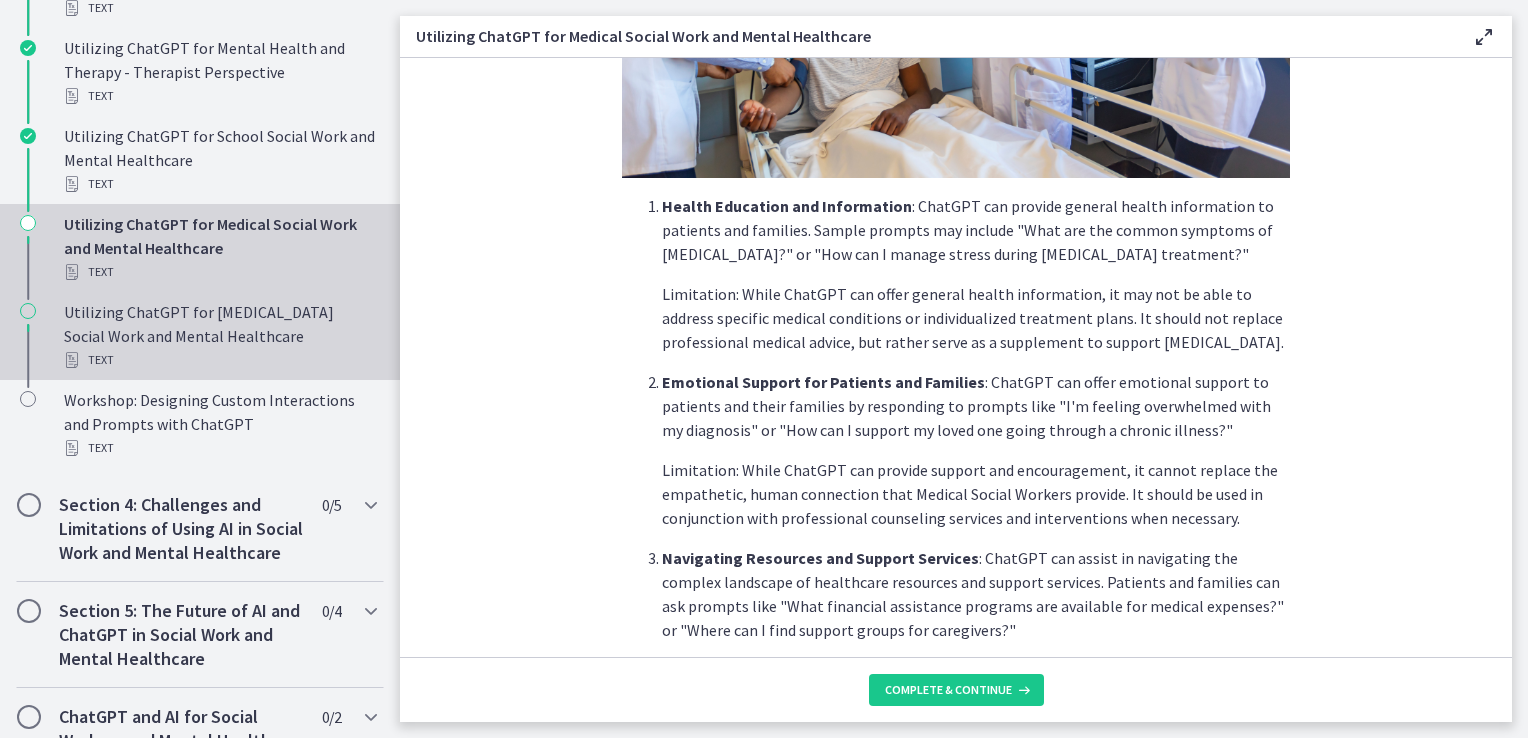 click on "Utilizing ChatGPT for Geriatric Social Work and Mental Healthcare
Text" at bounding box center [220, 336] 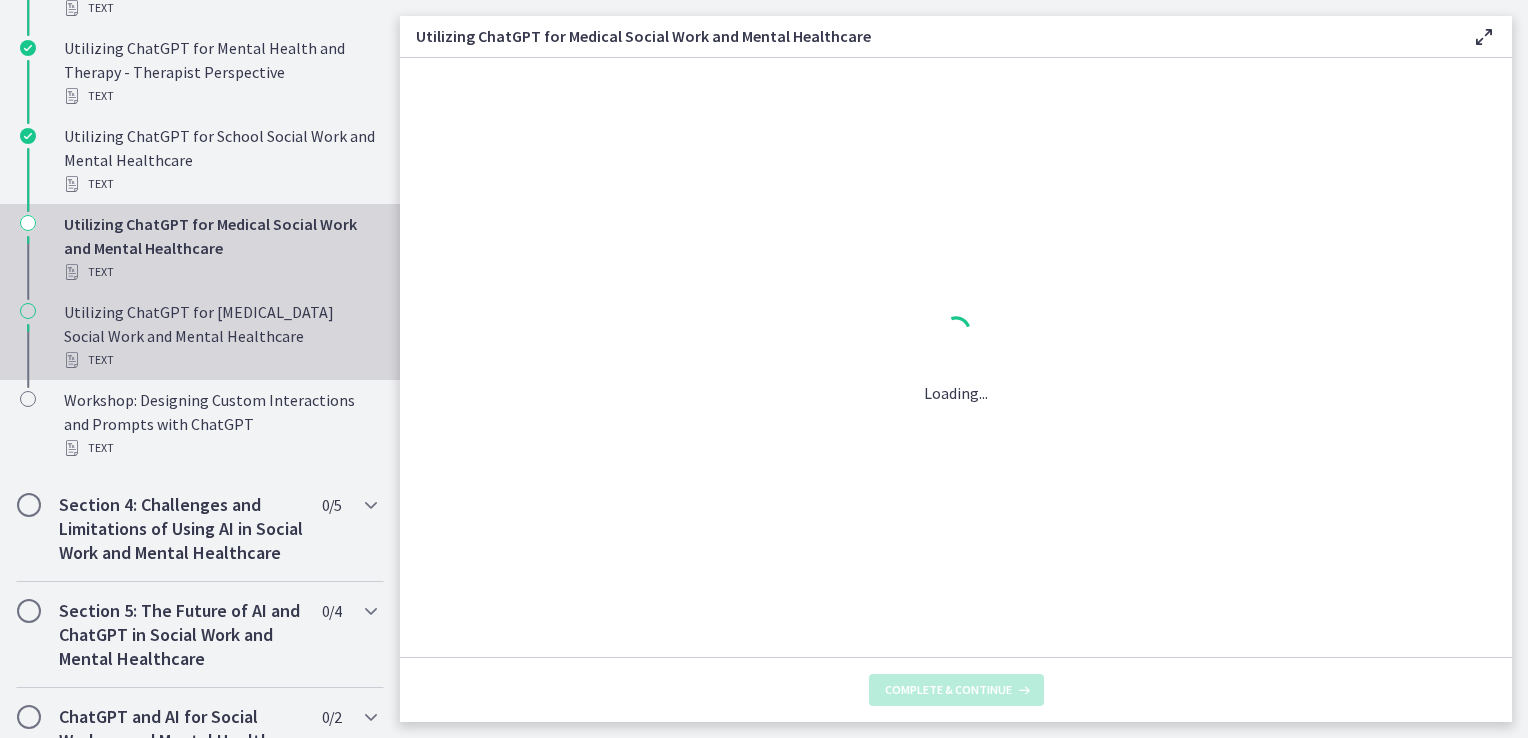 scroll, scrollTop: 0, scrollLeft: 0, axis: both 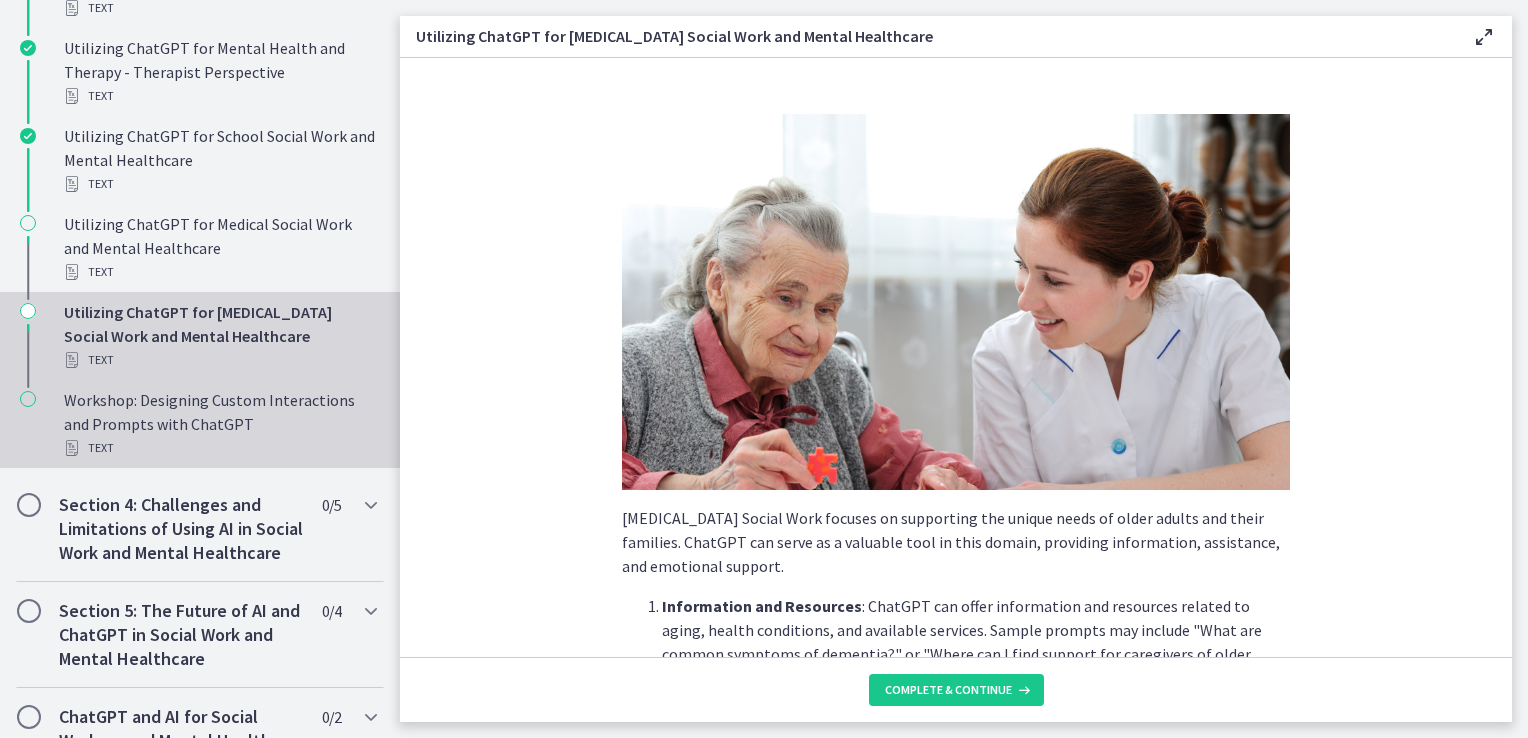 click on "Workshop: Designing Custom Interactions and Prompts with ChatGPT
Text" at bounding box center (220, 424) 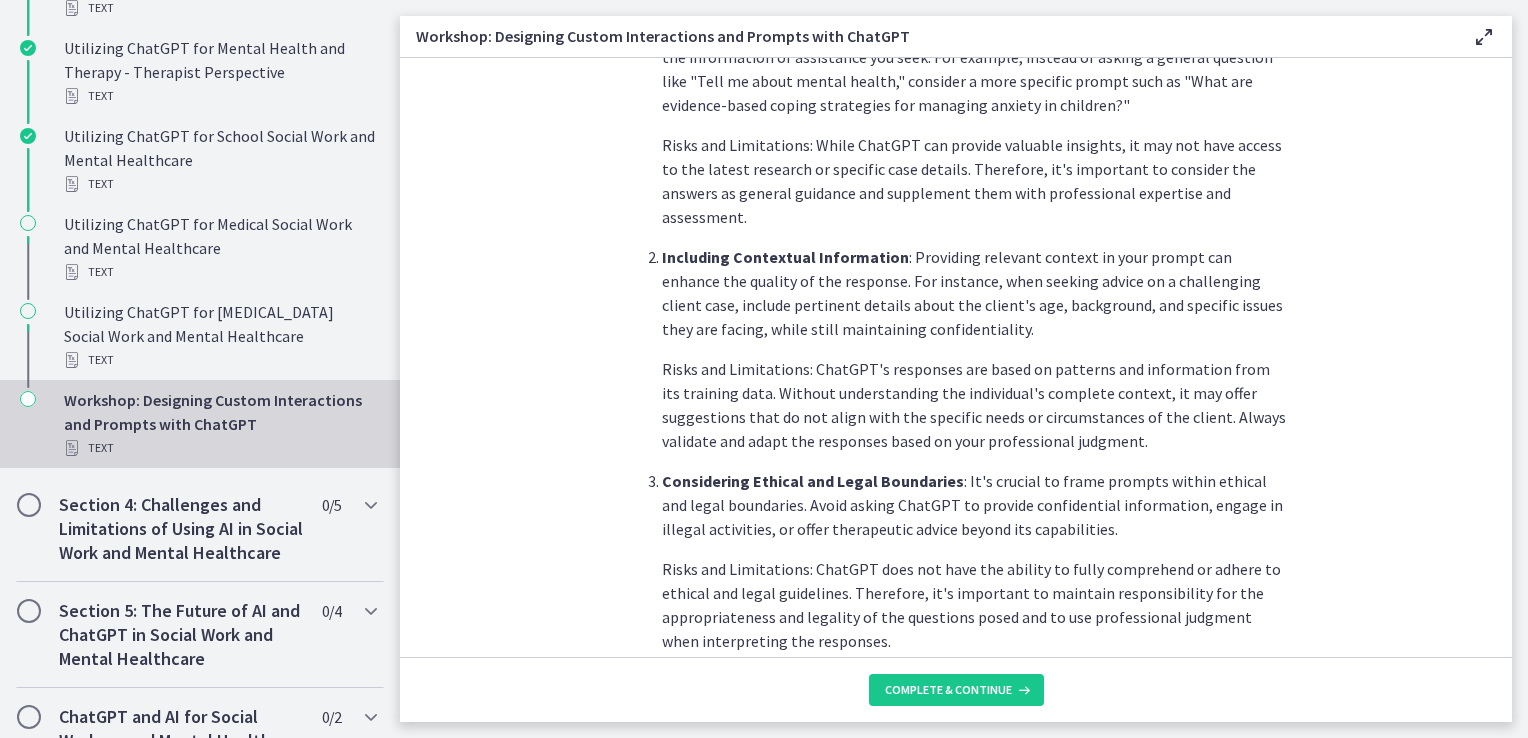 scroll, scrollTop: 700, scrollLeft: 0, axis: vertical 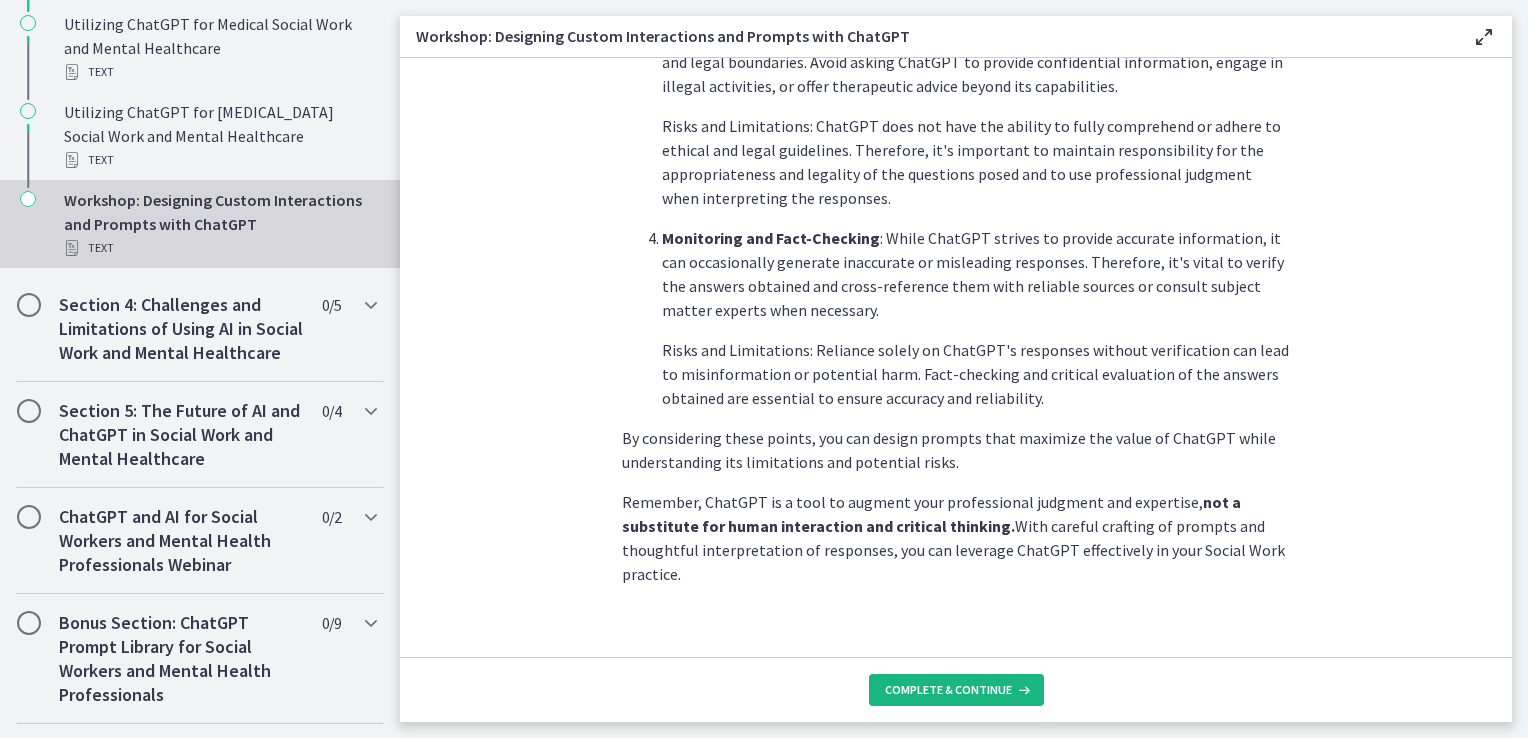 click on "Complete & continue" at bounding box center [948, 690] 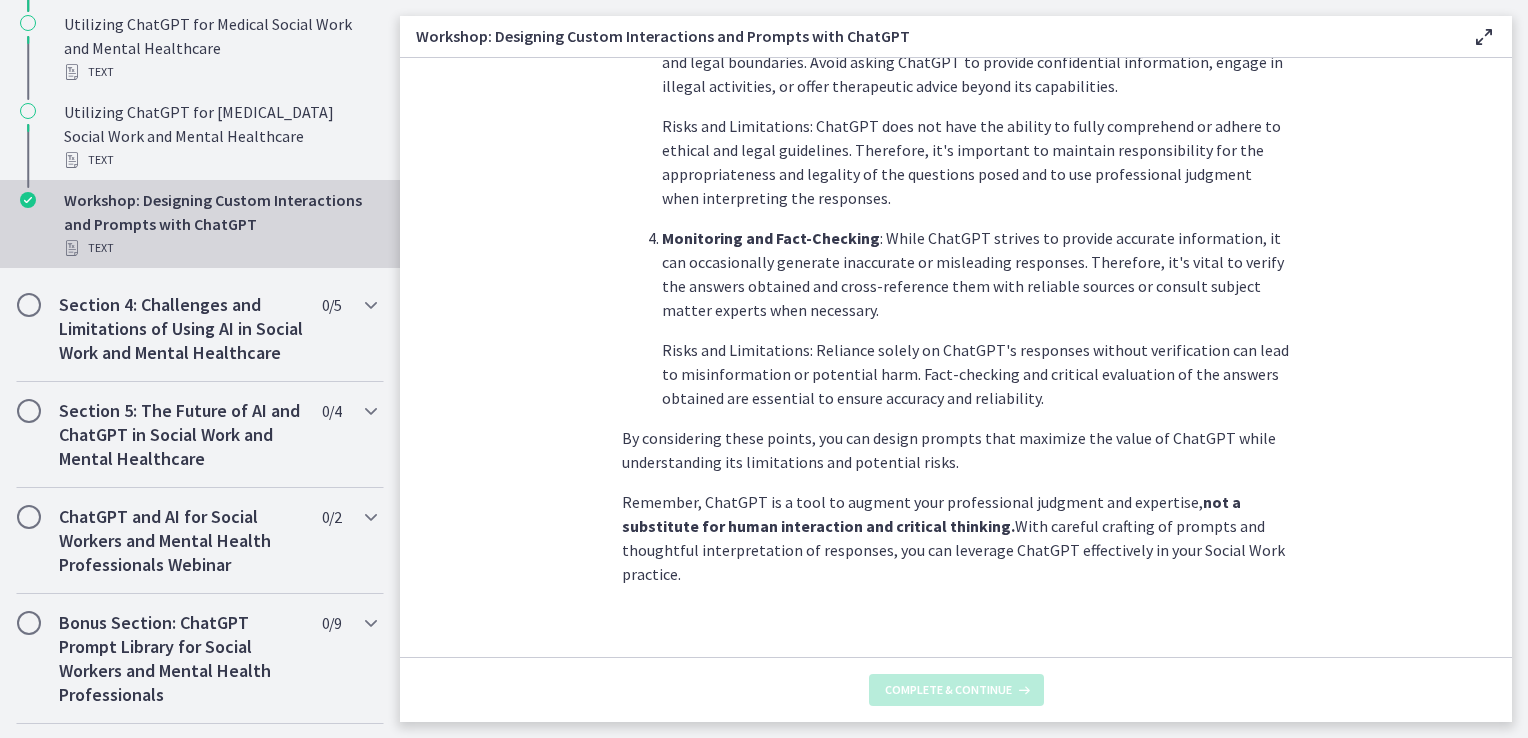scroll, scrollTop: 0, scrollLeft: 0, axis: both 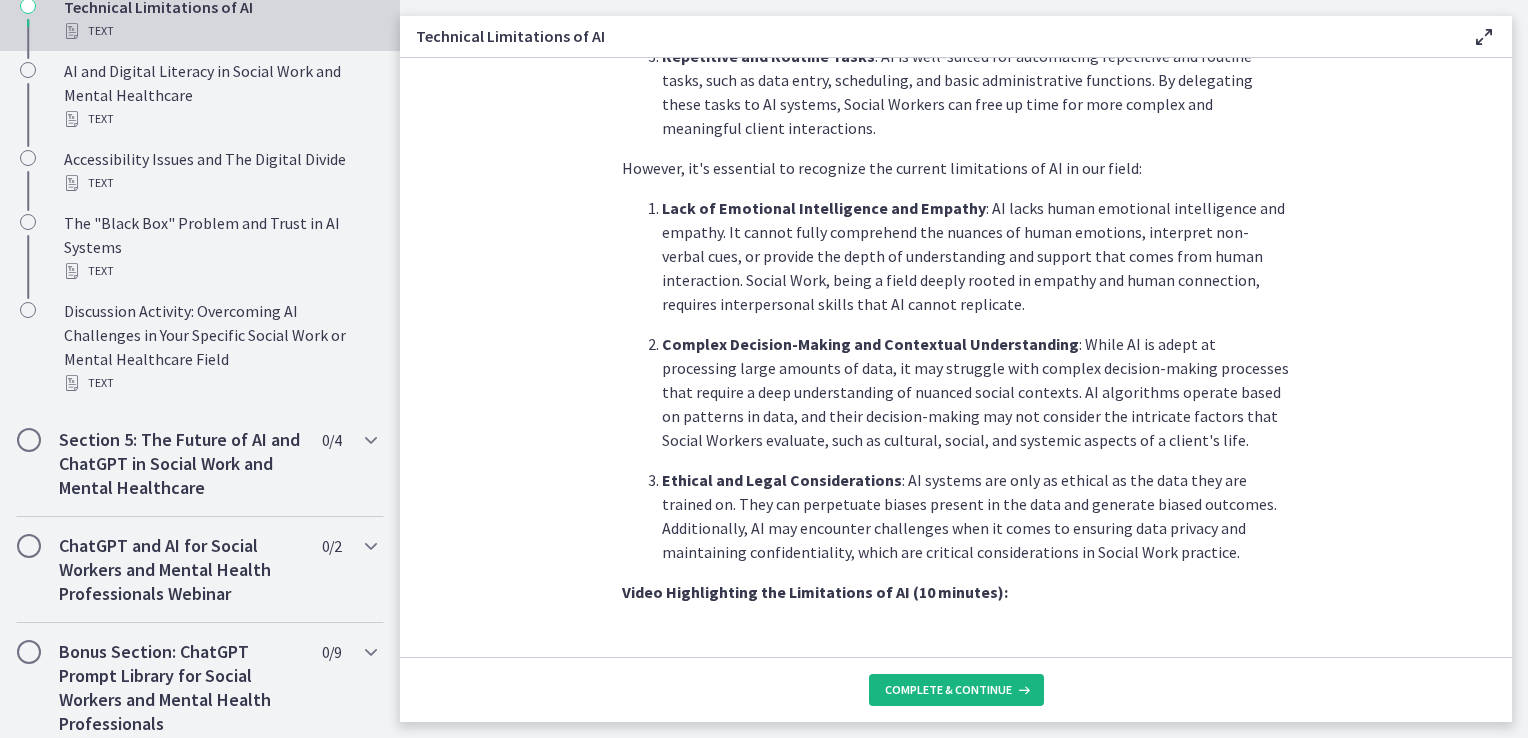 click on "Complete & continue" at bounding box center [948, 690] 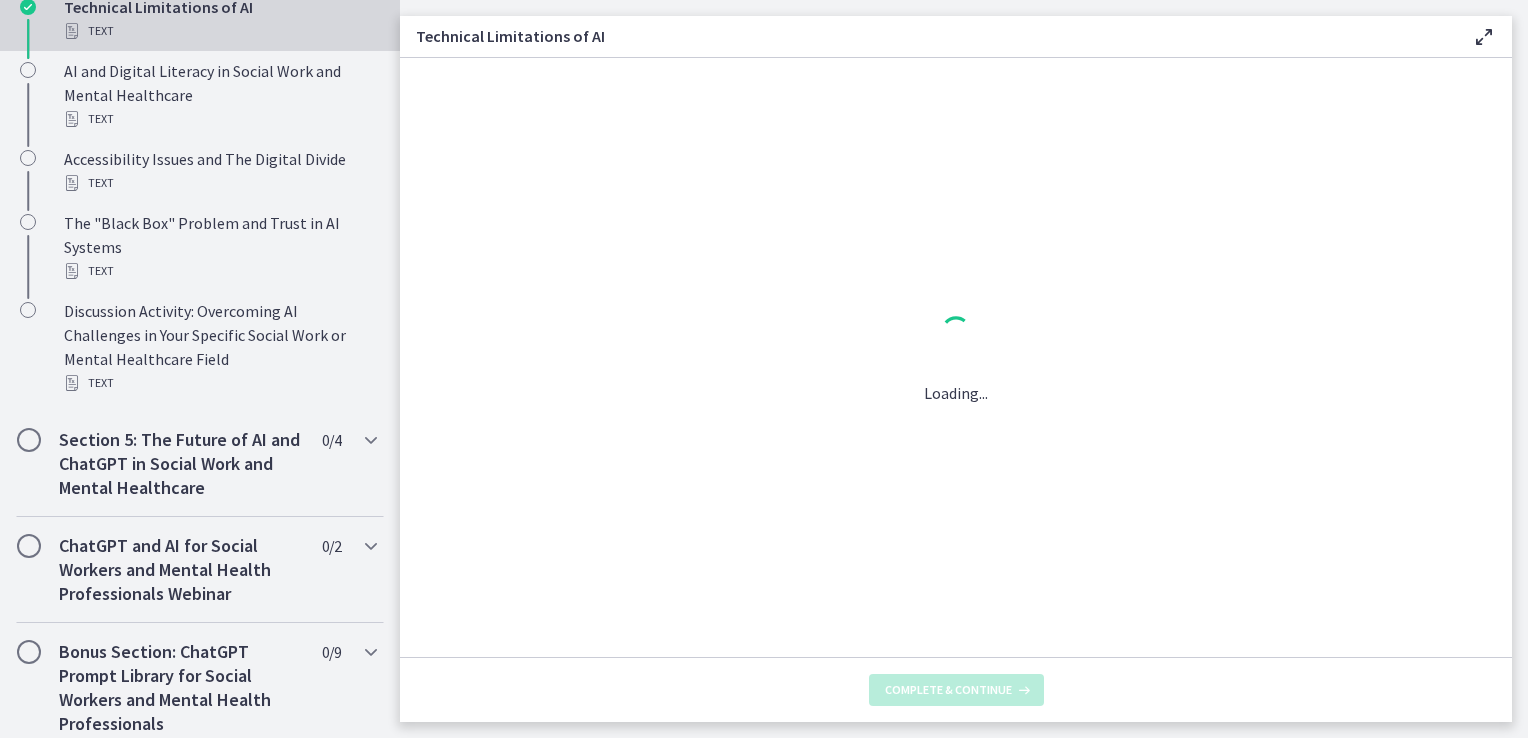 scroll, scrollTop: 0, scrollLeft: 0, axis: both 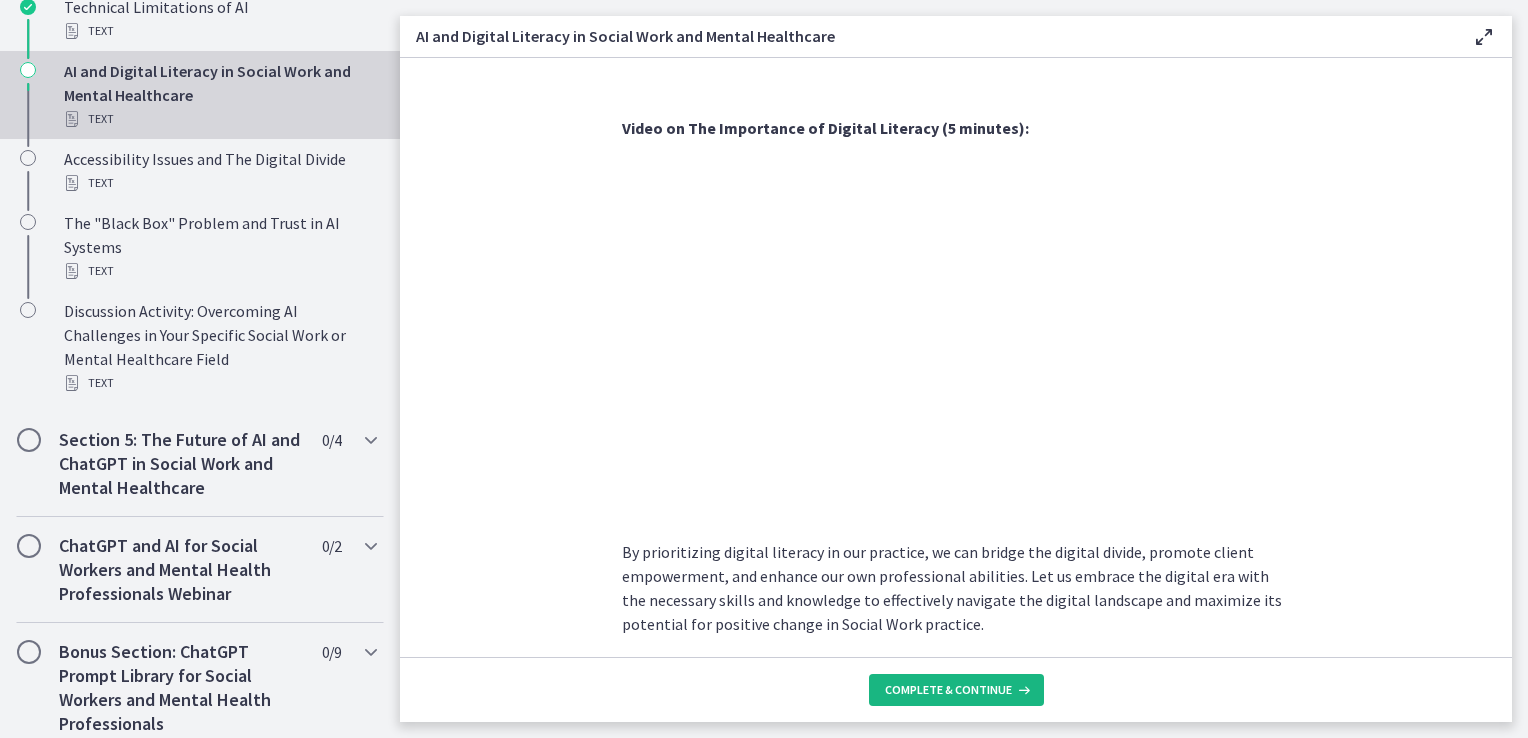 drag, startPoint x: 928, startPoint y: 689, endPoint x: 917, endPoint y: 694, distance: 12.083046 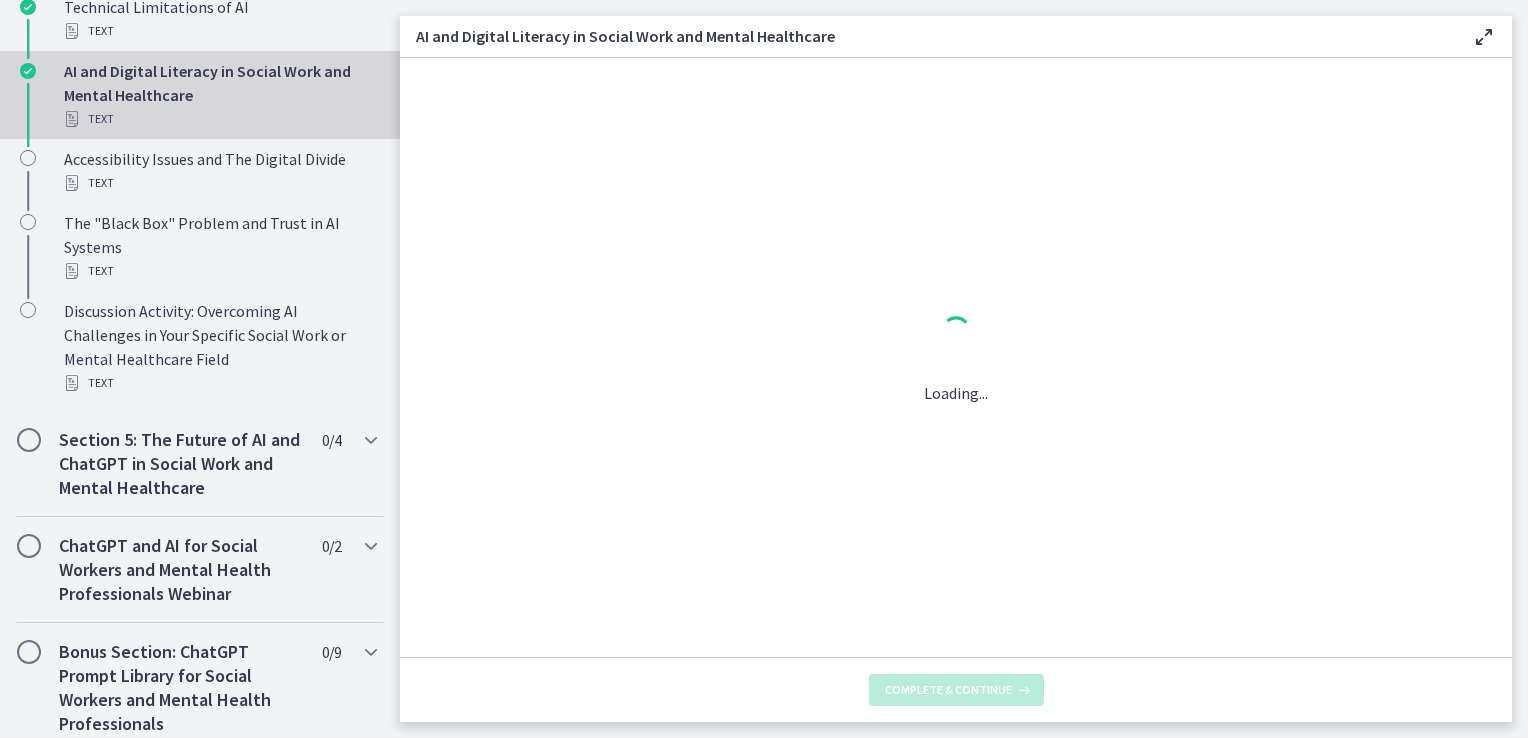 scroll, scrollTop: 0, scrollLeft: 0, axis: both 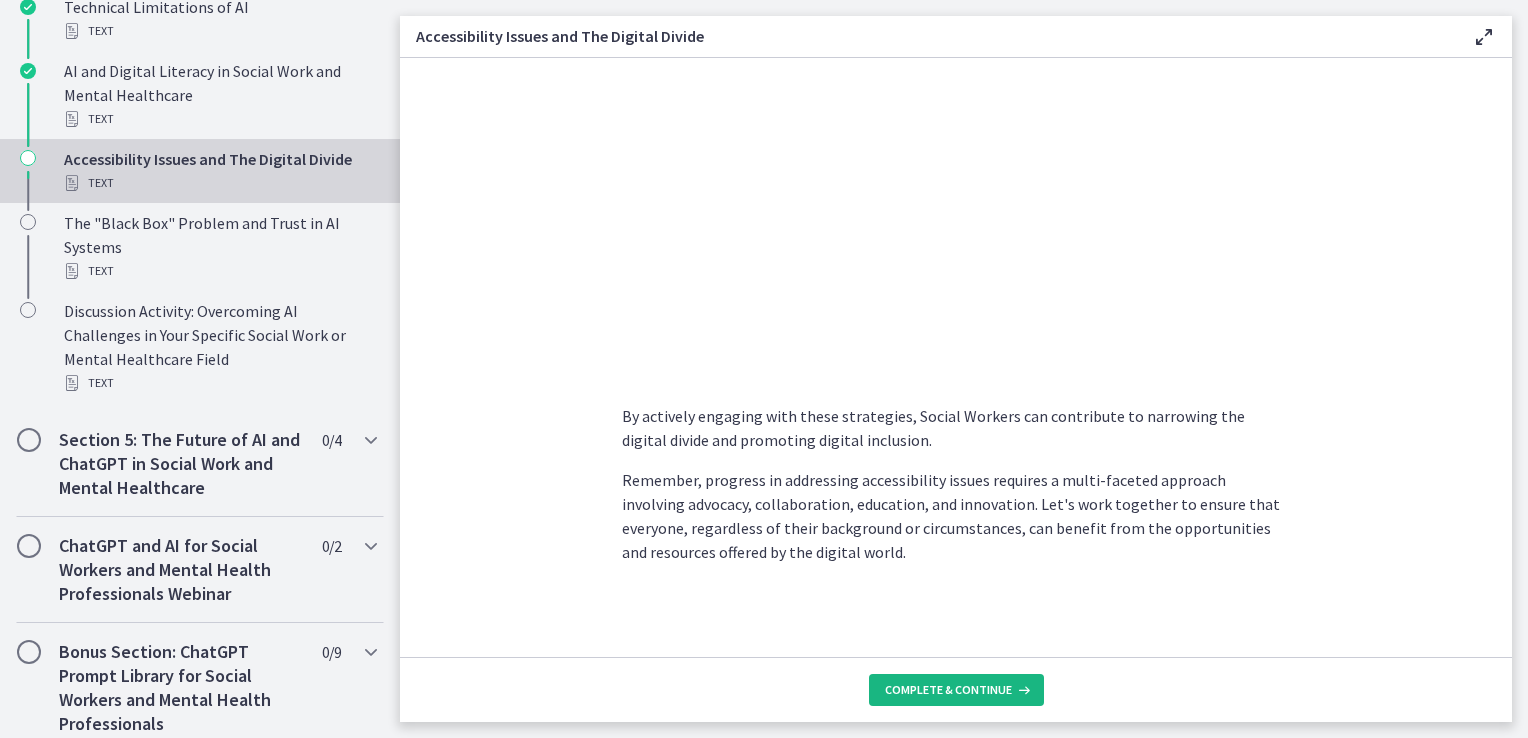 click on "Complete & continue" at bounding box center [948, 690] 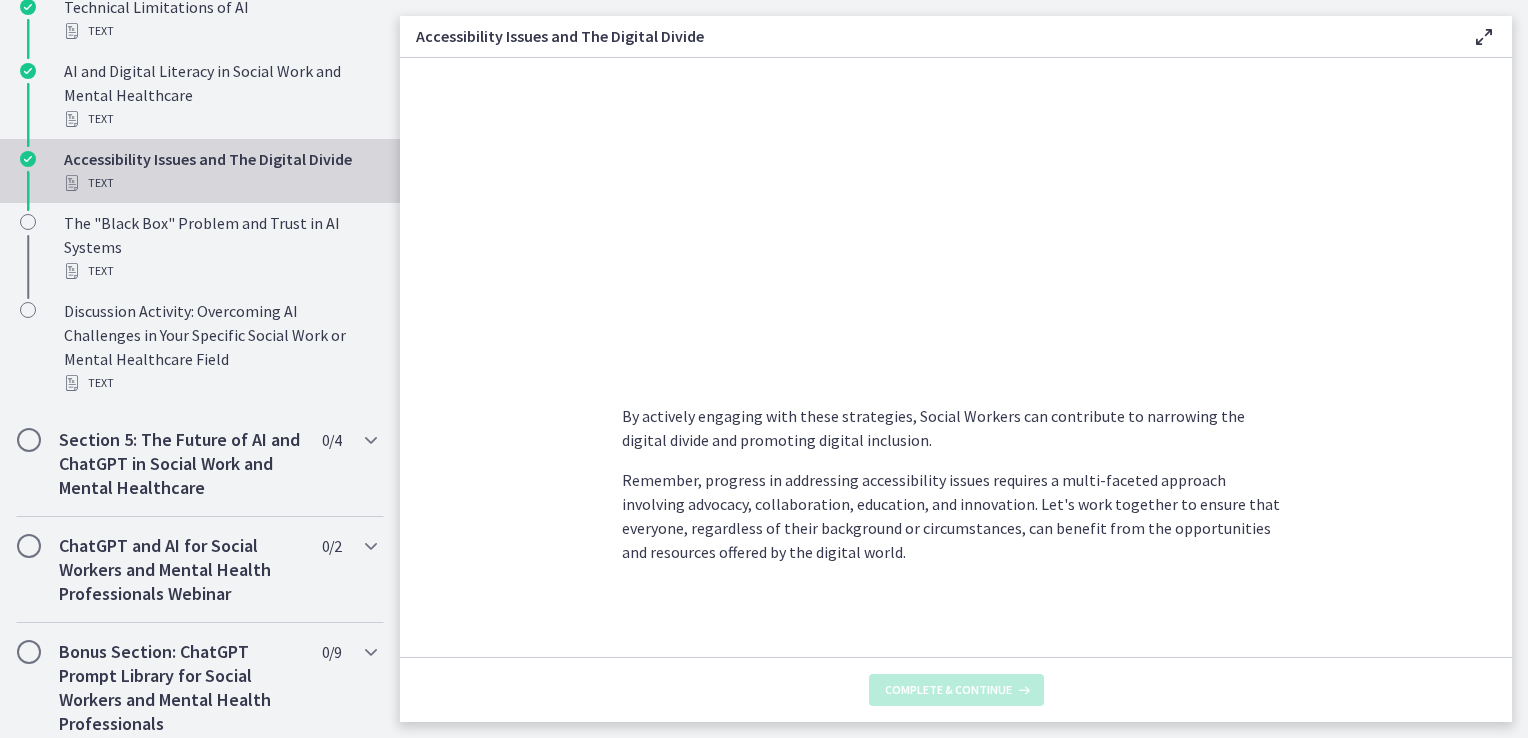 scroll, scrollTop: 0, scrollLeft: 0, axis: both 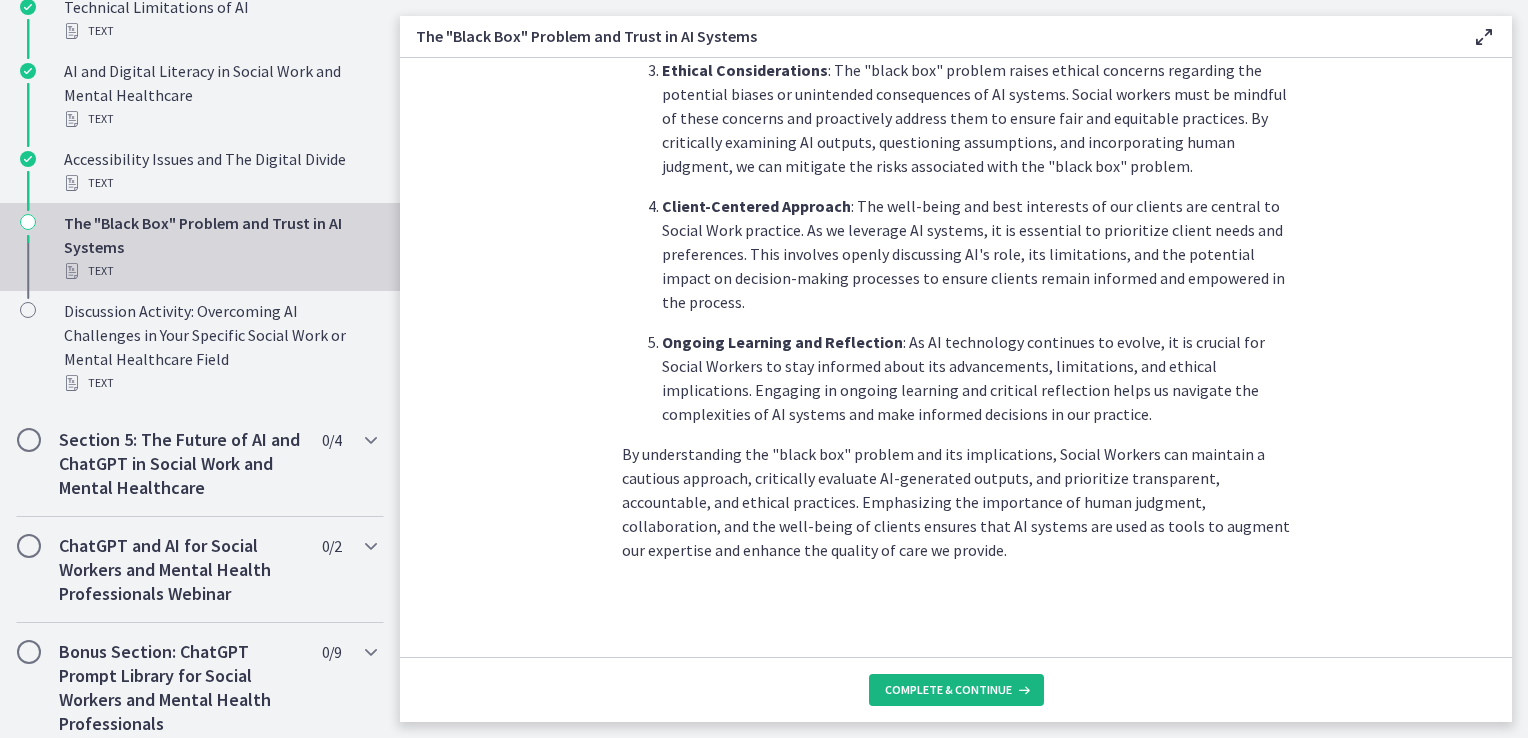 click on "Complete & continue" at bounding box center (948, 690) 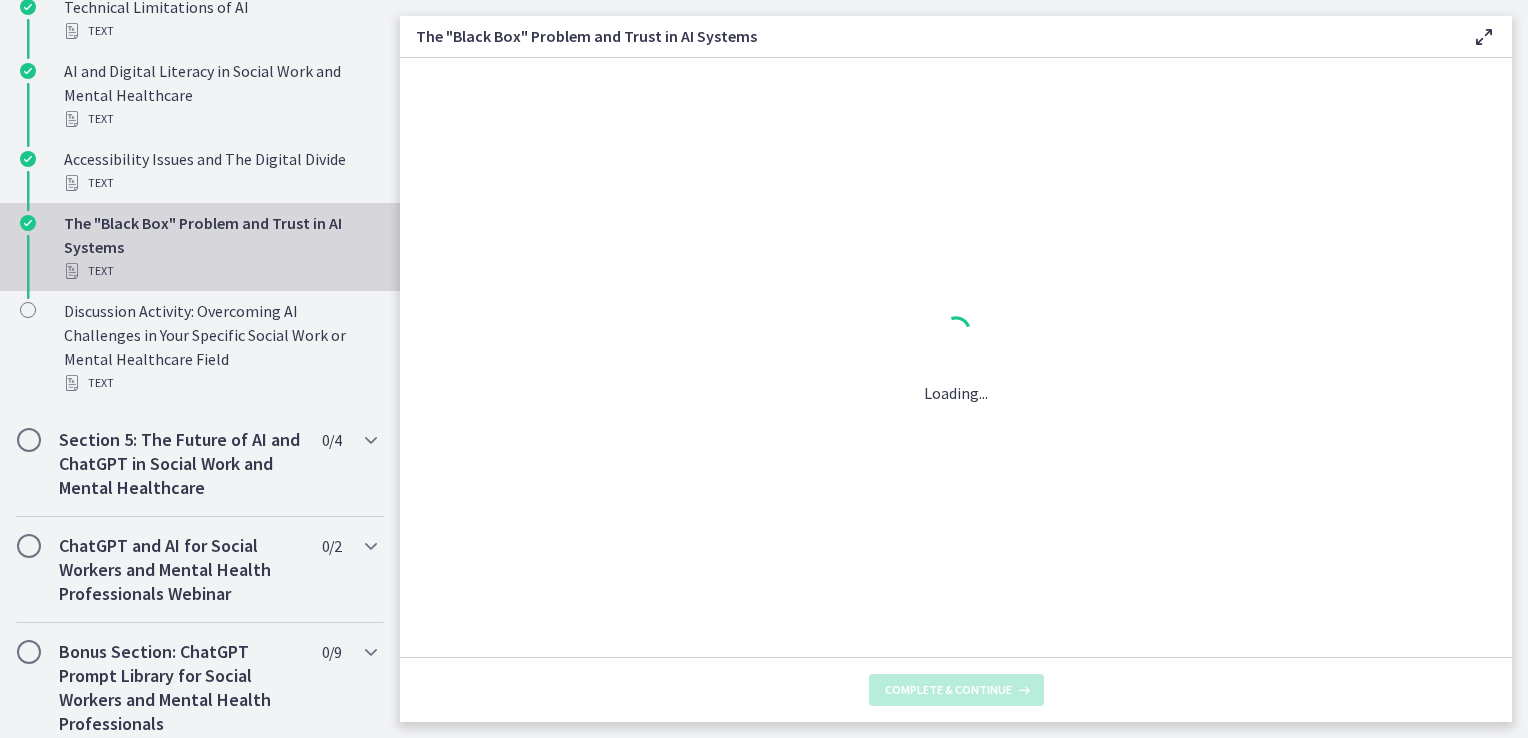 scroll, scrollTop: 0, scrollLeft: 0, axis: both 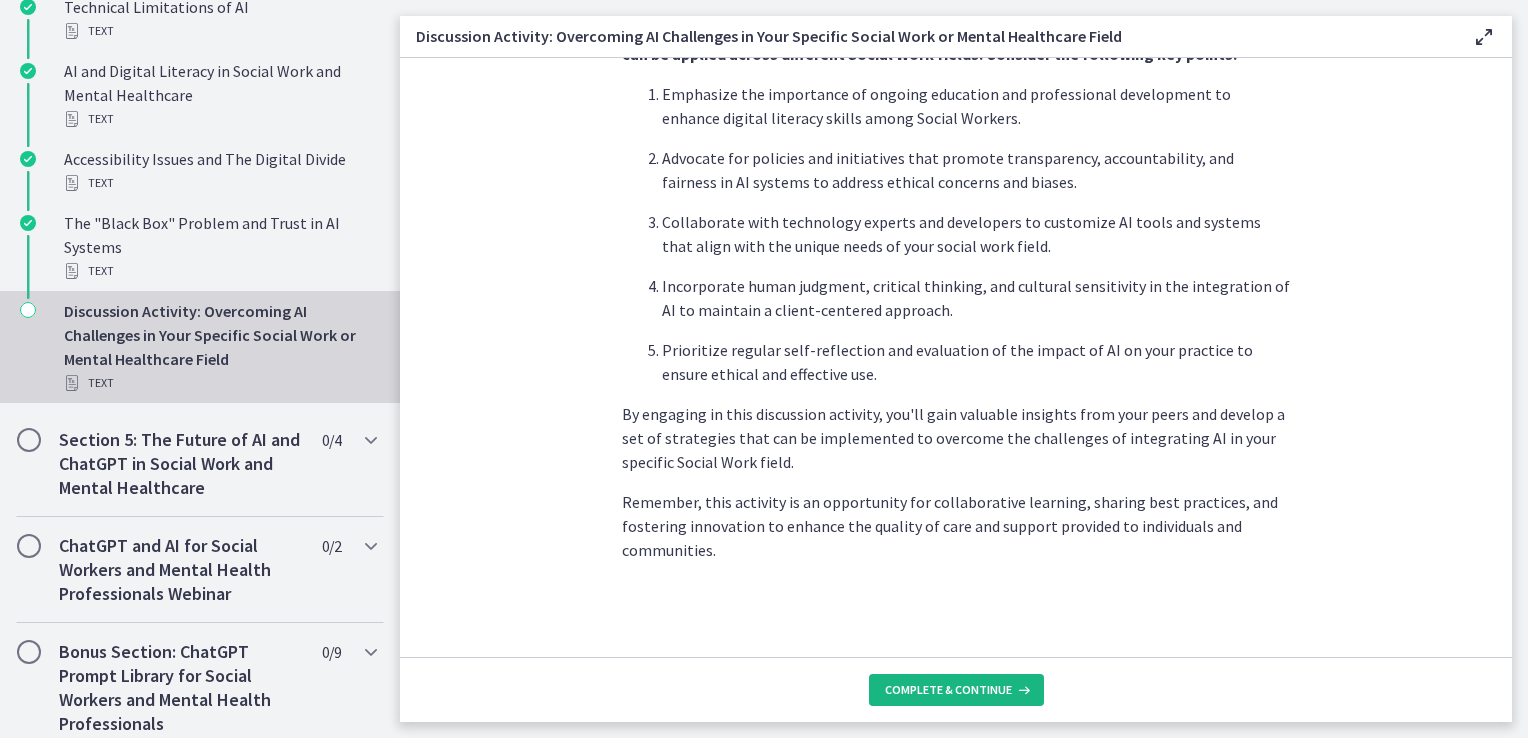 click on "Complete & continue" at bounding box center (948, 690) 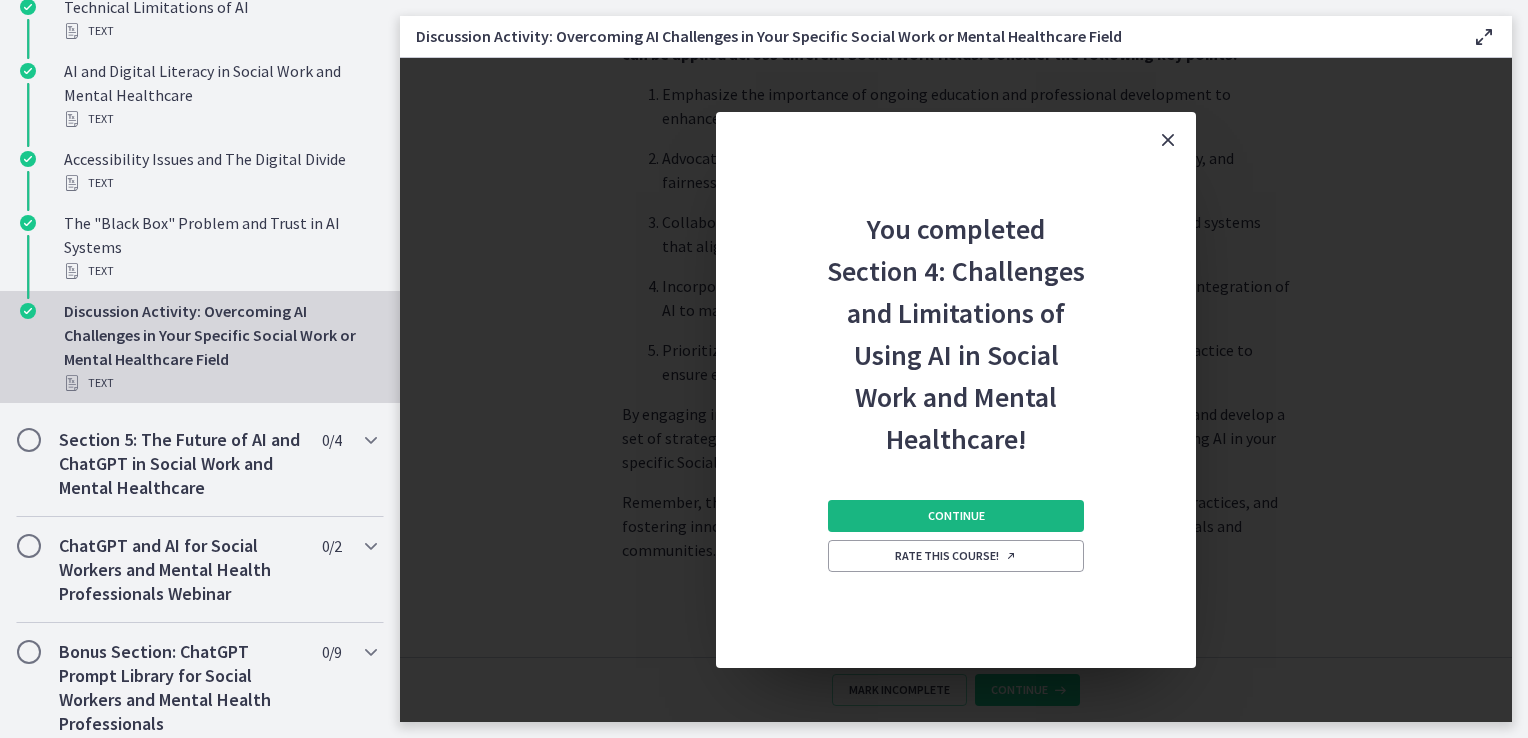 click on "Continue" at bounding box center [956, 516] 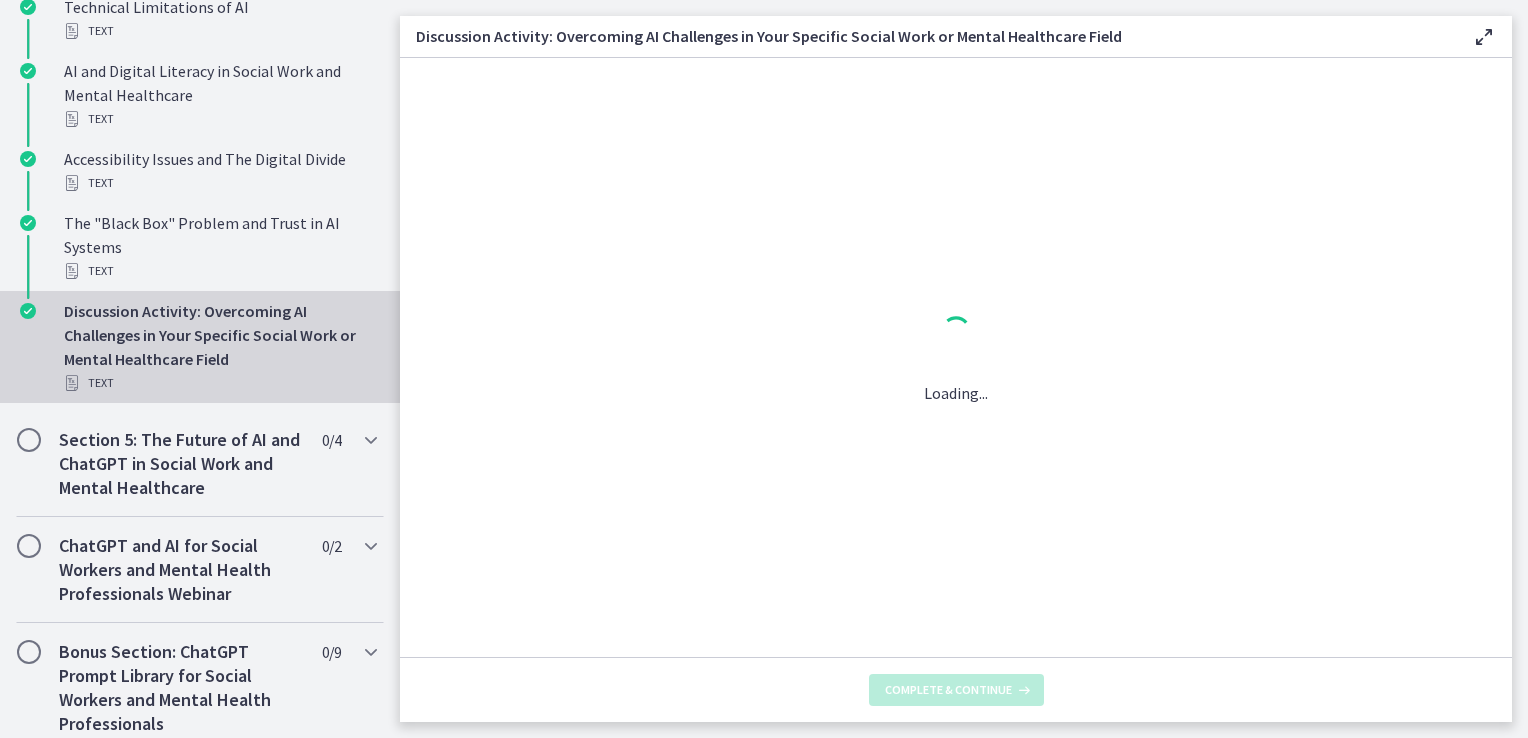 scroll, scrollTop: 0, scrollLeft: 0, axis: both 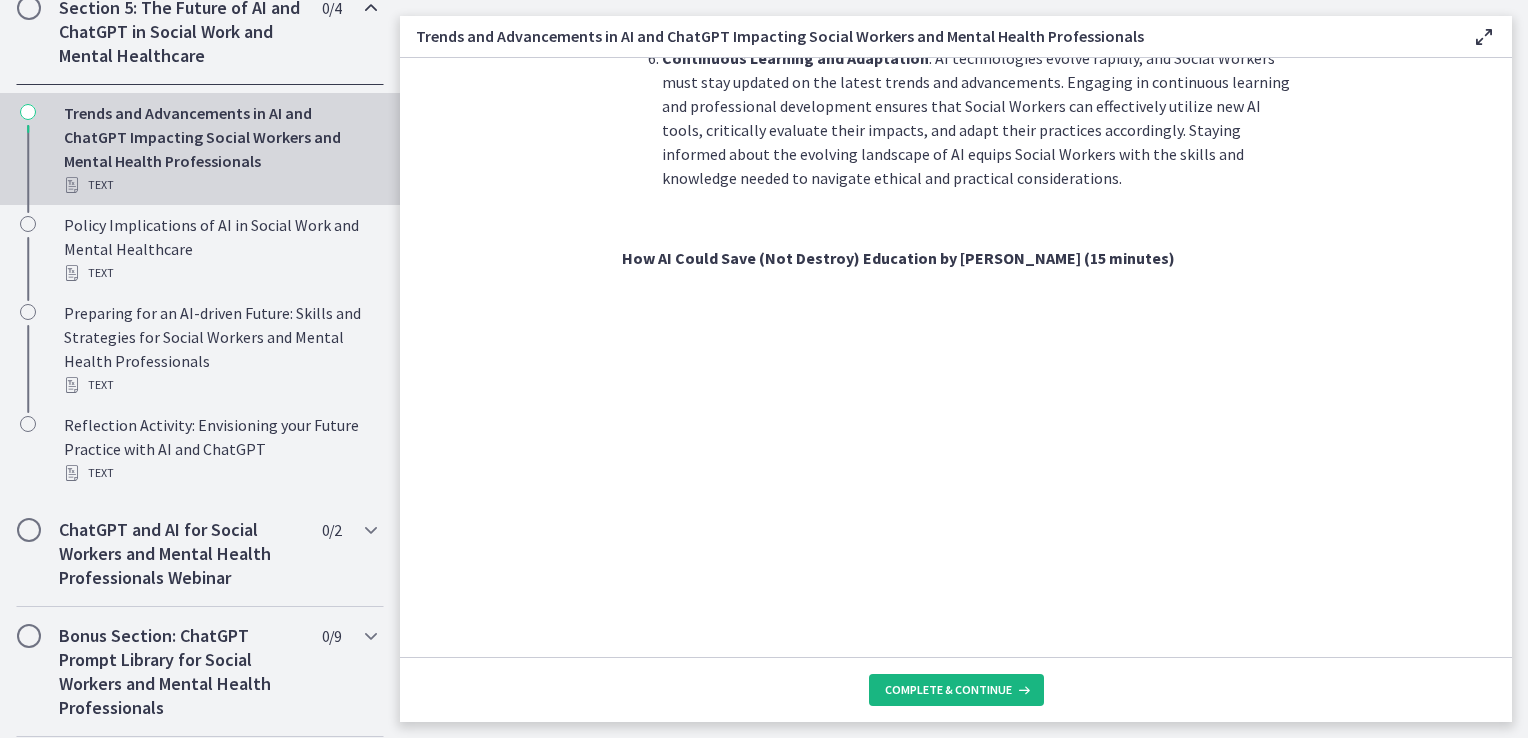 click on "Complete & continue" at bounding box center [956, 690] 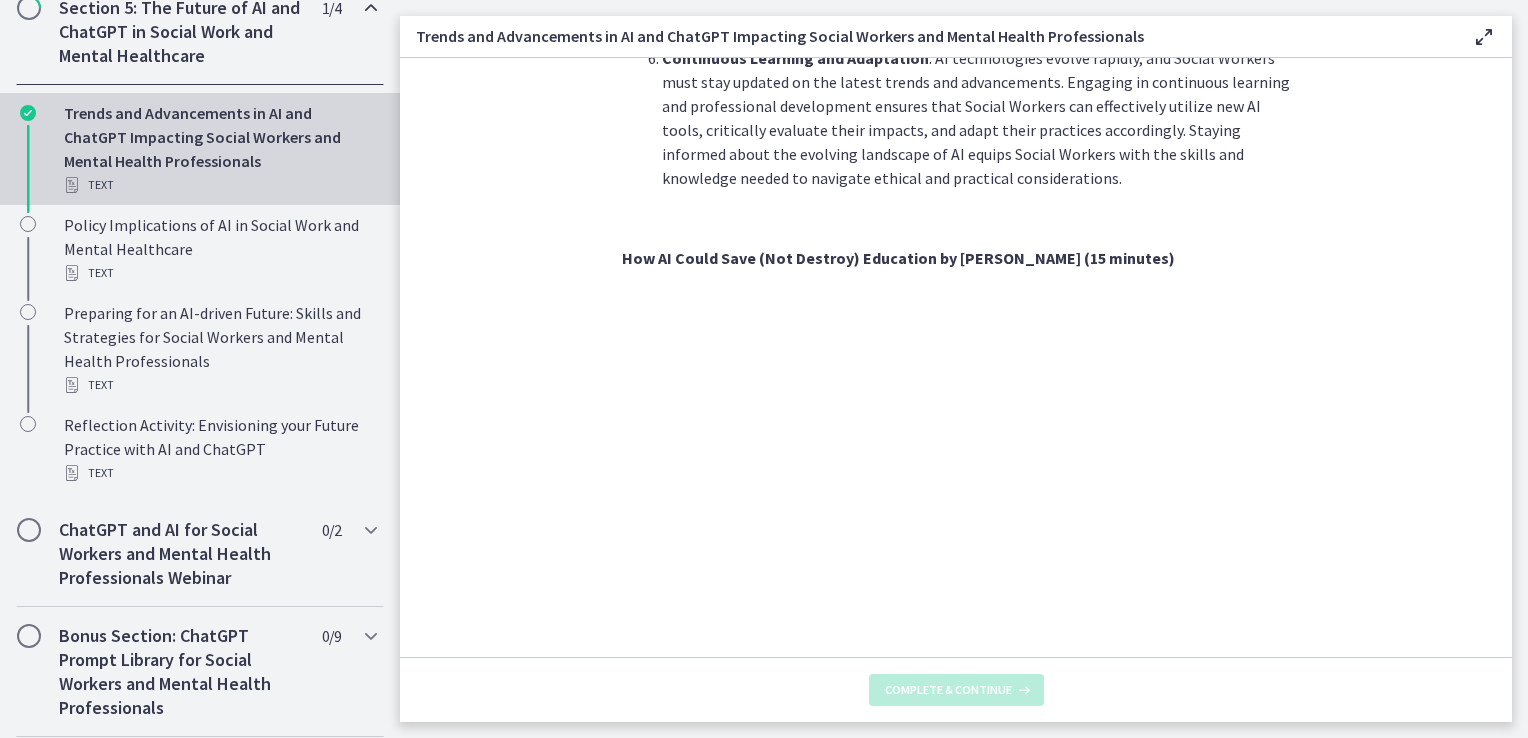 scroll, scrollTop: 0, scrollLeft: 0, axis: both 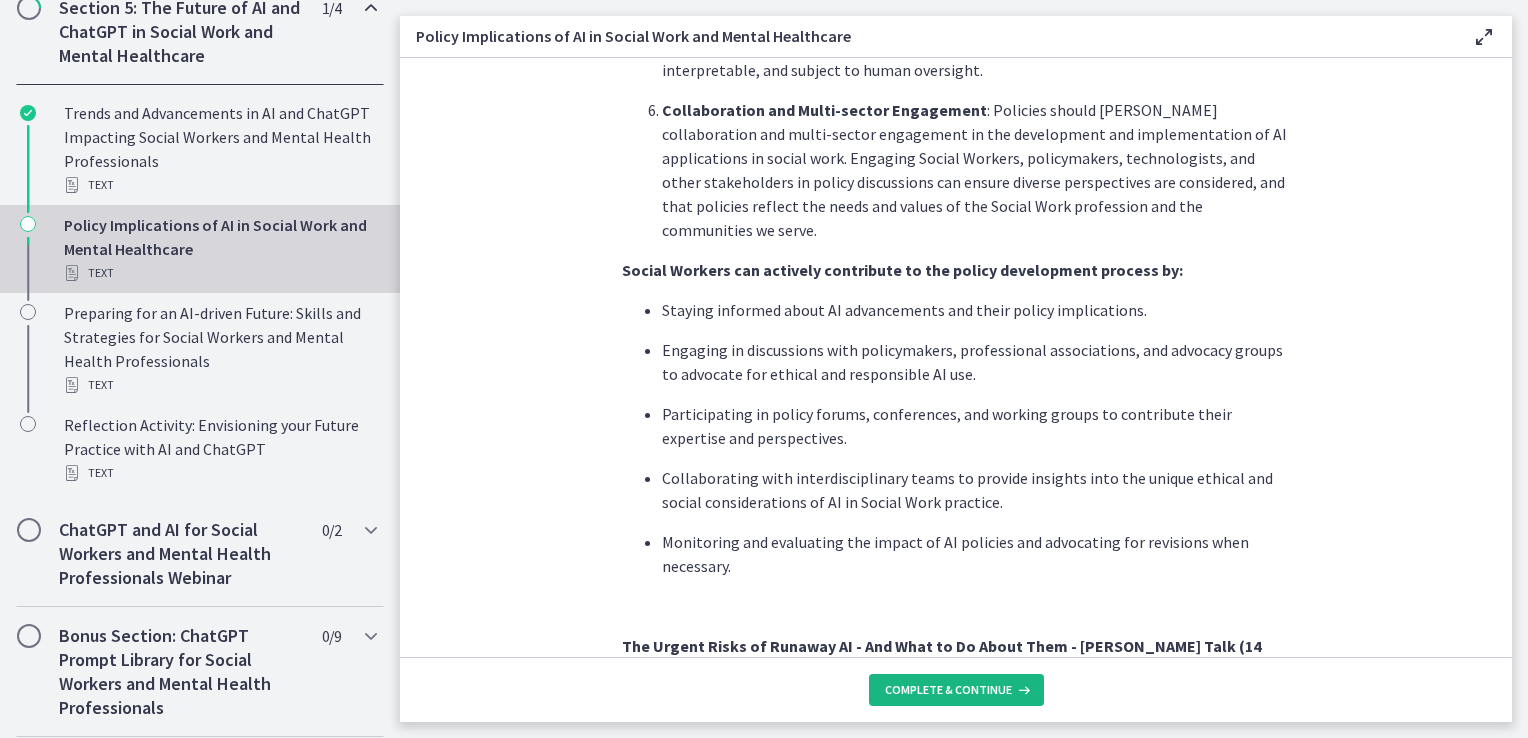 click on "Complete & continue" at bounding box center [948, 690] 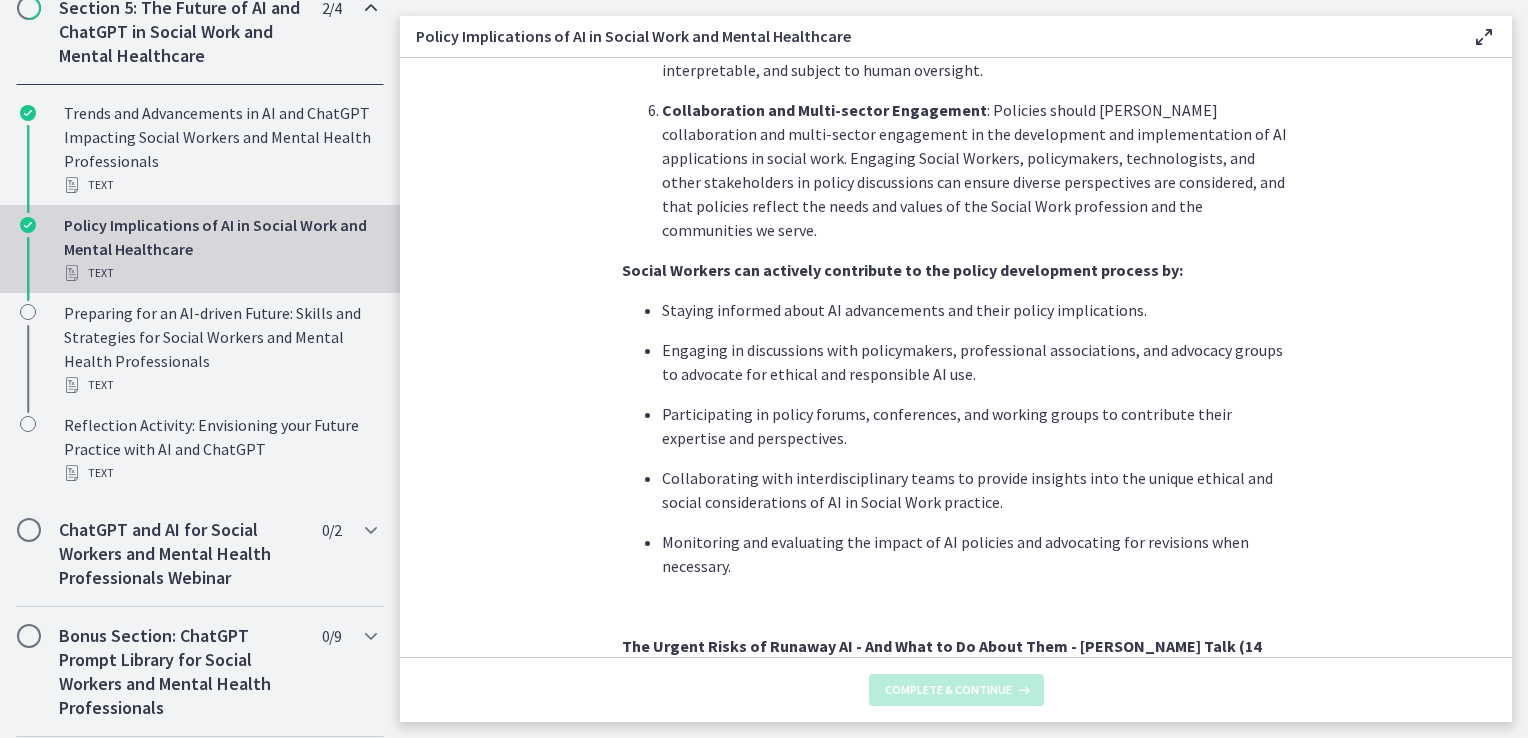 scroll, scrollTop: 0, scrollLeft: 0, axis: both 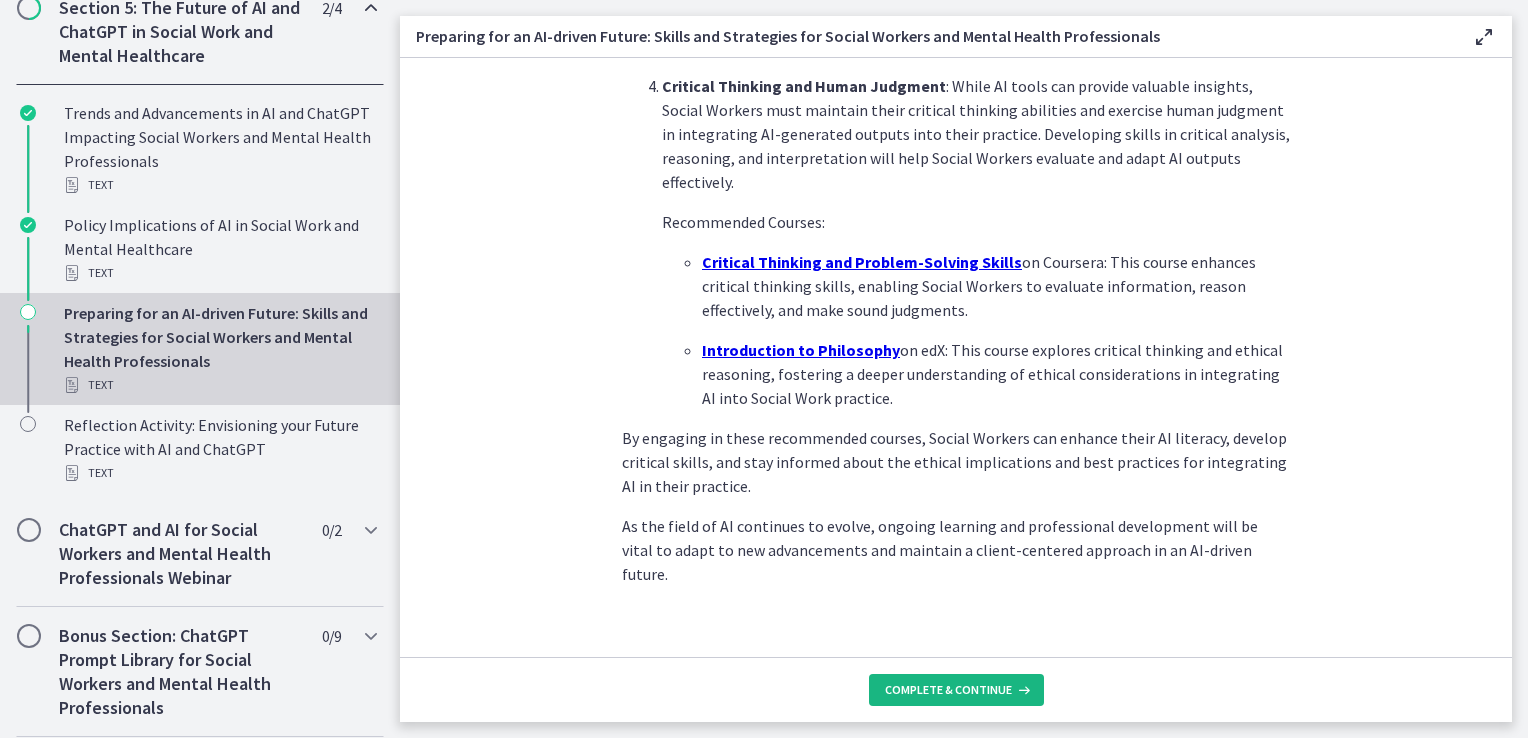 click on "Complete & continue" at bounding box center (956, 690) 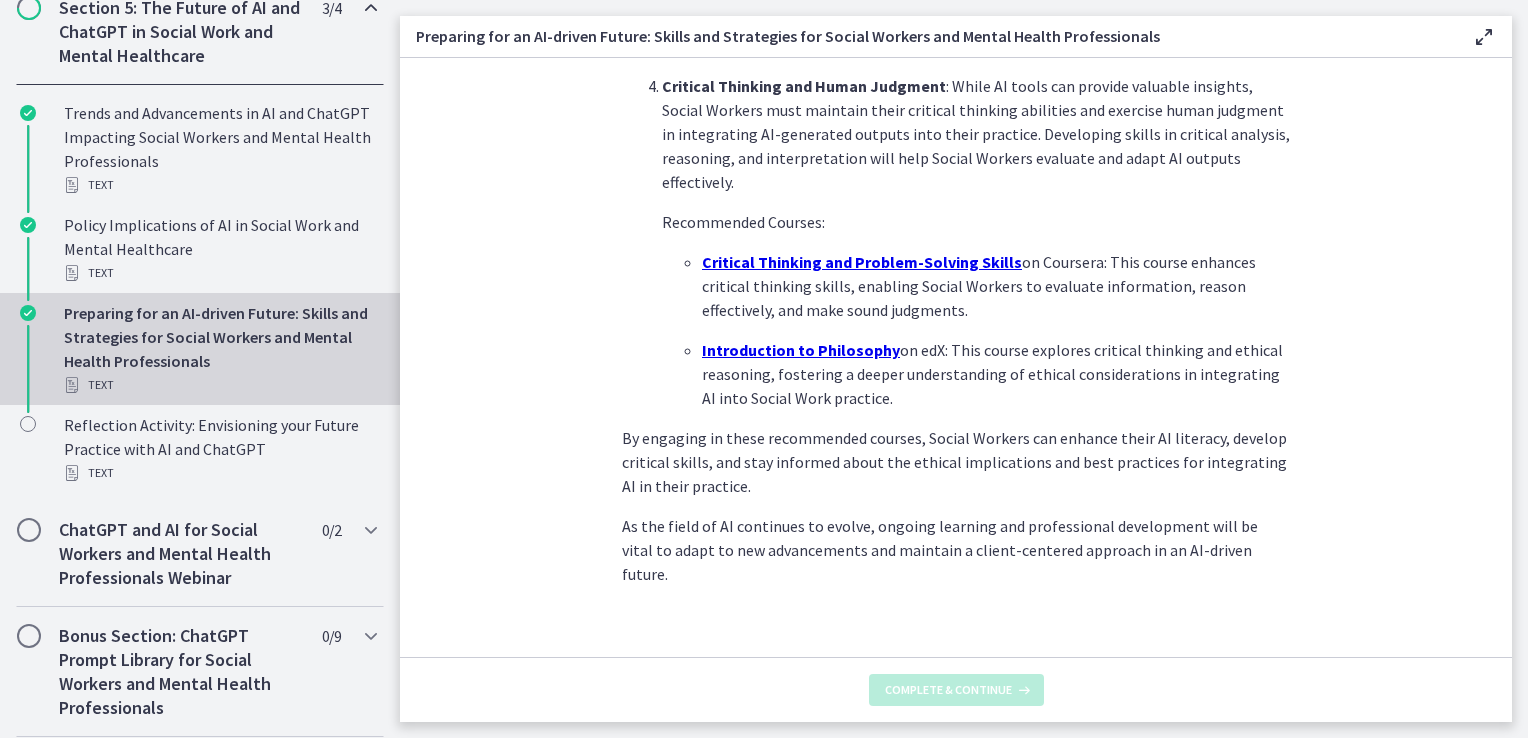 scroll, scrollTop: 0, scrollLeft: 0, axis: both 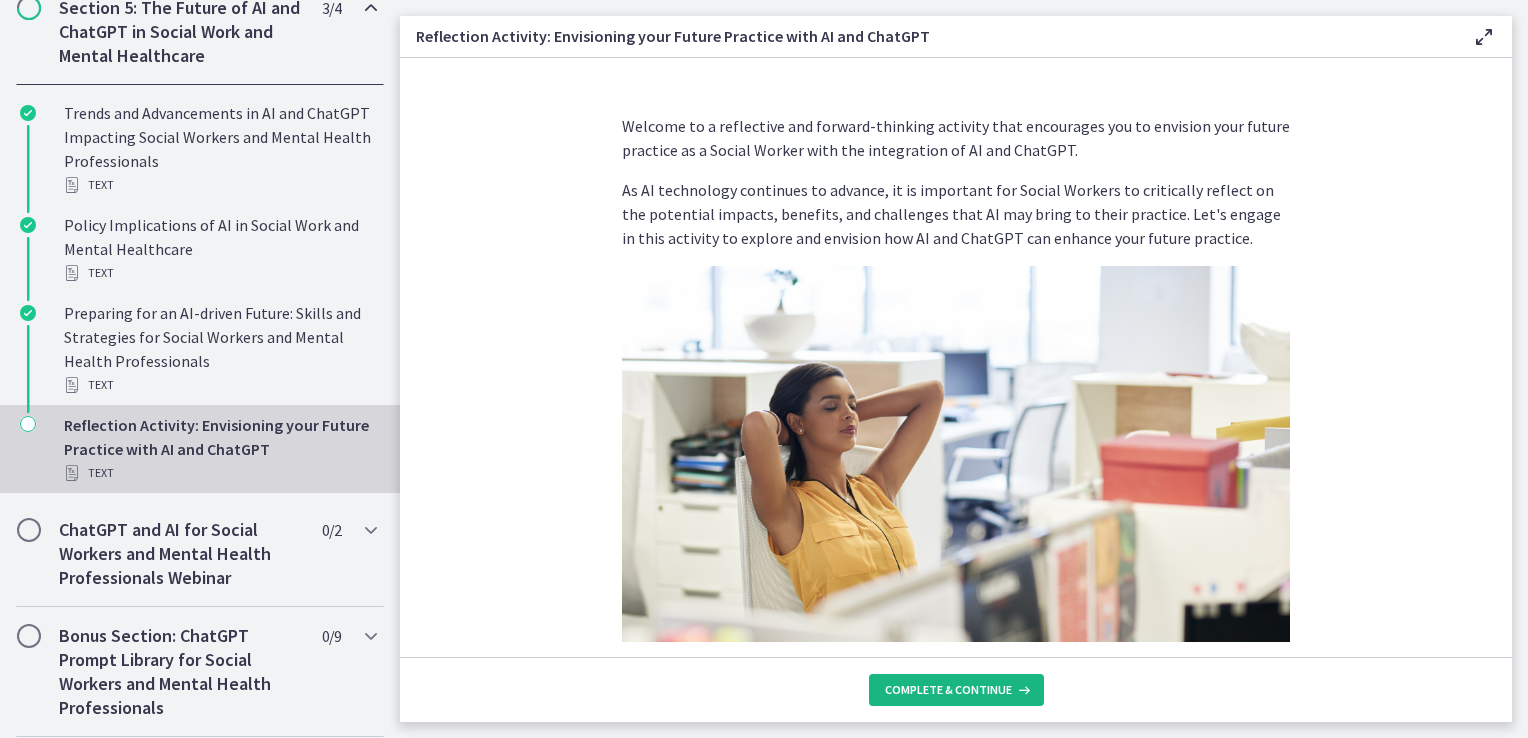 click on "Complete & continue" at bounding box center (956, 690) 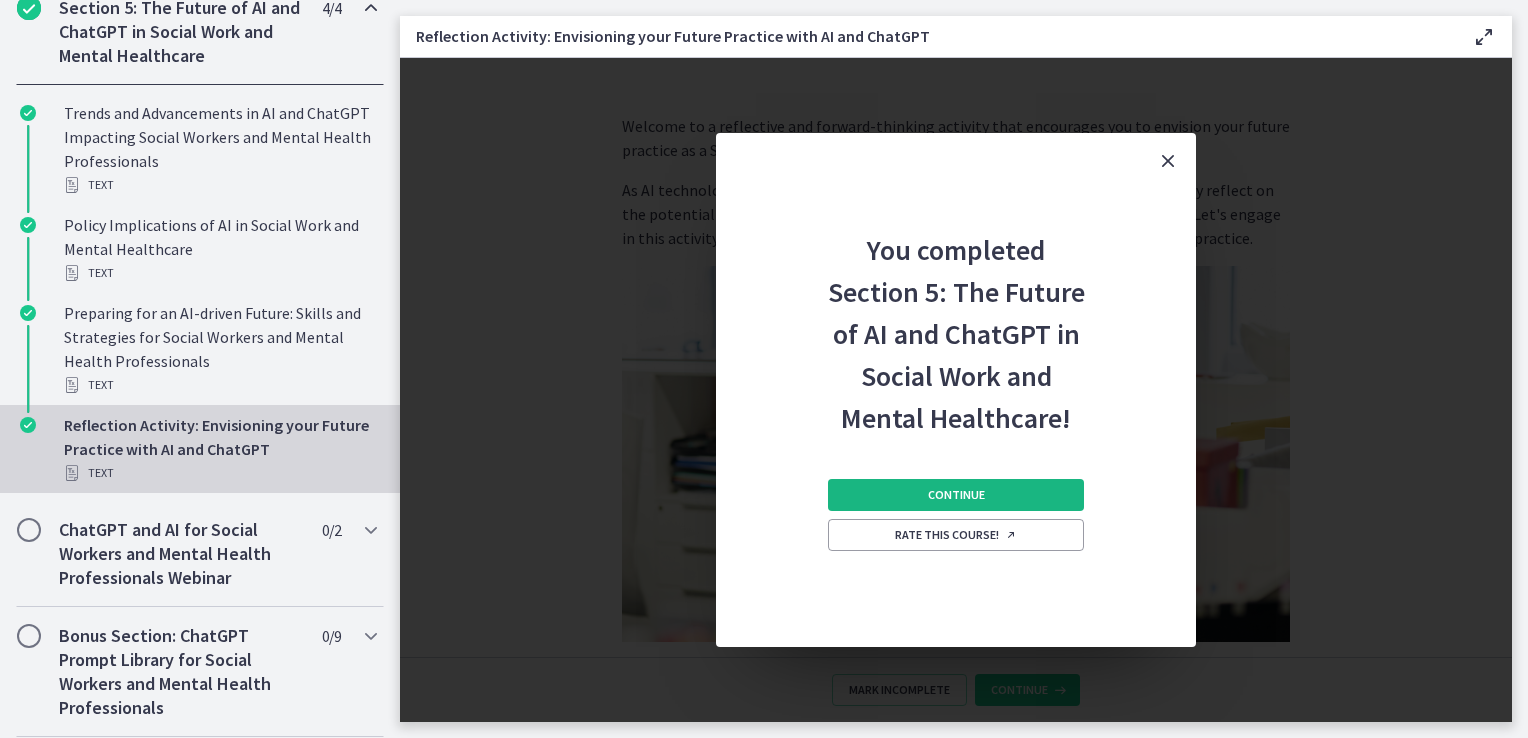 click on "Continue" at bounding box center (956, 495) 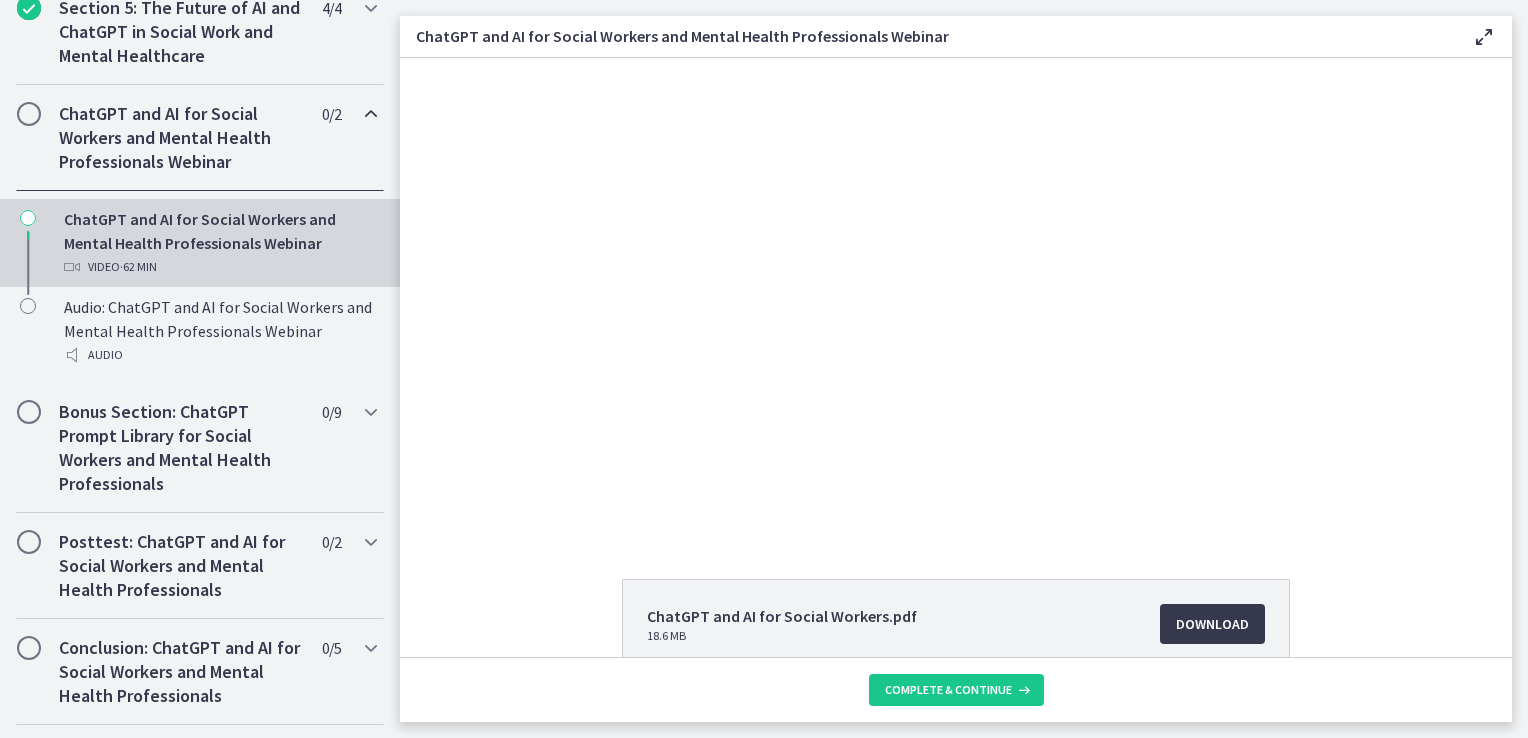 scroll, scrollTop: 0, scrollLeft: 0, axis: both 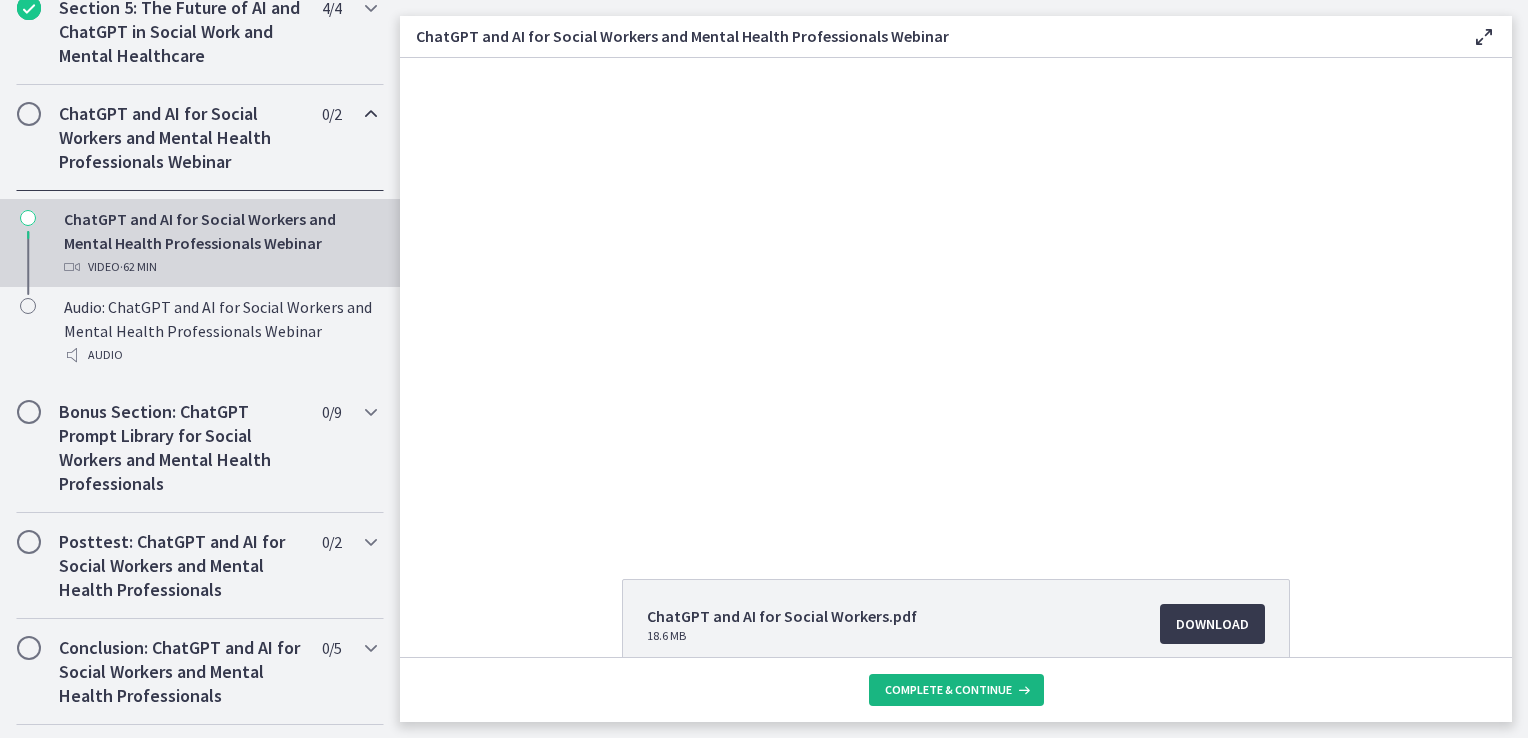 click on "Complete & continue" at bounding box center [948, 690] 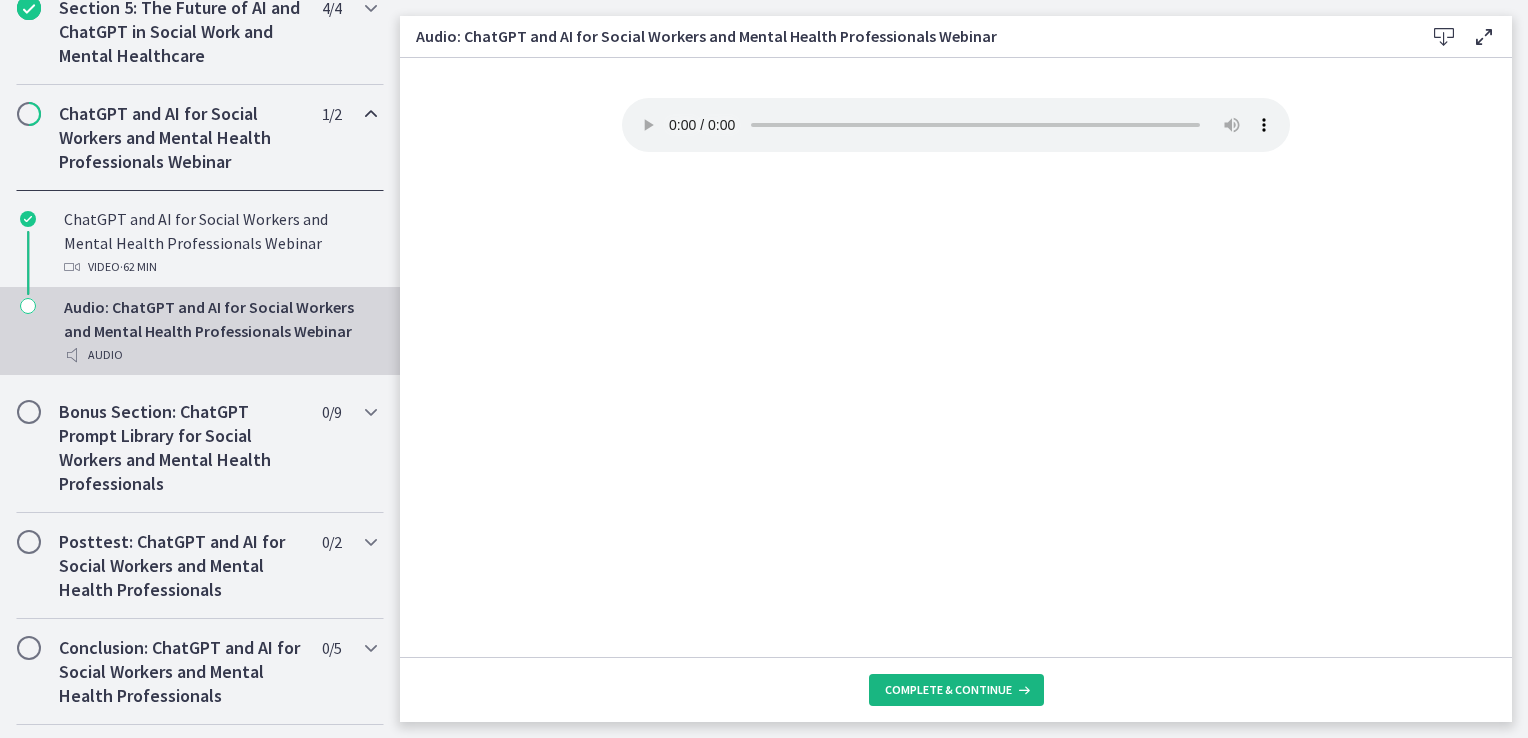 click on "Complete & continue" at bounding box center (948, 690) 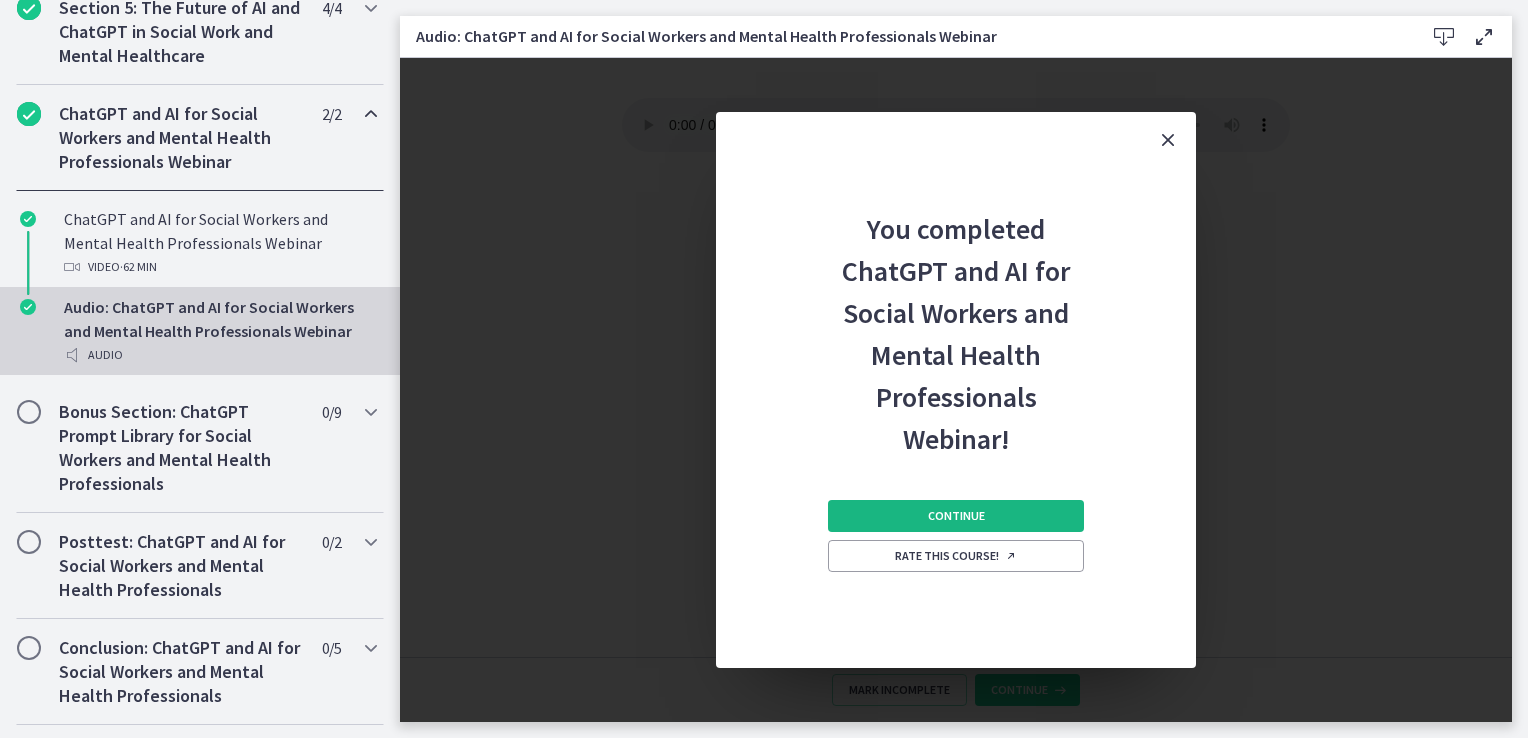 click on "Continue" at bounding box center [956, 516] 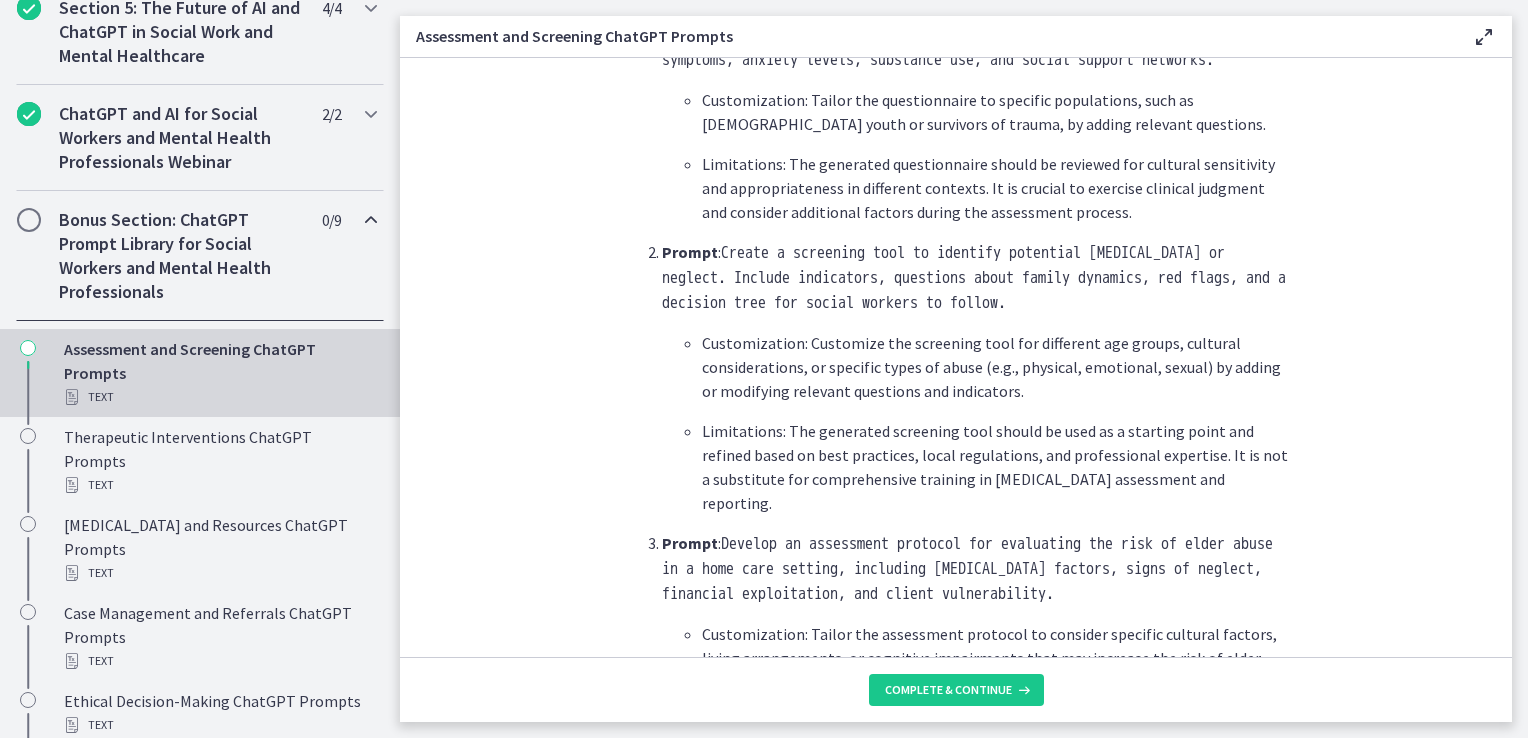 scroll, scrollTop: 800, scrollLeft: 0, axis: vertical 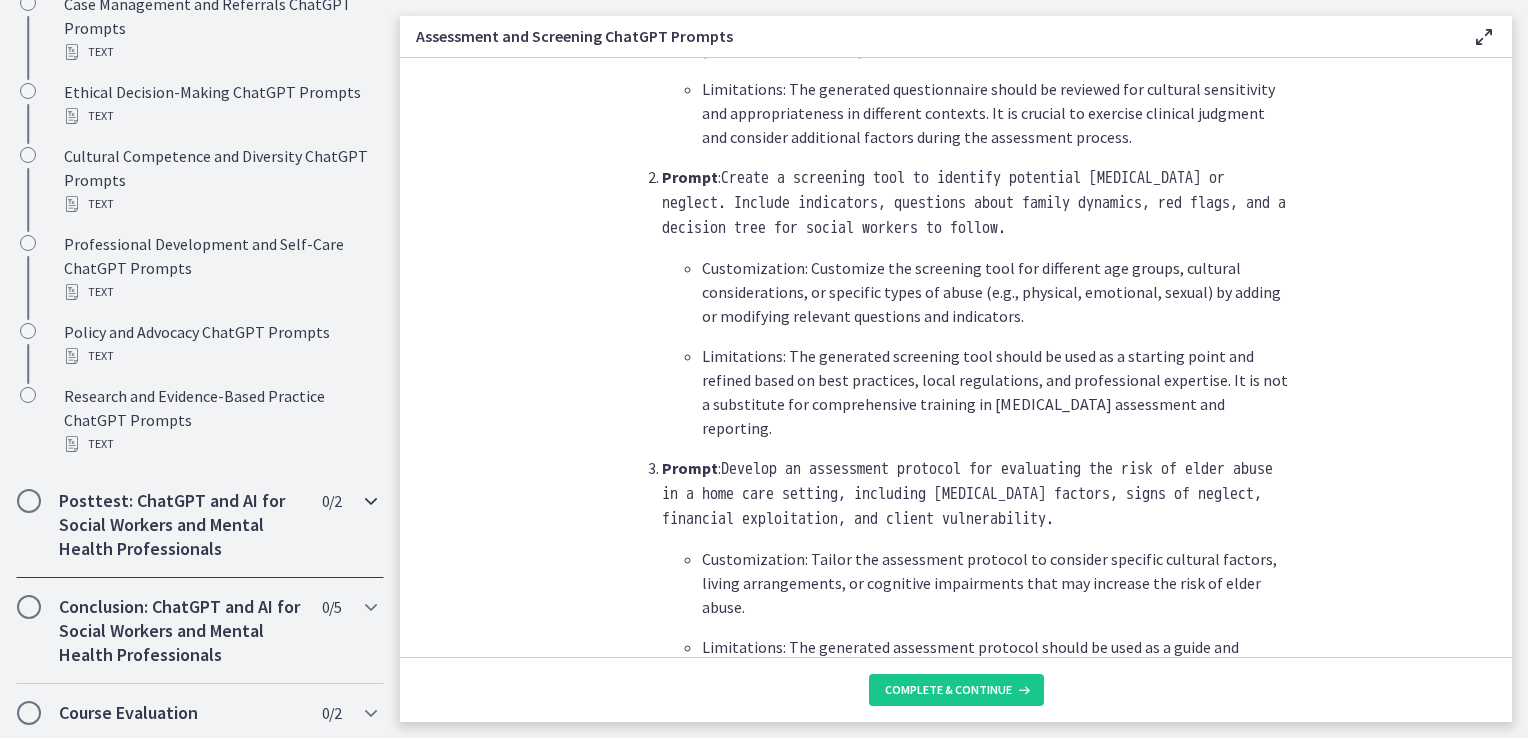 click on "Posttest: ChatGPT and AI for Social Workers and Mental Health Professionals" at bounding box center [181, 525] 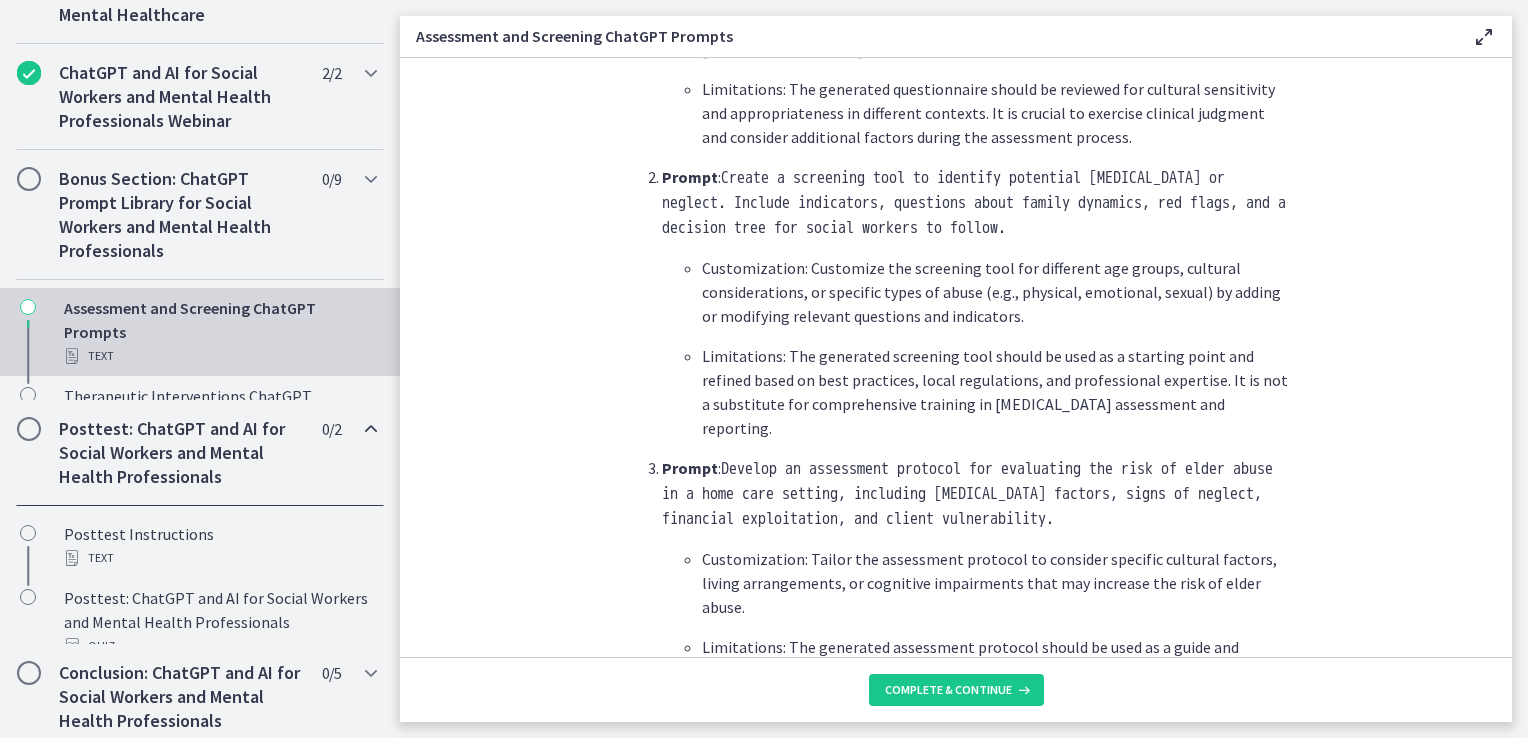 scroll, scrollTop: 966, scrollLeft: 0, axis: vertical 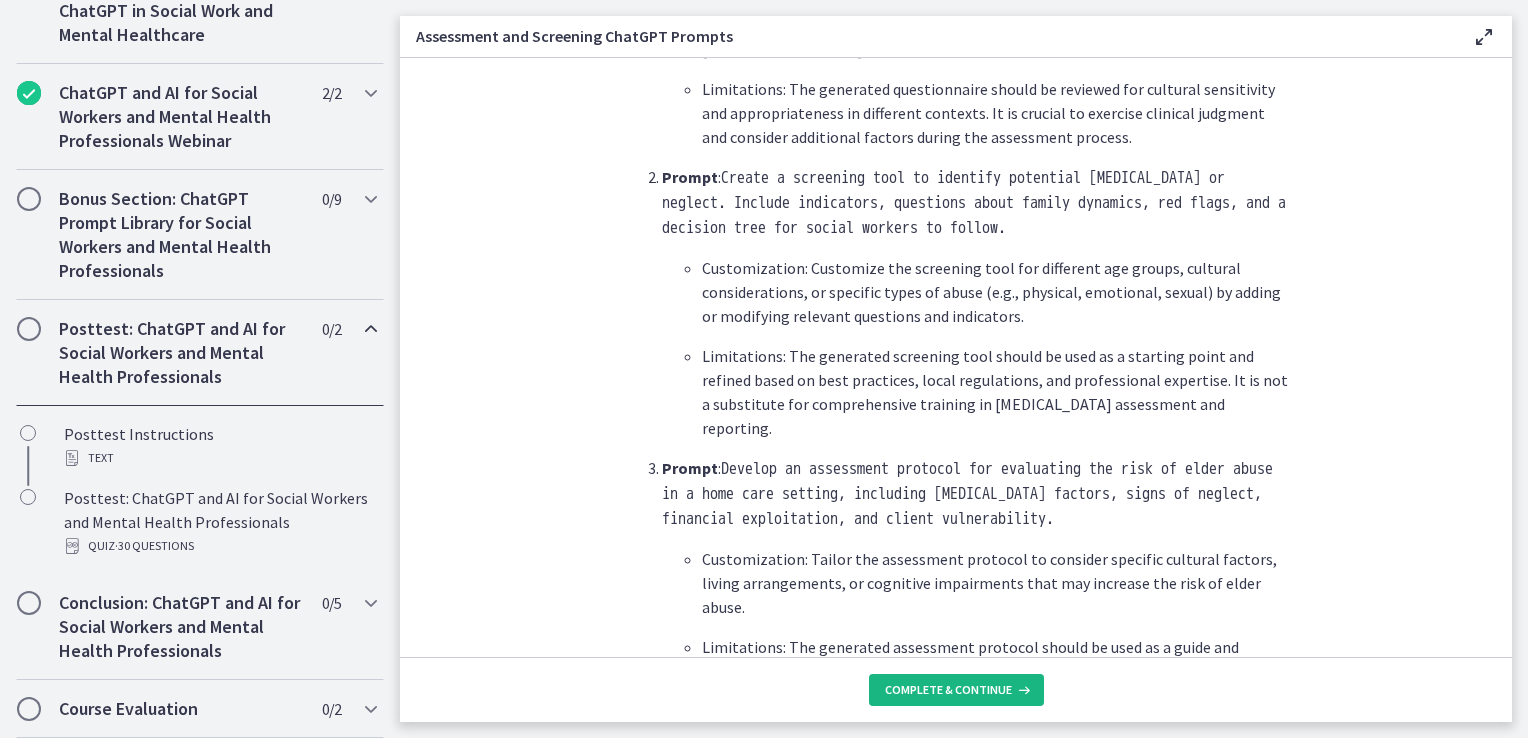 click on "Complete & continue" at bounding box center [956, 690] 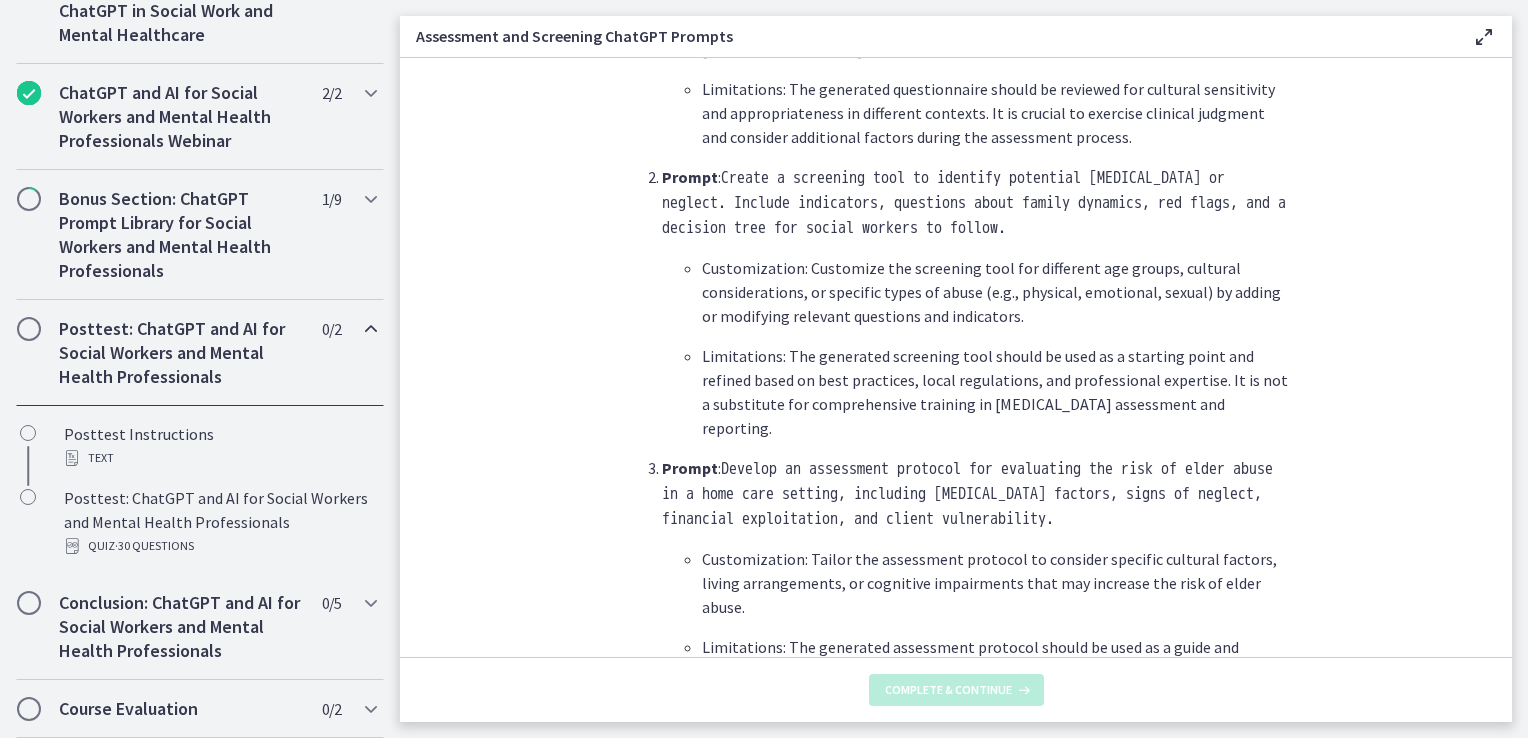 scroll, scrollTop: 0, scrollLeft: 0, axis: both 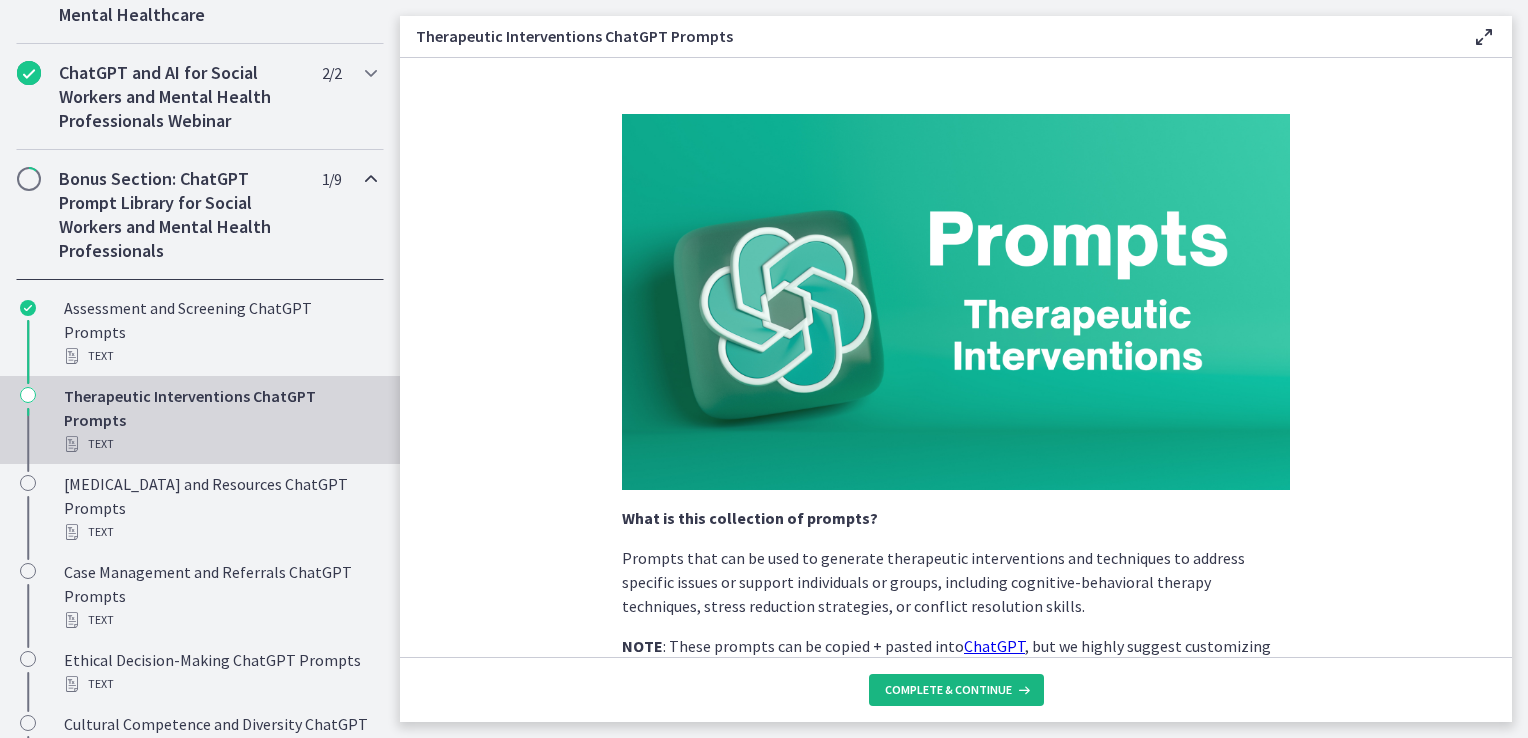 click on "Complete & continue" at bounding box center [956, 690] 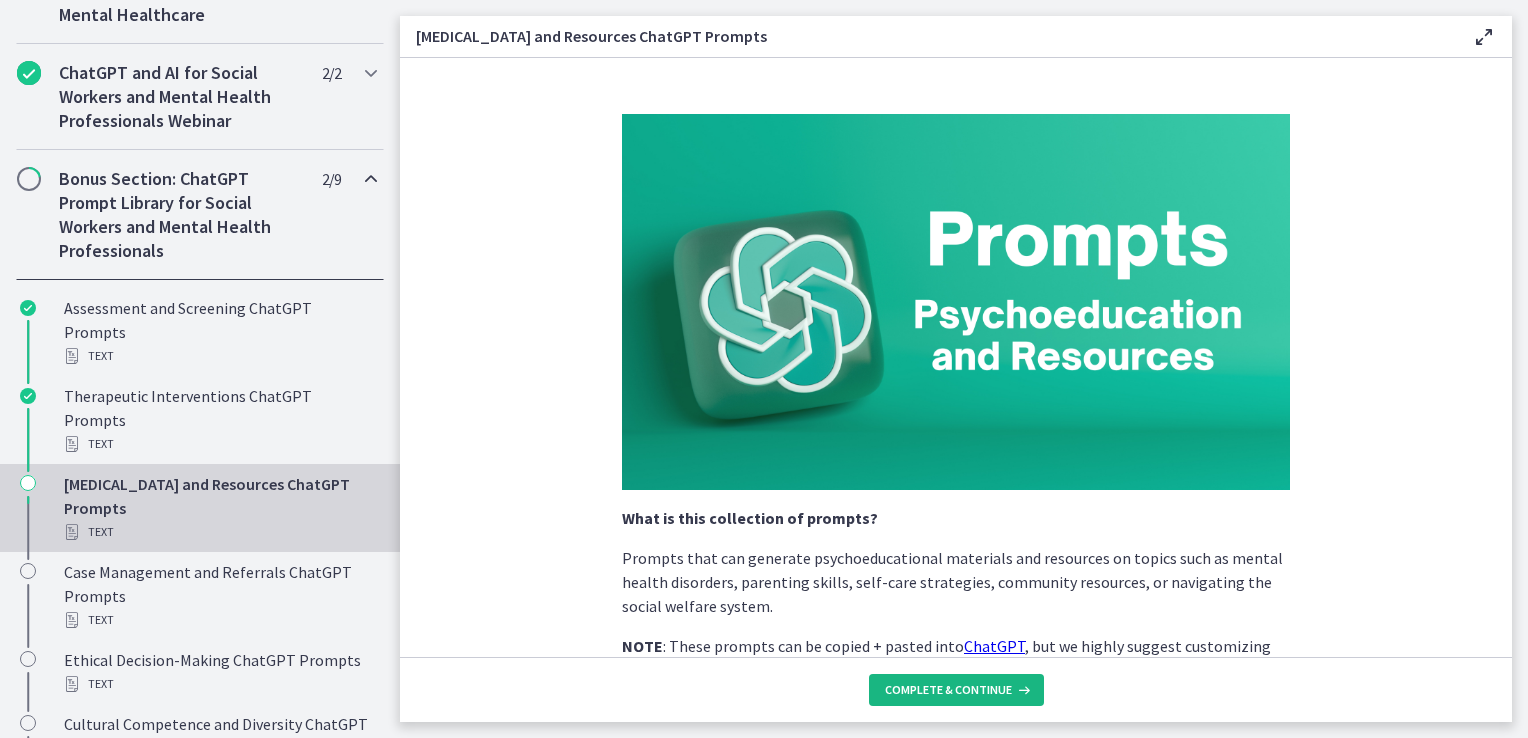 click on "Complete & continue" at bounding box center [956, 690] 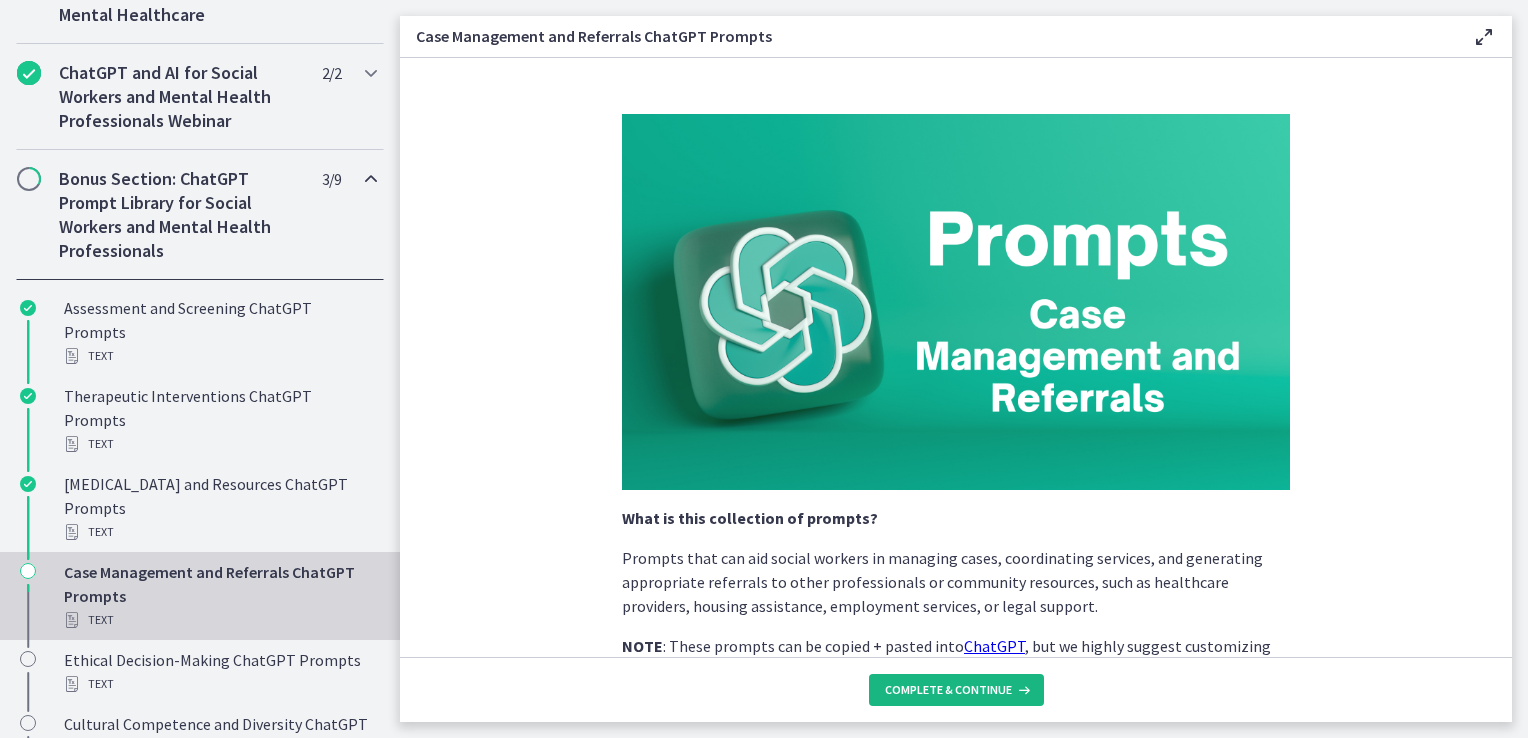 click on "Complete & continue" at bounding box center [956, 690] 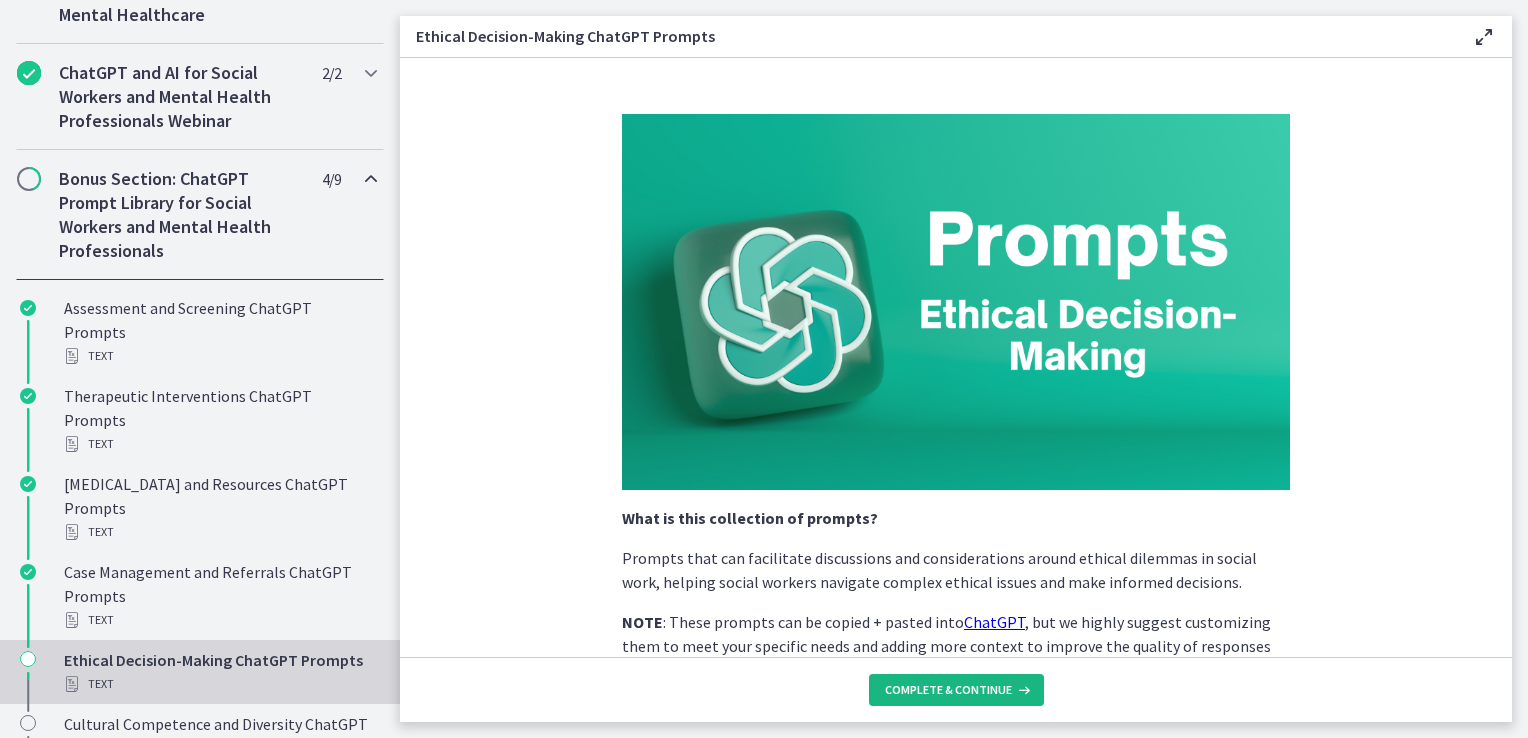 click on "Complete & continue" at bounding box center (956, 690) 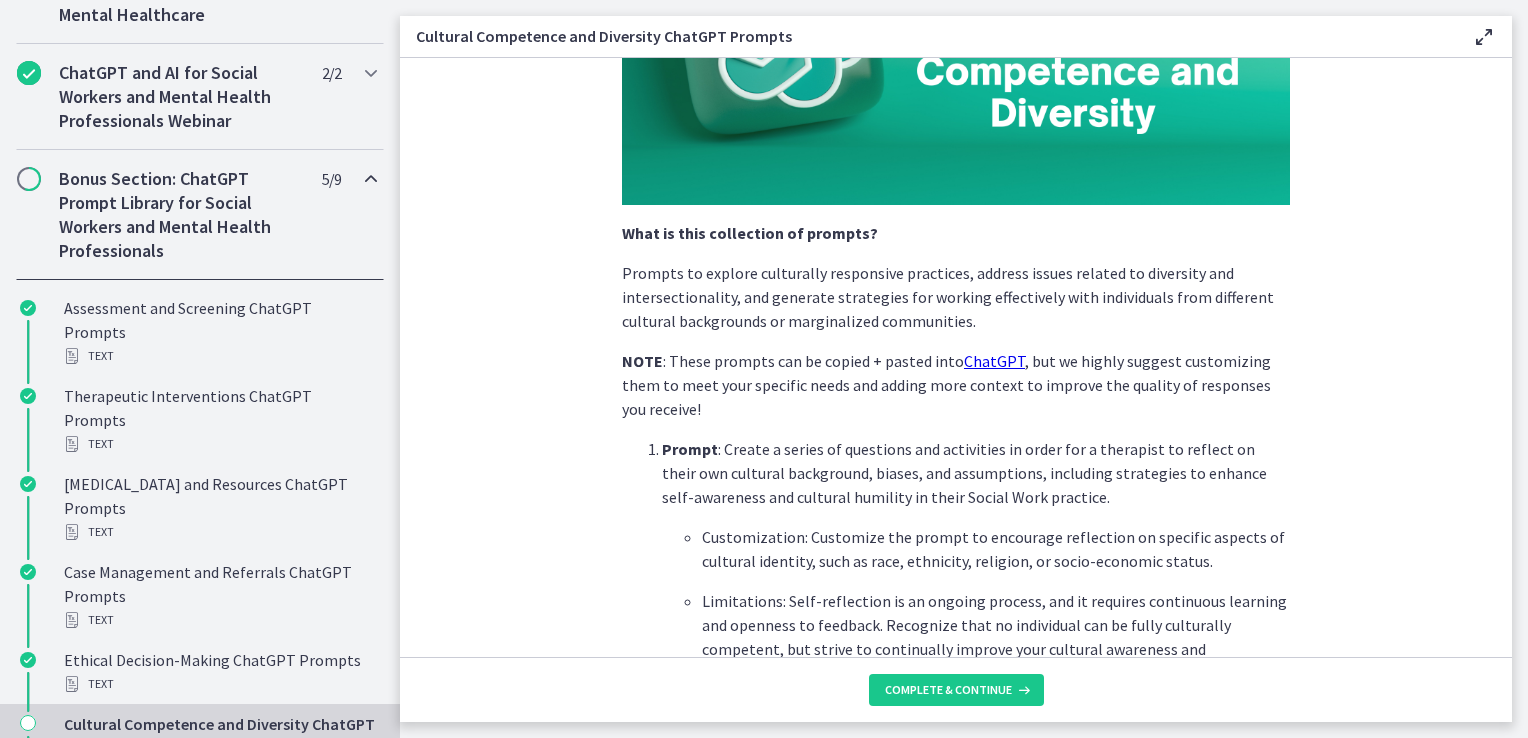 scroll, scrollTop: 300, scrollLeft: 0, axis: vertical 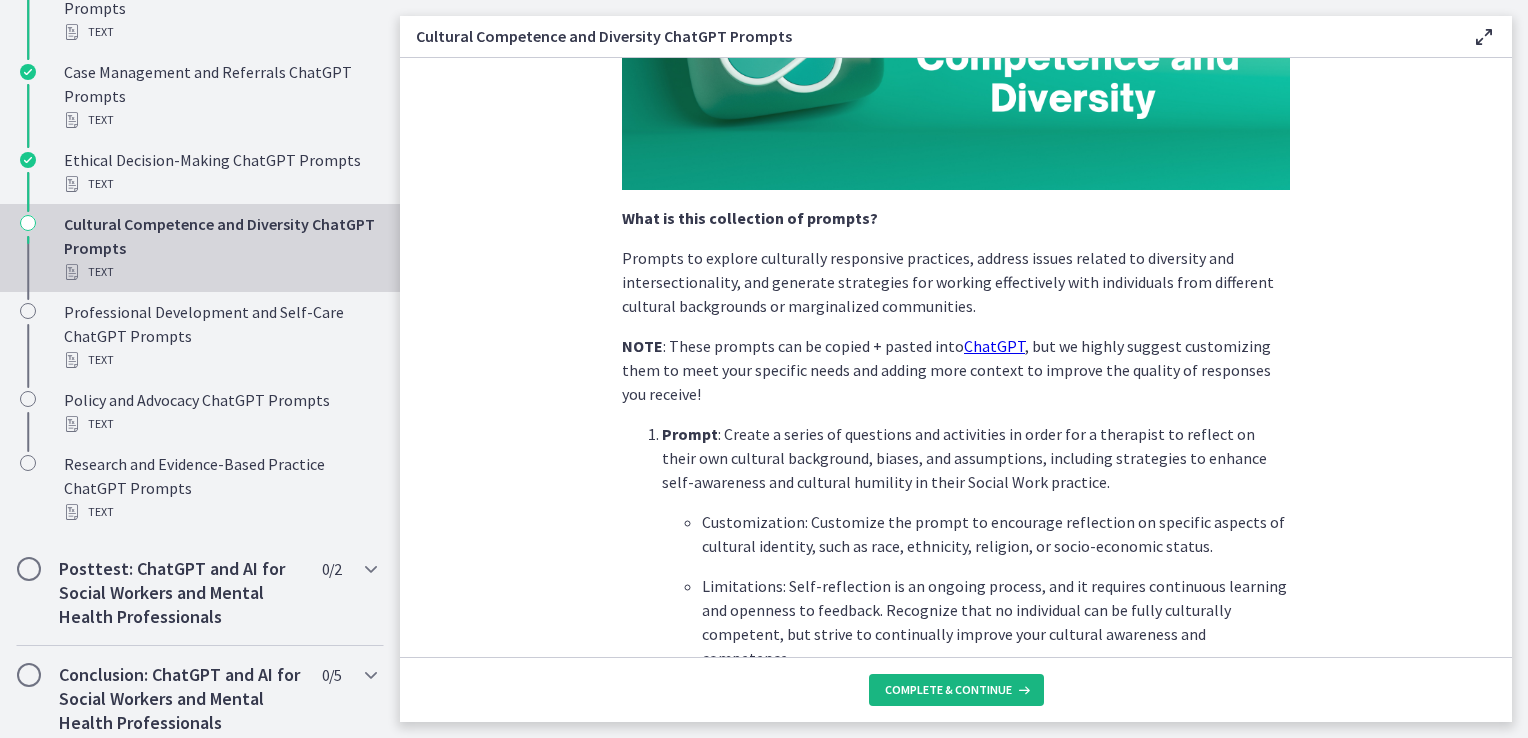 click on "Complete & continue" at bounding box center [956, 690] 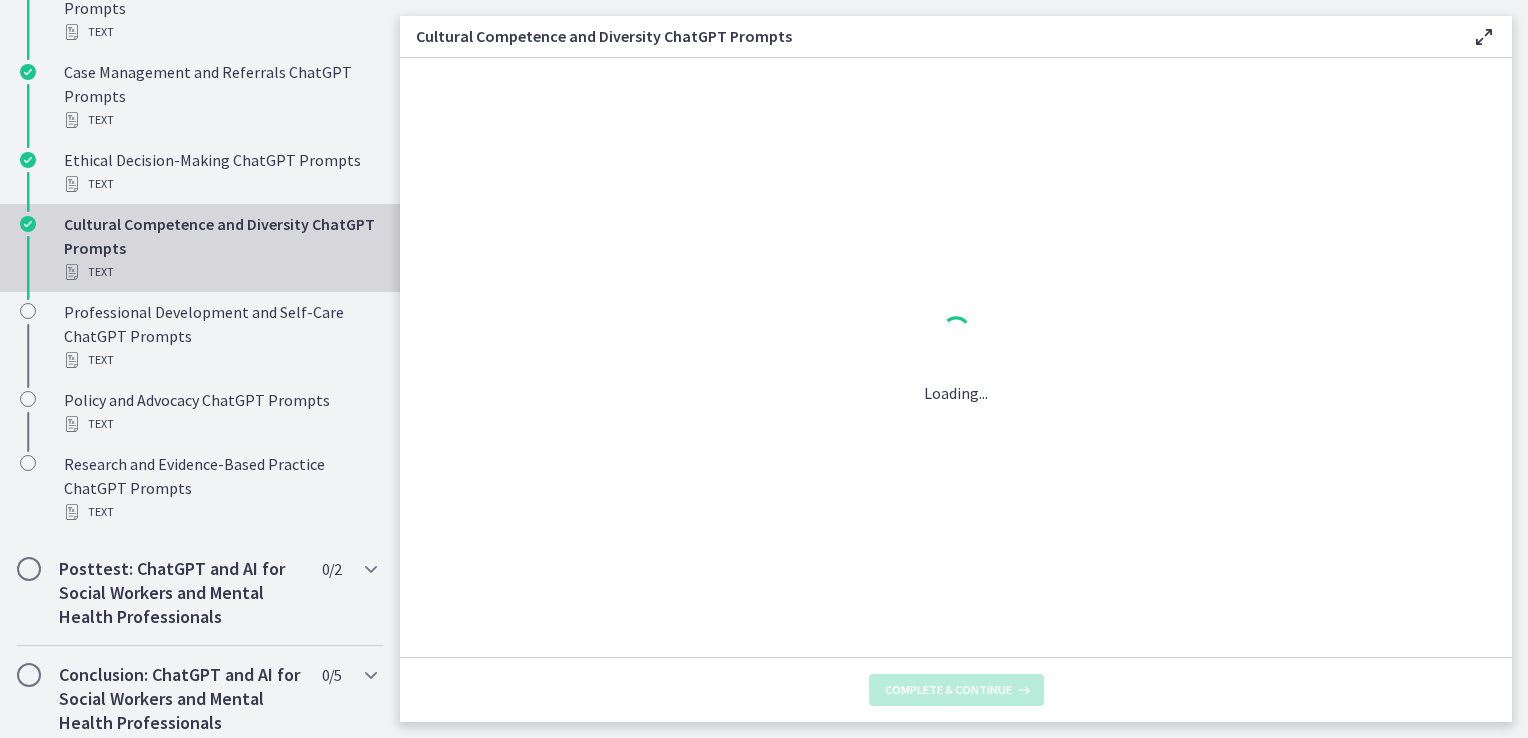 scroll, scrollTop: 0, scrollLeft: 0, axis: both 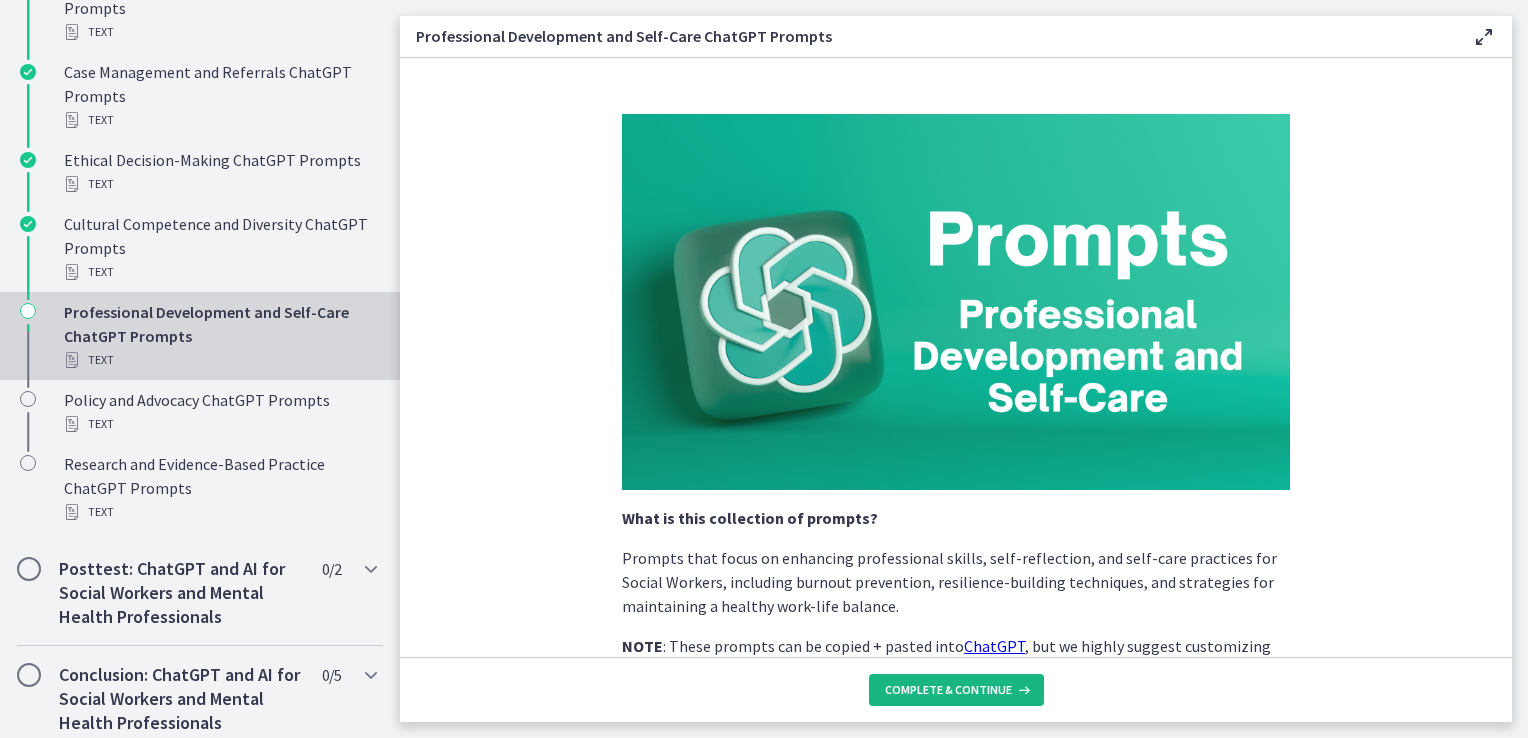 click on "Complete & continue" at bounding box center (956, 690) 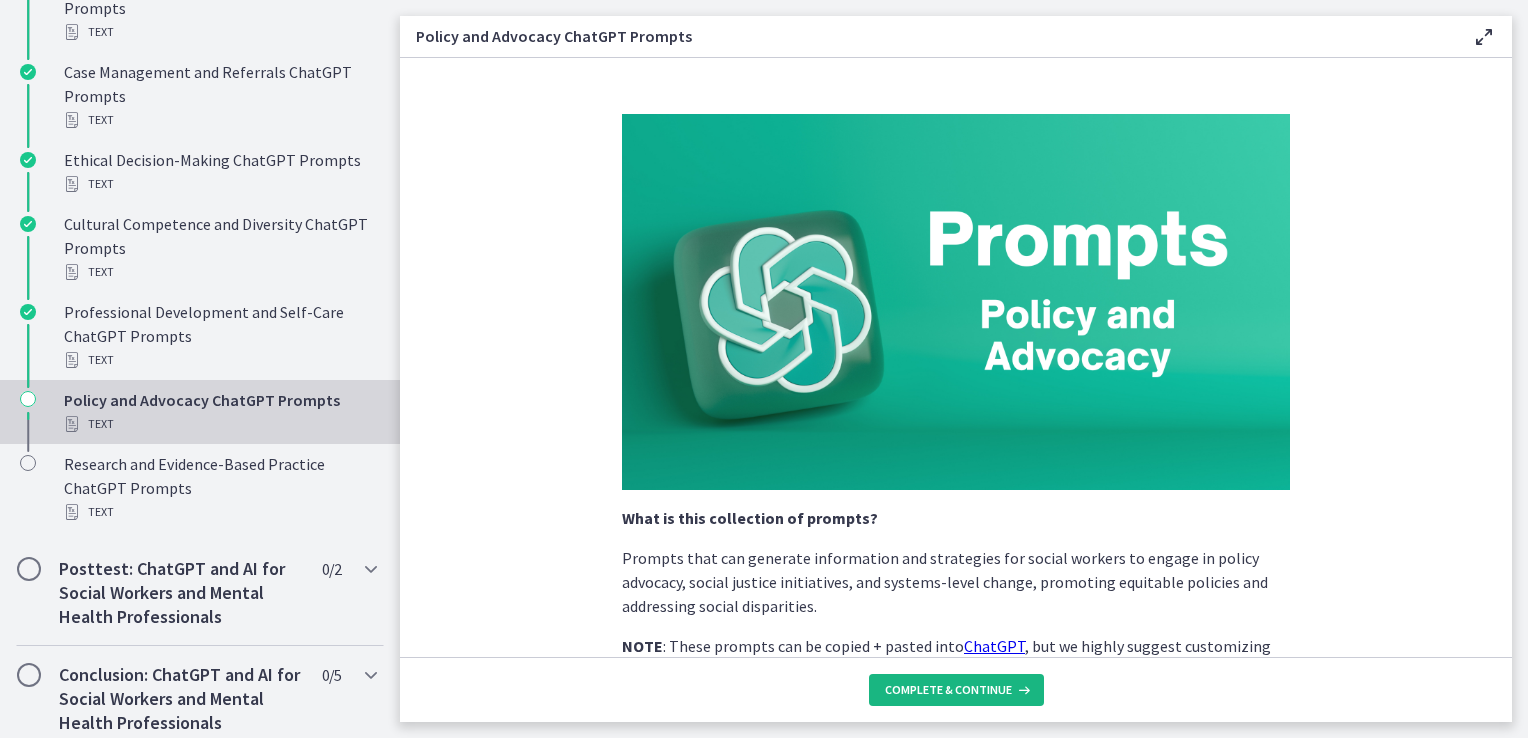 click on "Complete & continue" at bounding box center (956, 690) 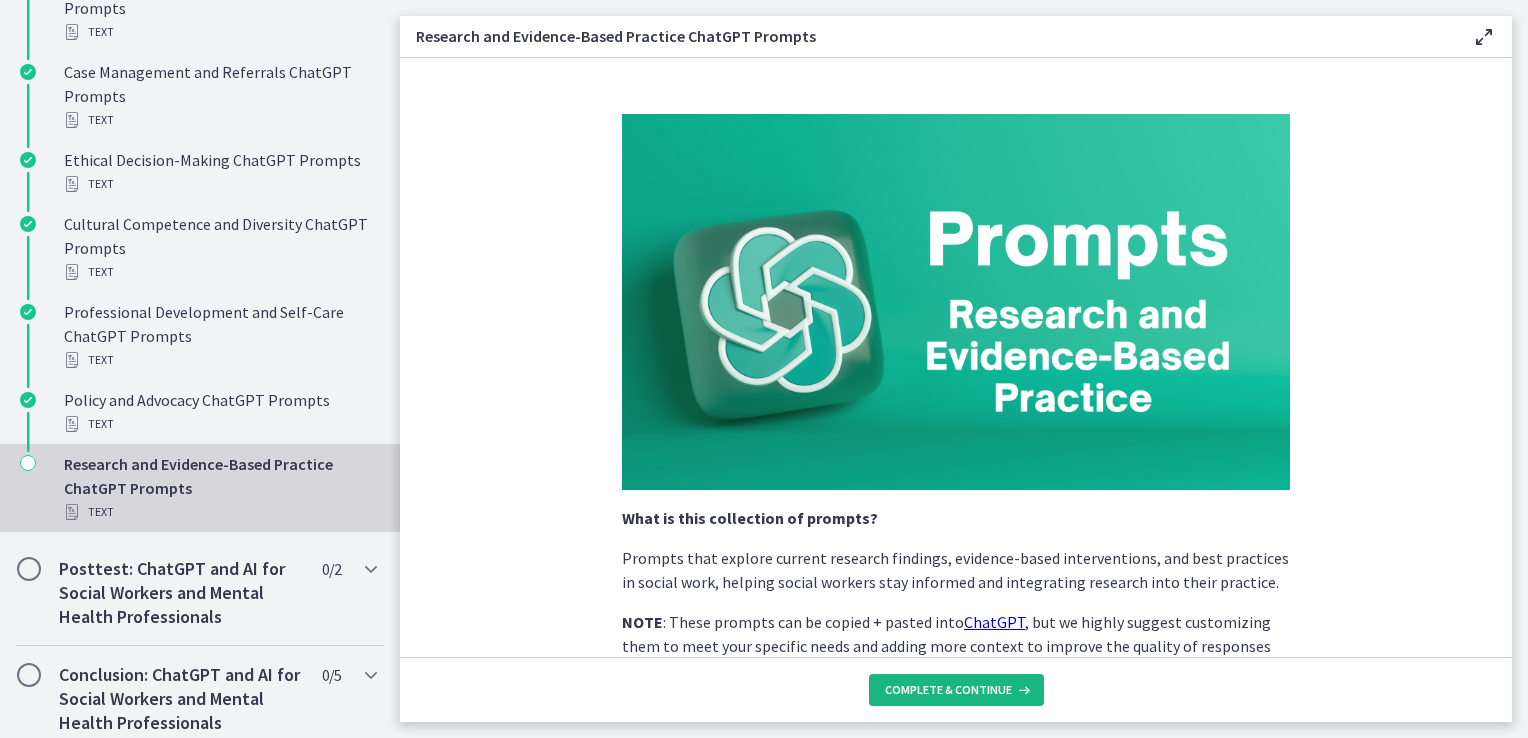 click on "Complete & continue" at bounding box center [956, 690] 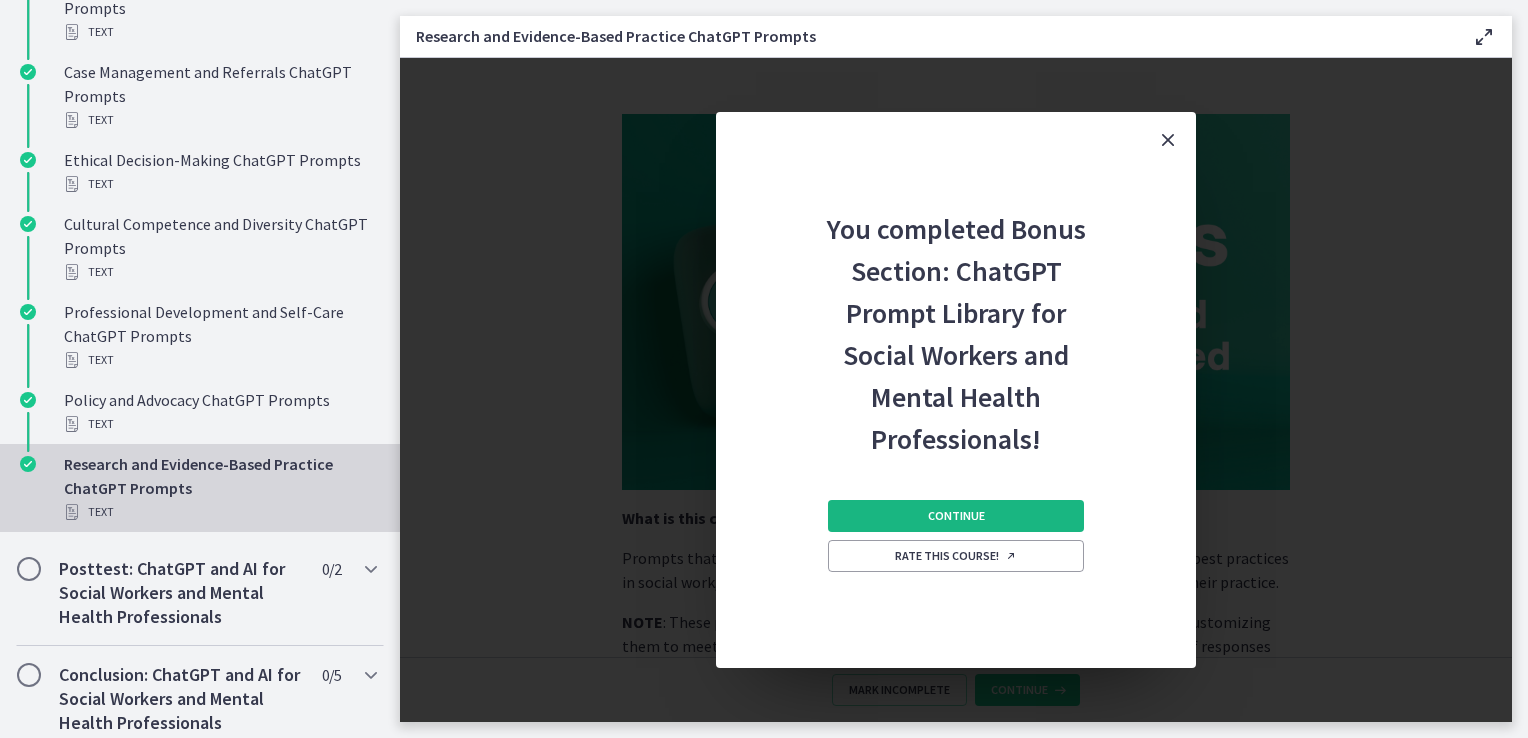 click on "Continue" at bounding box center [956, 516] 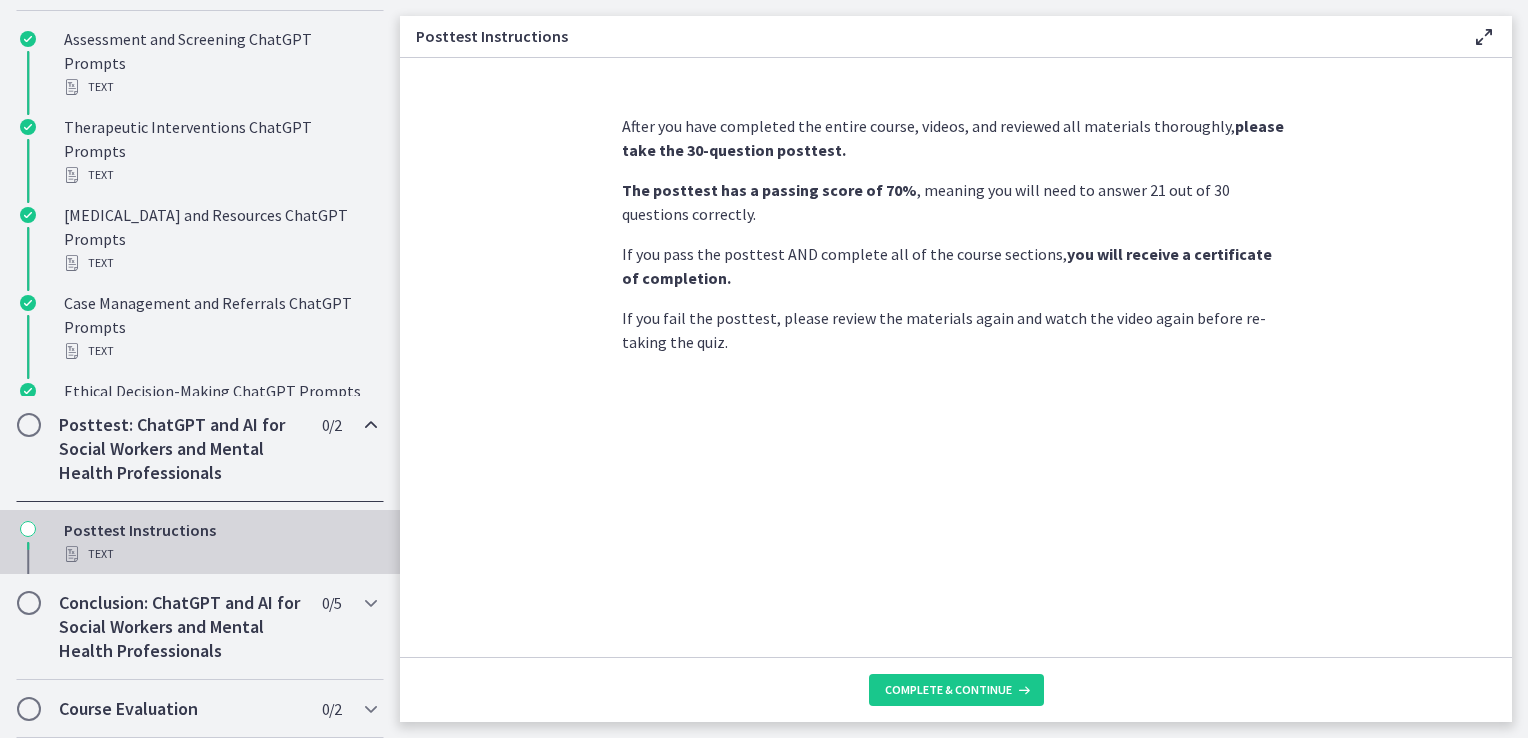 scroll, scrollTop: 966, scrollLeft: 0, axis: vertical 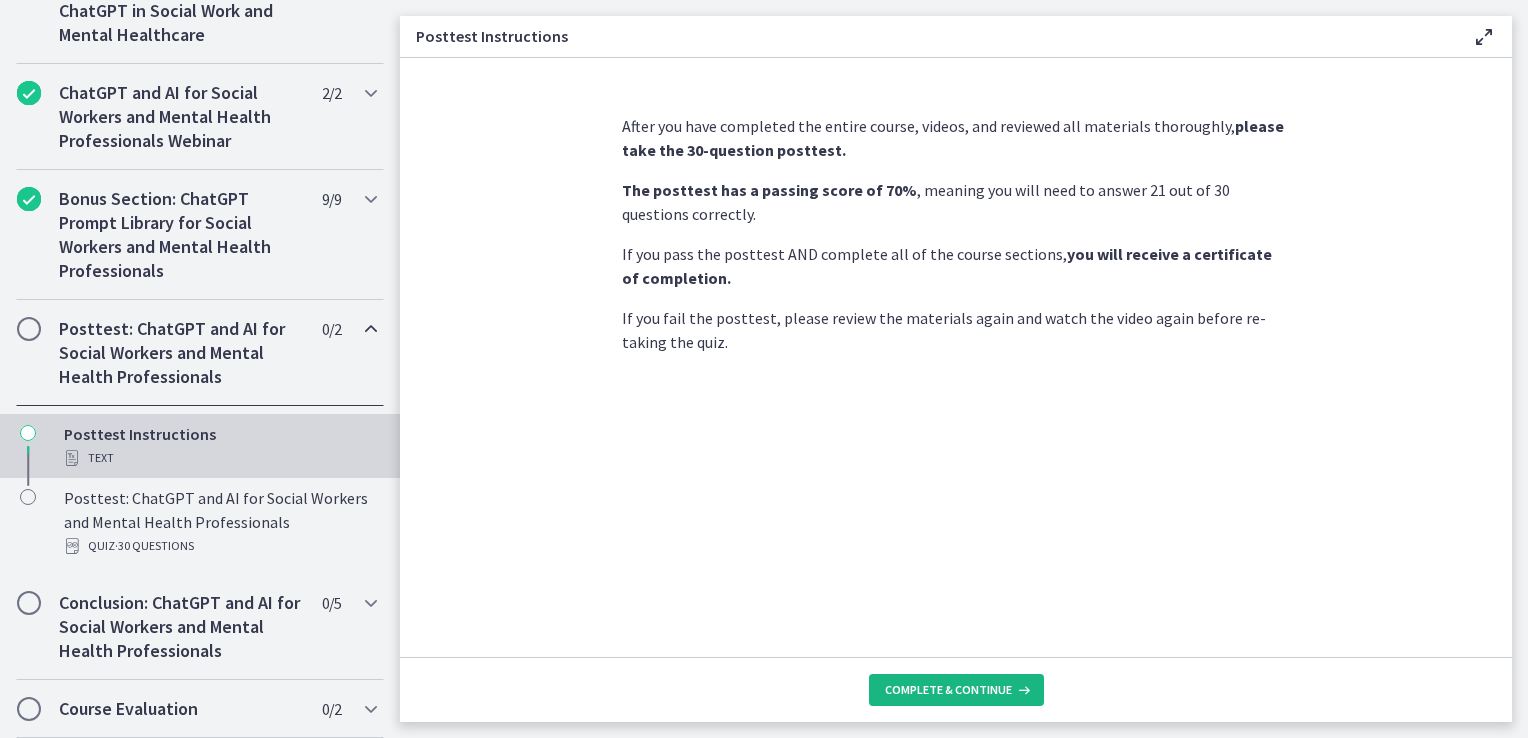 click on "Complete & continue" at bounding box center (948, 690) 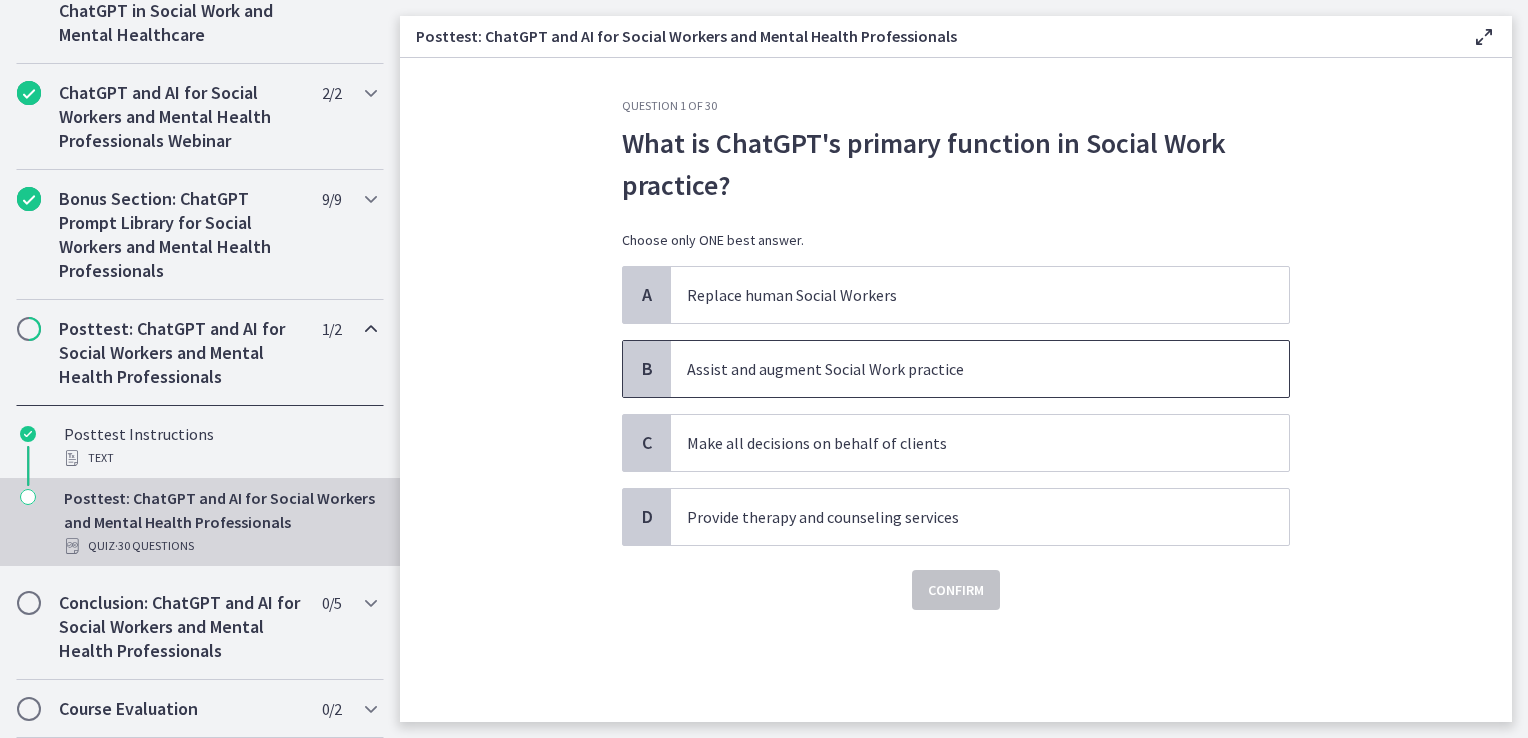 click on "Assist and augment Social Work practice" at bounding box center [960, 369] 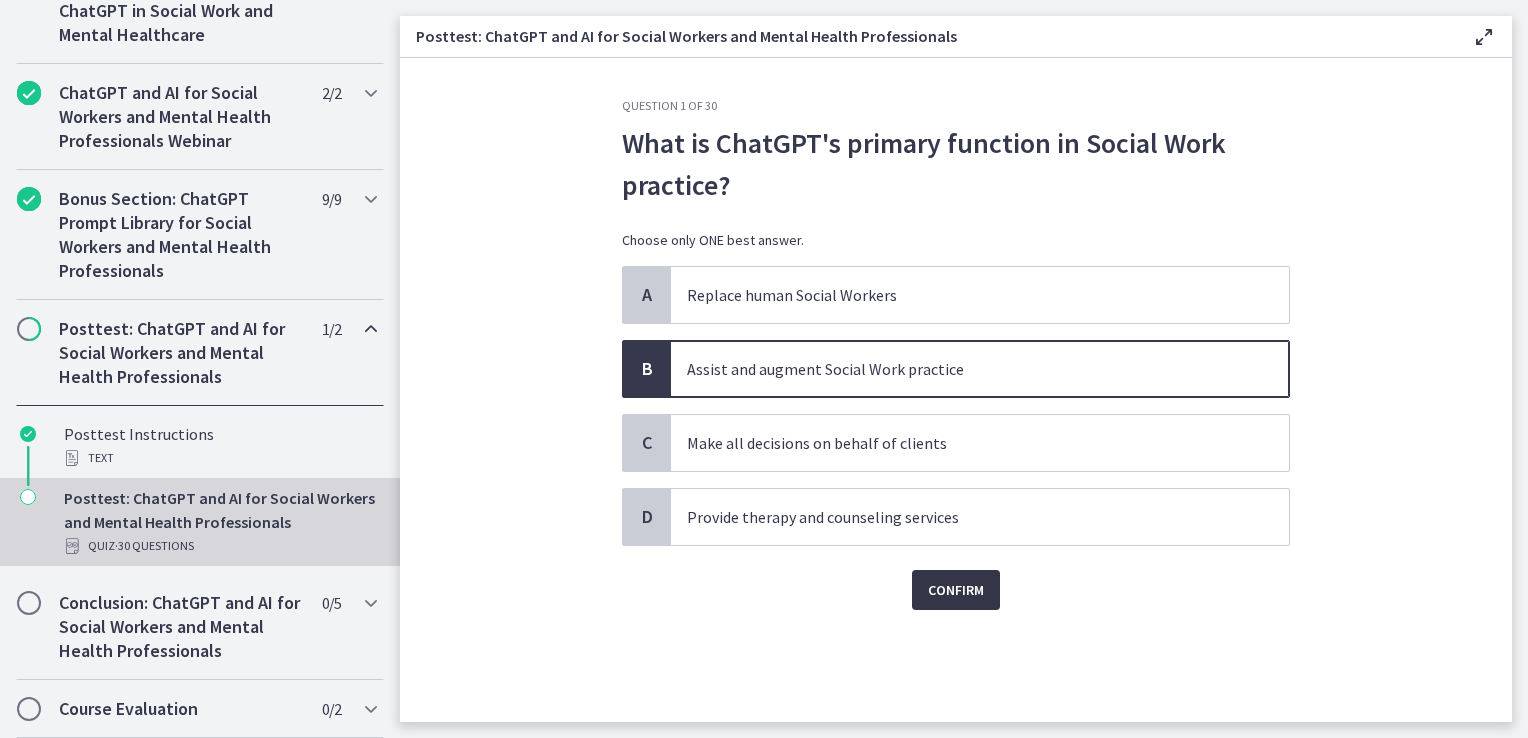 click on "Confirm" at bounding box center (956, 590) 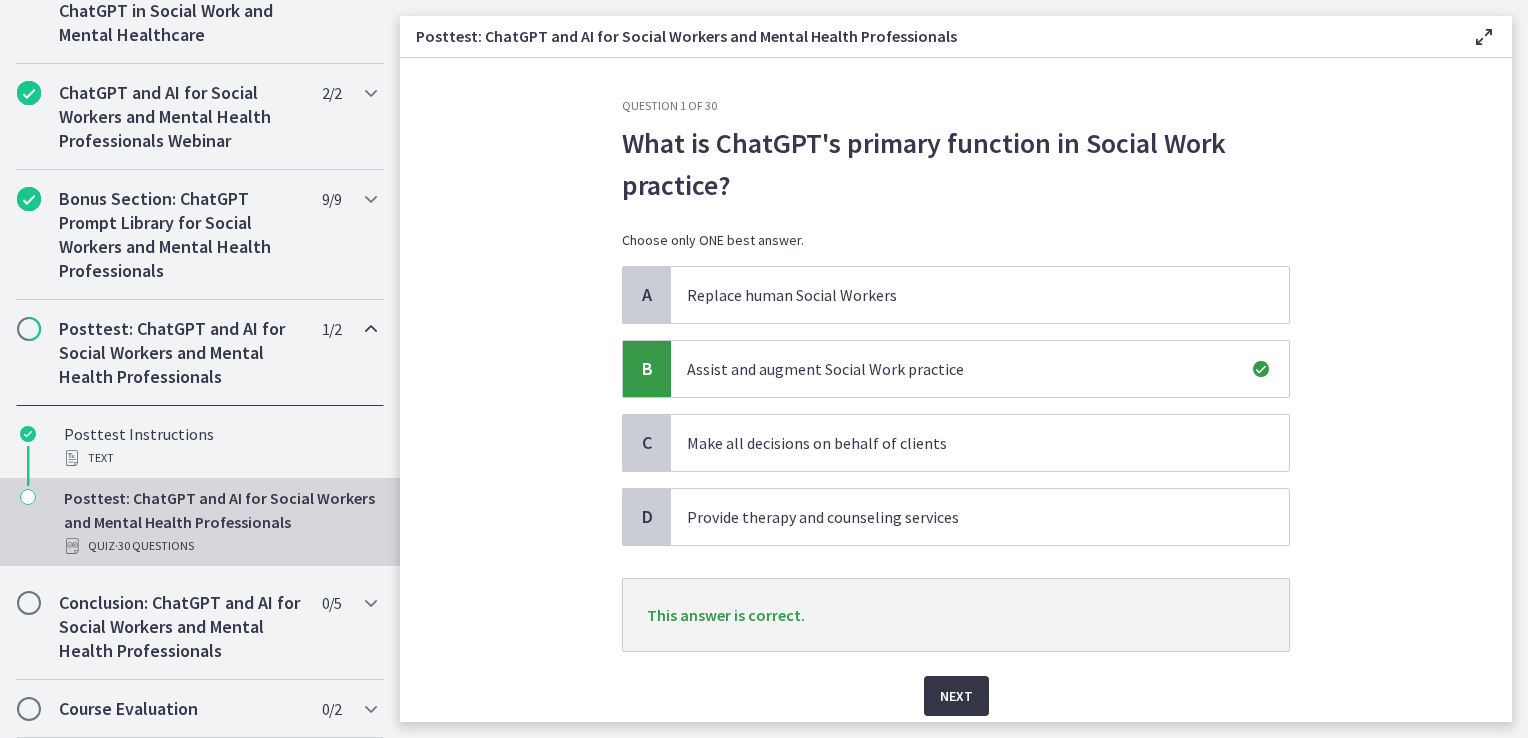click on "Next" at bounding box center (956, 696) 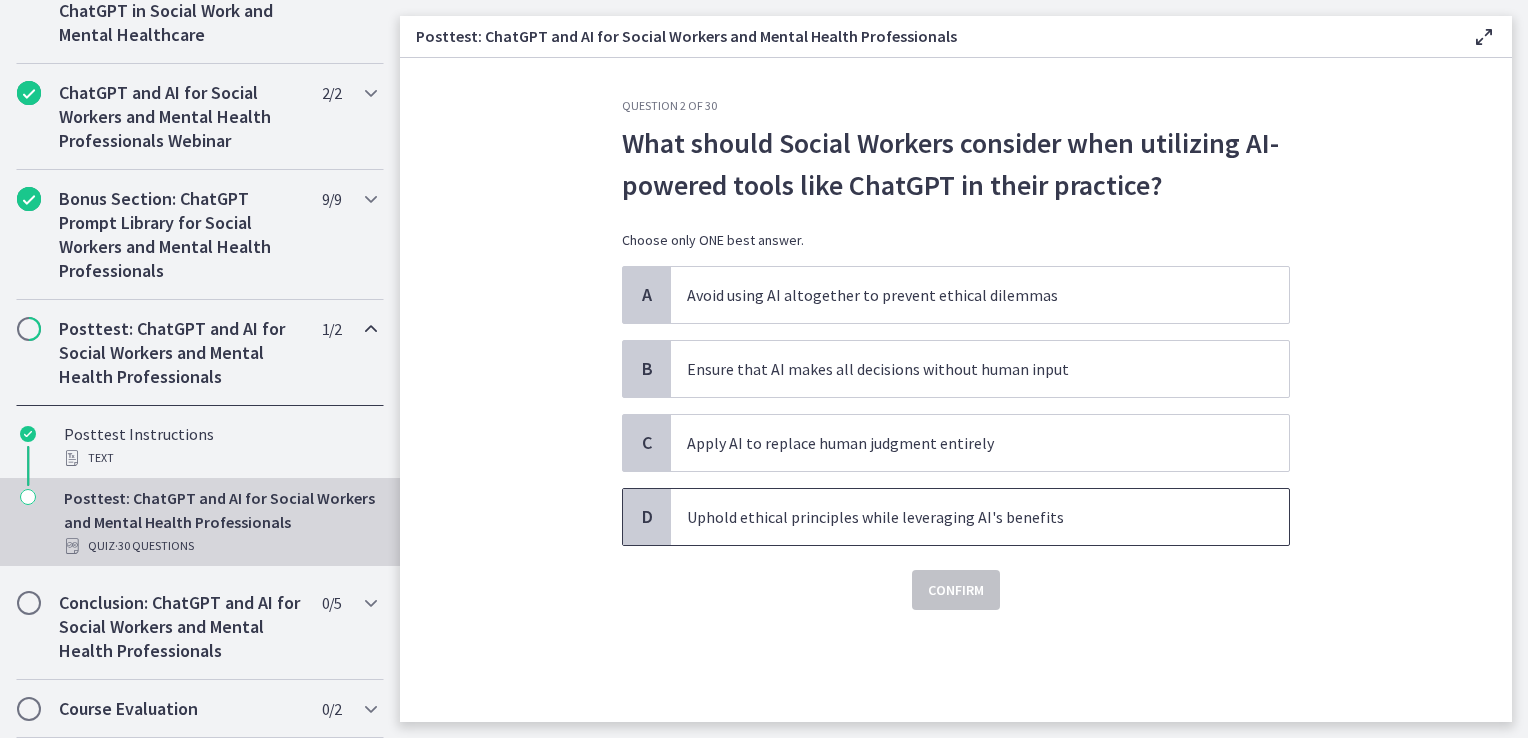 click on "Uphold ethical principles while leveraging AI's benefits" at bounding box center (980, 517) 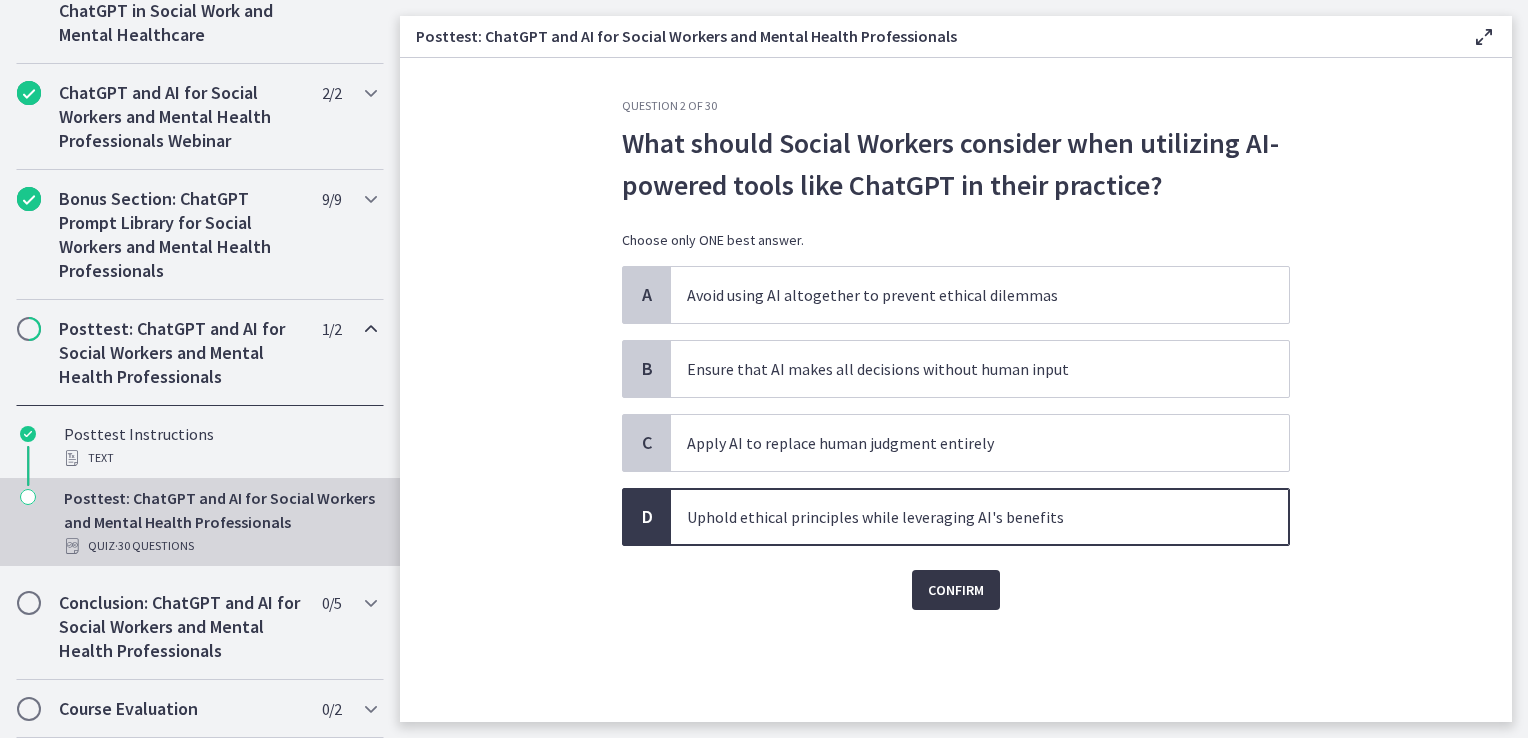 click on "Confirm" at bounding box center [956, 590] 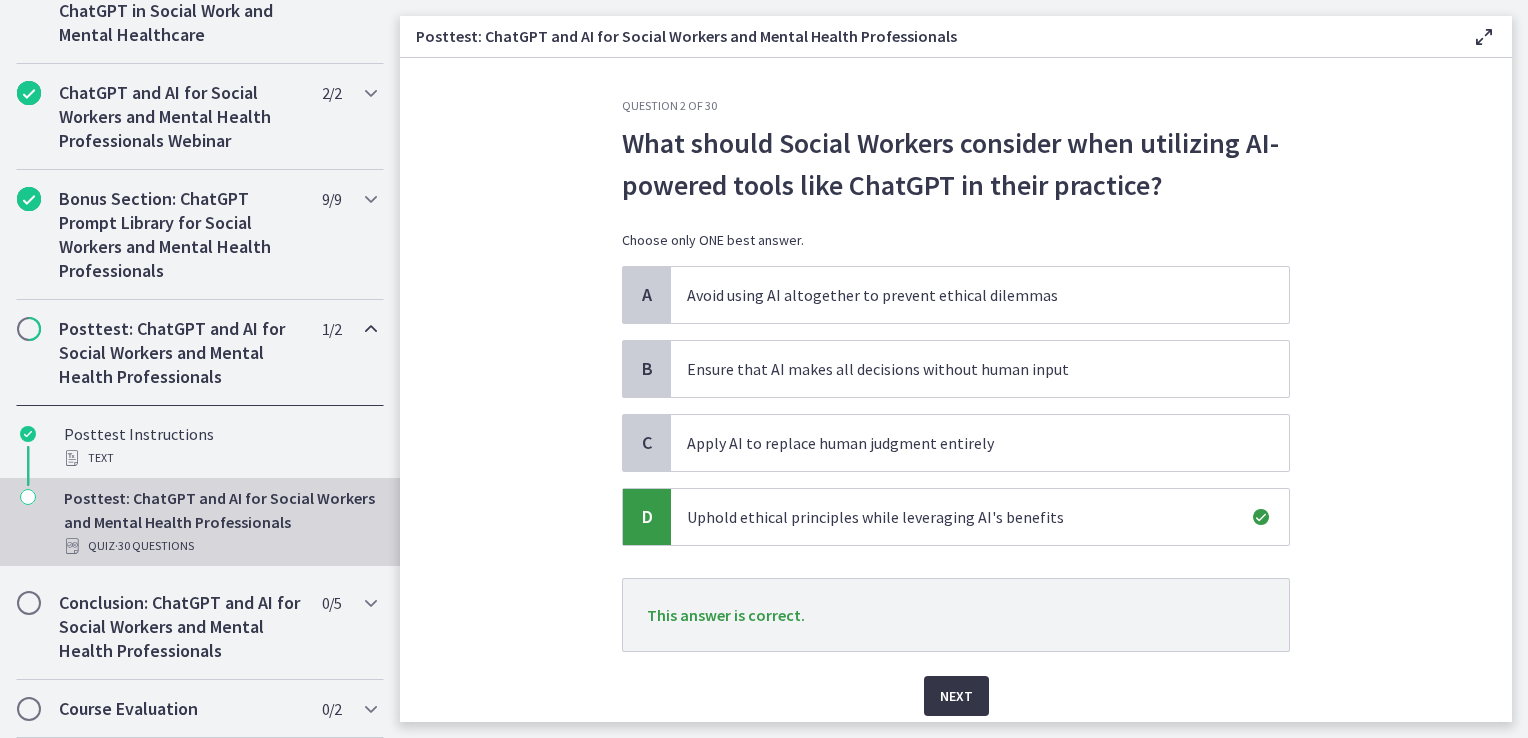 click on "Next" at bounding box center [956, 696] 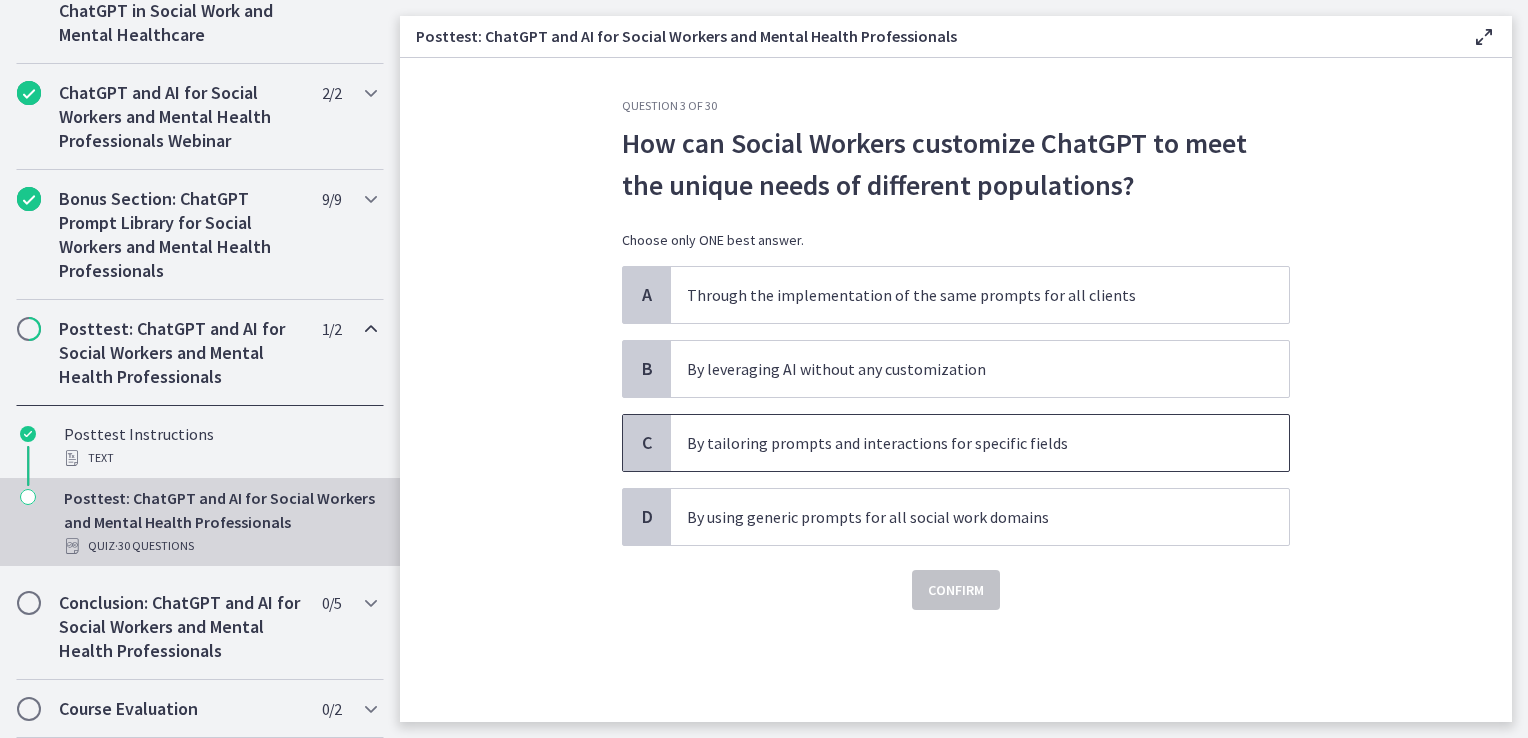 click on "By tailoring prompts and interactions for specific fields" at bounding box center (980, 443) 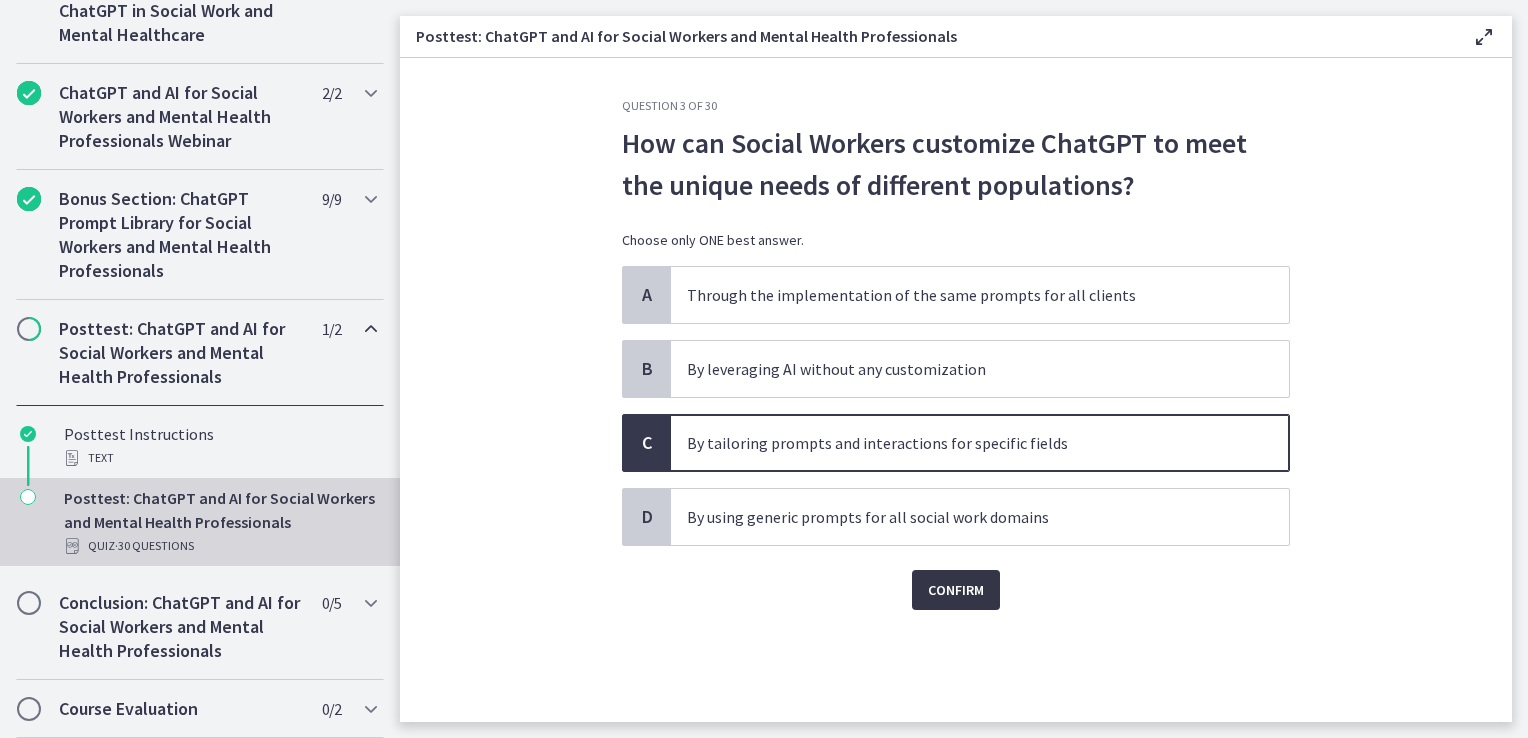 click on "Confirm" at bounding box center (956, 590) 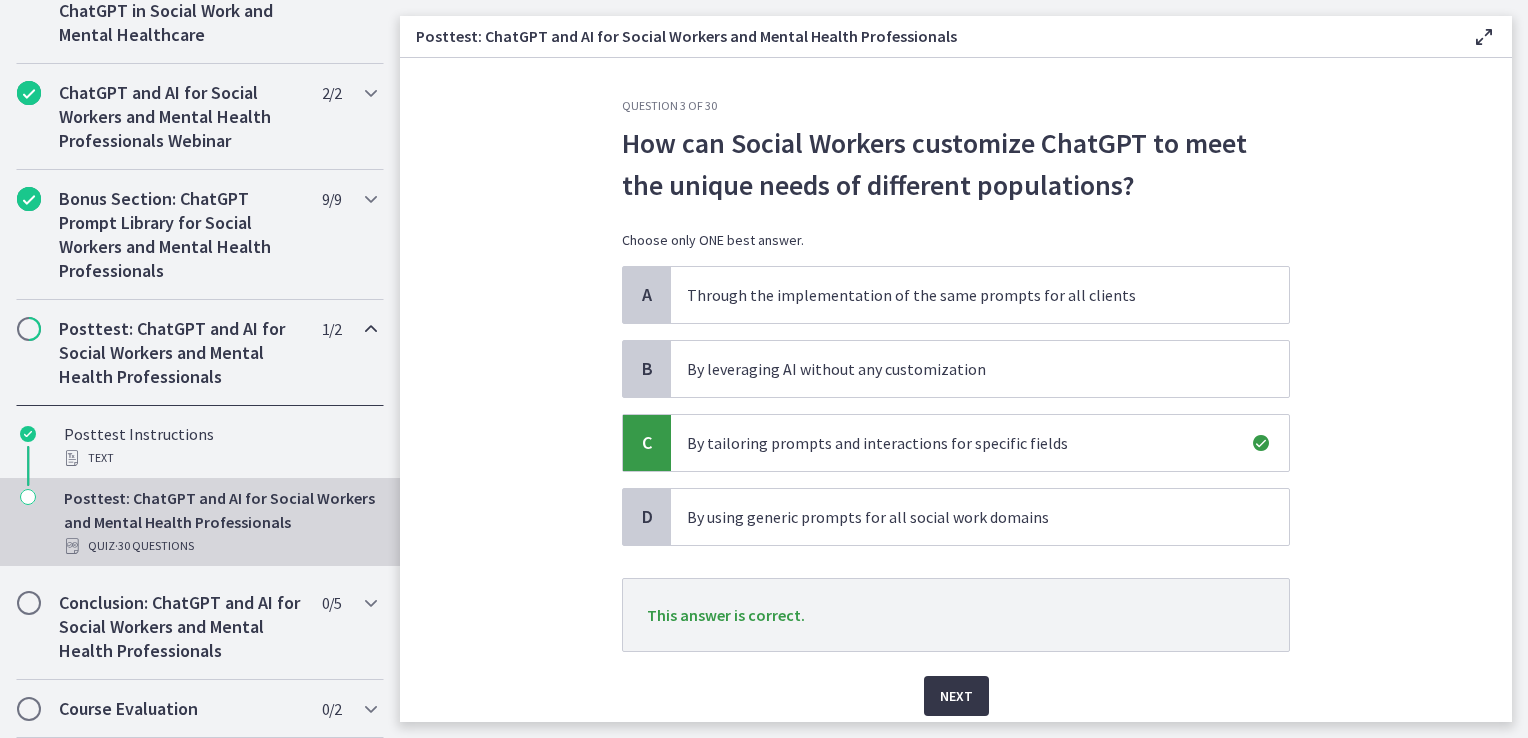 click on "Next" at bounding box center (956, 696) 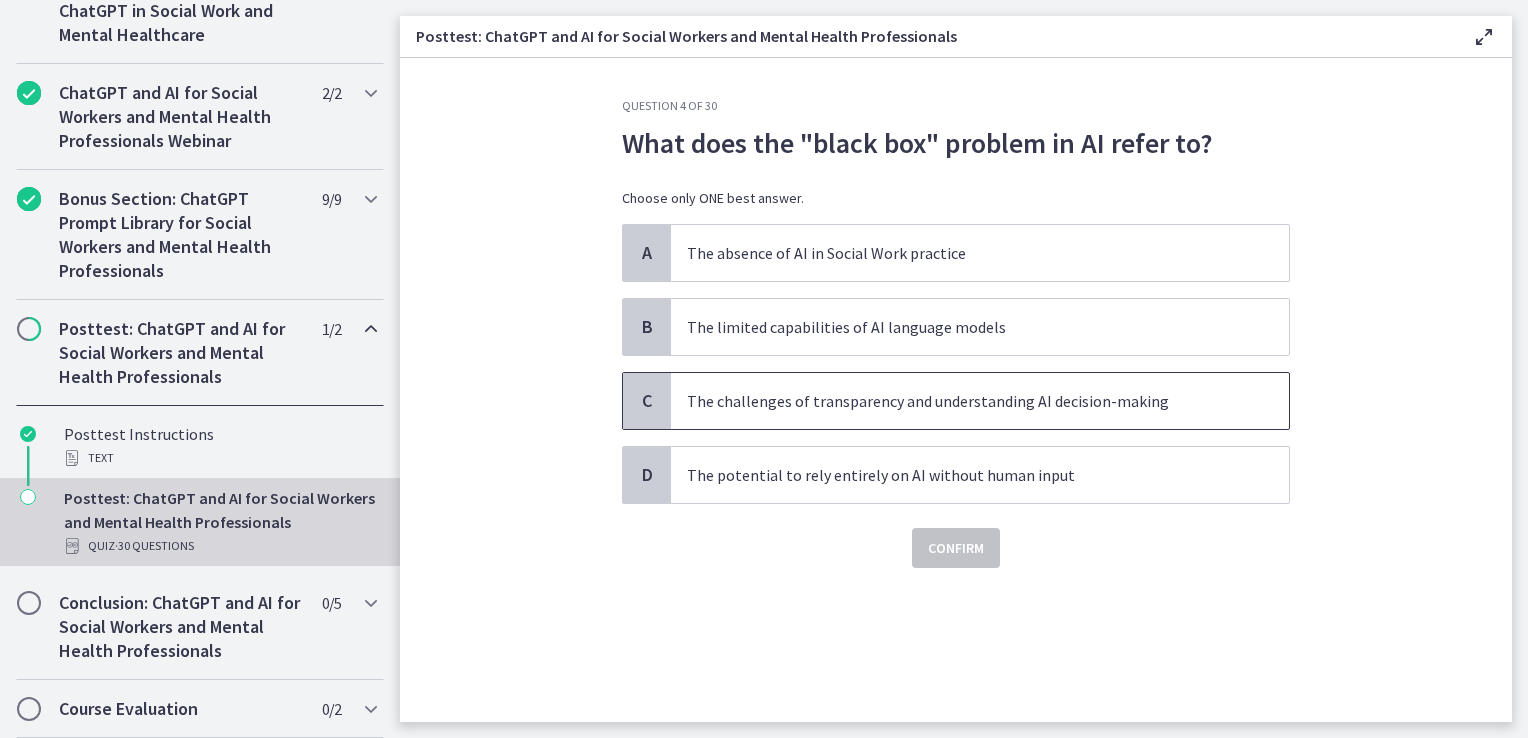 click on "The challenges of transparency and understanding AI decision-making" at bounding box center (960, 401) 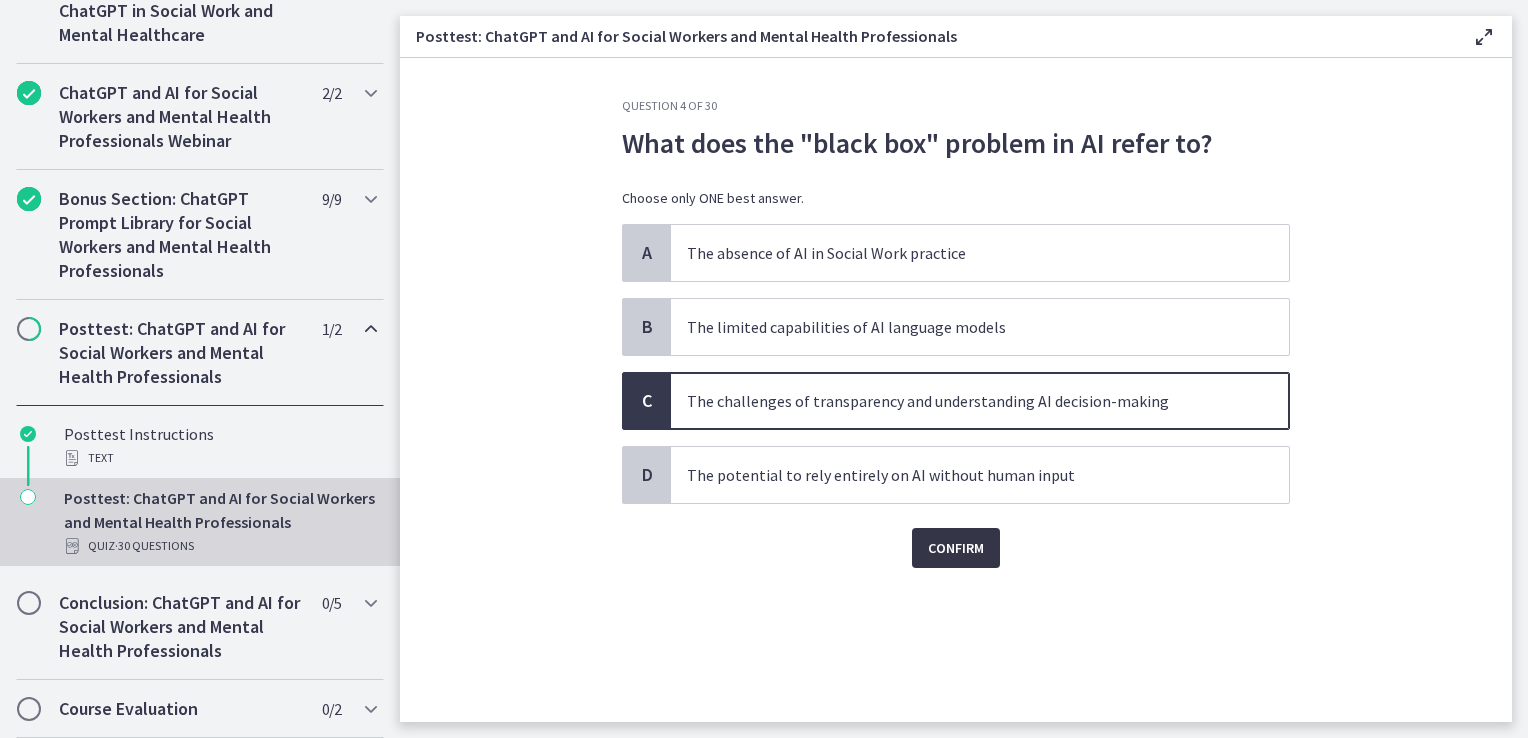 click on "Confirm" at bounding box center (956, 548) 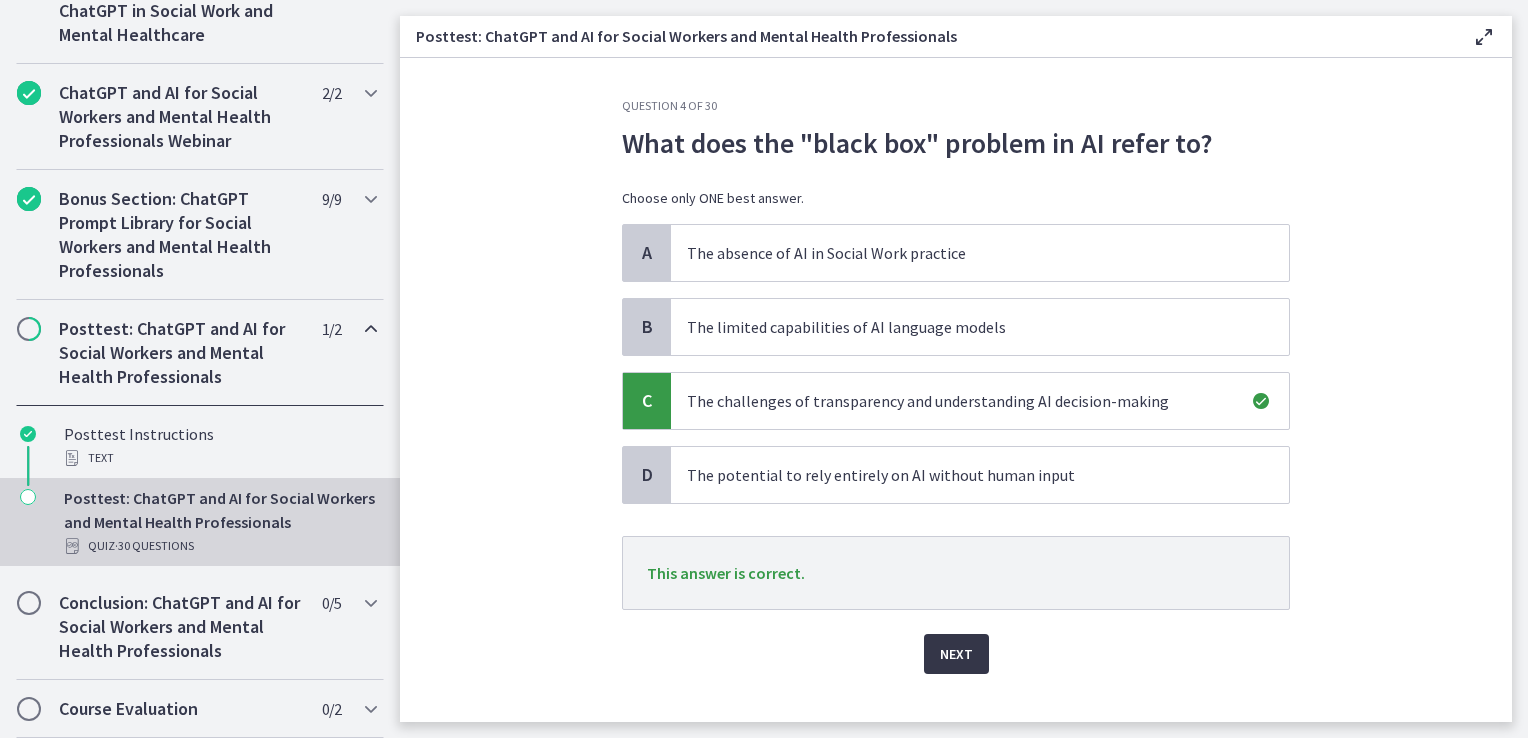 click on "Next" at bounding box center (956, 654) 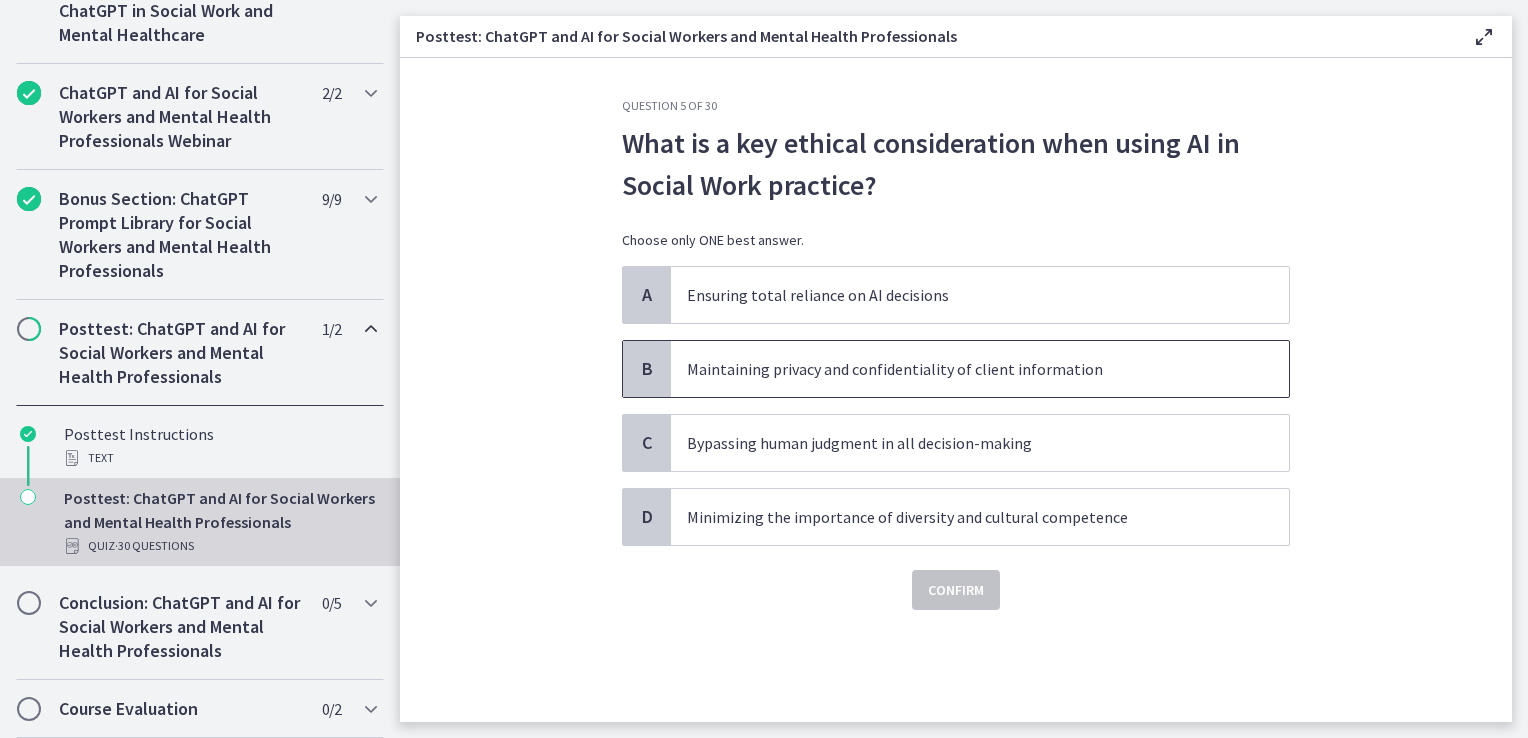 click on "Maintaining privacy and confidentiality of client information" at bounding box center [980, 369] 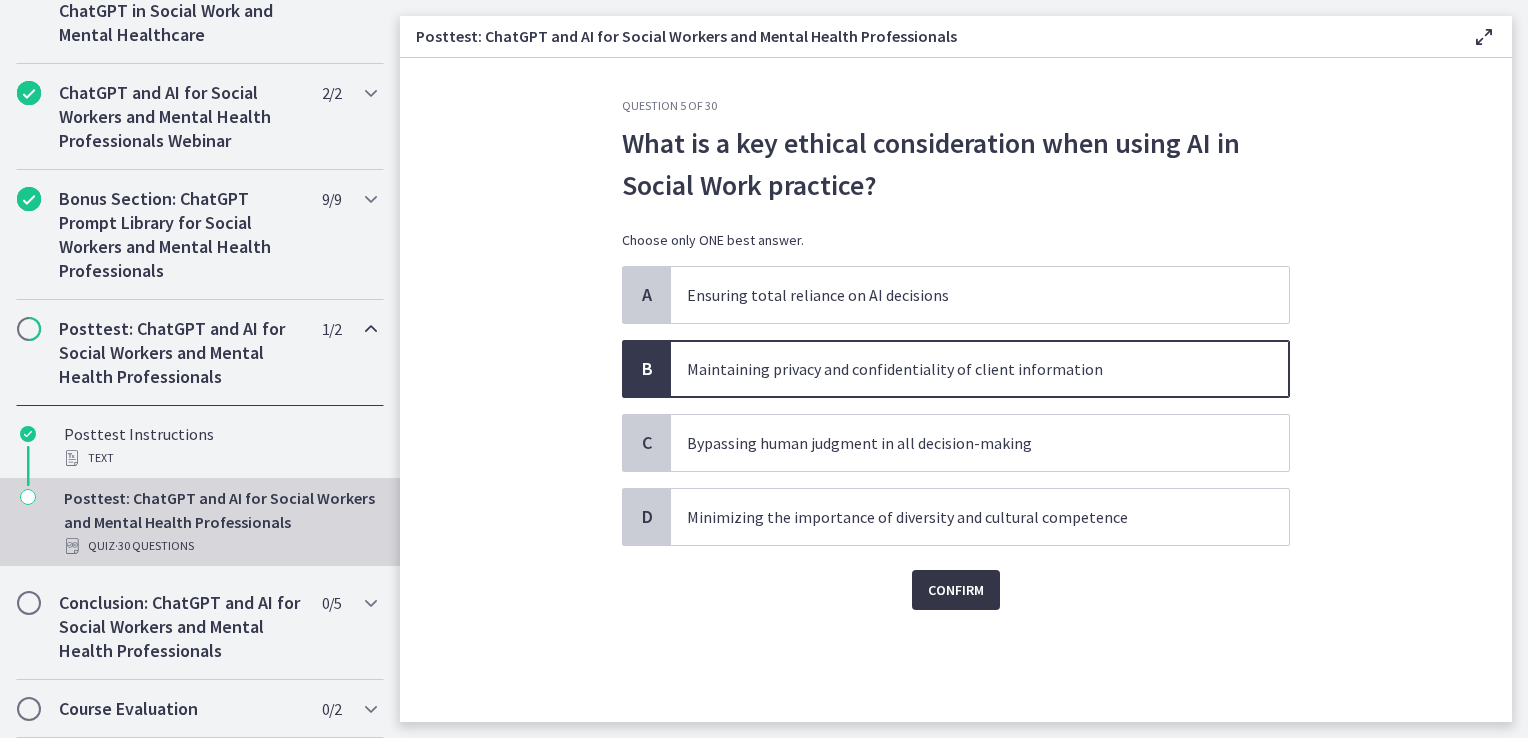 click on "Confirm" at bounding box center [956, 590] 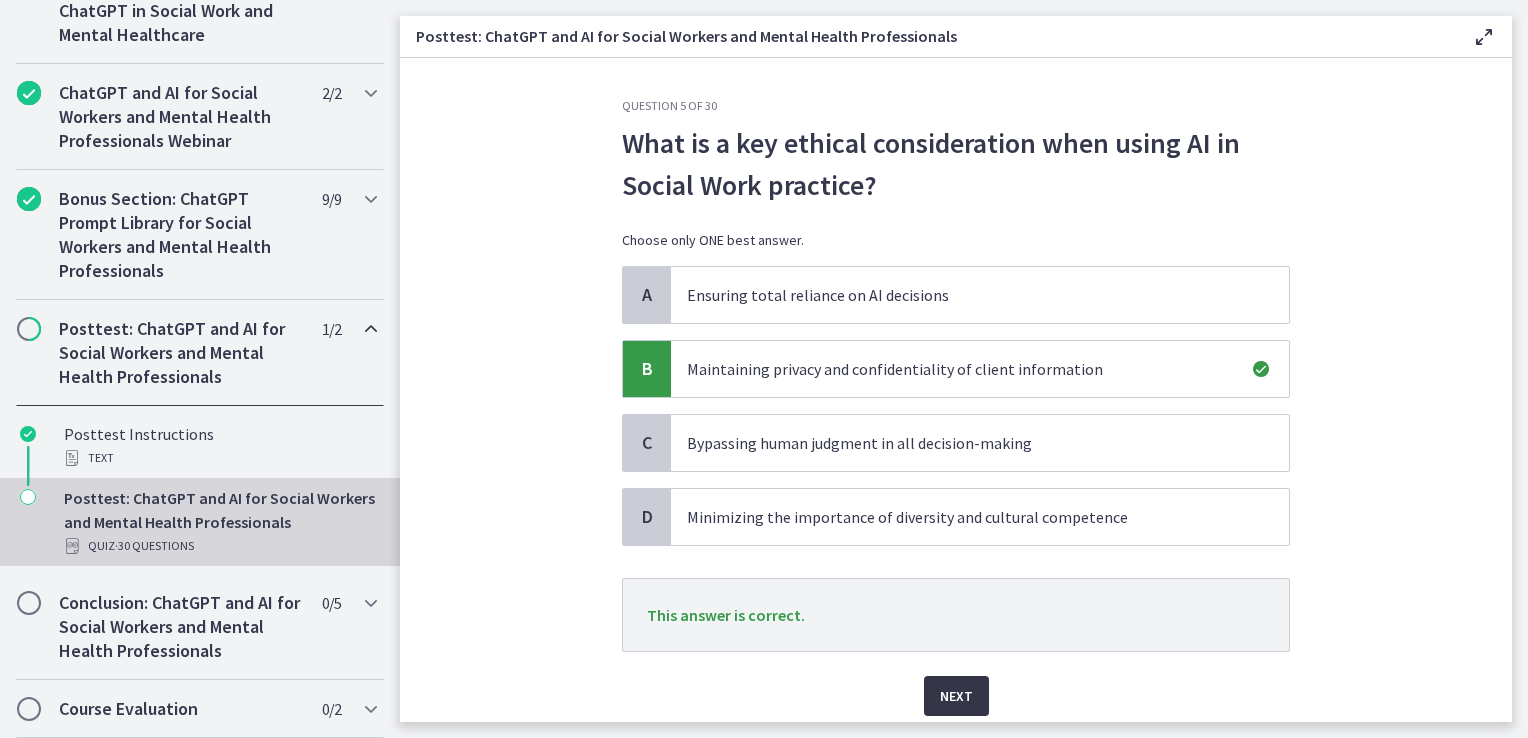 click on "Next" at bounding box center (956, 696) 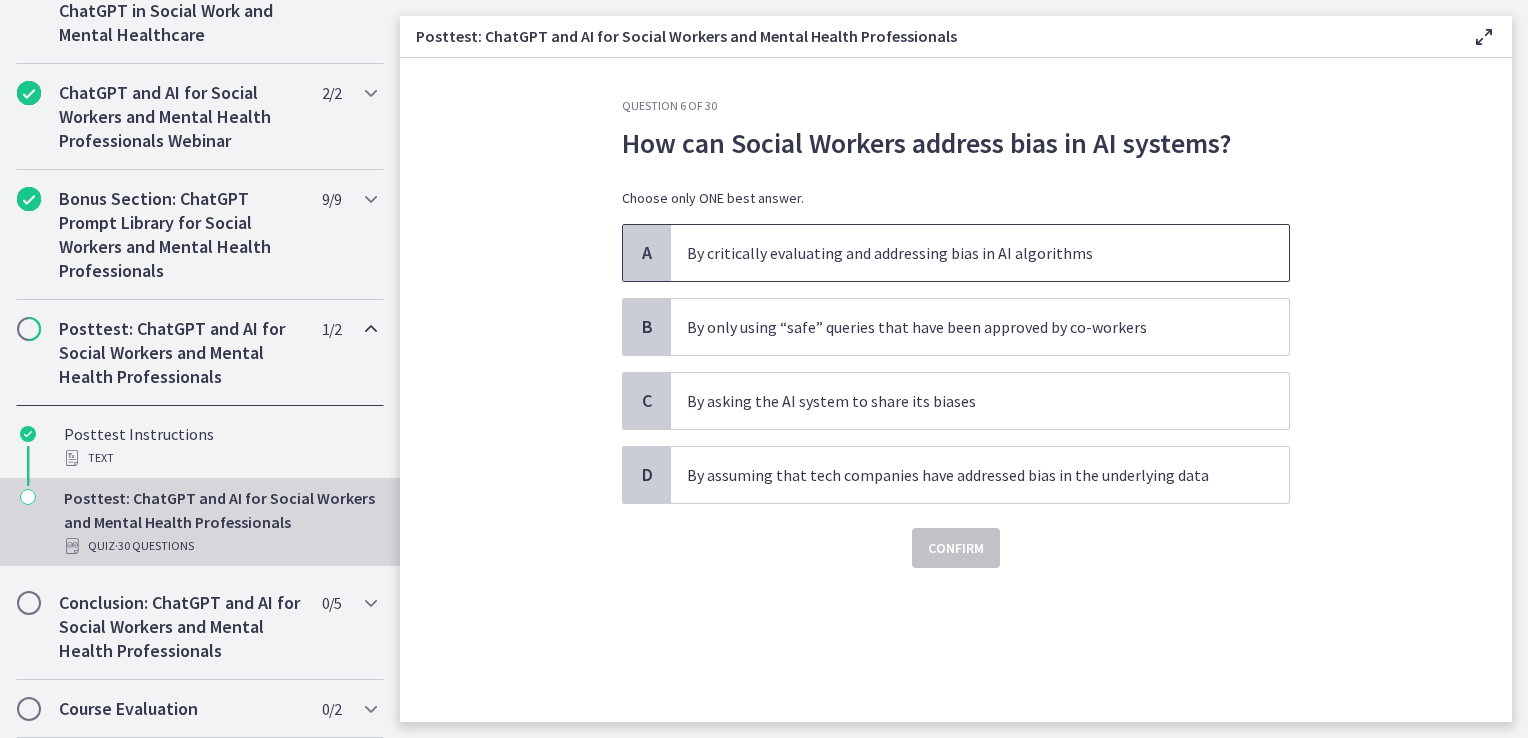click on "By critically evaluating and addressing bias in AI algorithms" at bounding box center (960, 253) 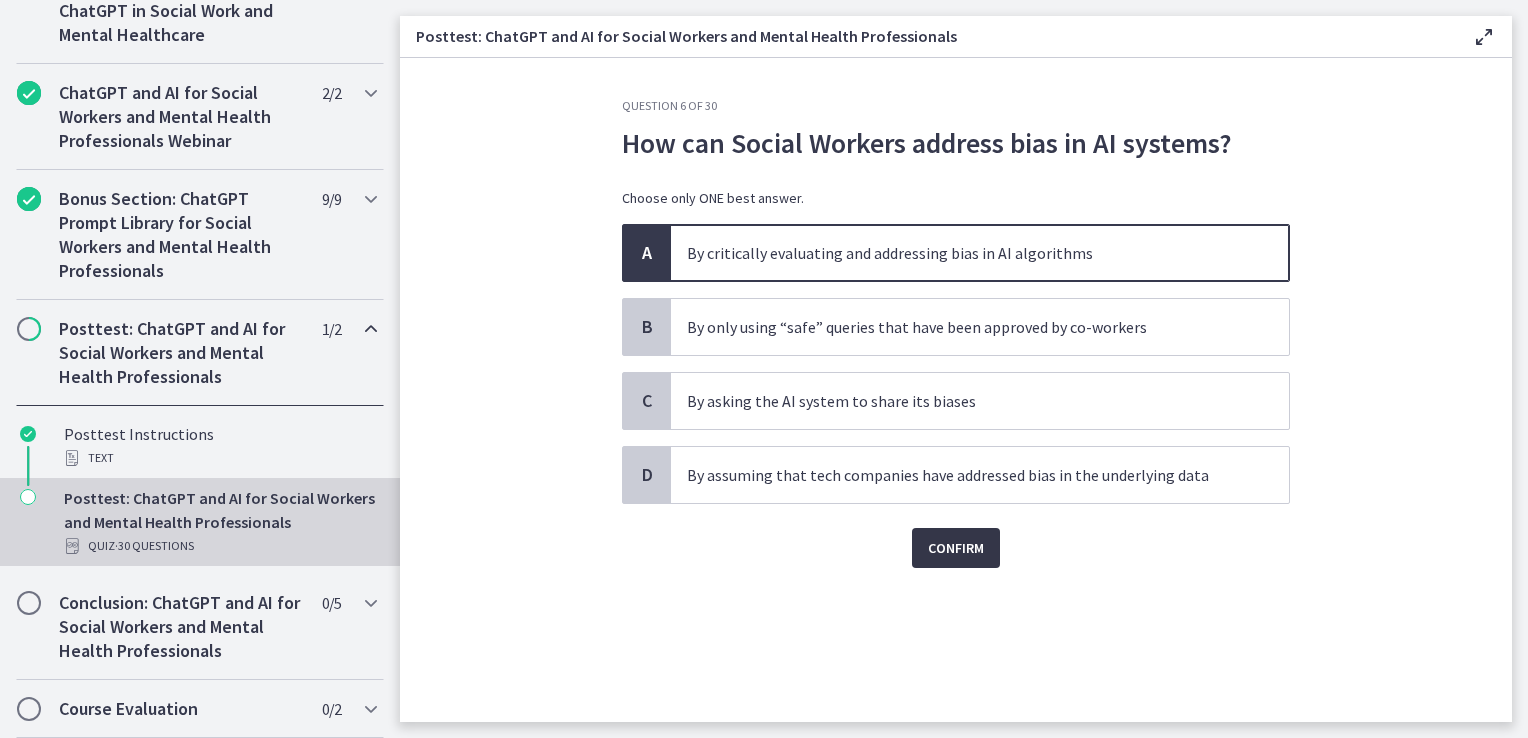 click on "Confirm" at bounding box center (956, 548) 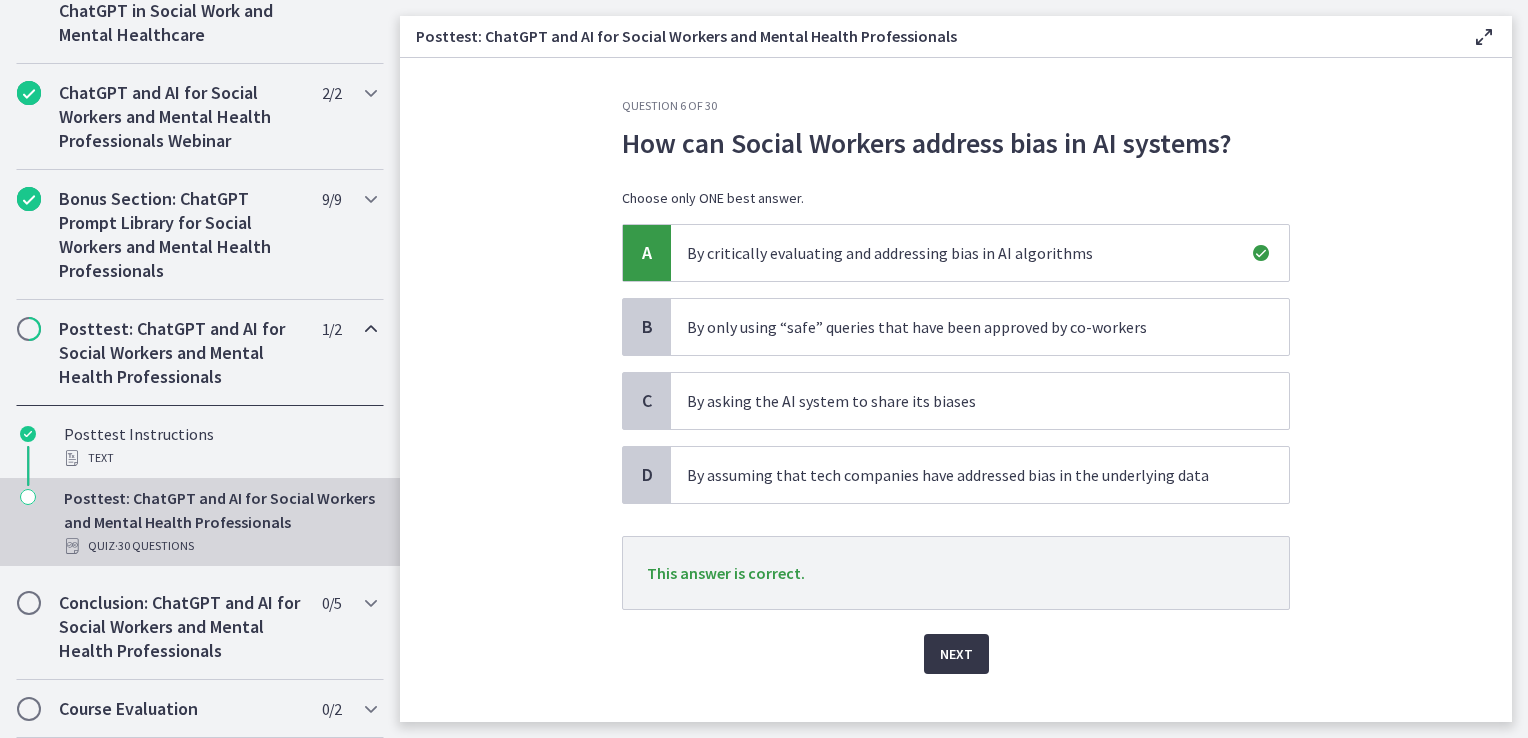click on "Next" at bounding box center (956, 654) 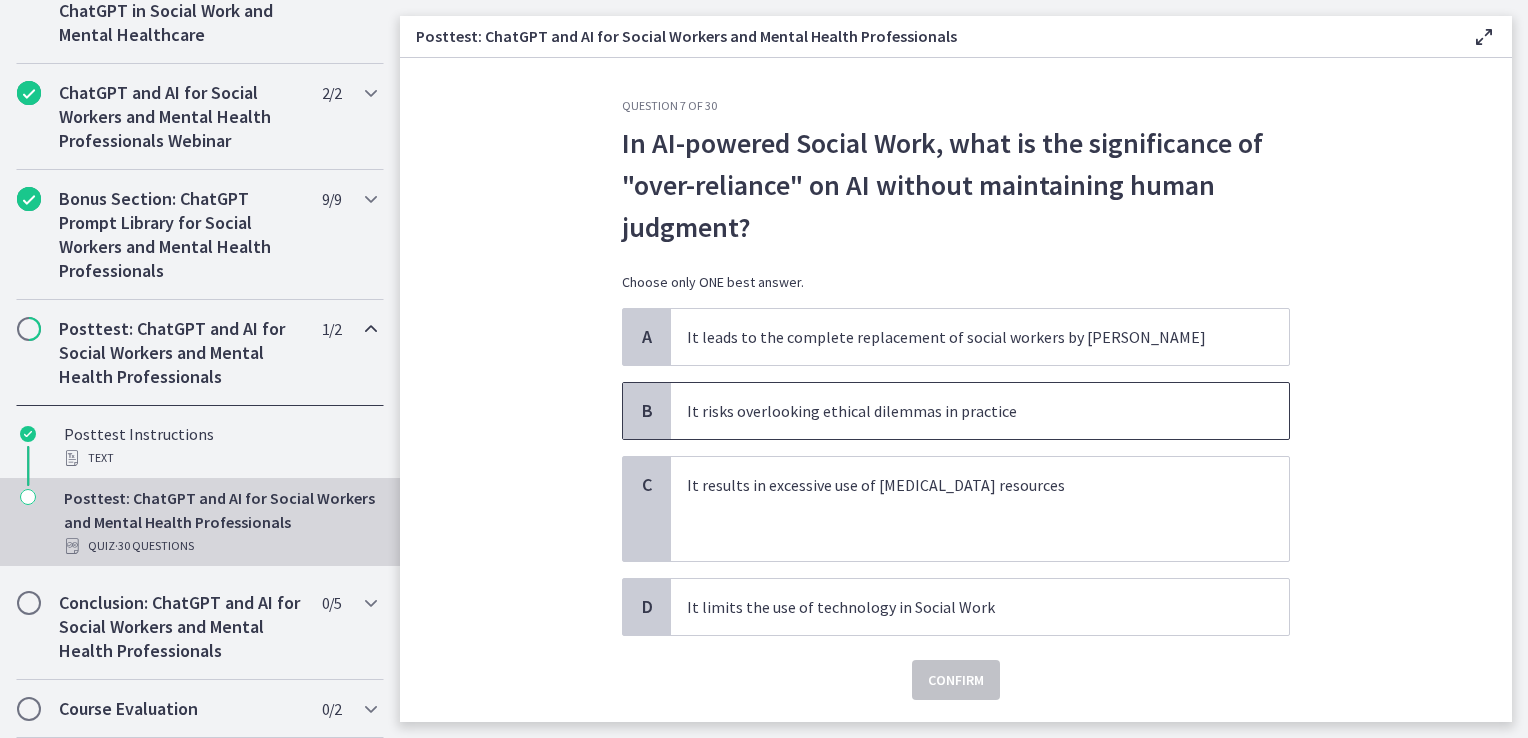 click on "It risks overlooking ethical dilemmas in practice" at bounding box center (980, 411) 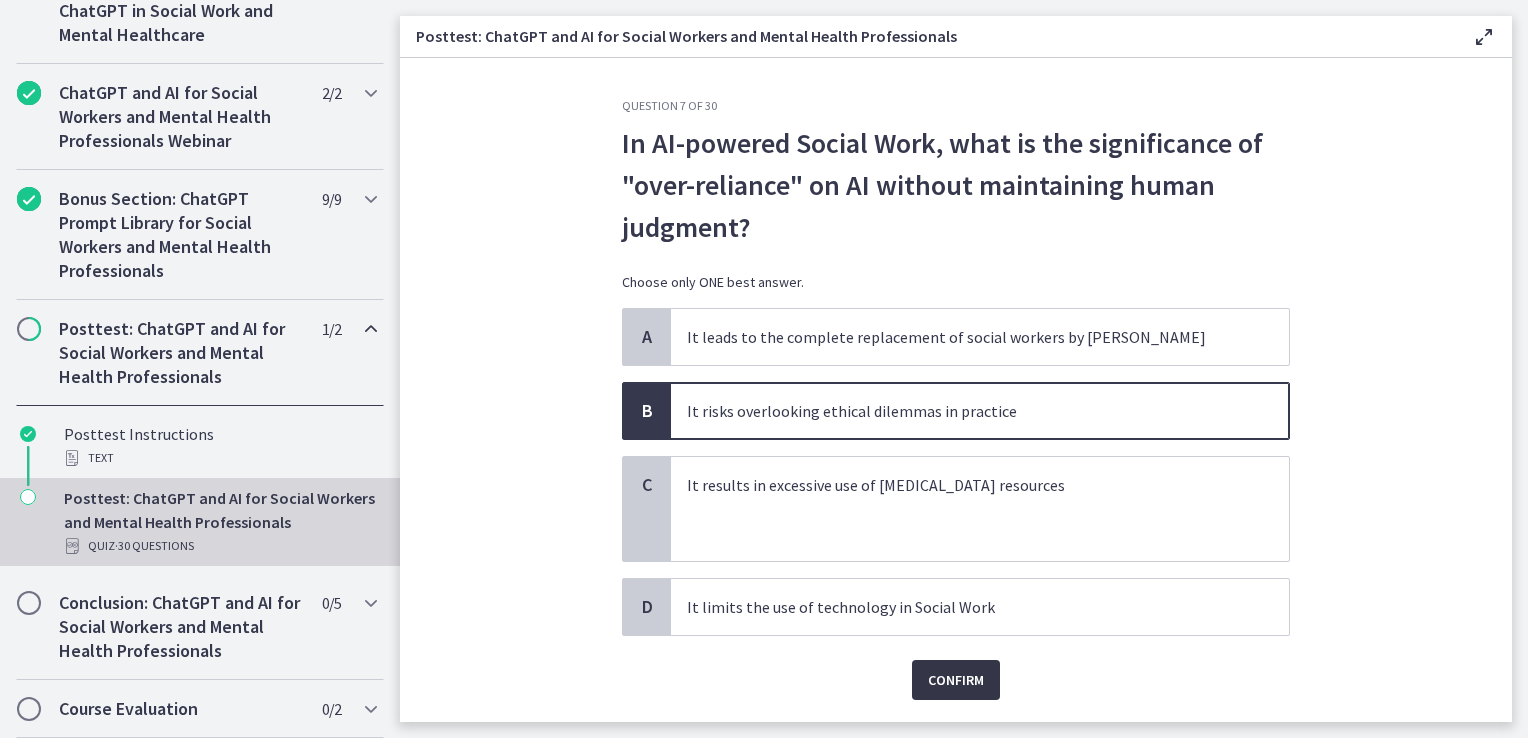click on "Confirm" at bounding box center (956, 680) 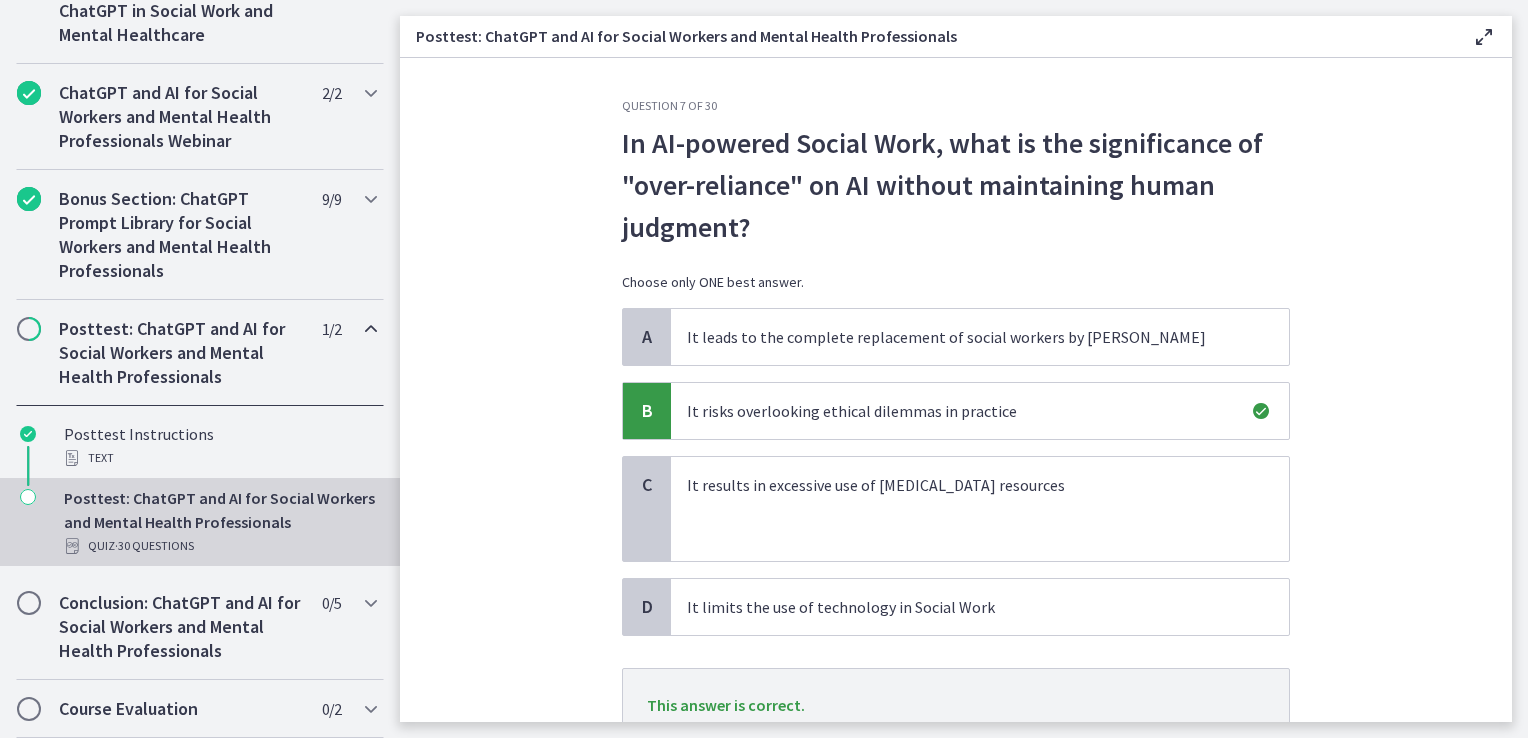 scroll, scrollTop: 161, scrollLeft: 0, axis: vertical 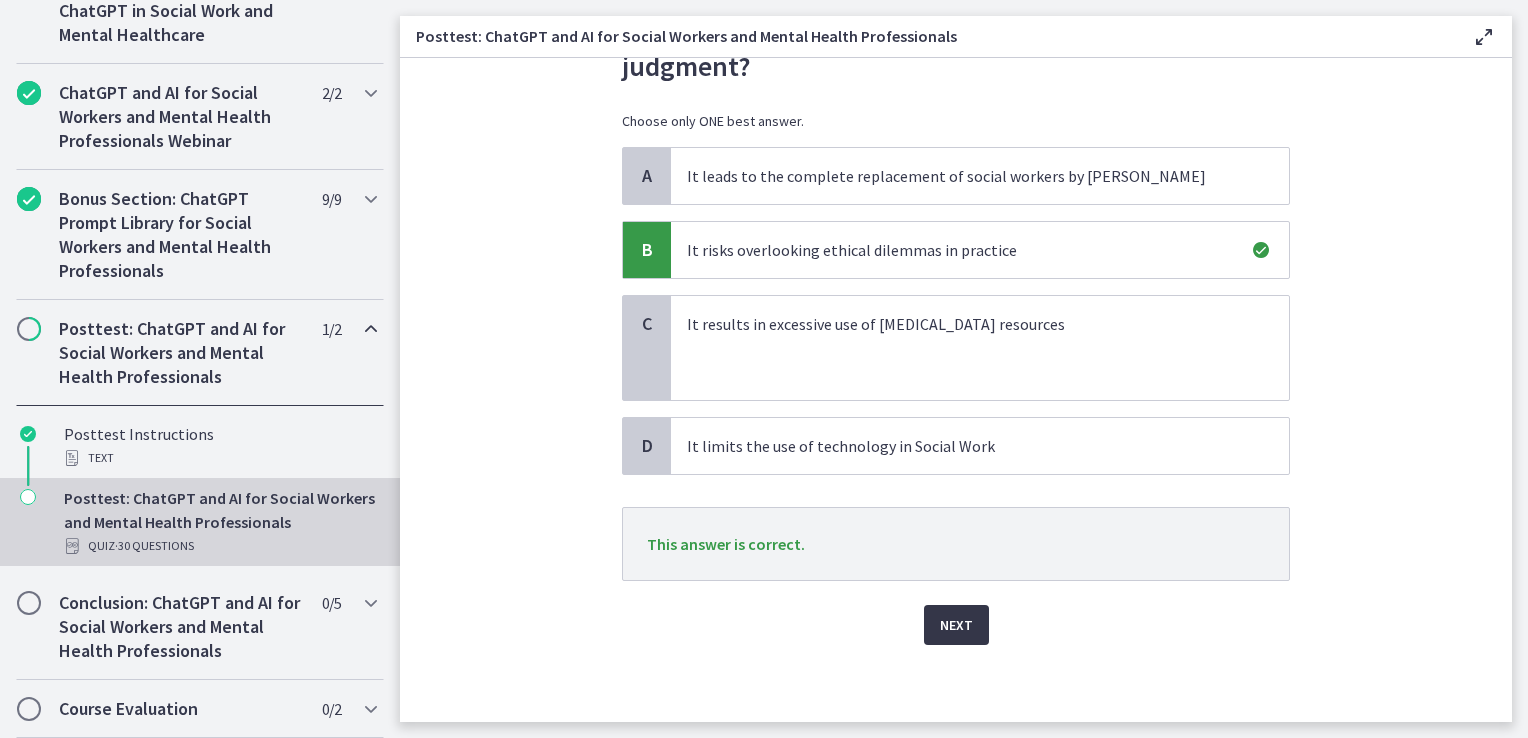 click on "Next" at bounding box center (956, 625) 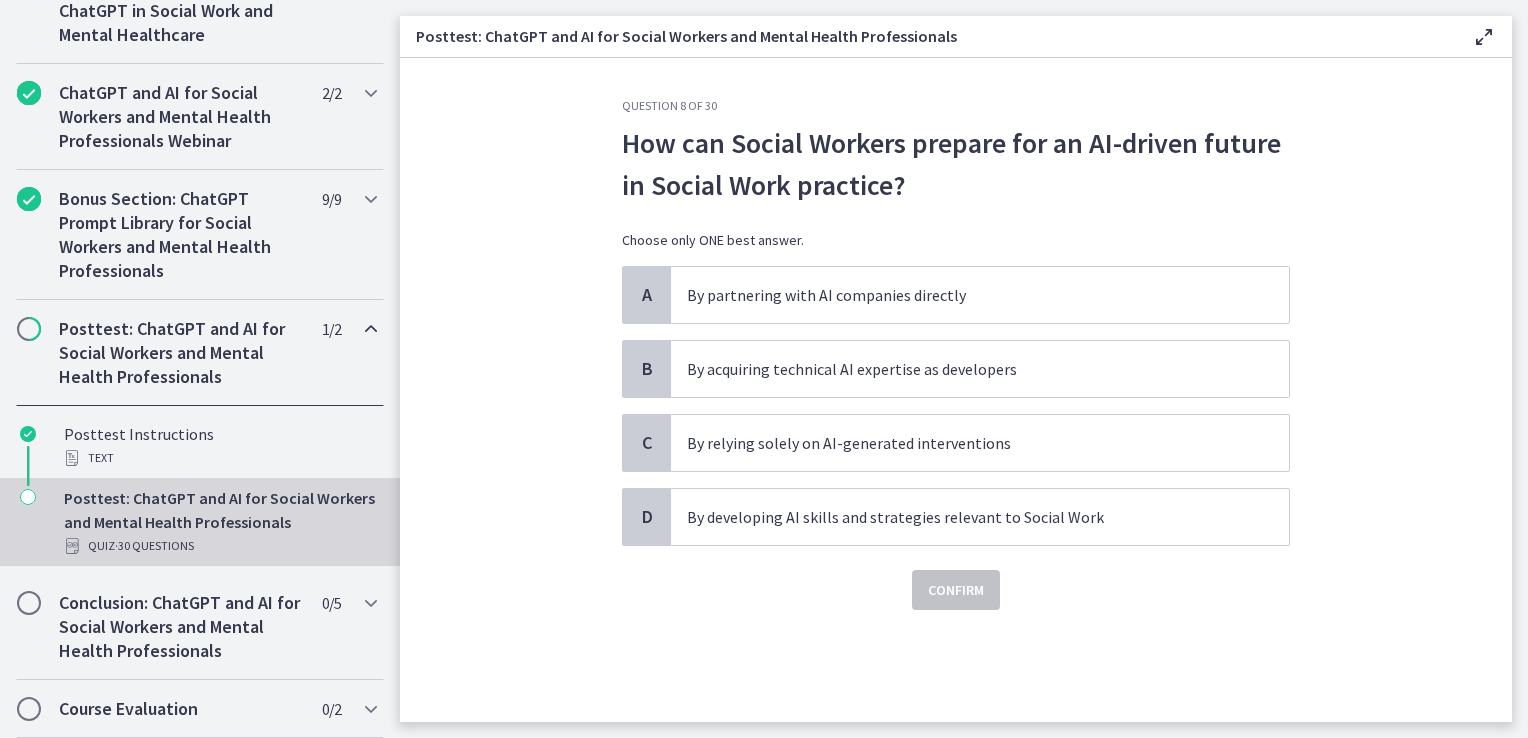 scroll, scrollTop: 0, scrollLeft: 0, axis: both 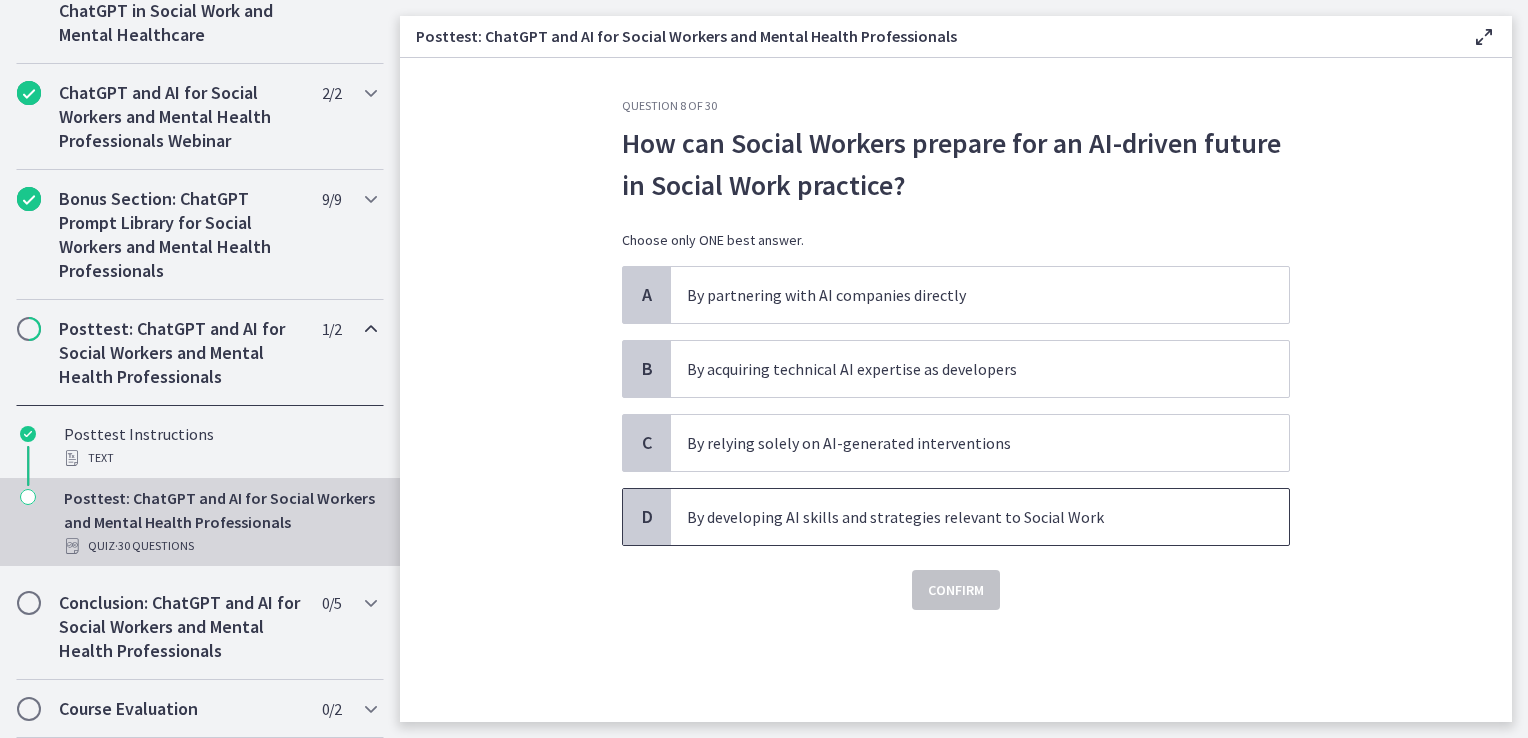 click on "By developing AI skills and strategies relevant to Social Work" at bounding box center [960, 517] 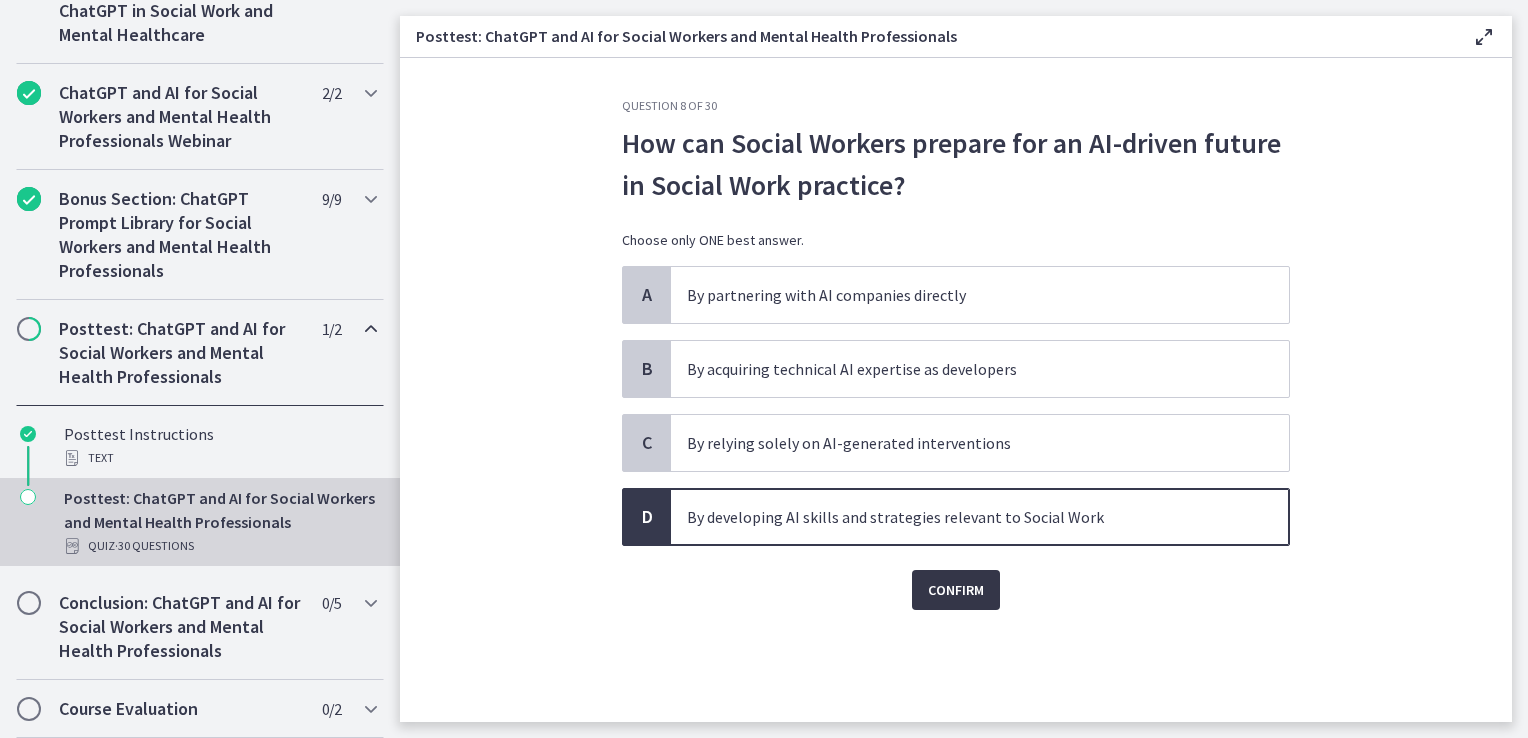 click on "Confirm" at bounding box center (956, 590) 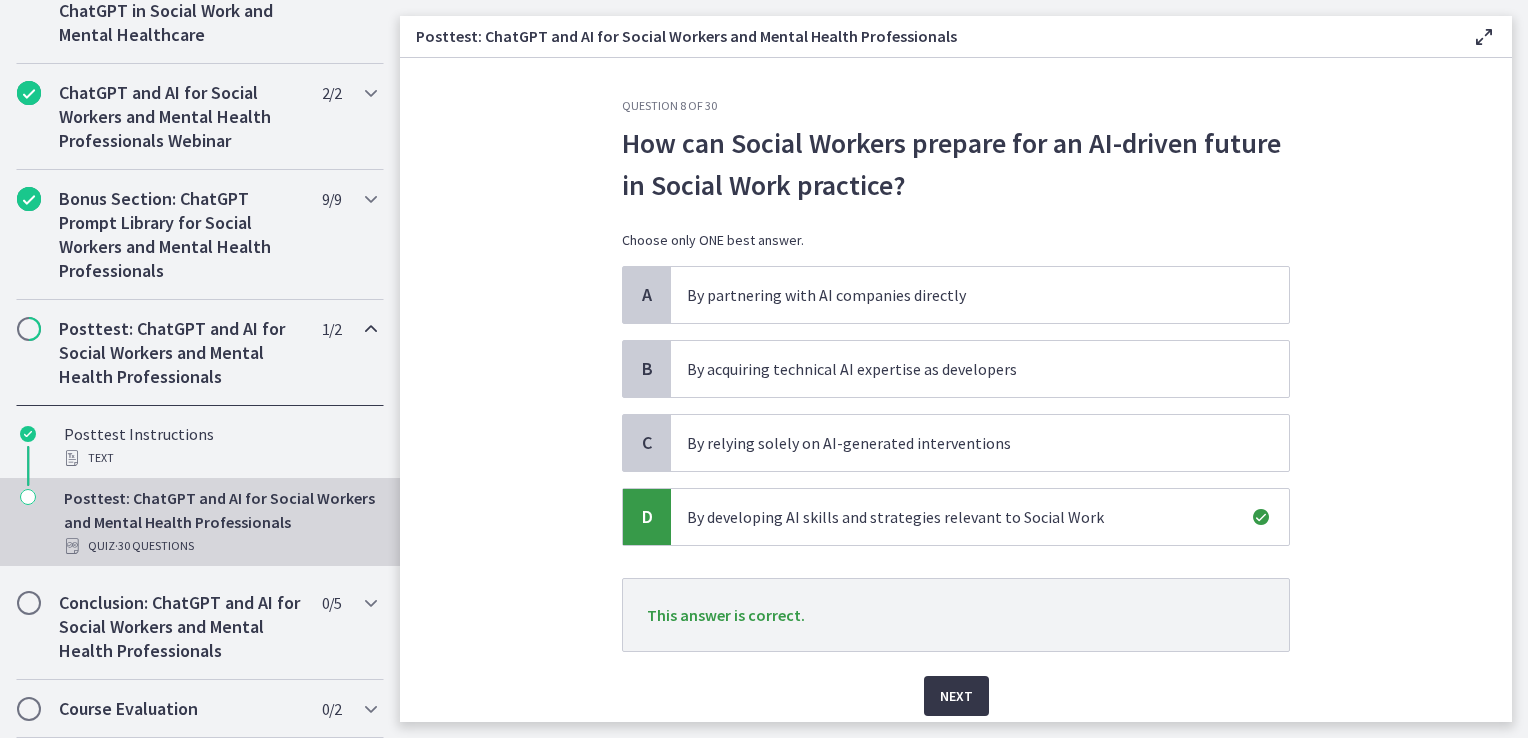 click on "Next" at bounding box center [956, 696] 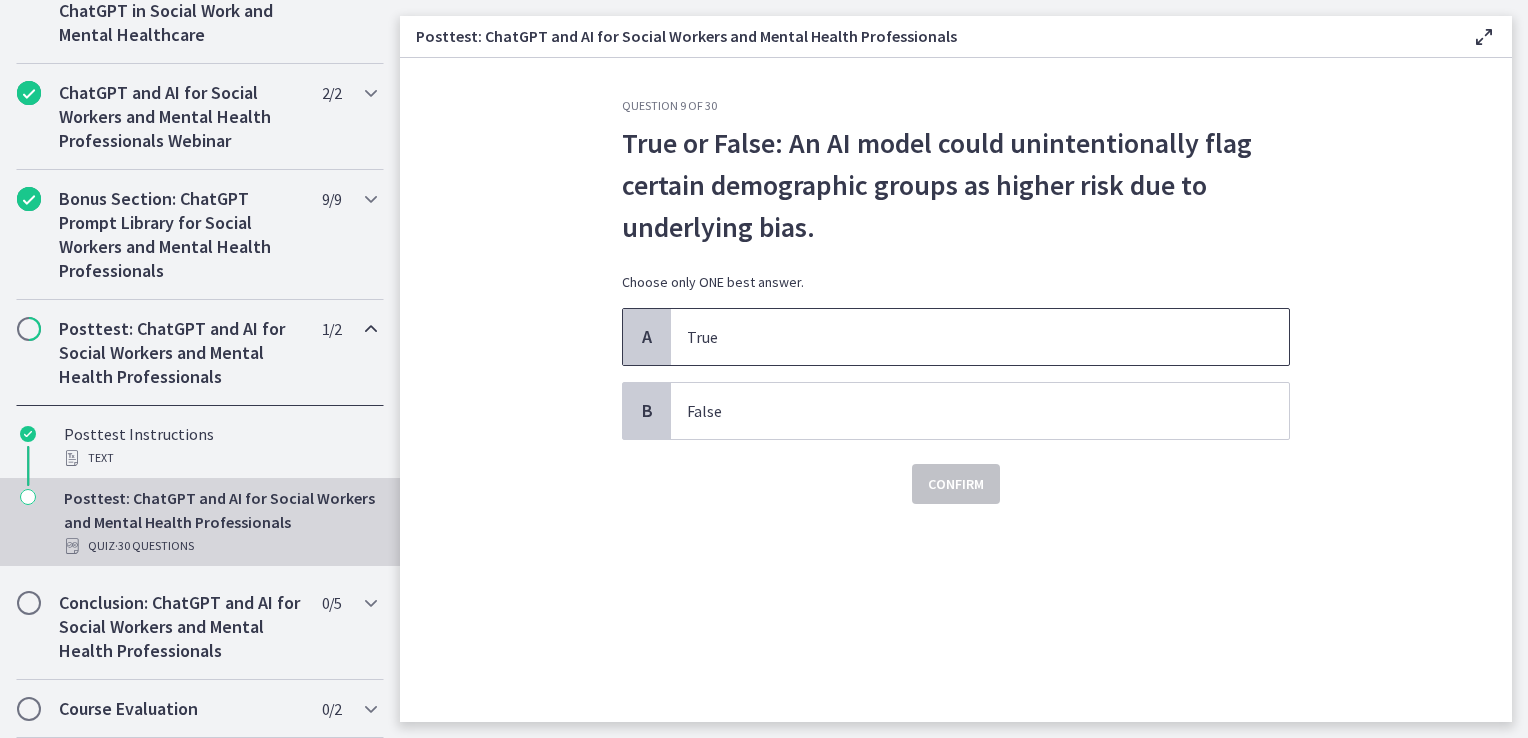 click on "True" at bounding box center [960, 337] 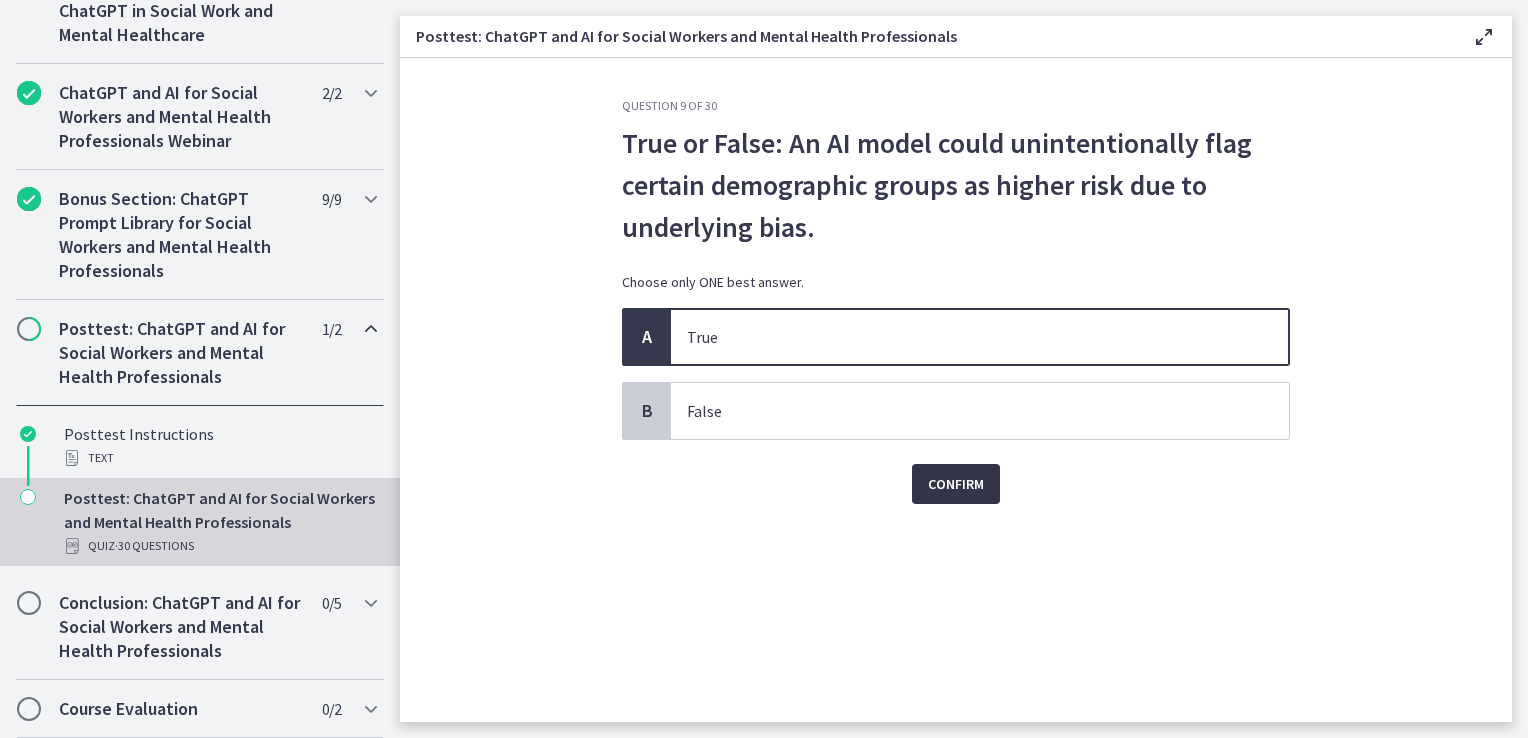 click on "Confirm" at bounding box center (956, 484) 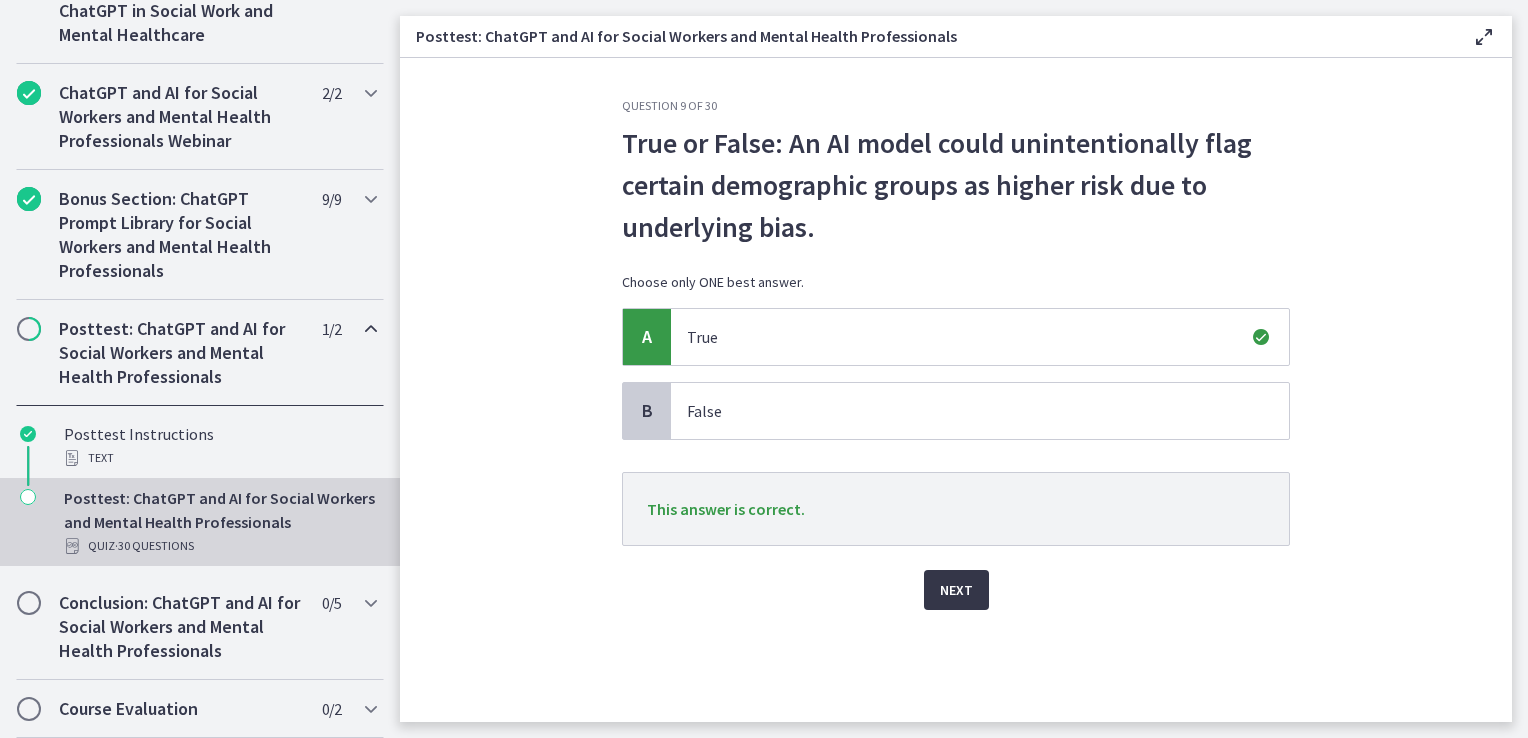 click on "Next" at bounding box center (956, 590) 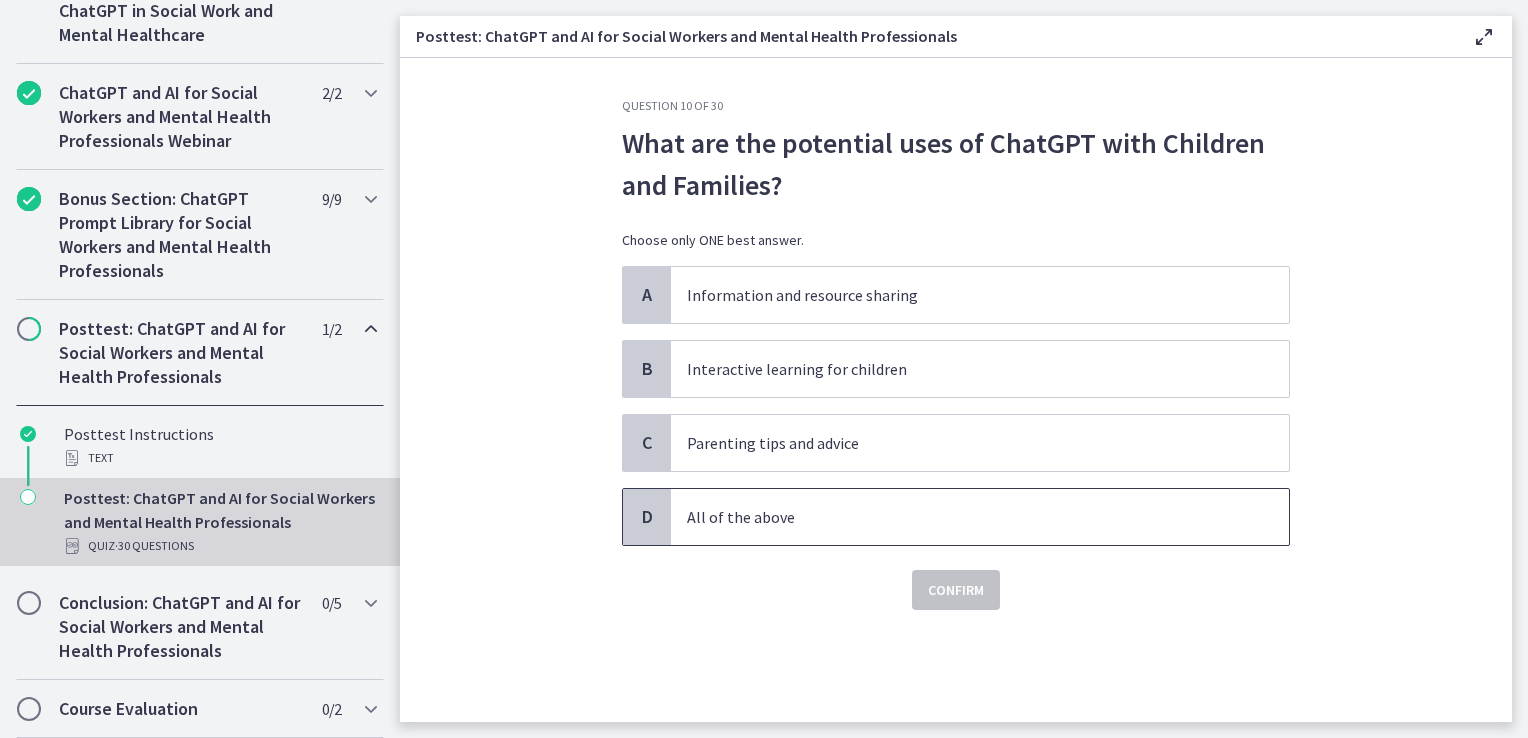 click on "All of the above" at bounding box center (960, 517) 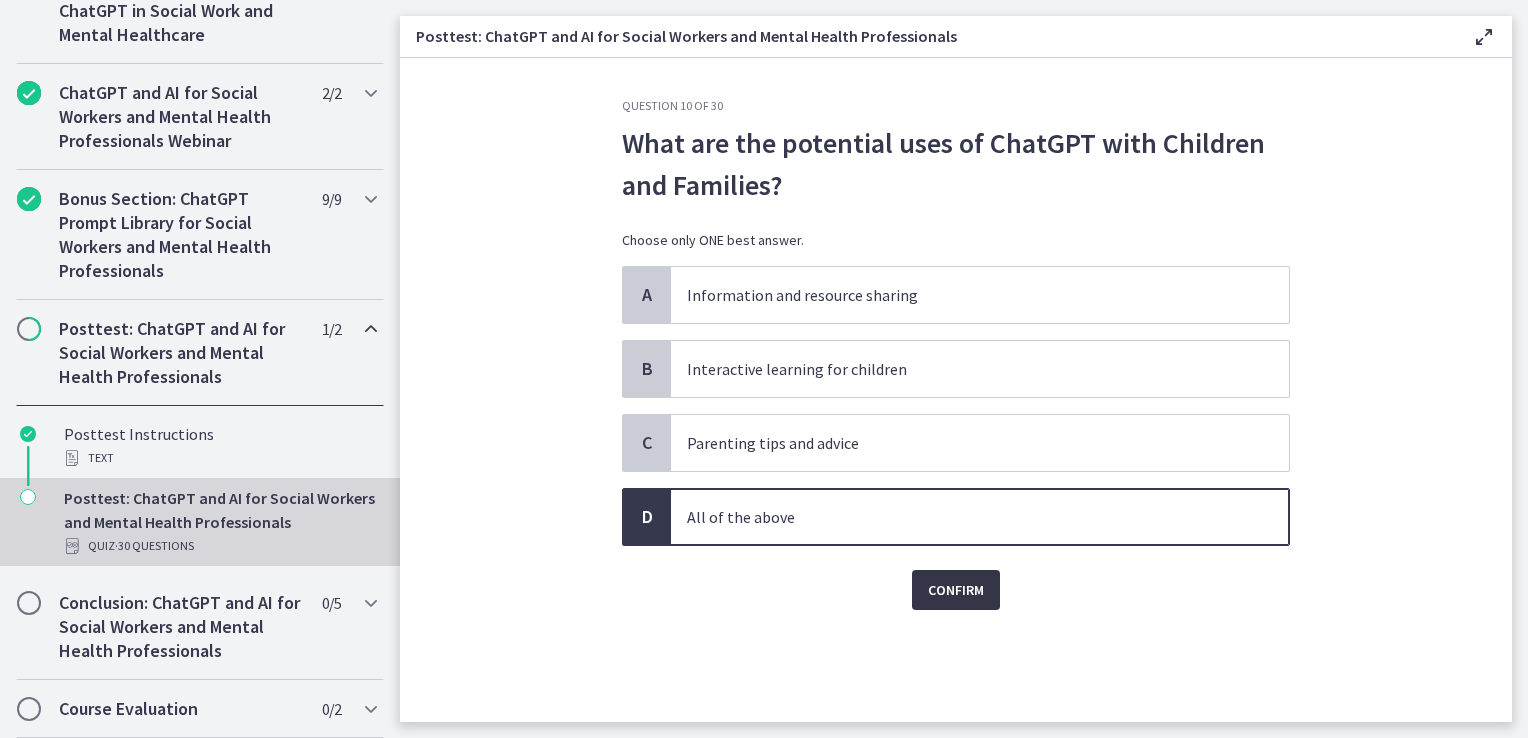 click on "Confirm" at bounding box center [956, 590] 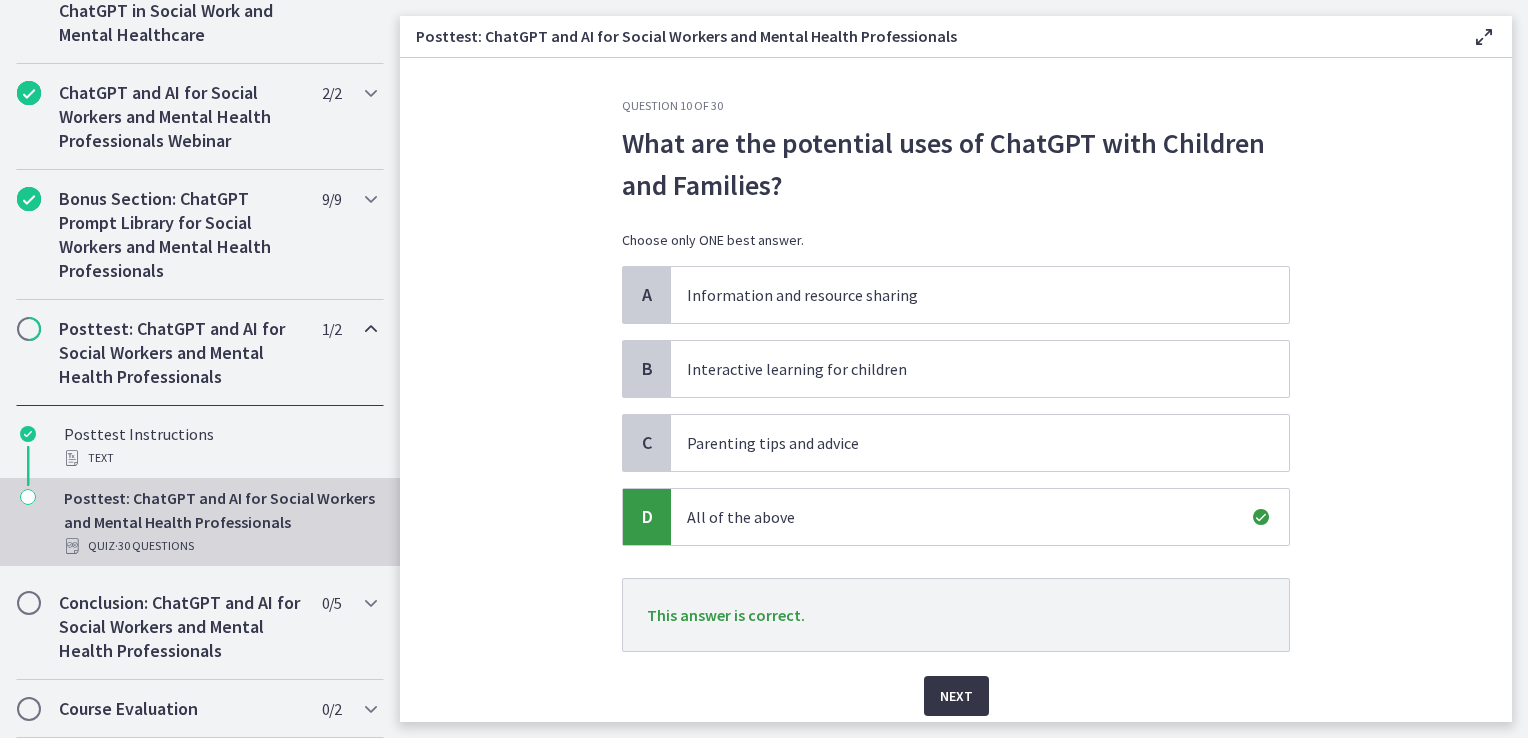 click on "Next" at bounding box center [956, 696] 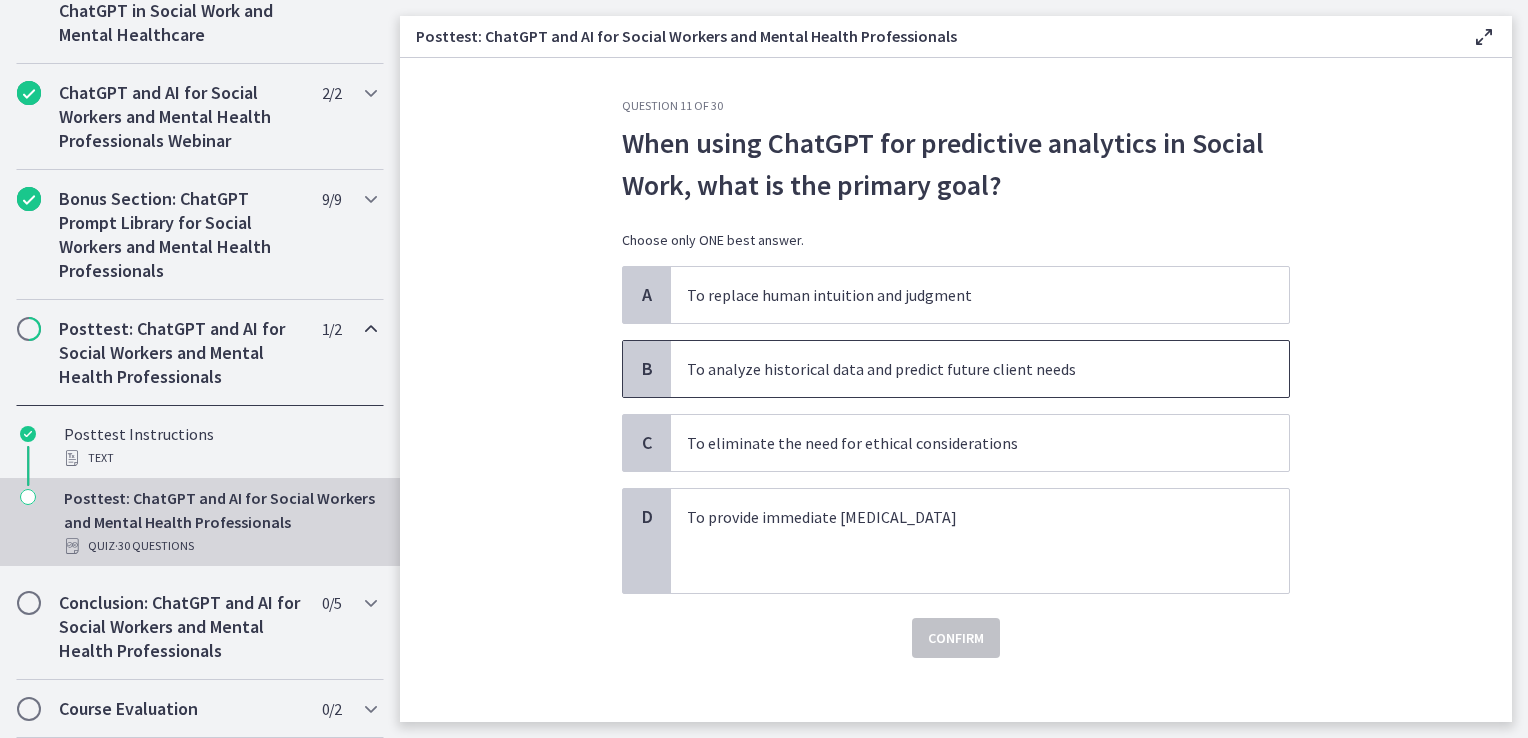 click on "To analyze historical data and predict future client needs" at bounding box center (960, 369) 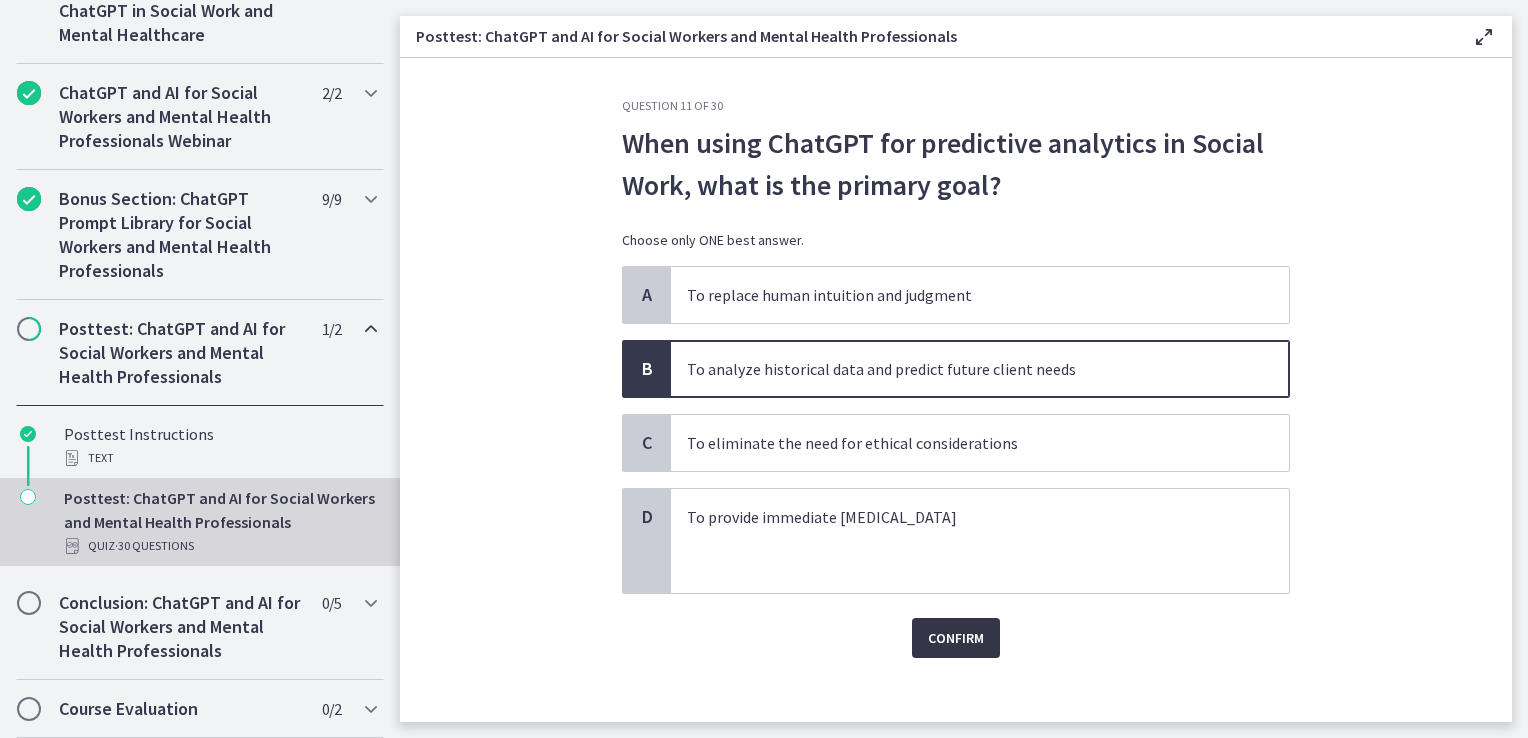 click on "Confirm" at bounding box center (956, 638) 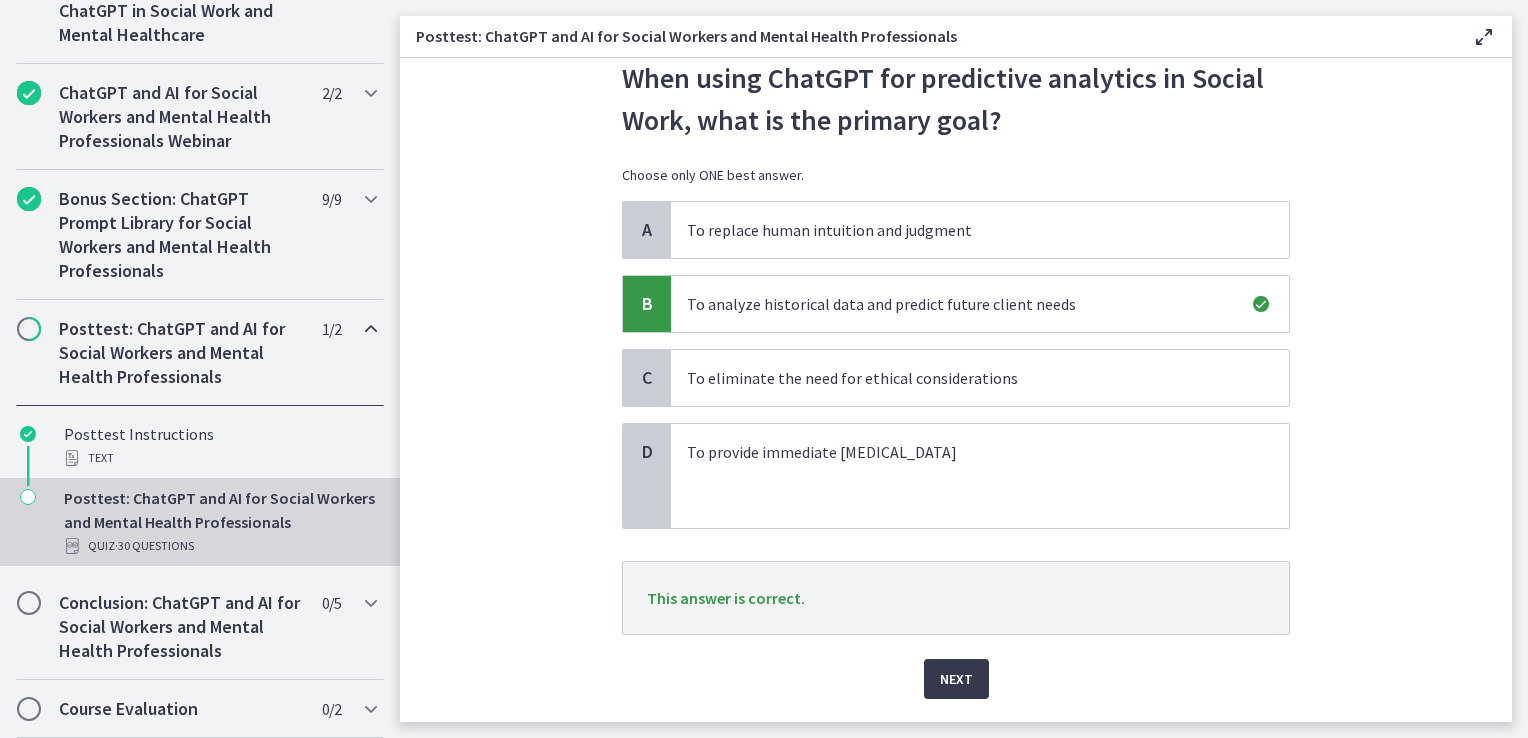 scroll, scrollTop: 100, scrollLeft: 0, axis: vertical 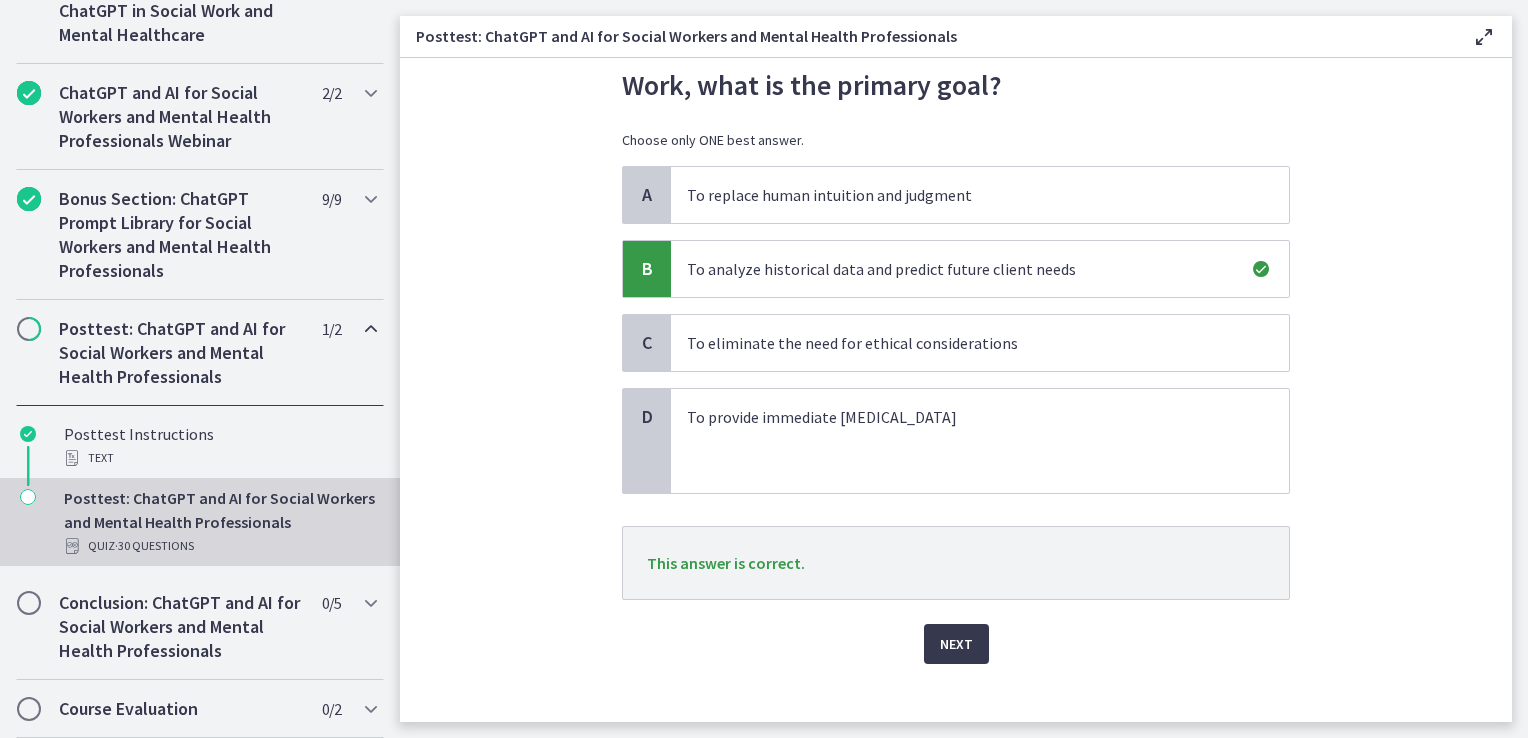 click on "Next" at bounding box center [956, 632] 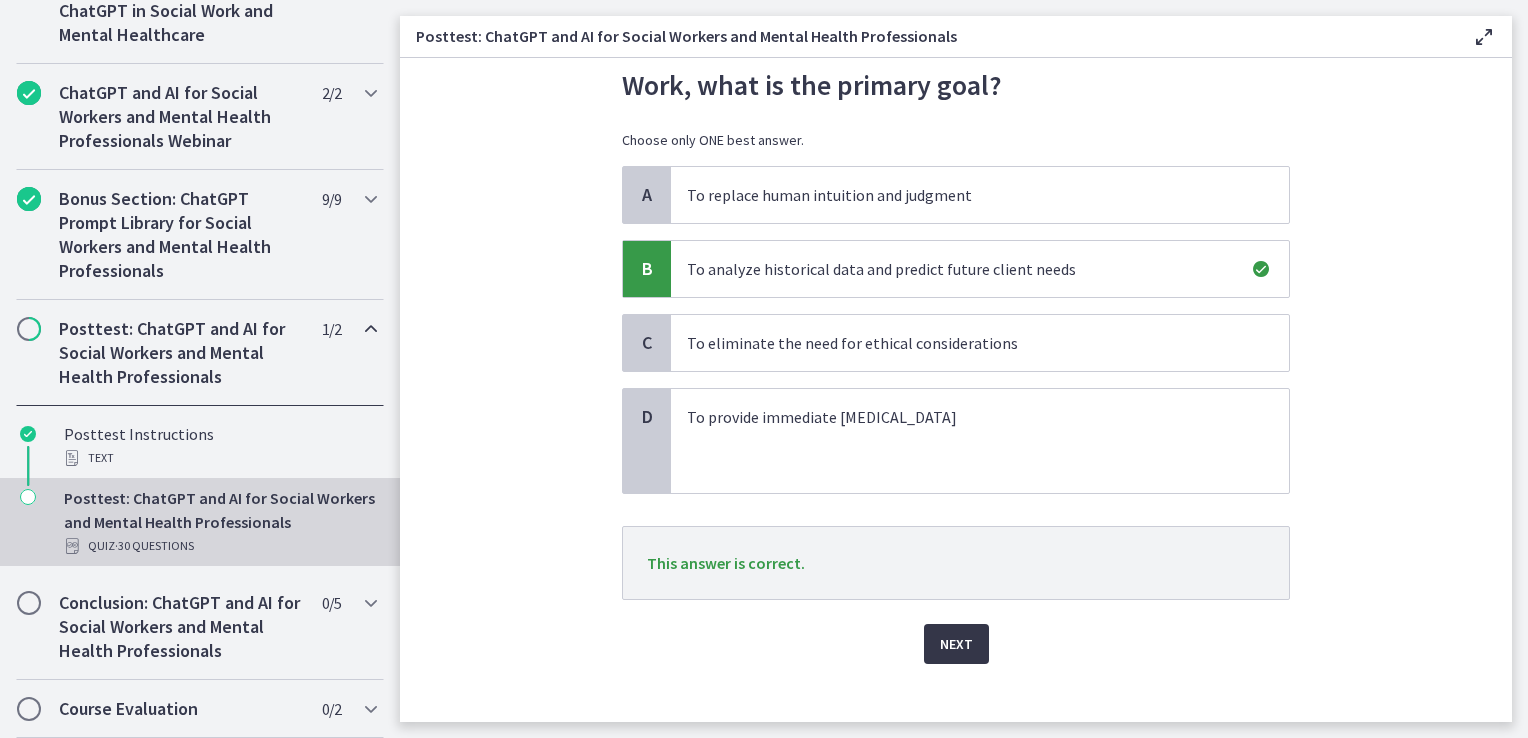 click on "Next" at bounding box center [956, 644] 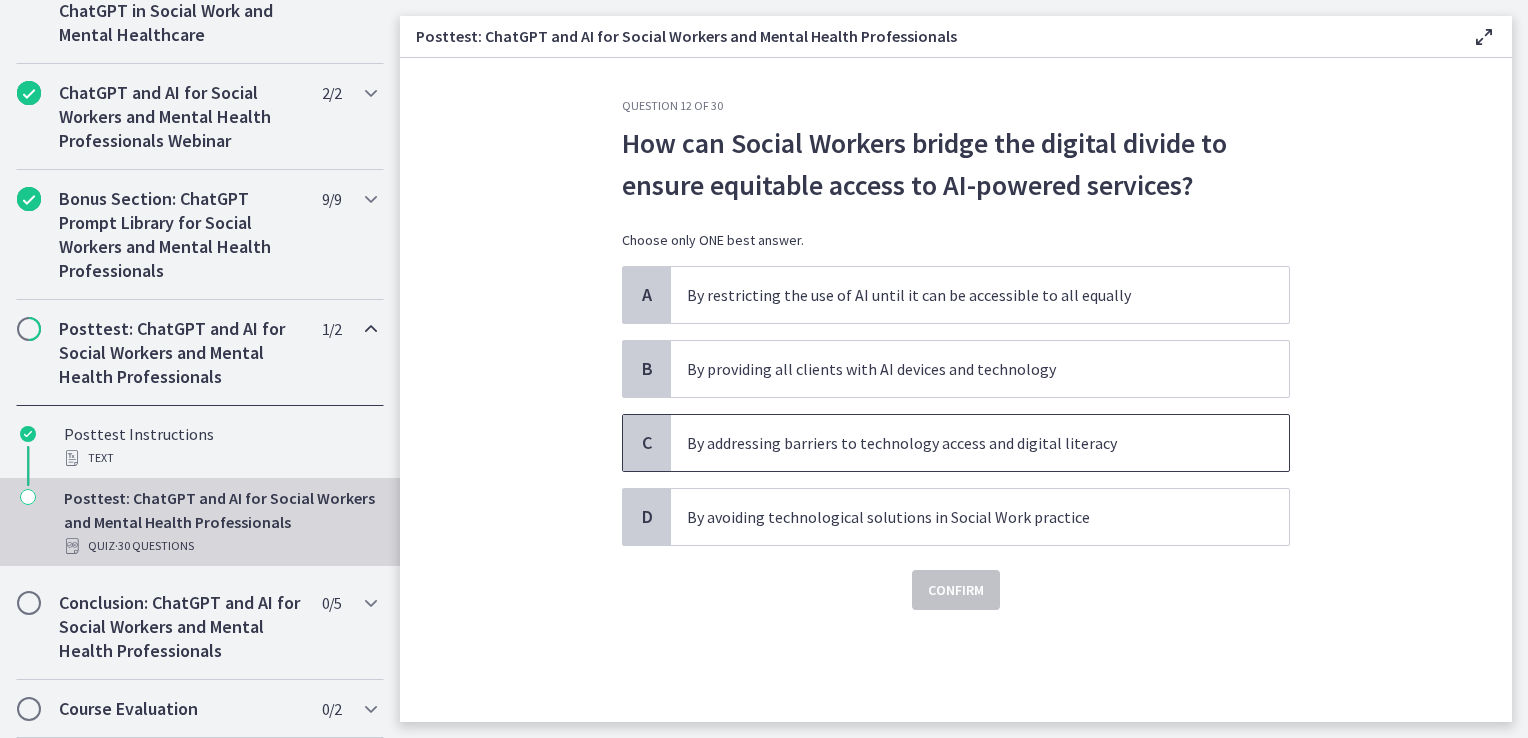 click on "By addressing barriers to technology access and digital literacy" at bounding box center [980, 443] 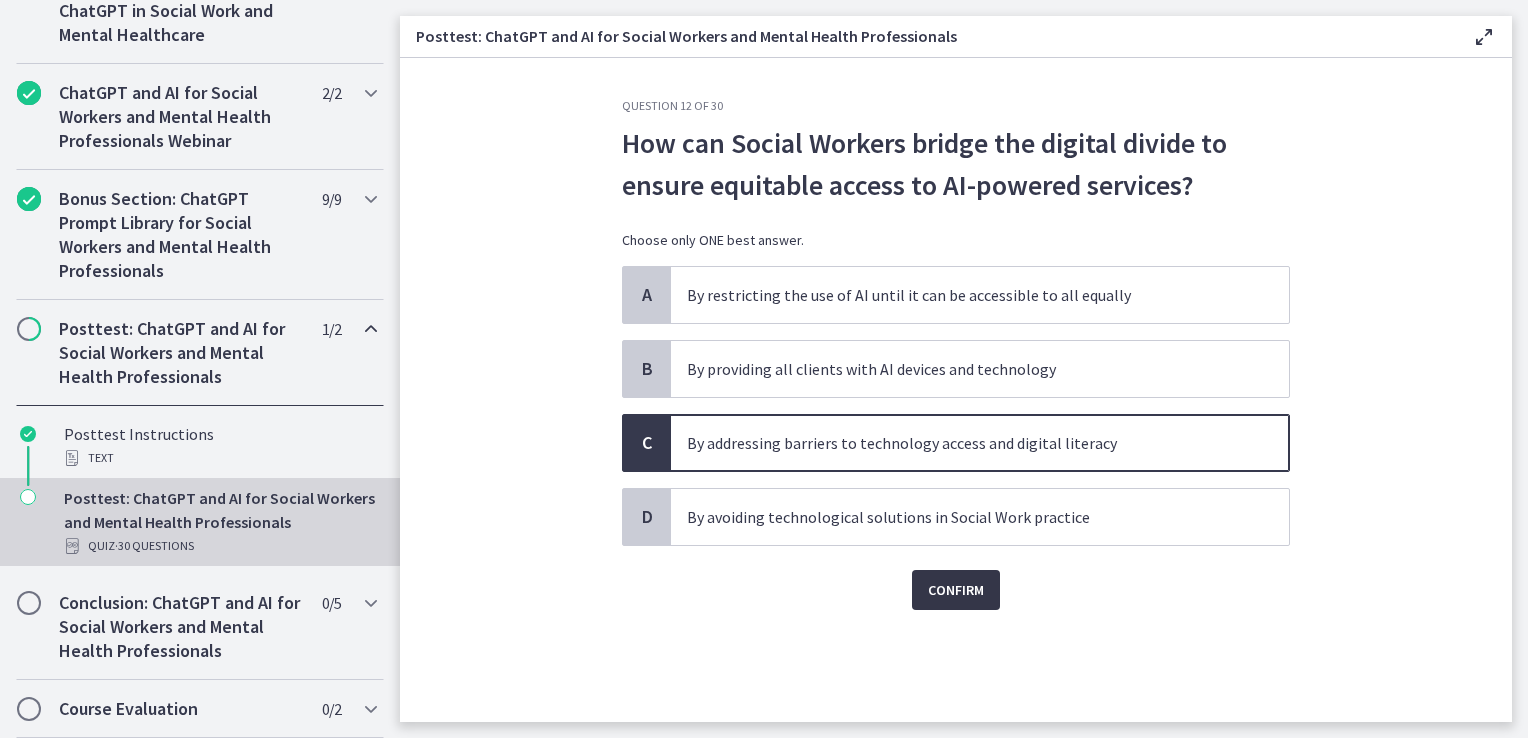 click on "Confirm" at bounding box center (956, 590) 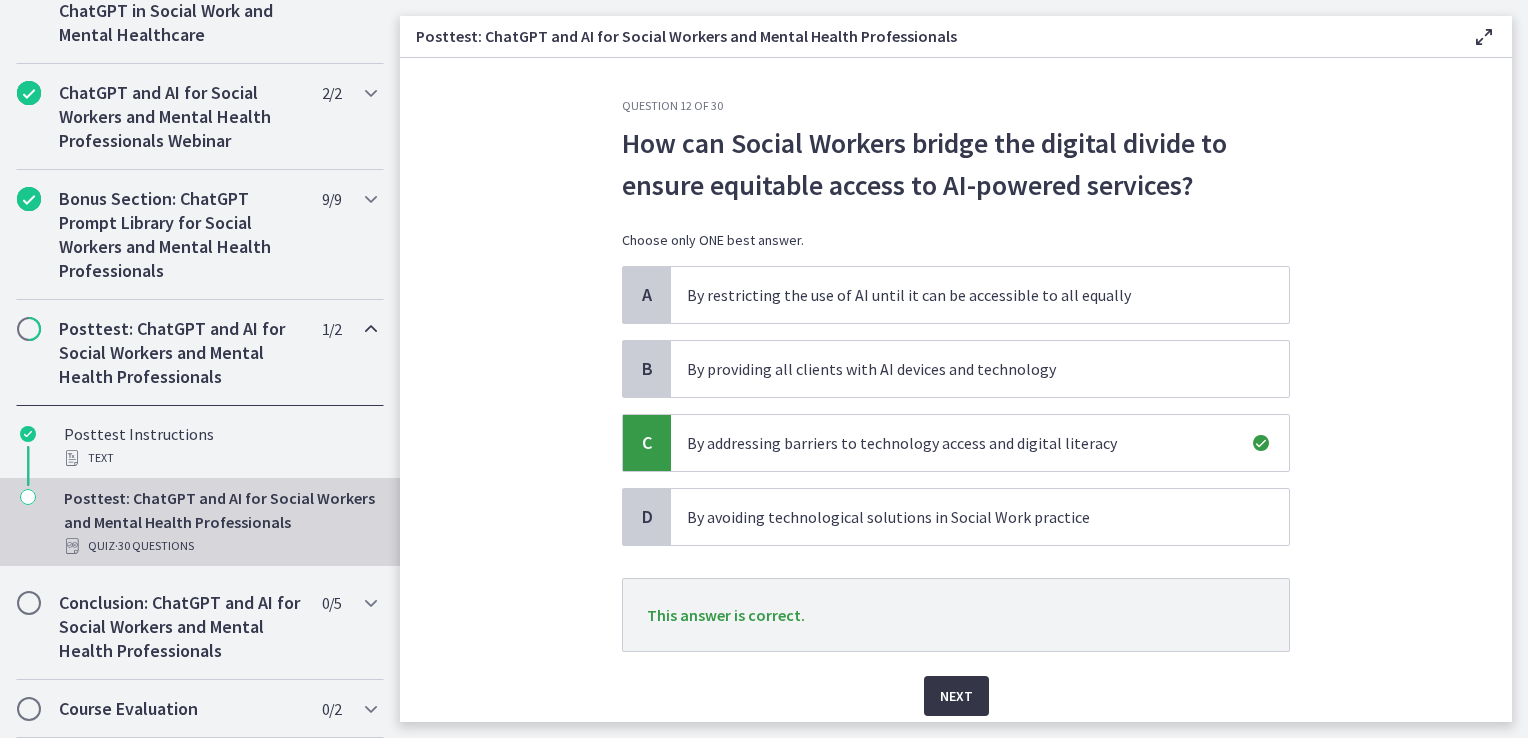 click on "Next" at bounding box center [956, 696] 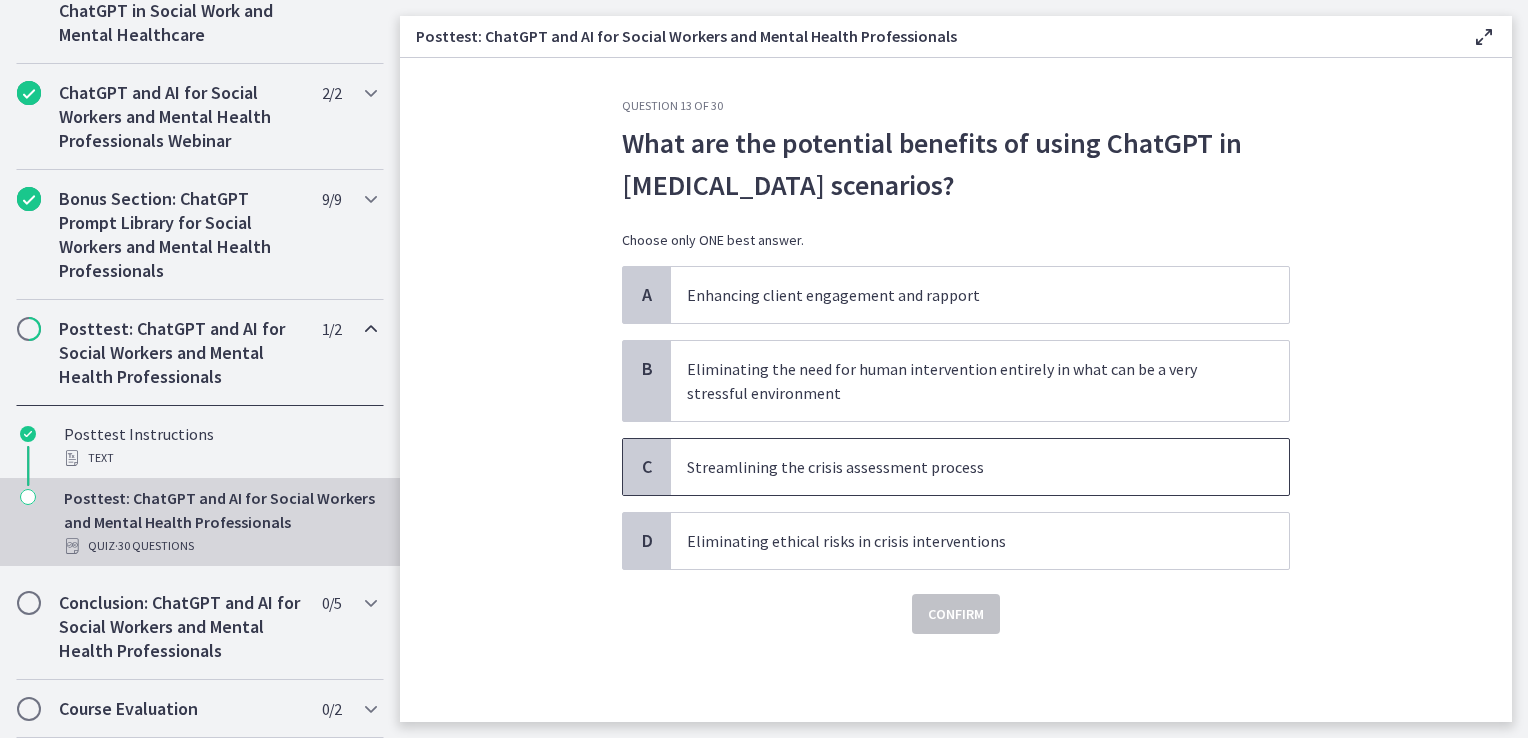 click on "Streamlining the crisis assessment process" at bounding box center (960, 467) 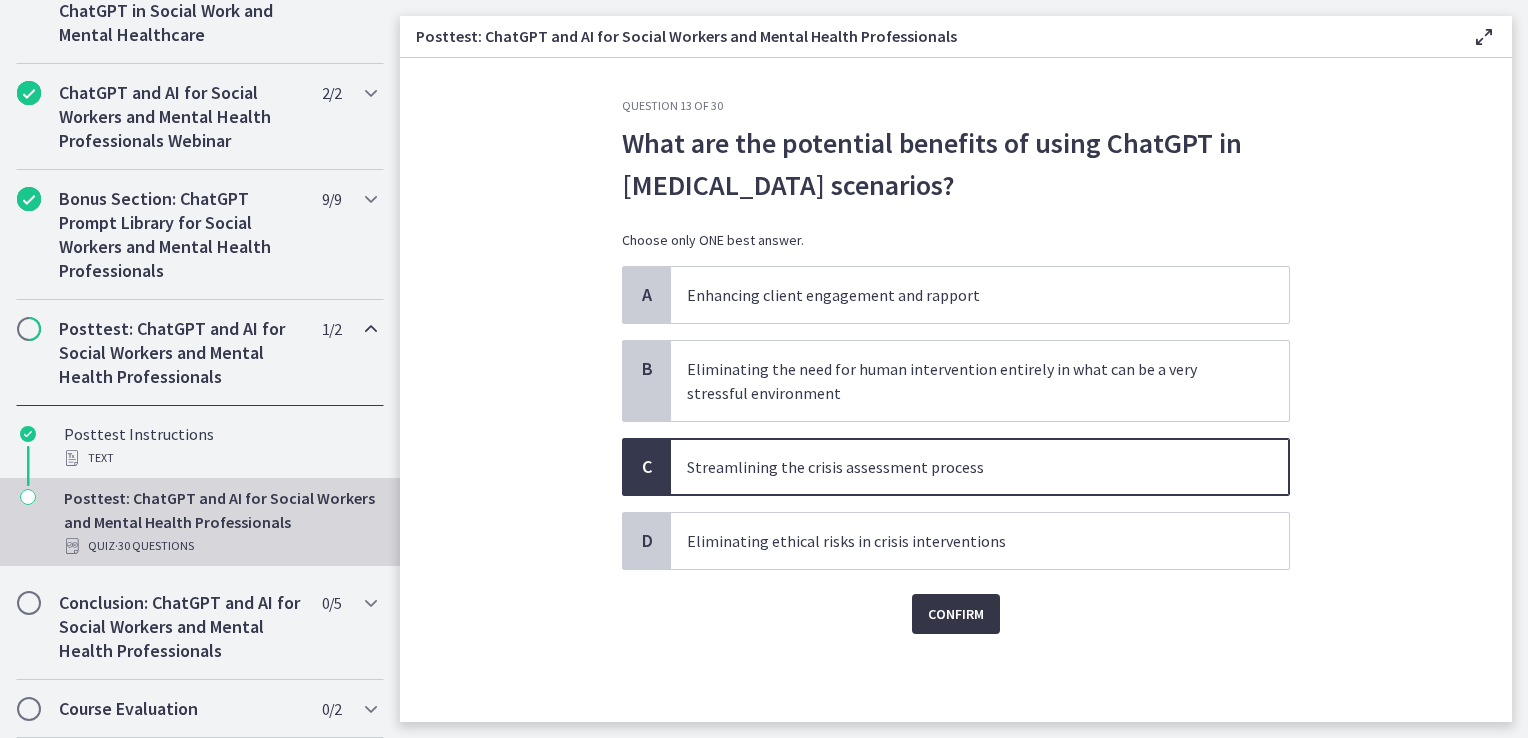 click on "Confirm" at bounding box center [956, 614] 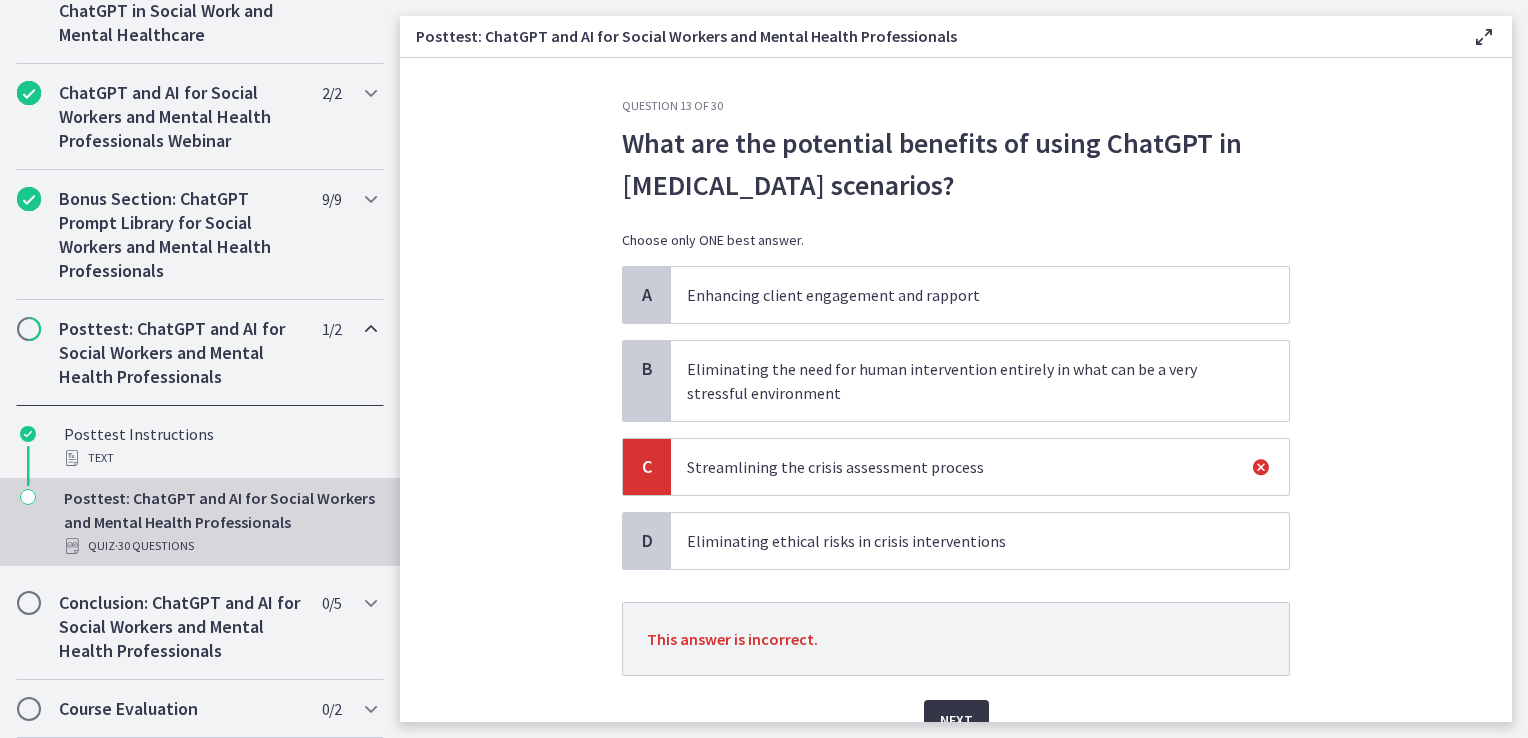 click on "Next" at bounding box center (956, 720) 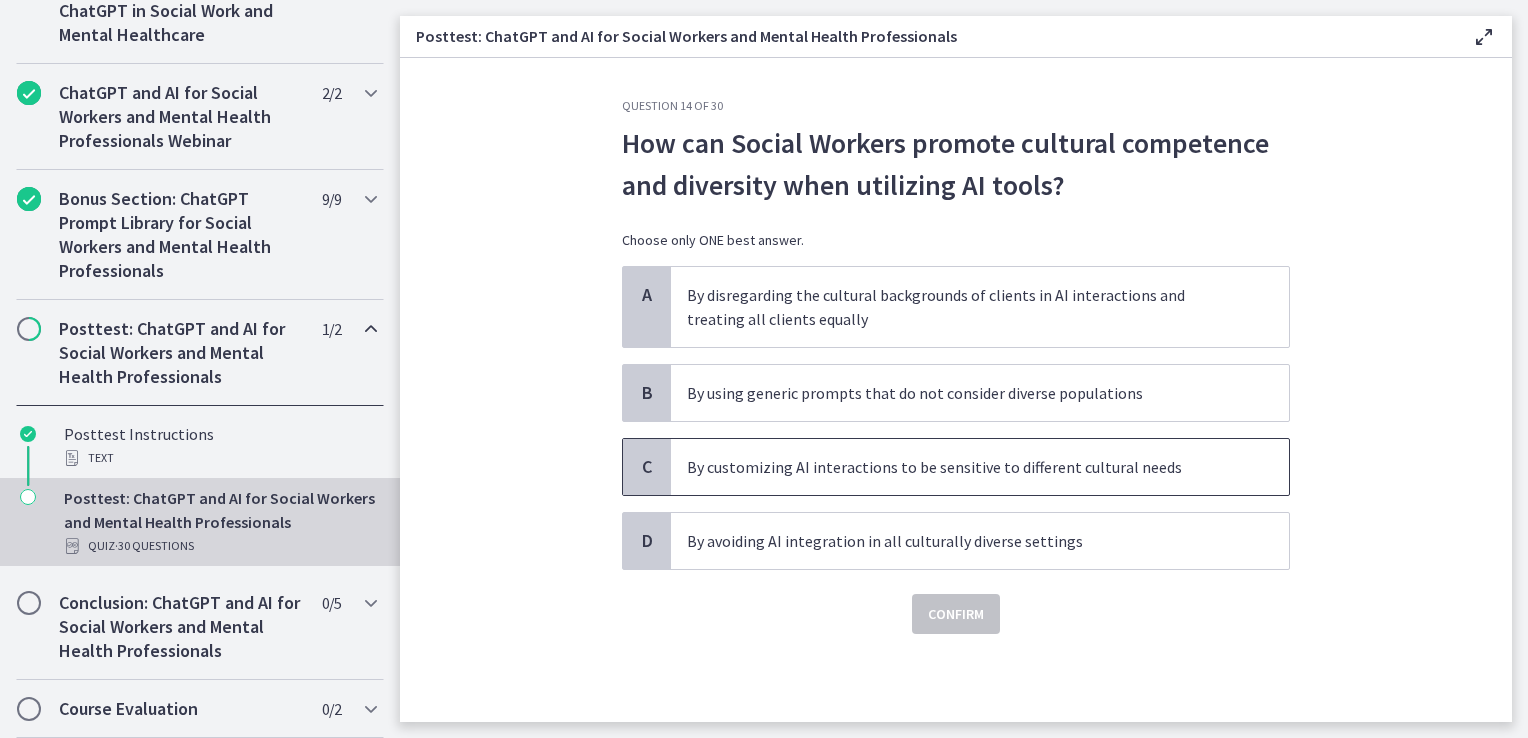click on "By customizing AI interactions to be sensitive to different cultural needs" at bounding box center [960, 467] 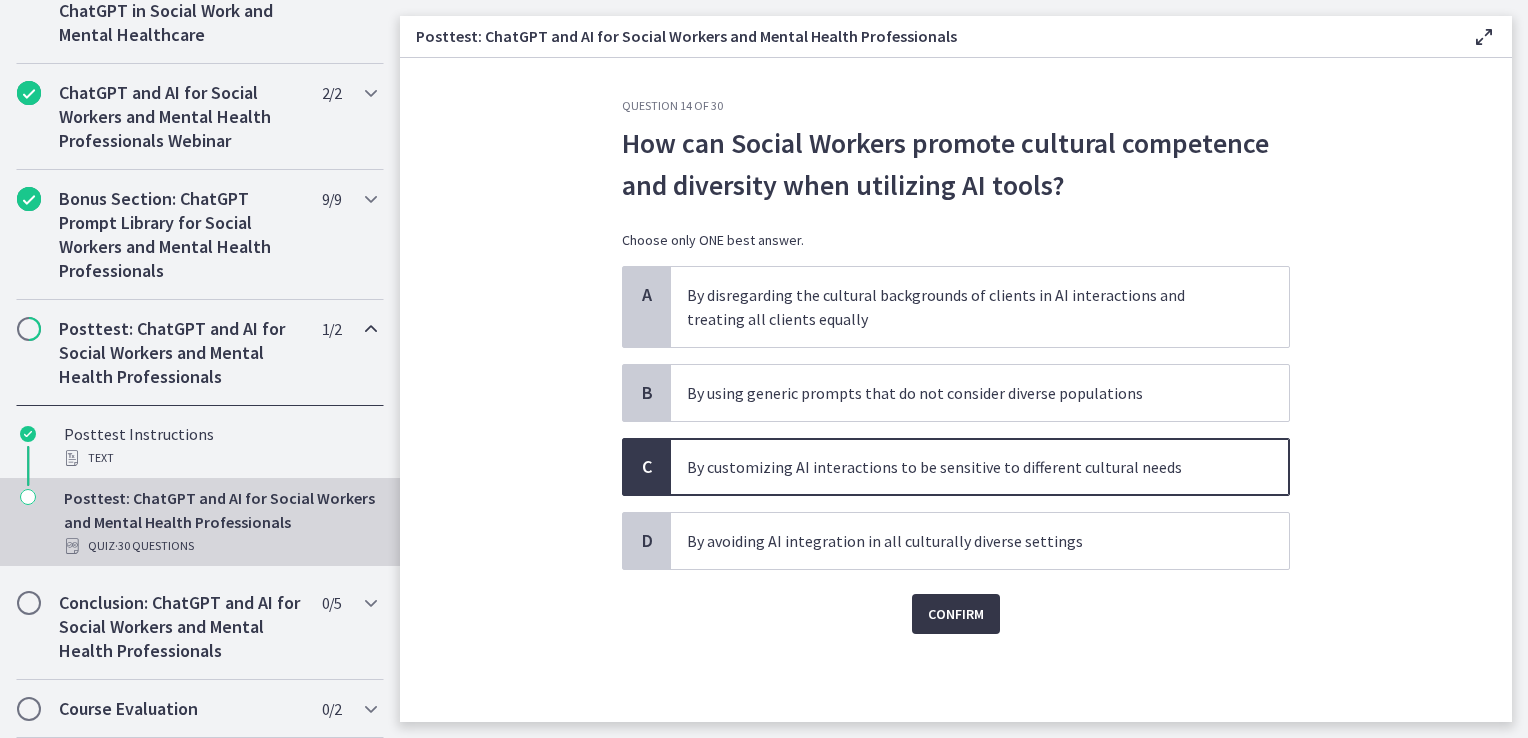 click on "Confirm" at bounding box center [956, 614] 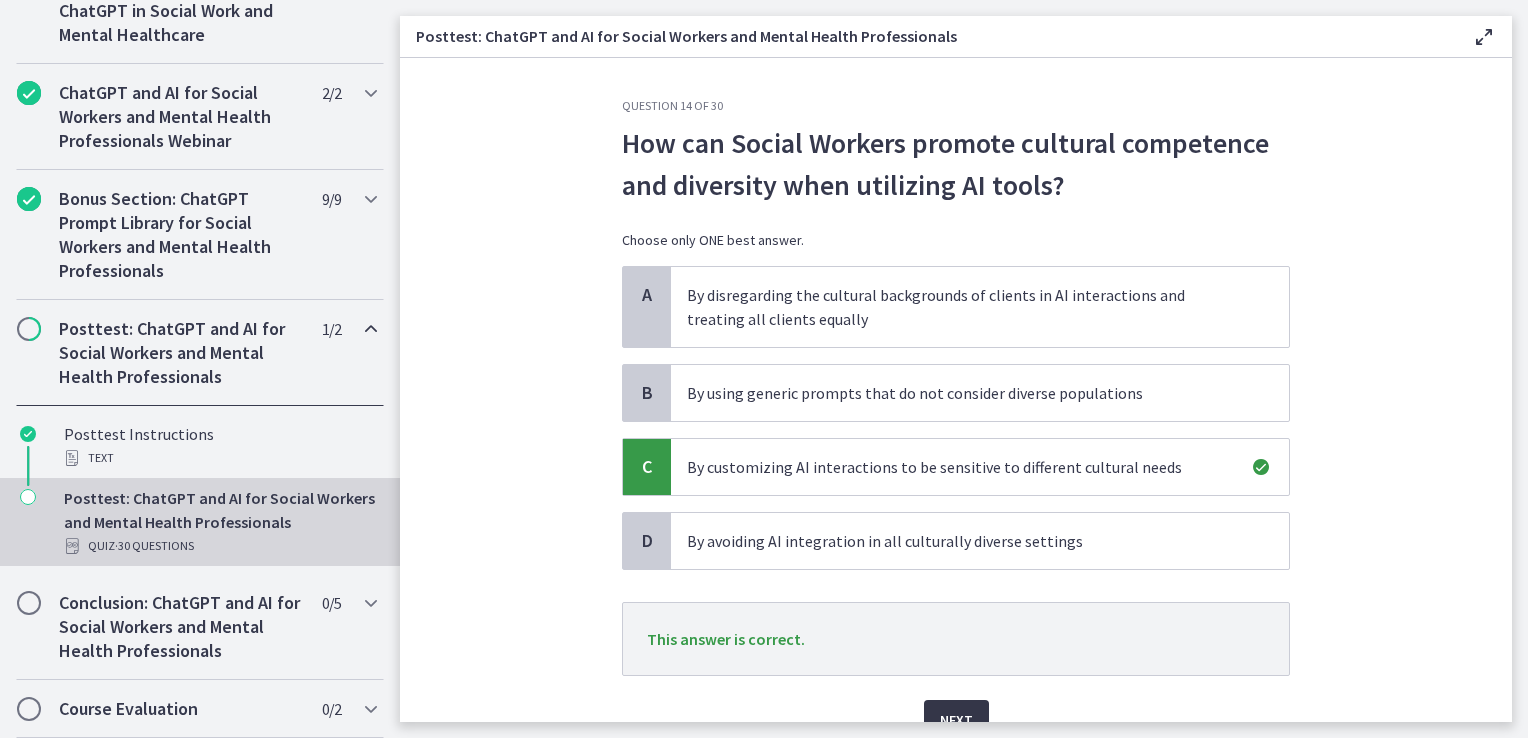 click on "Next" at bounding box center (956, 720) 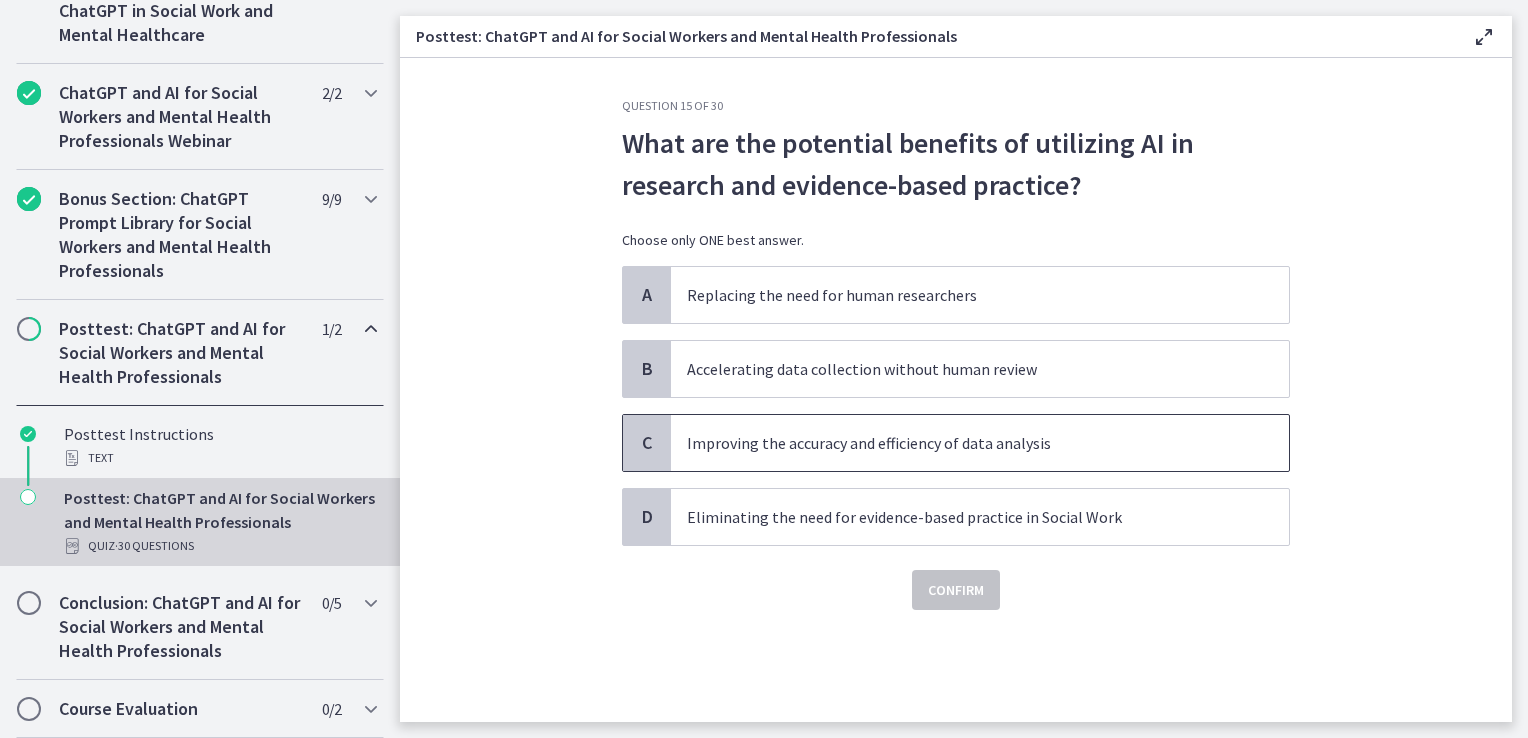 click on "Improving the accuracy and efficiency of data analysis" at bounding box center [980, 443] 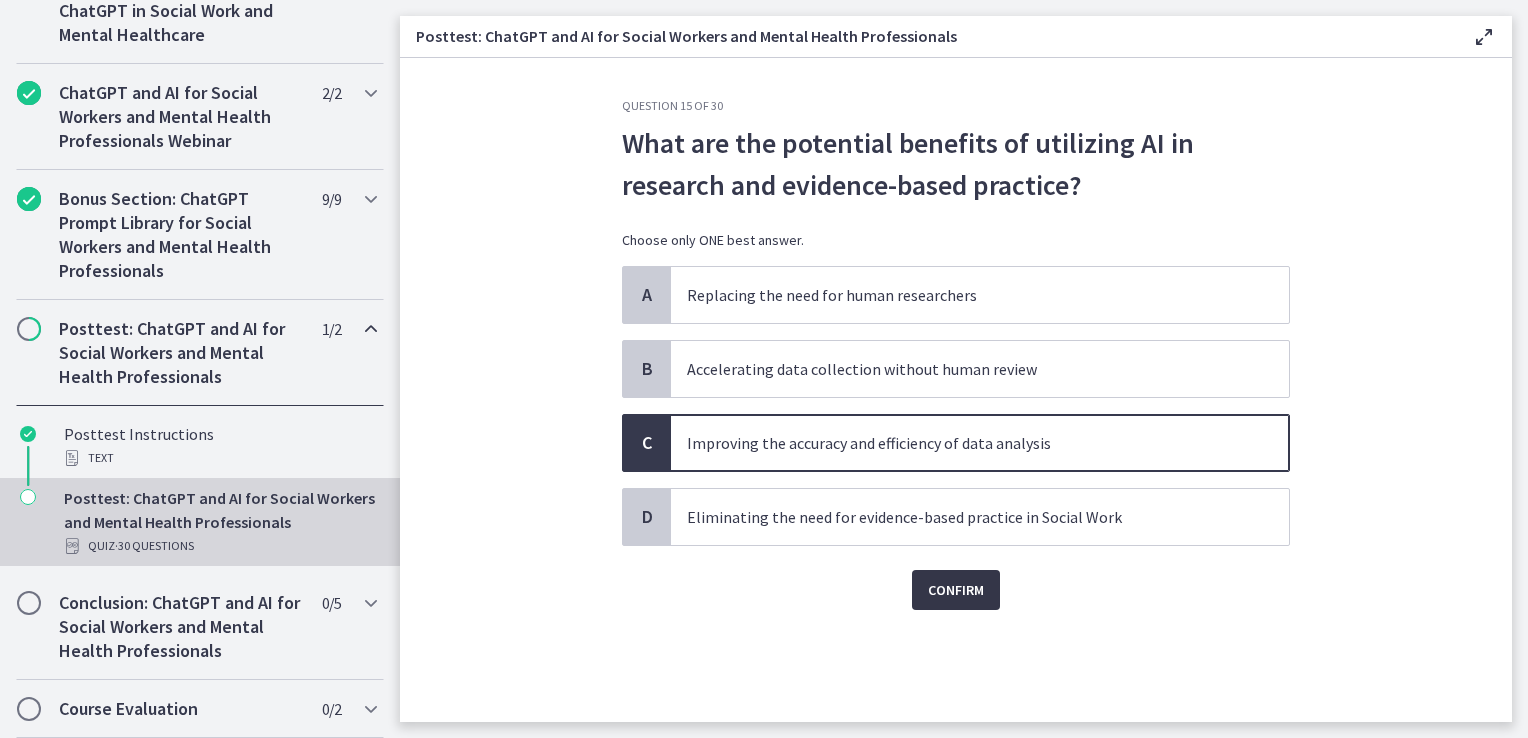 click on "Confirm" at bounding box center [956, 590] 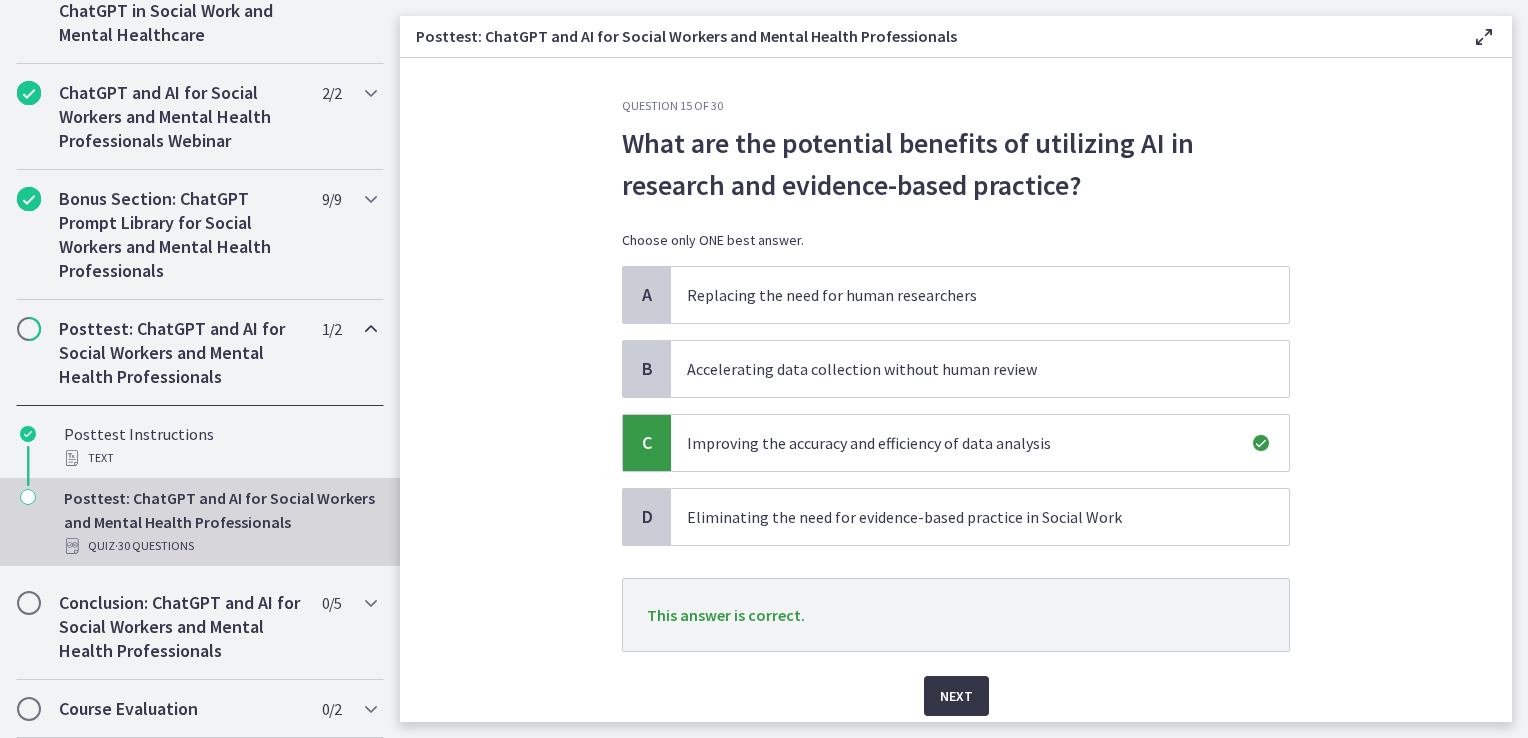 click on "Next" at bounding box center [956, 696] 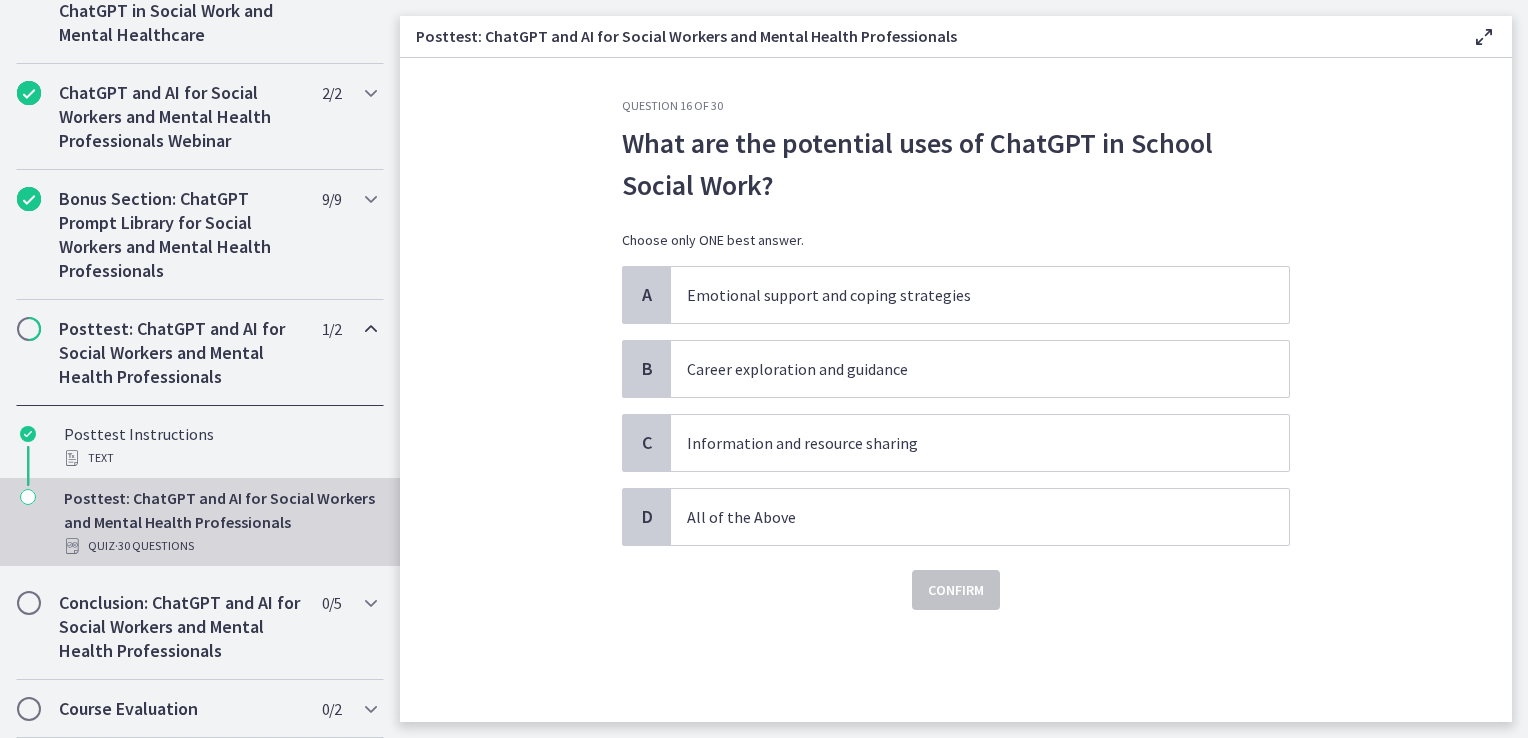click on "Confirm" at bounding box center [956, 578] 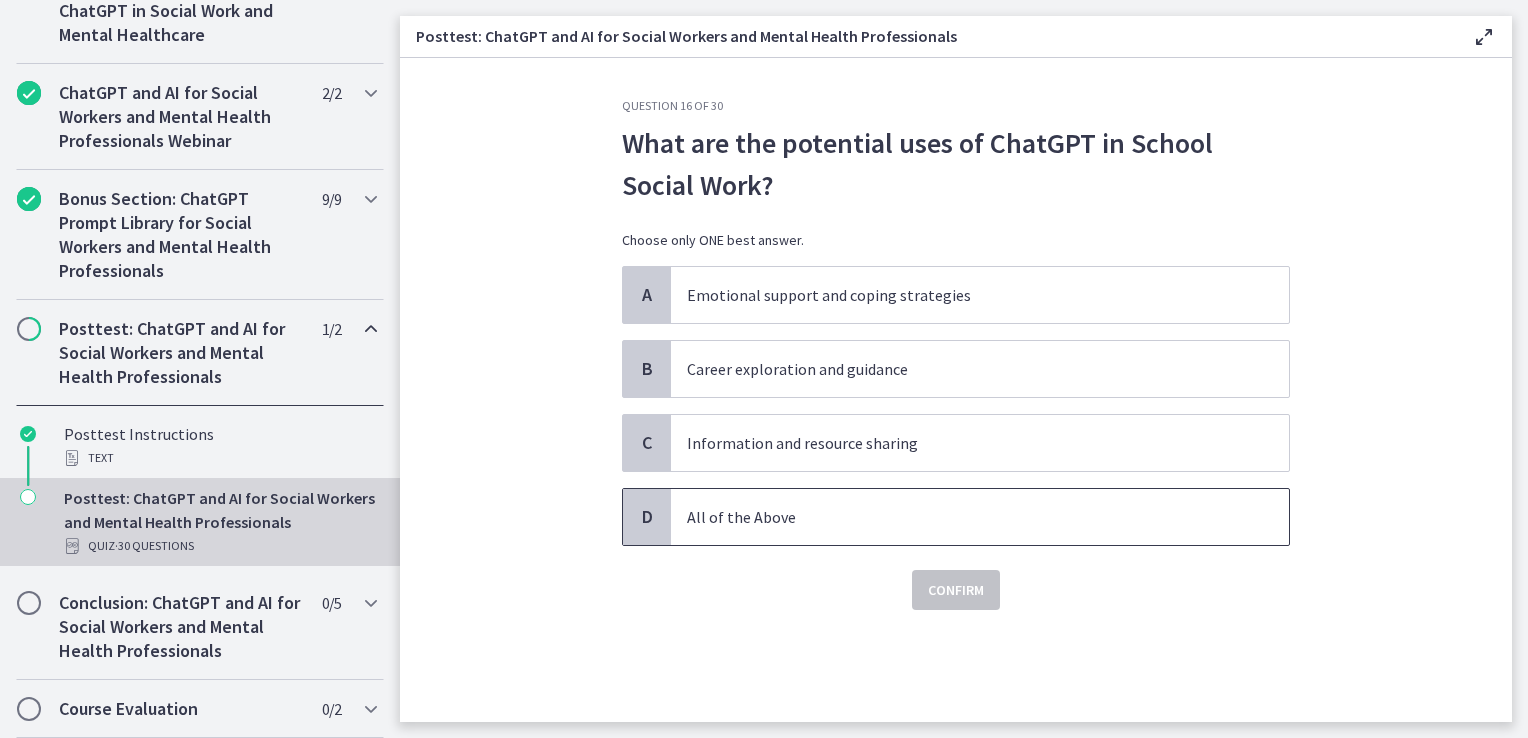 click on "All of the Above" at bounding box center [960, 517] 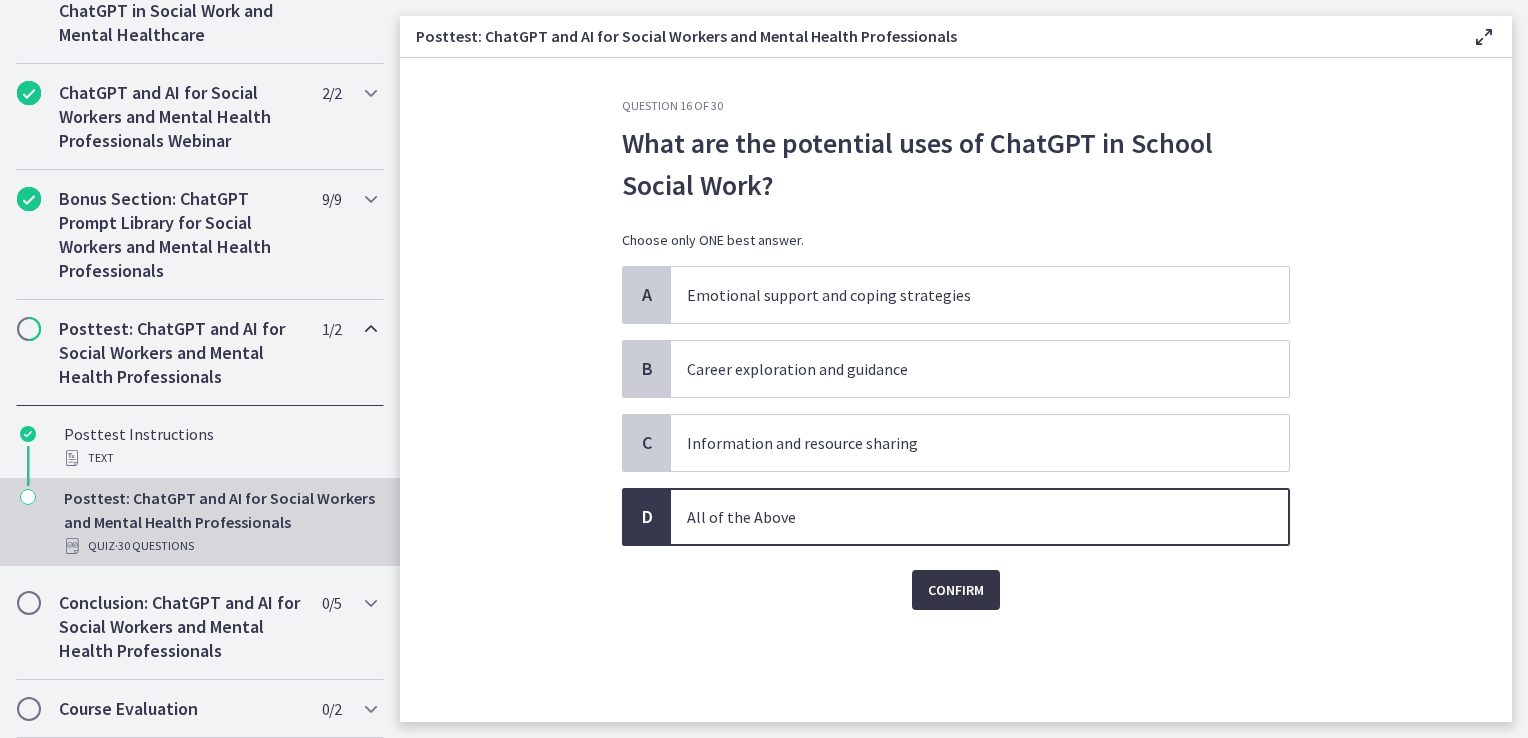 click on "Confirm" at bounding box center (956, 590) 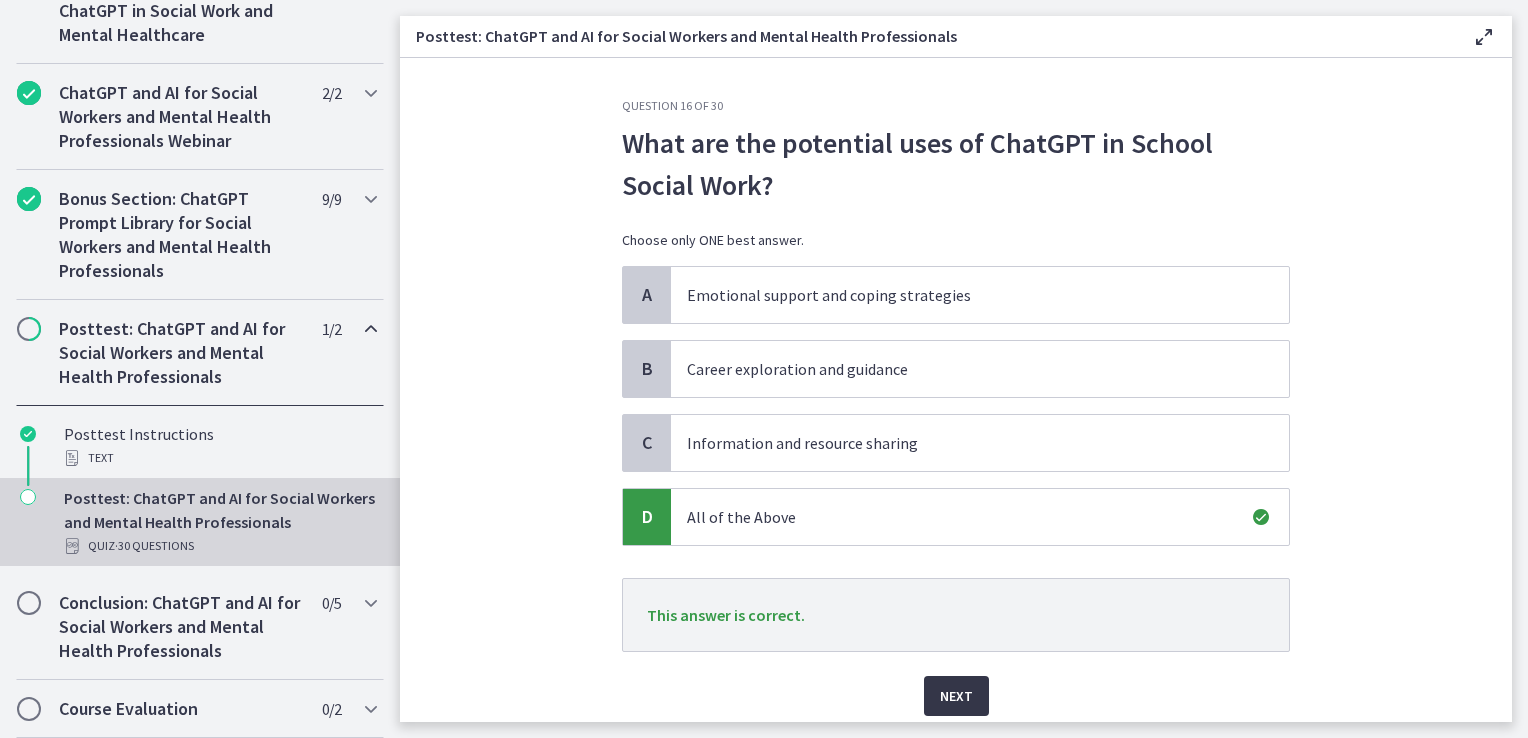 click on "Next" at bounding box center [956, 696] 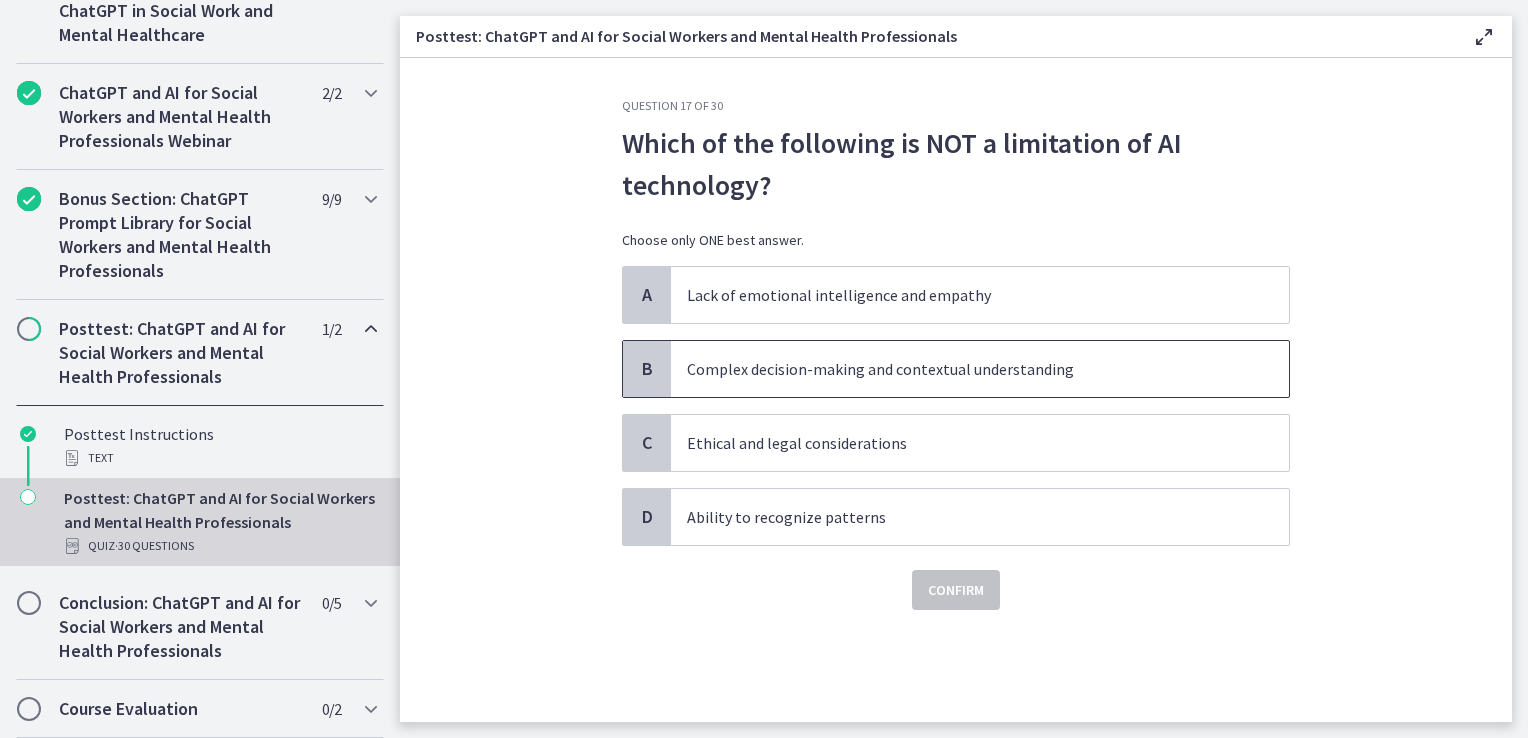 click on "Complex decision-making and contextual understanding" at bounding box center (960, 369) 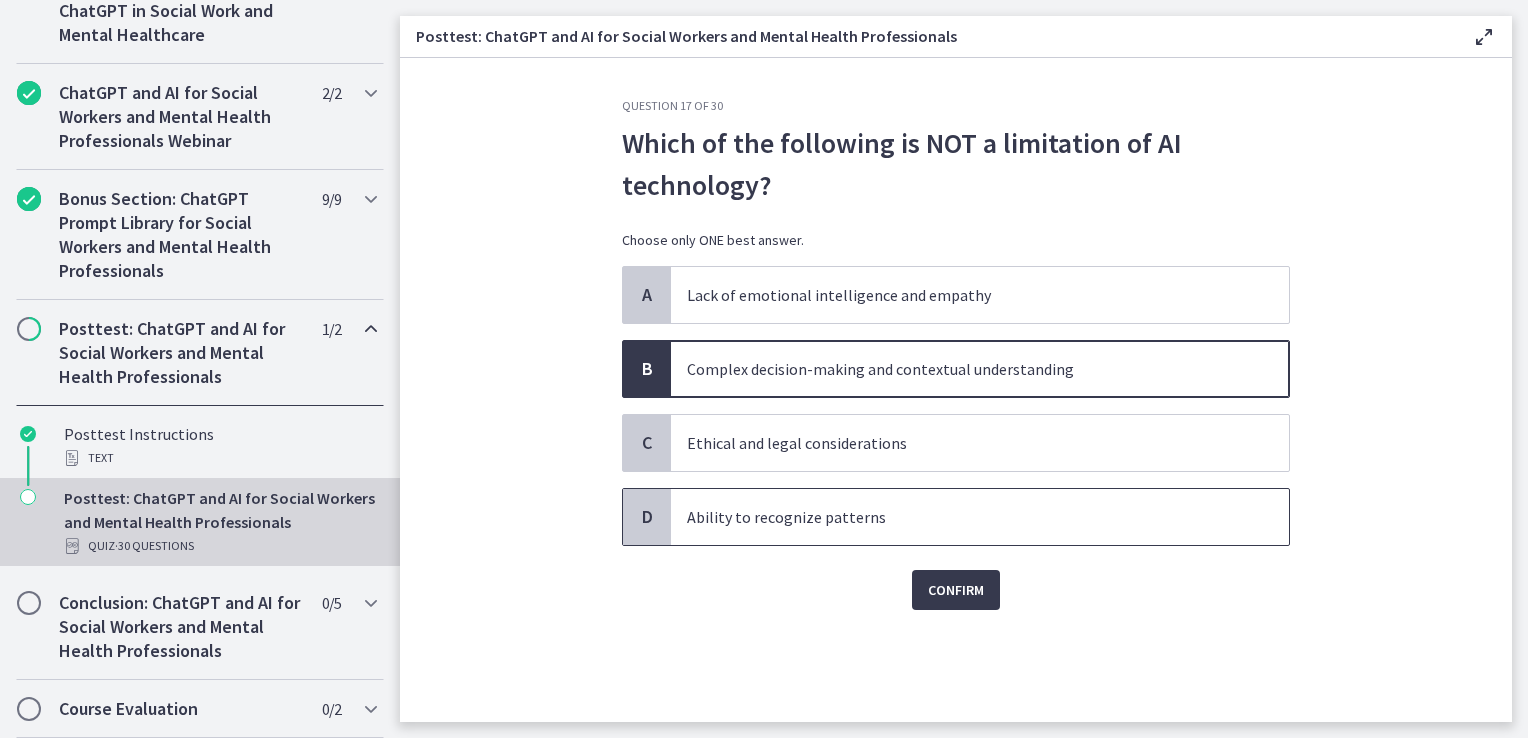click on "Ability to recognize patterns" at bounding box center (980, 517) 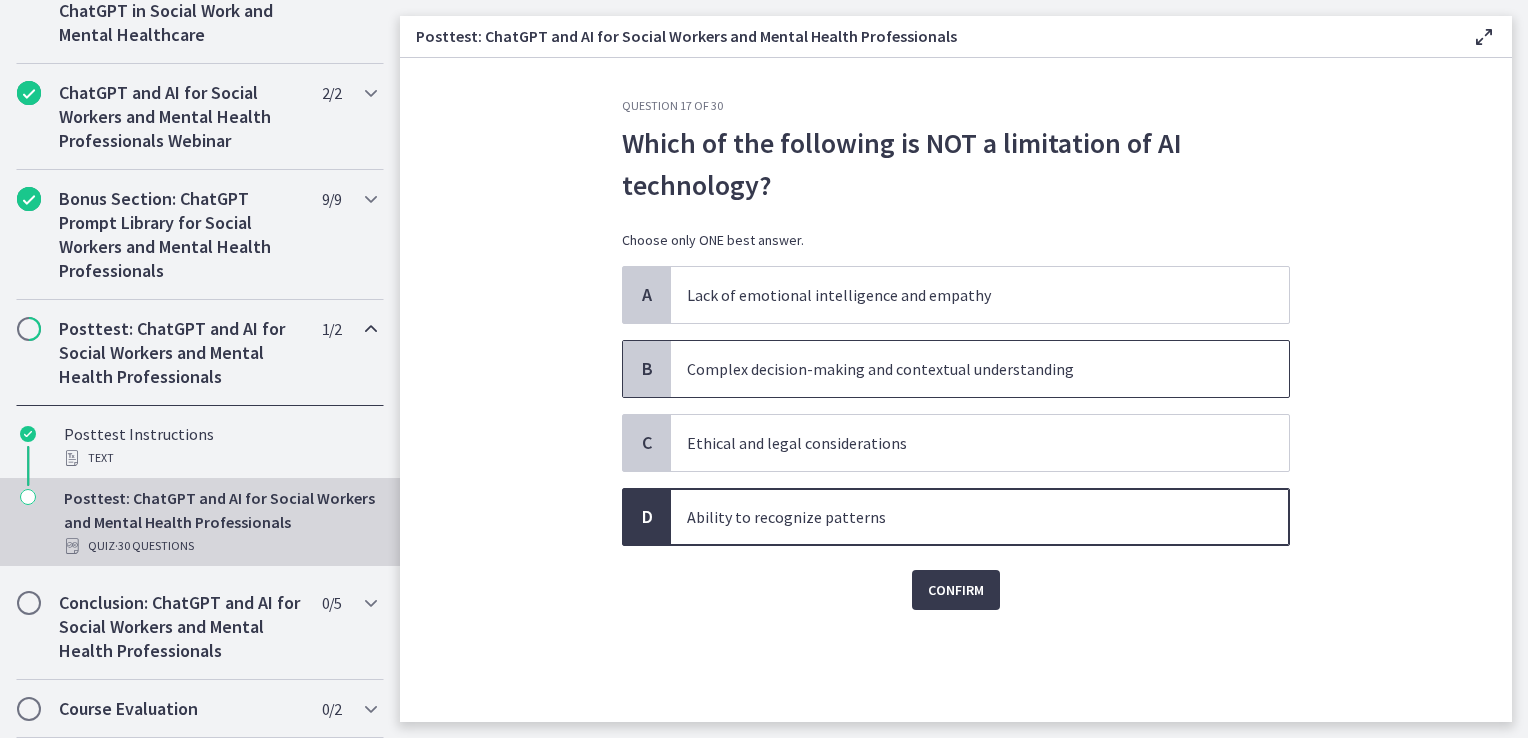 click on "Complex decision-making and contextual understanding" at bounding box center (960, 369) 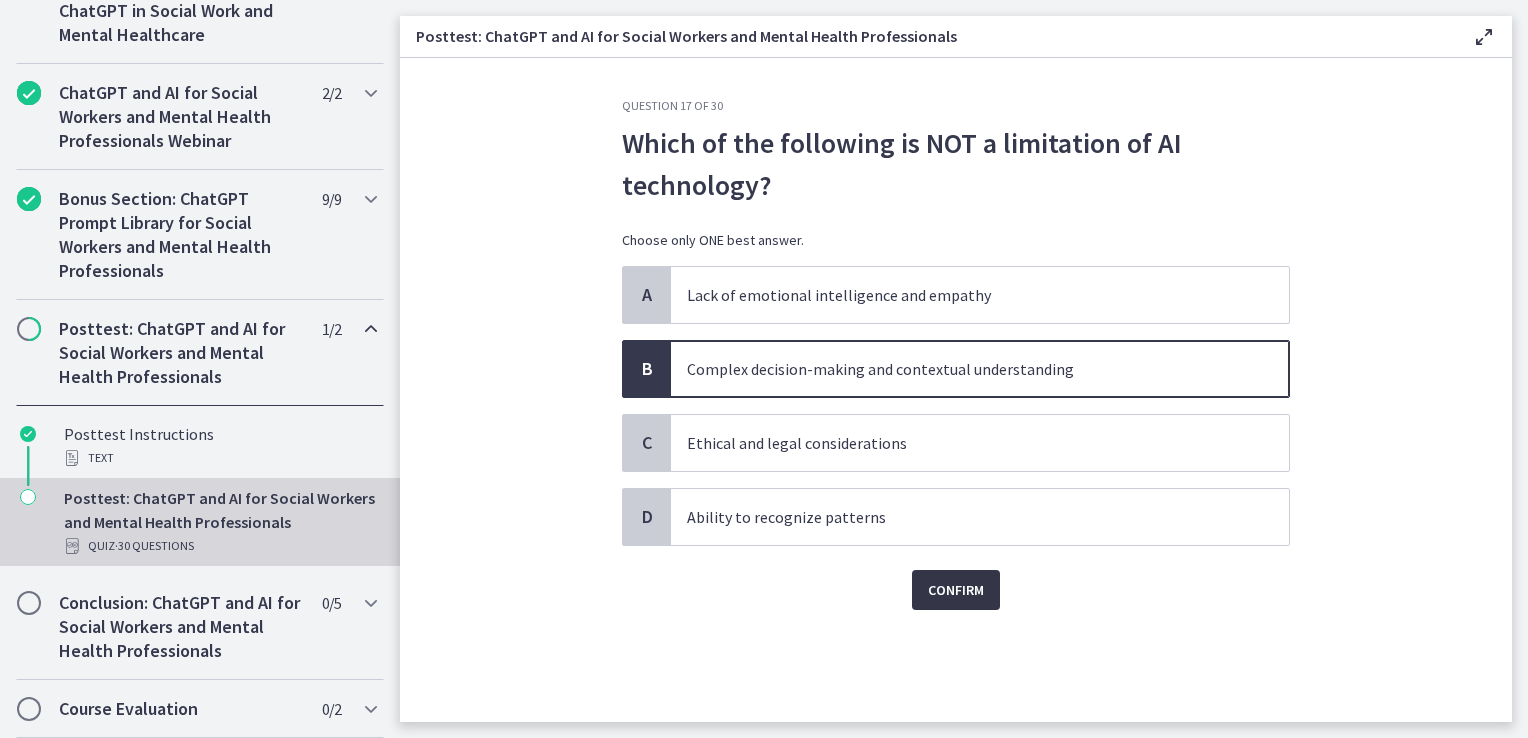 click on "Confirm" at bounding box center (956, 590) 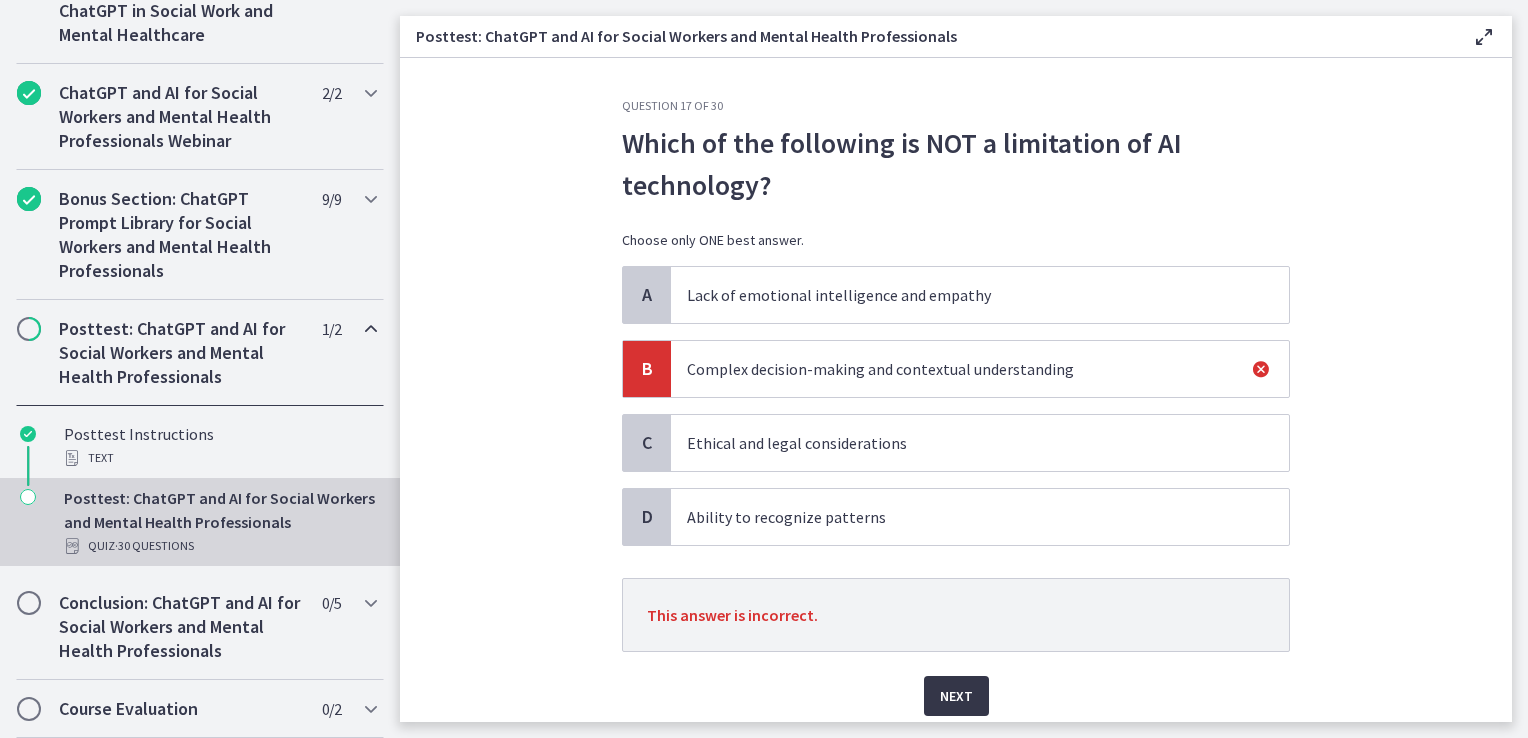 click on "Next" at bounding box center [956, 696] 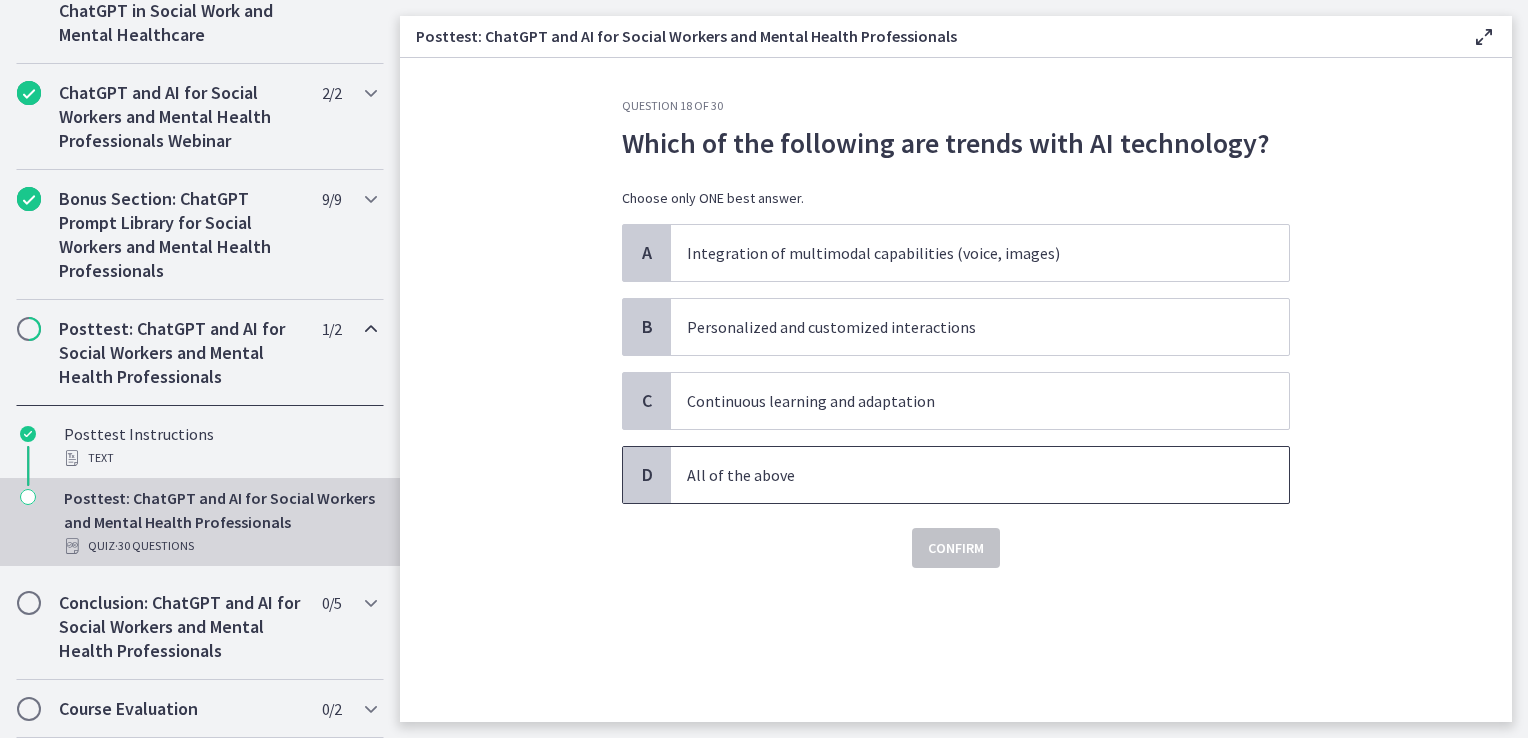 click on "All of the above" at bounding box center [960, 475] 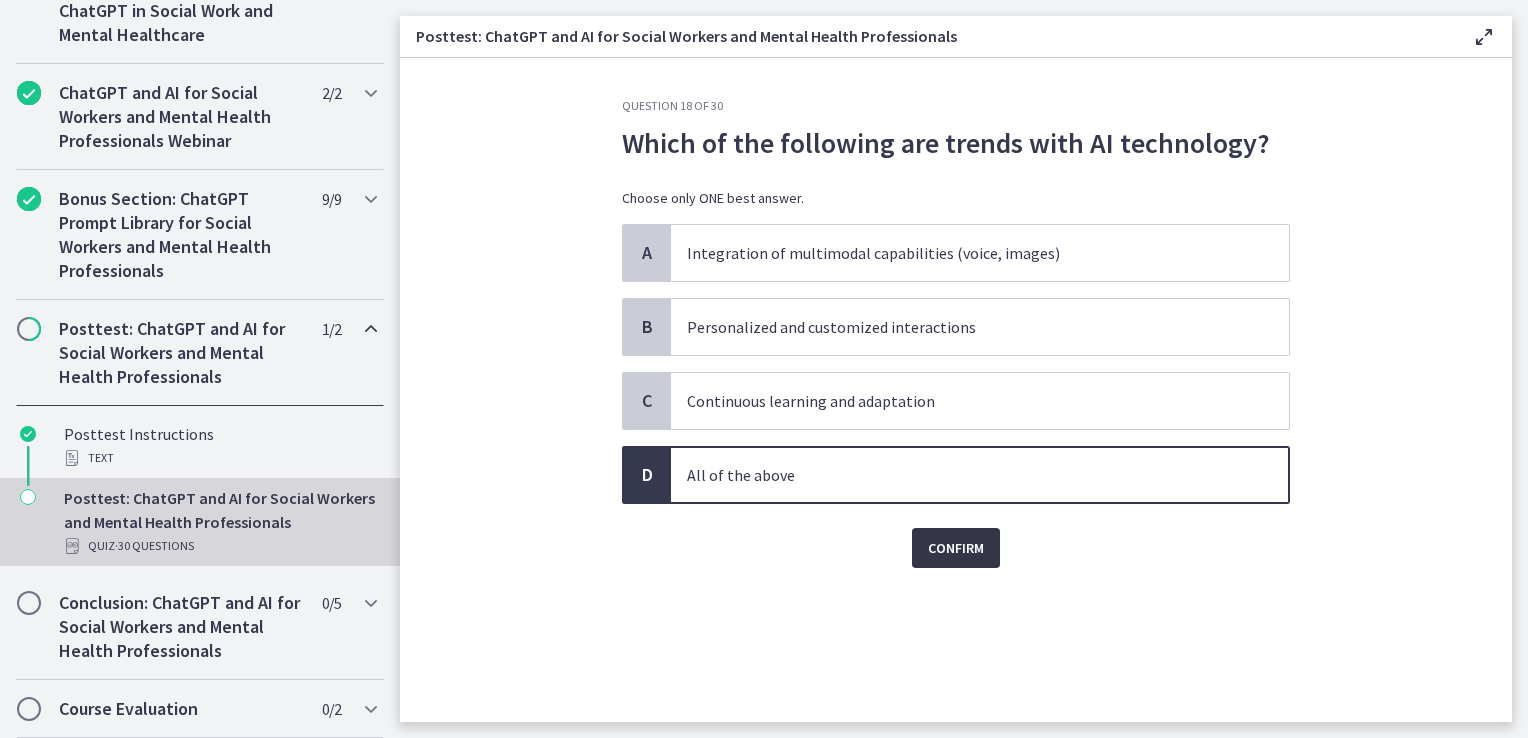 click on "Confirm" at bounding box center [956, 548] 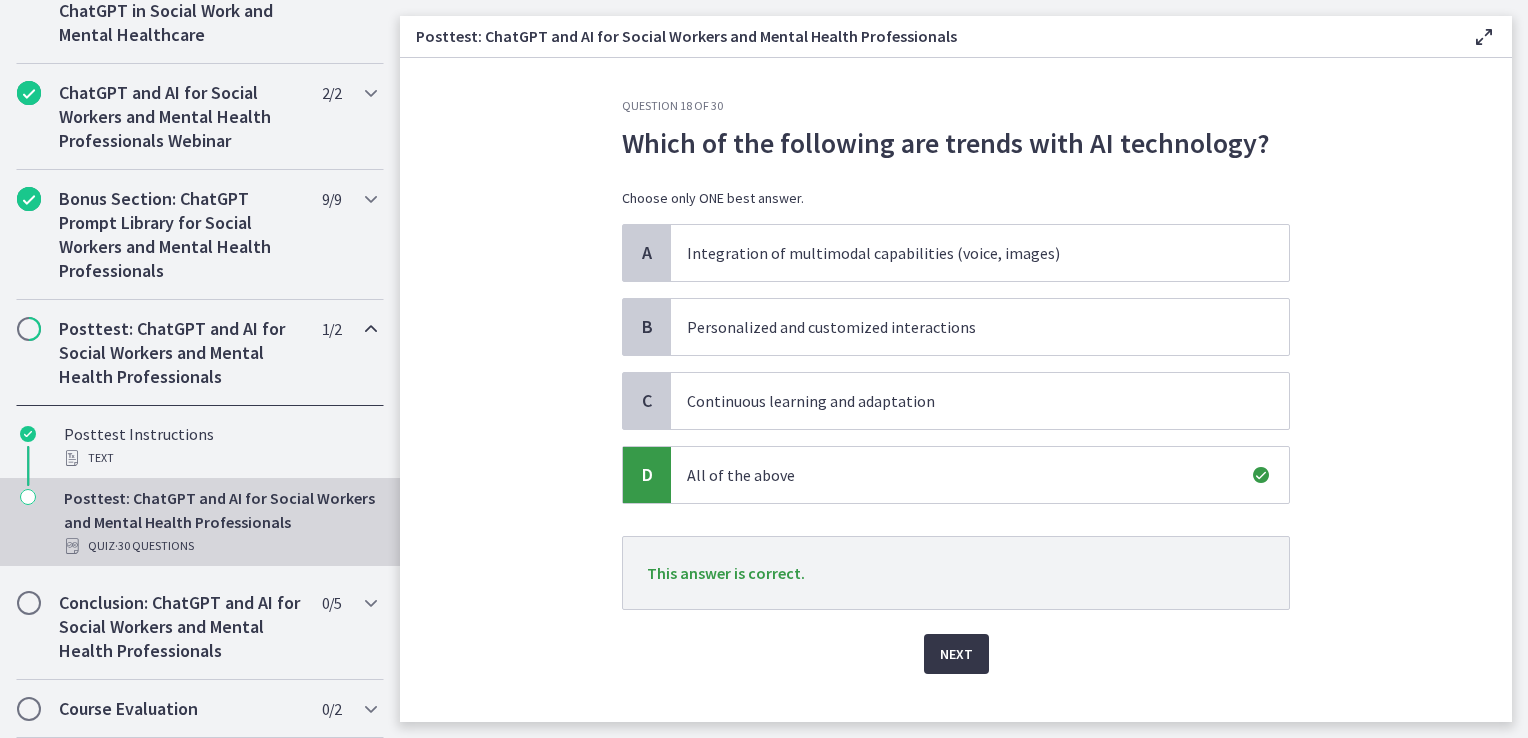 click on "Next" at bounding box center [956, 654] 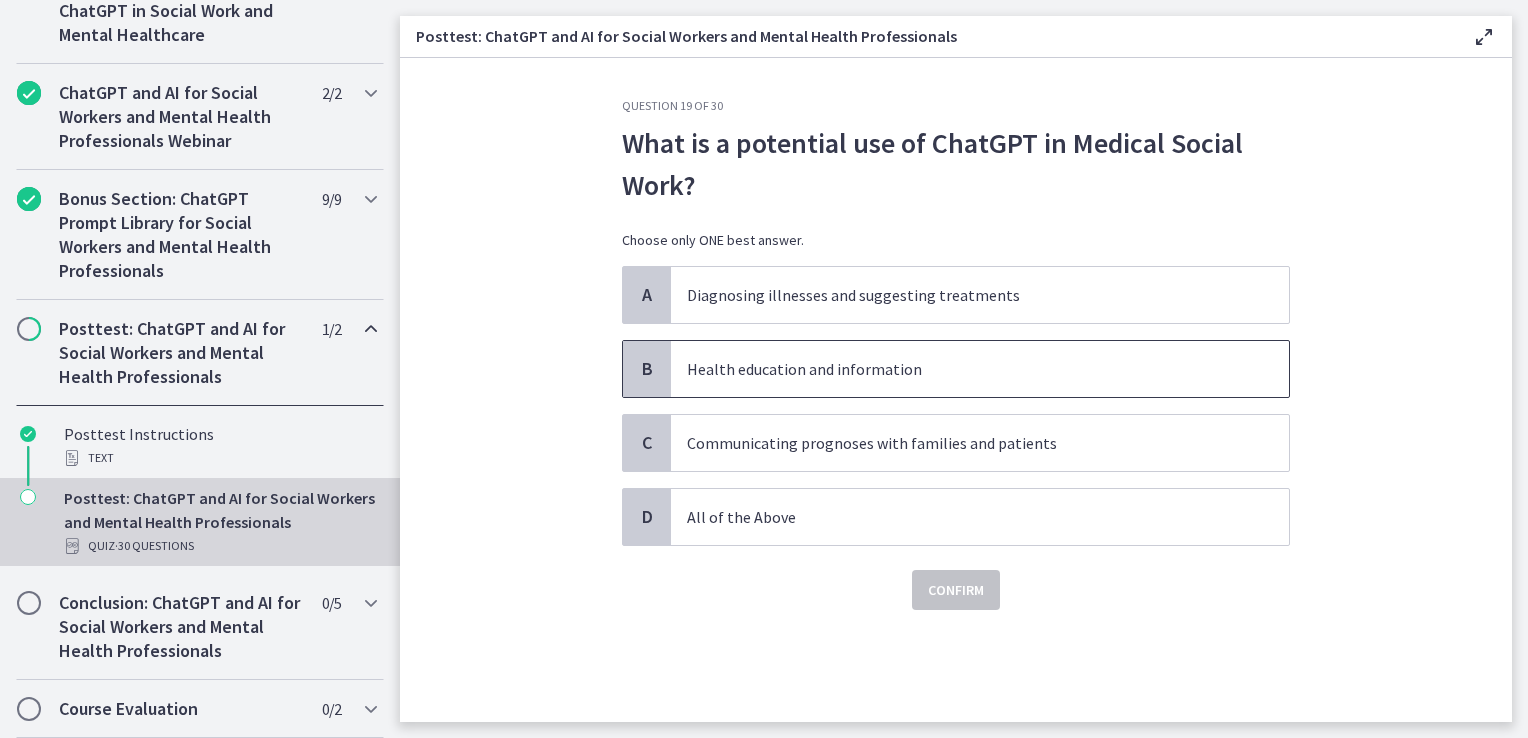 click on "Health education and information" at bounding box center (960, 369) 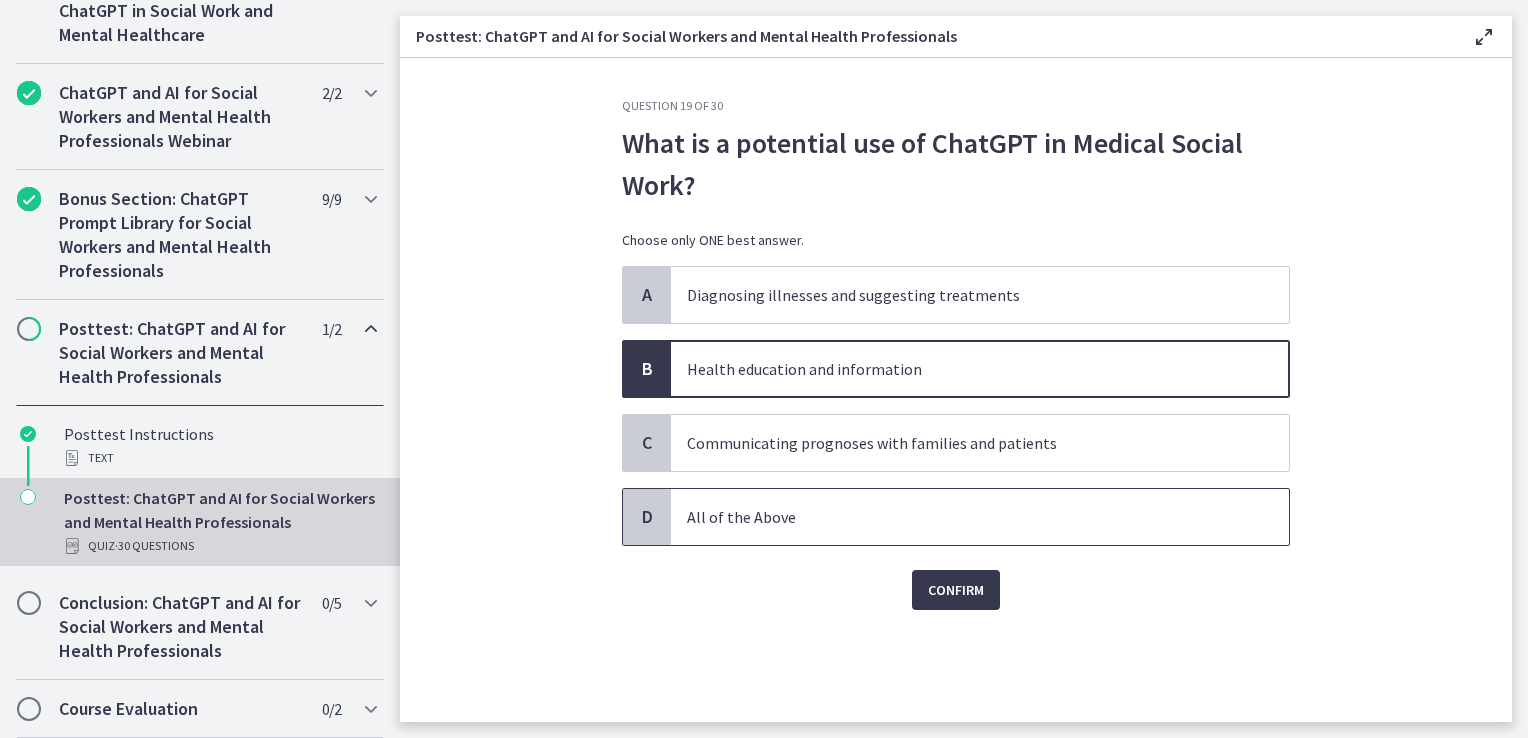 click on "All of the Above" at bounding box center [960, 517] 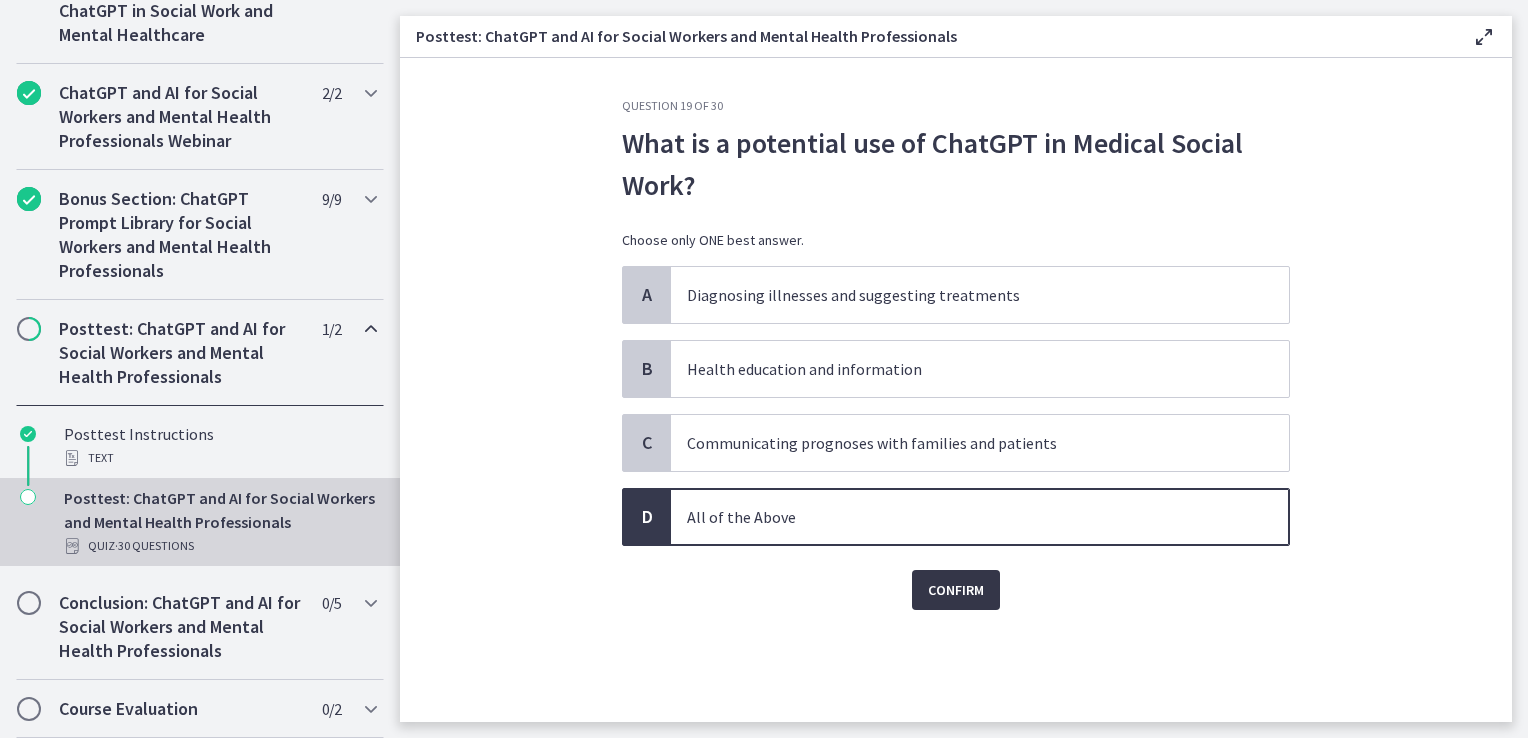 click on "Confirm" at bounding box center [956, 590] 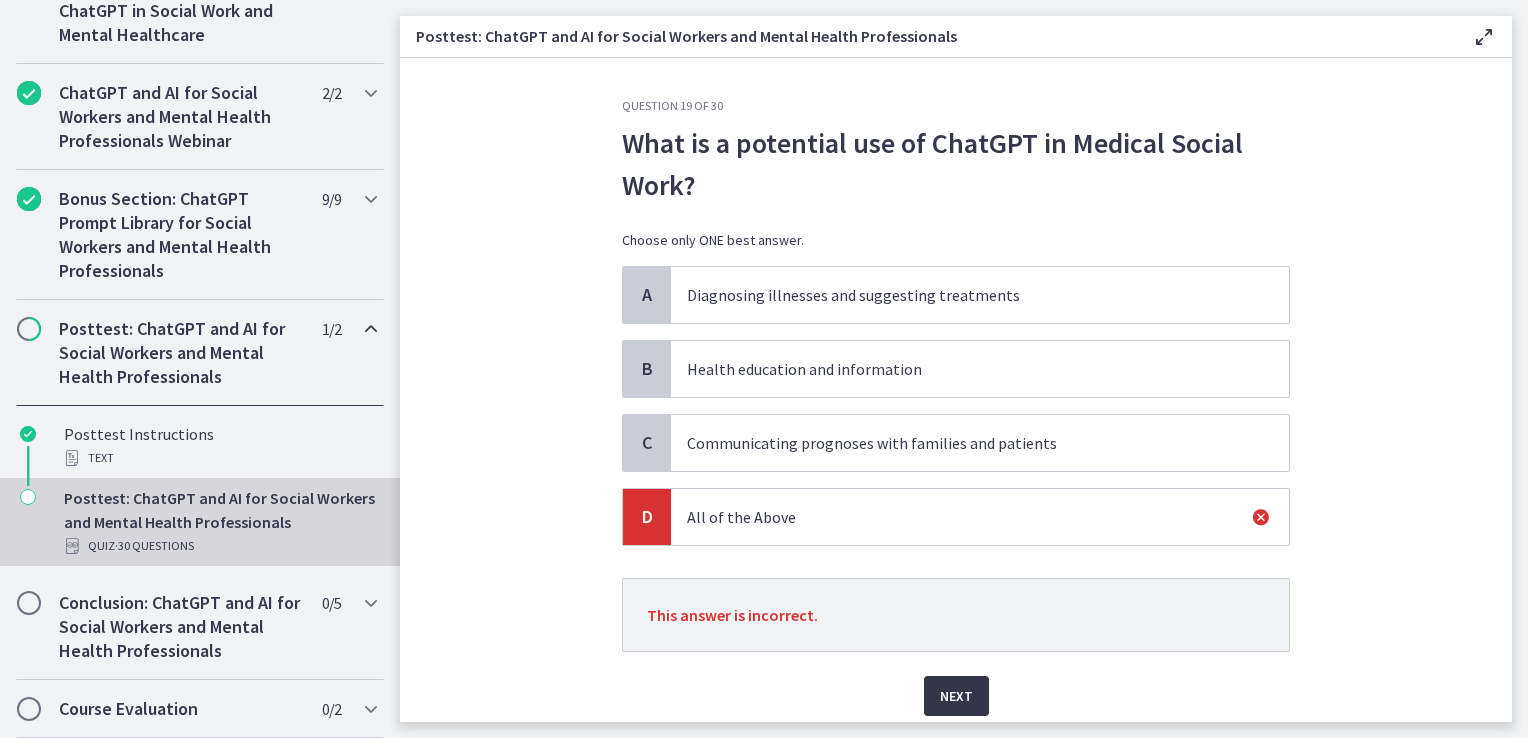 click on "Next" at bounding box center (956, 696) 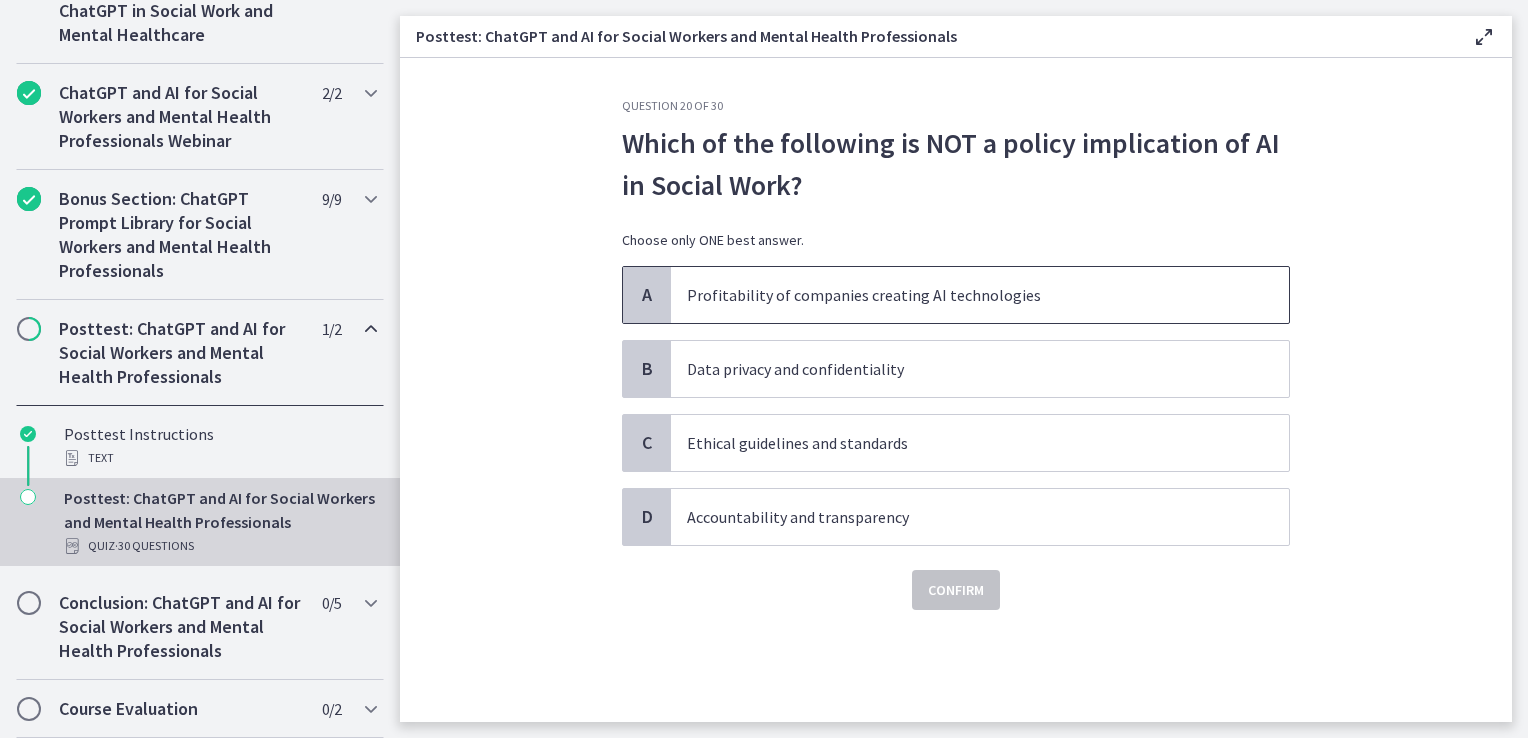 click on "Profitability of companies creating AI technologies" at bounding box center [980, 295] 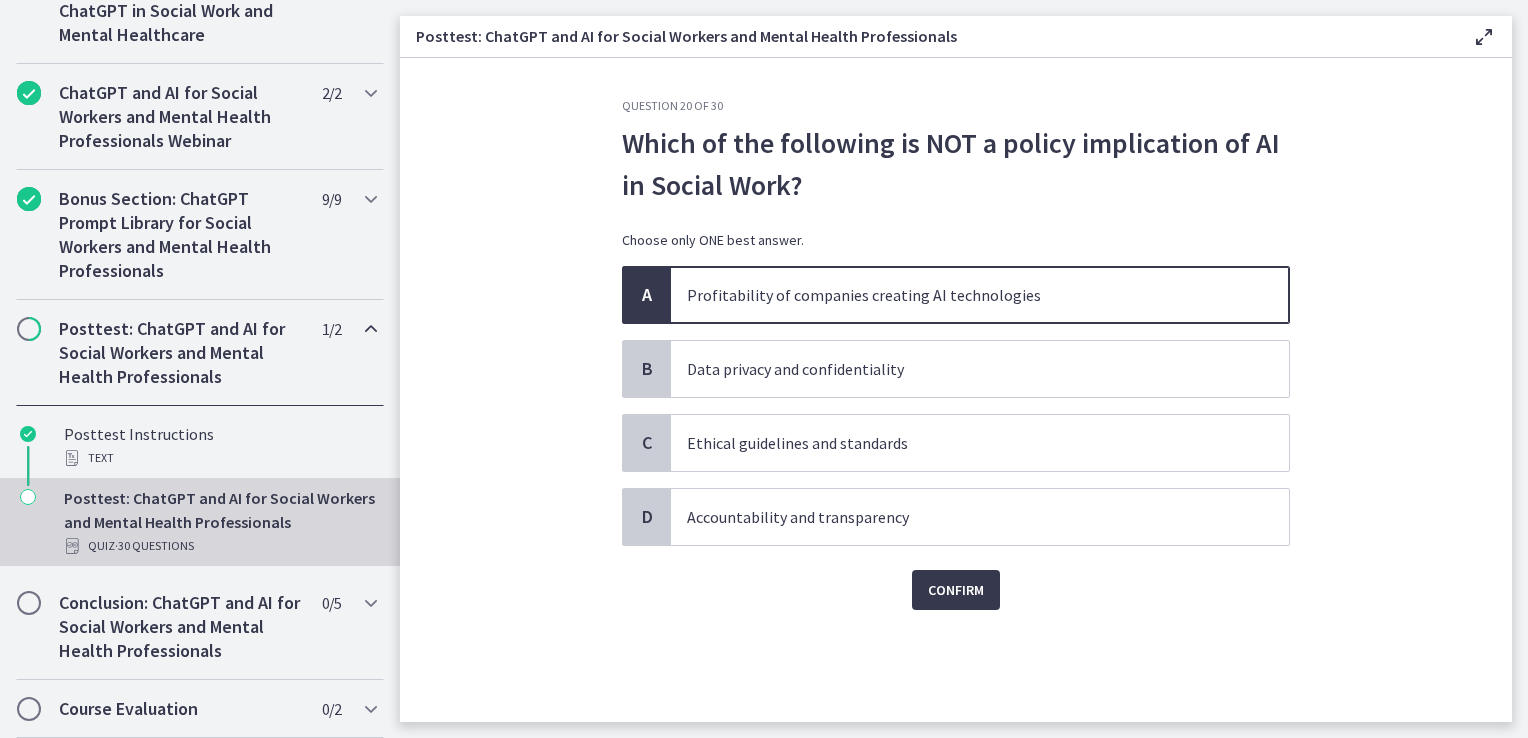 click on "Question   20   of   30
Which of the following is NOT a policy implication of AI in Social Work?
Choose only ONE best answer.
A
Profitability of companies creating AI technologies
B
Data privacy and confidentiality
C
Ethical guidelines and standards
D
Accountability and transparency
Confirm" 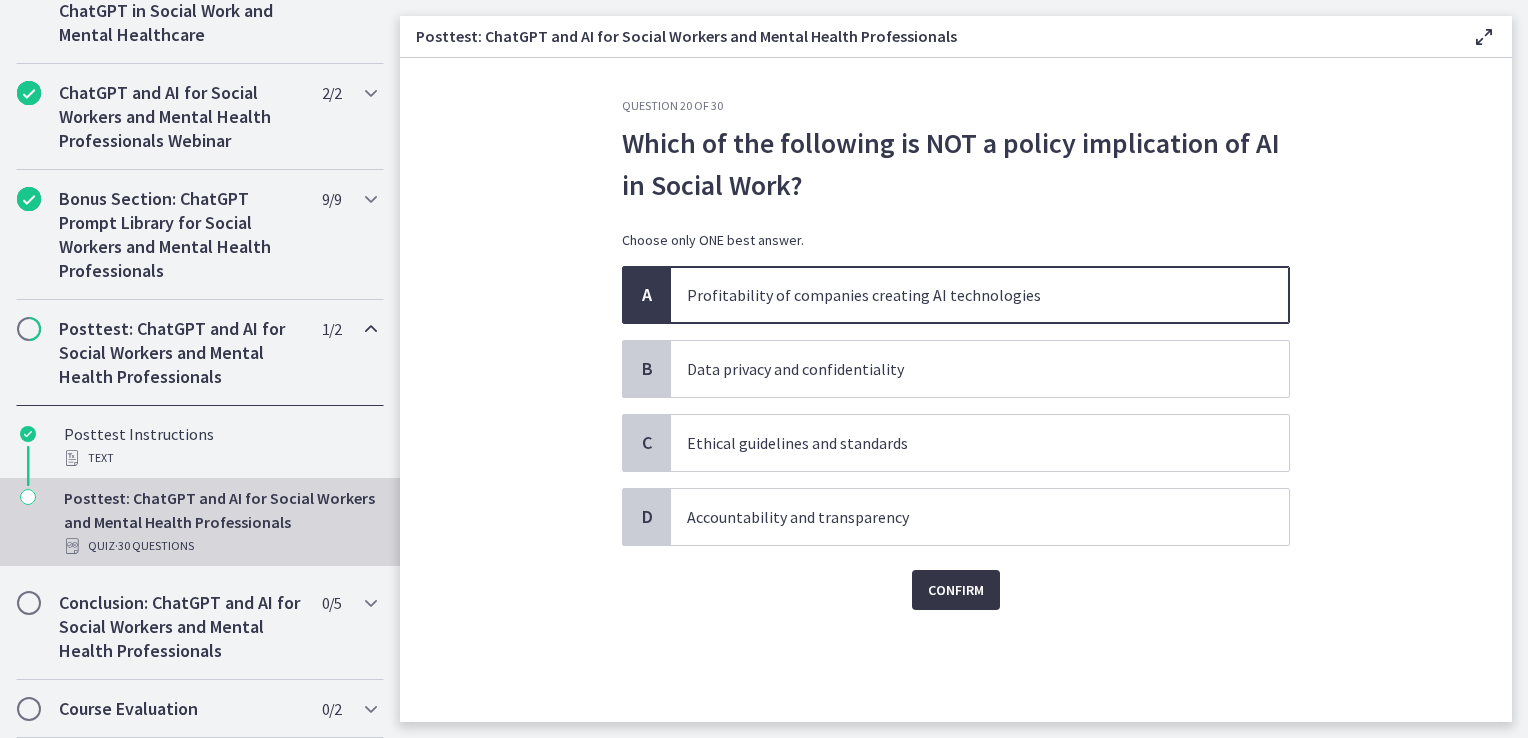 click on "Confirm" at bounding box center [956, 590] 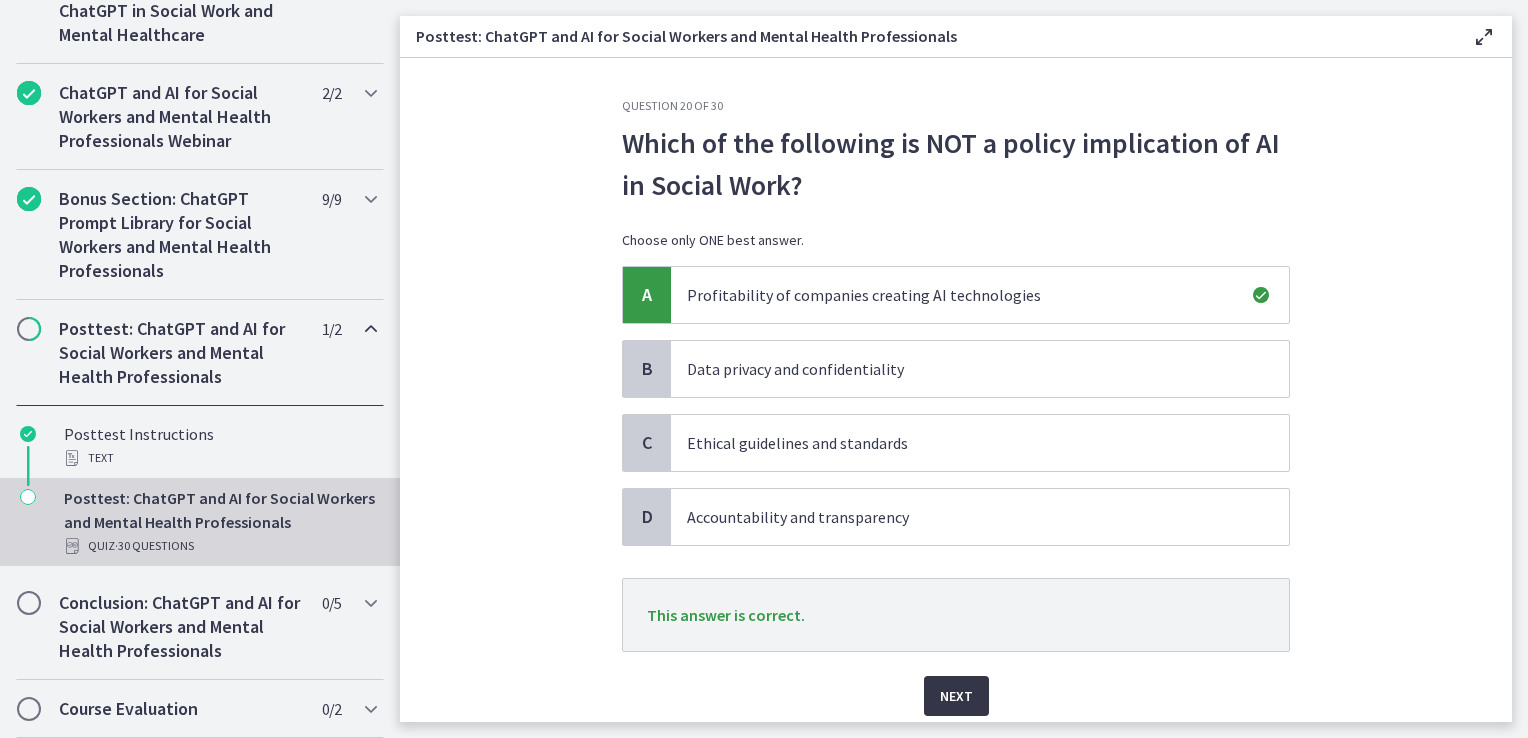 click on "Next" at bounding box center [956, 696] 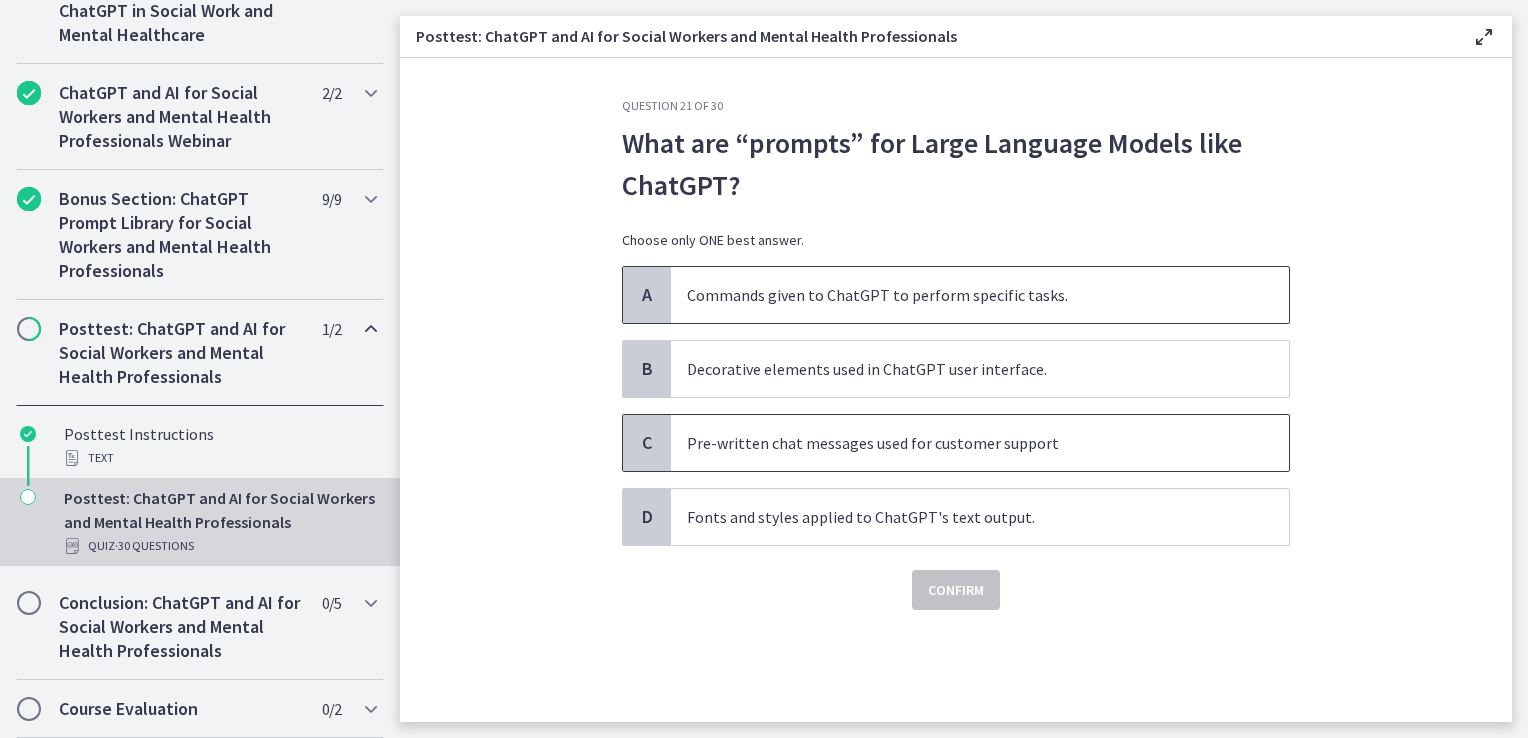 drag, startPoint x: 888, startPoint y: 300, endPoint x: 988, endPoint y: 467, distance: 194.65097 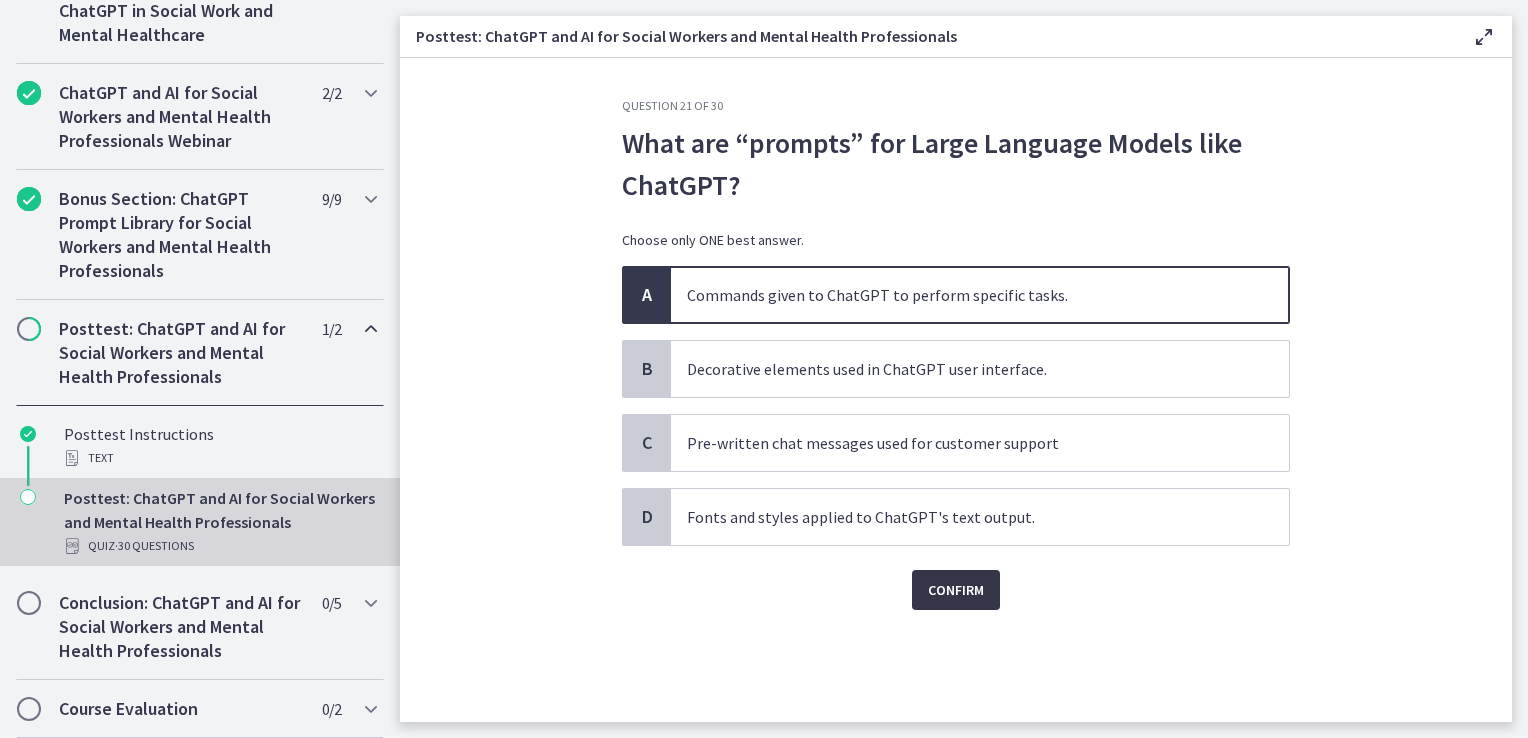click on "Confirm" at bounding box center (956, 590) 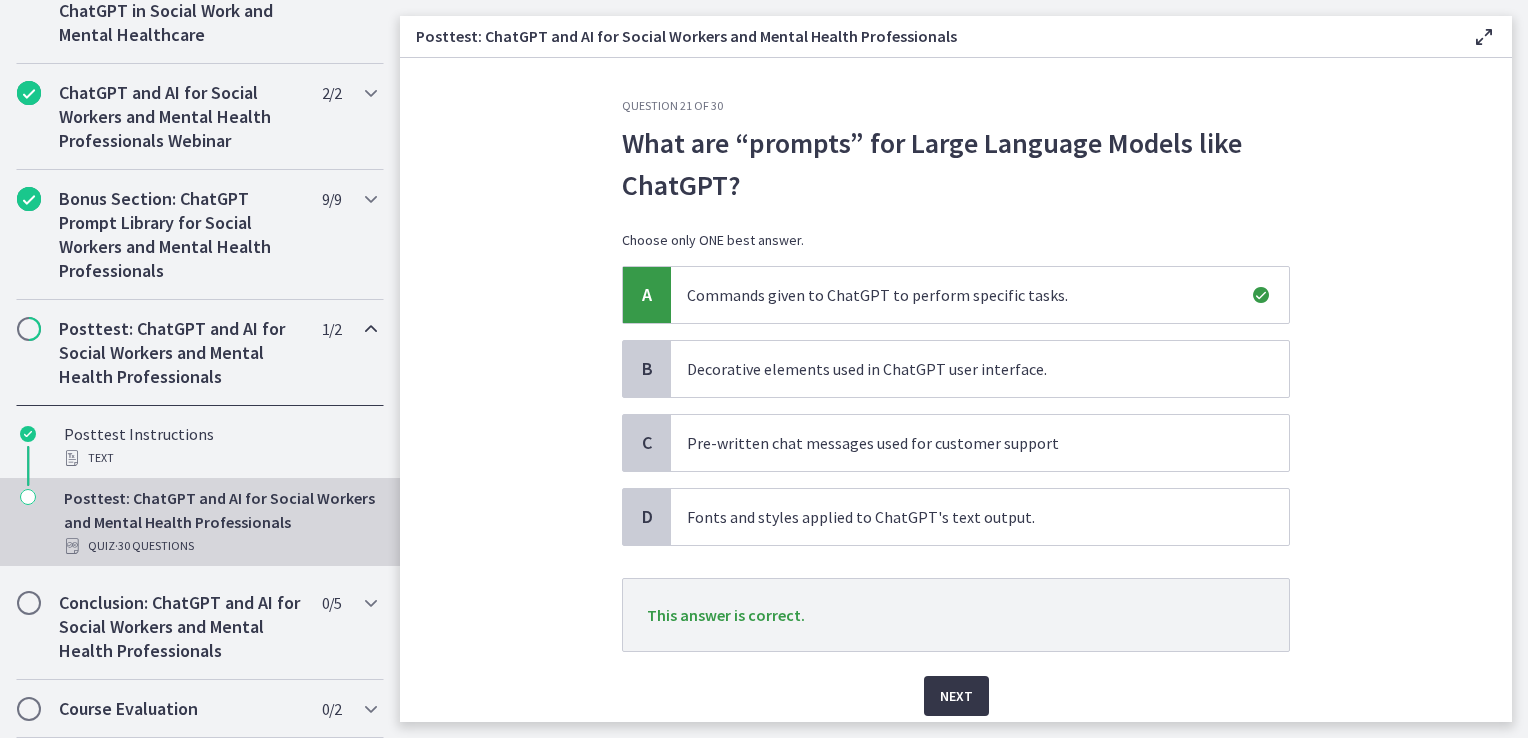 click on "Next" at bounding box center [956, 696] 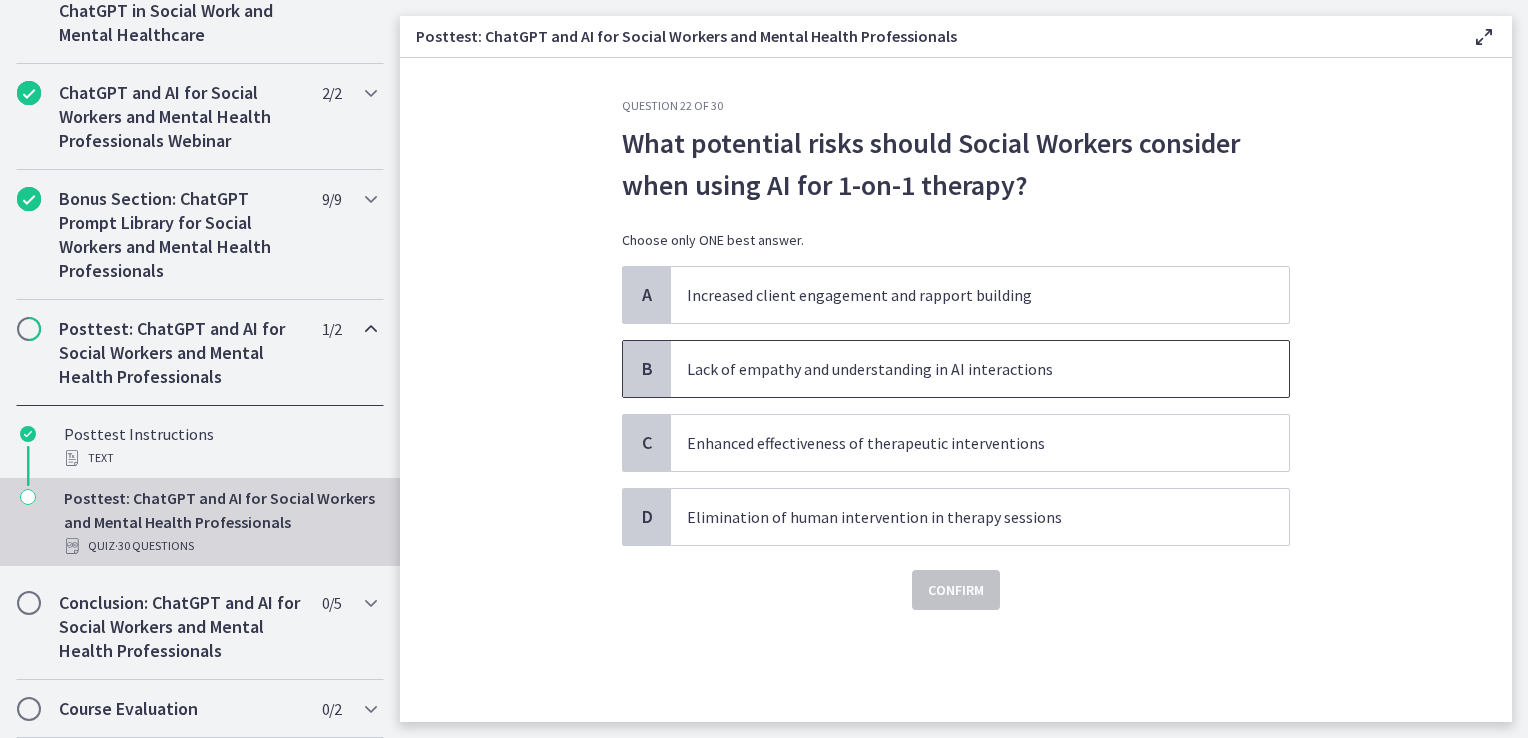click on "Lack of empathy and understanding in AI interactions" at bounding box center (960, 369) 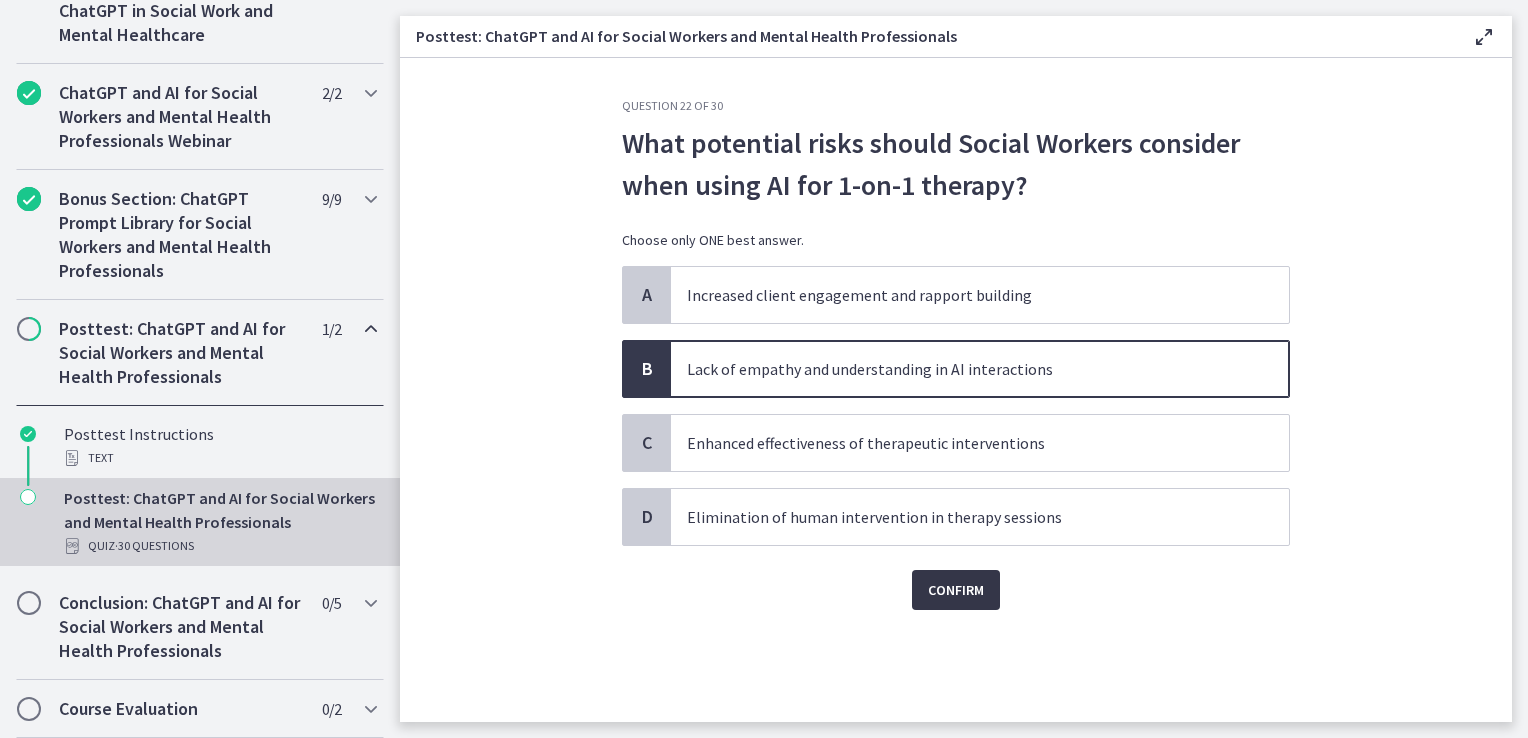 click on "Confirm" at bounding box center [956, 590] 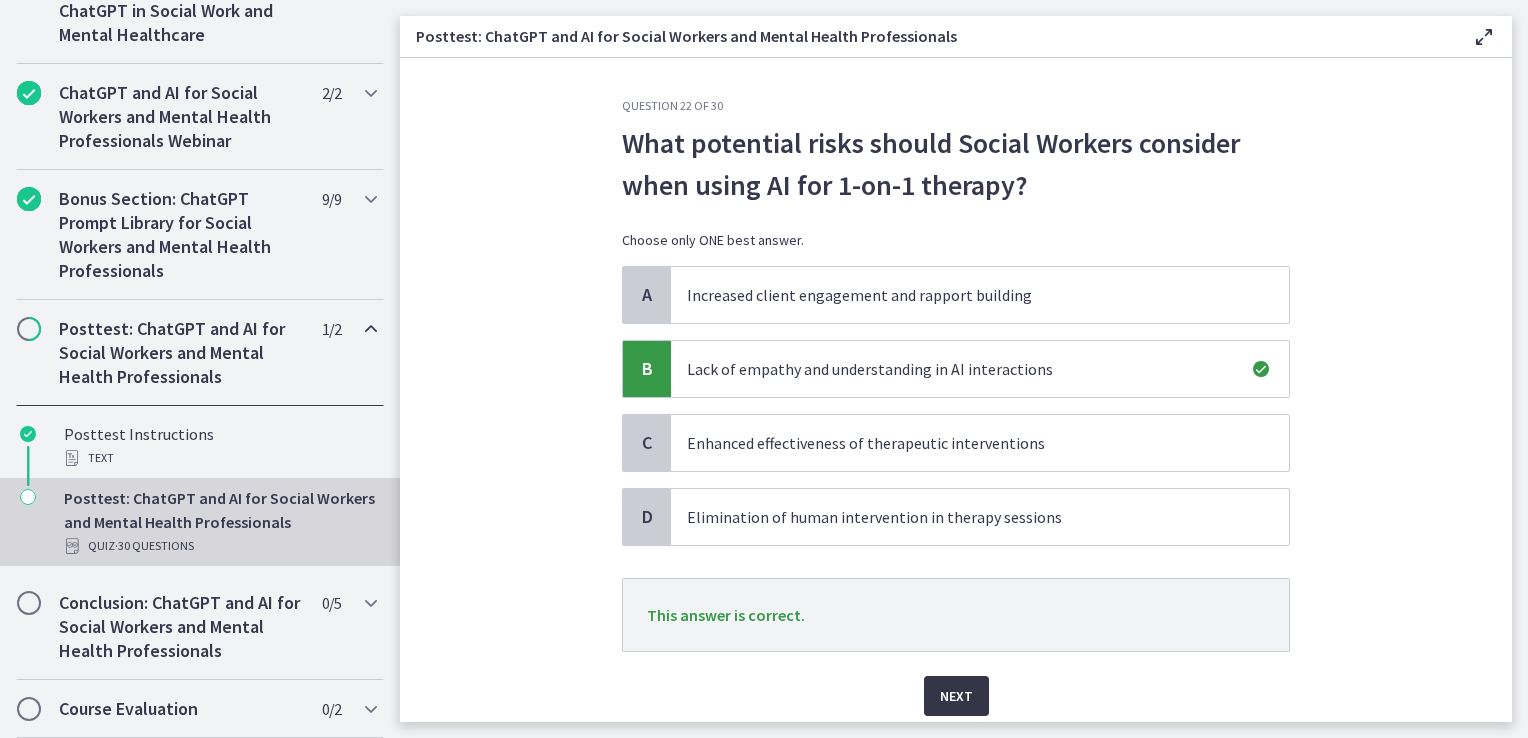 click on "Next" at bounding box center [956, 696] 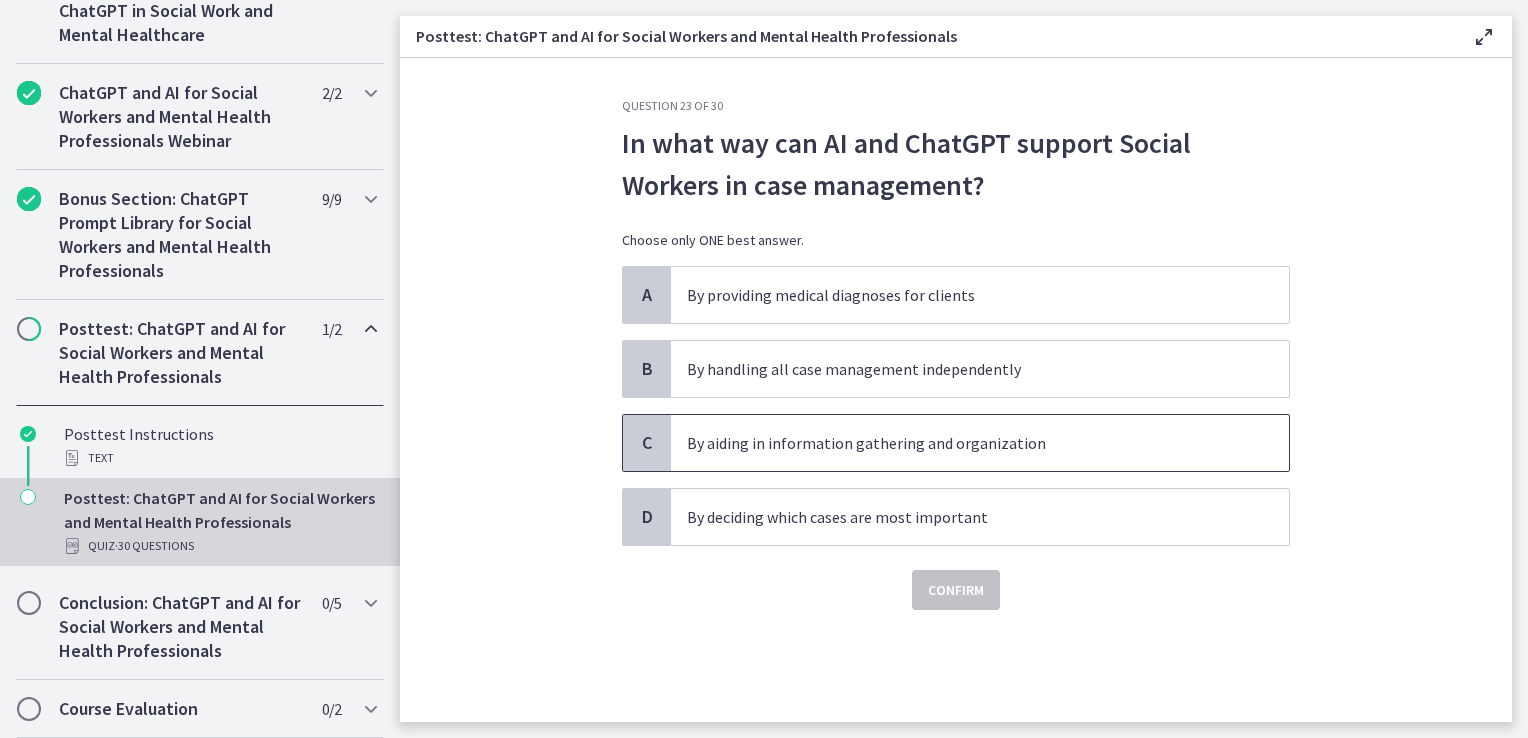 click on "By aiding in information gathering and organization" at bounding box center [980, 443] 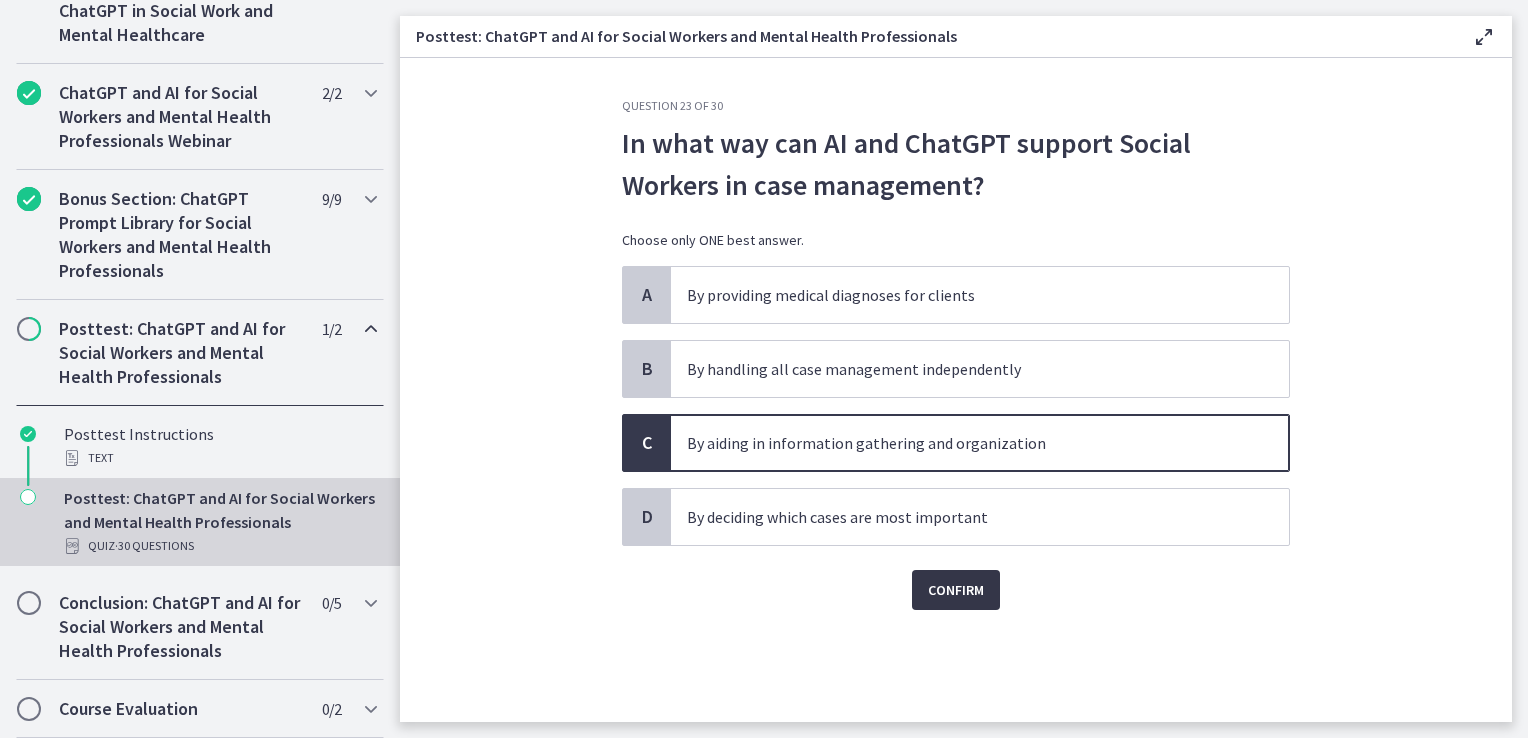 click on "Confirm" at bounding box center (956, 590) 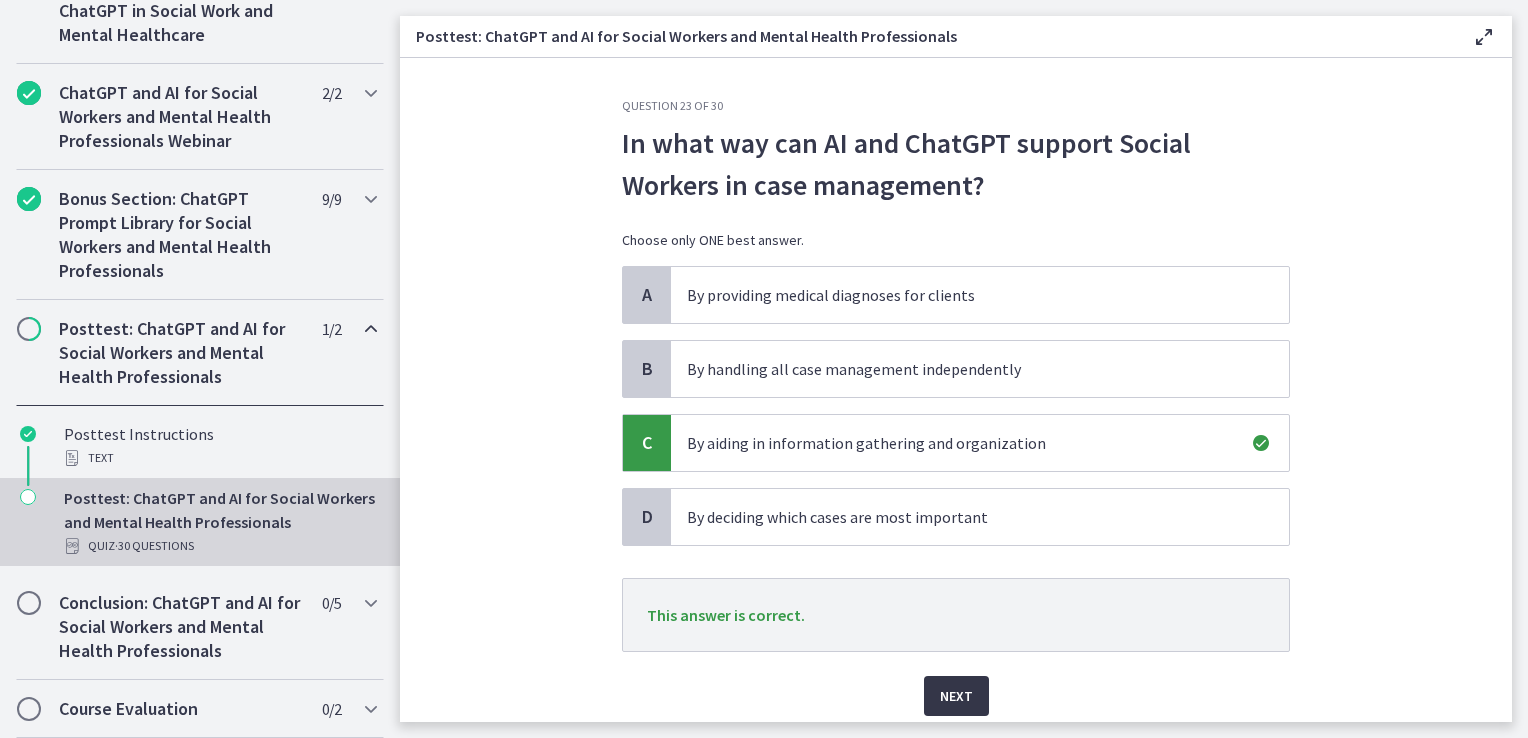 click on "Next" at bounding box center (956, 696) 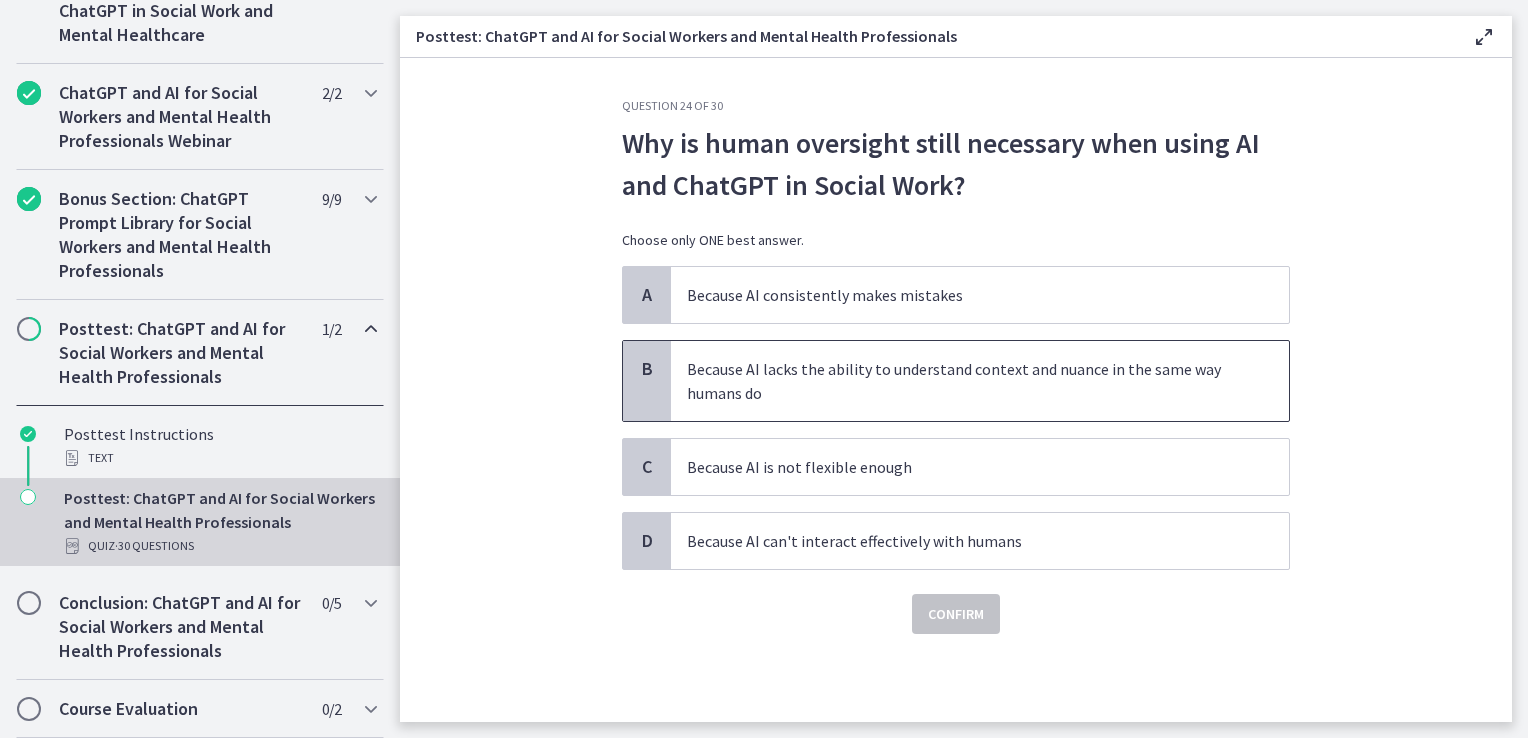 click on "Because AI lacks the ability to understand context and nuance in the same way humans do" at bounding box center (960, 381) 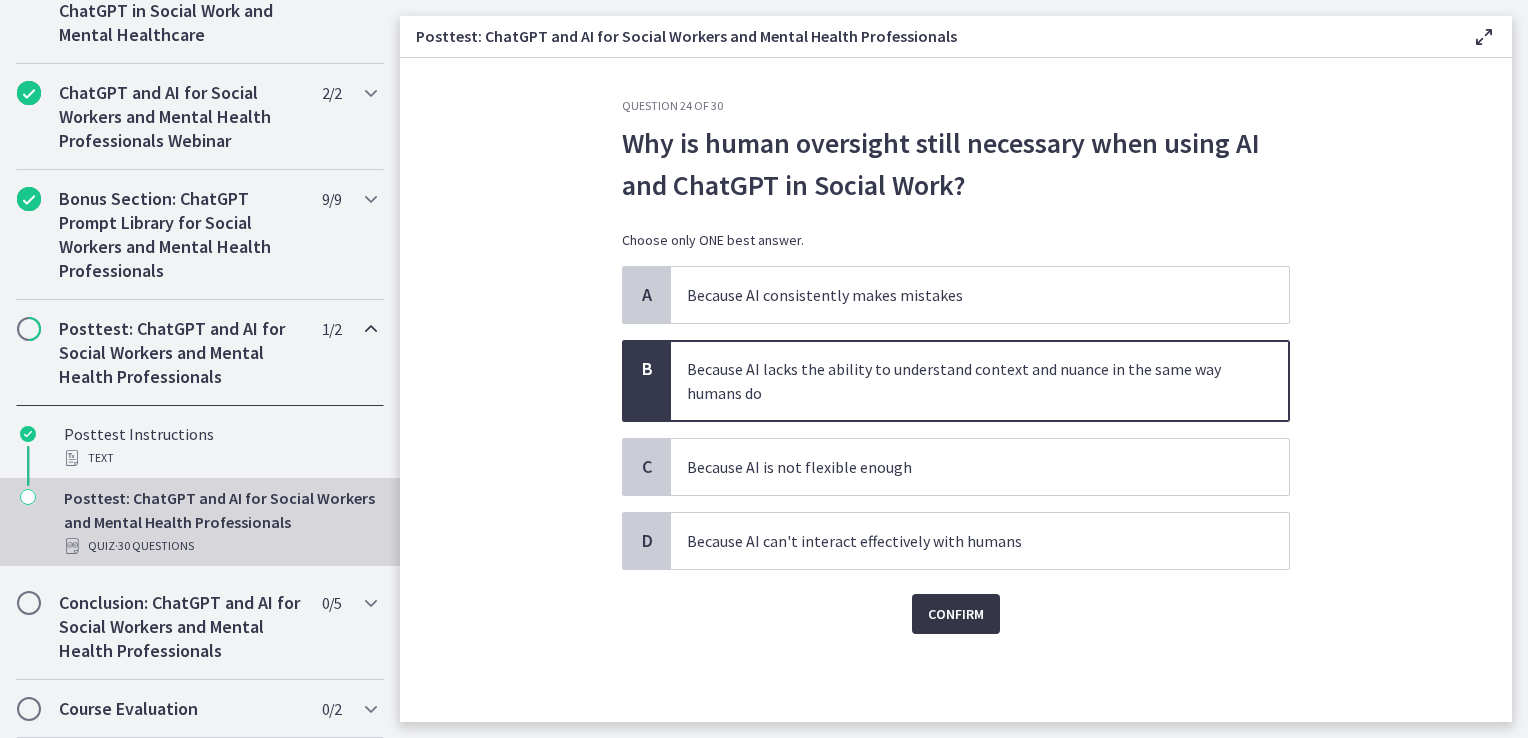 click on "Confirm" at bounding box center [956, 614] 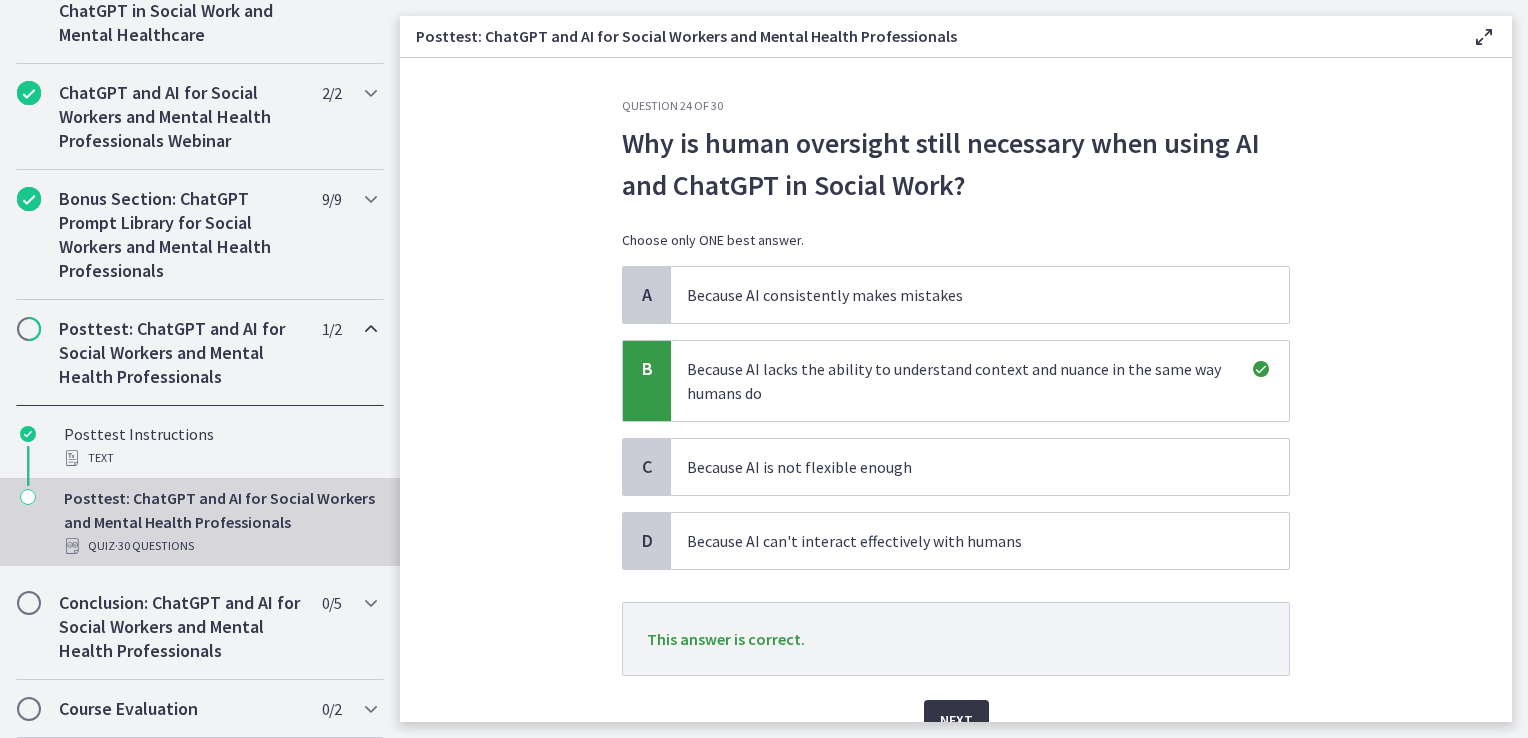 click on "Next" at bounding box center [956, 720] 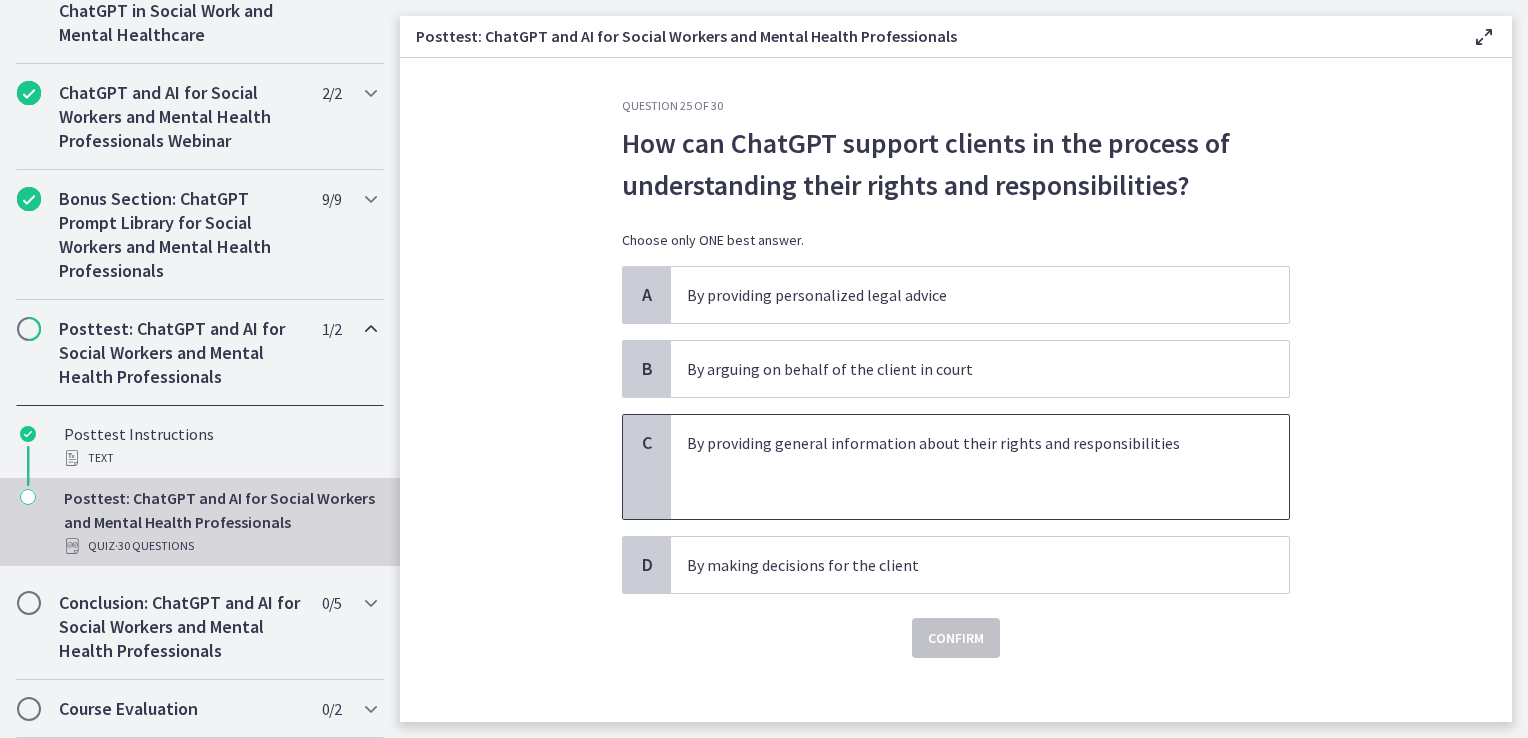 click on "By providing general information about their rights and responsibilities" at bounding box center [960, 443] 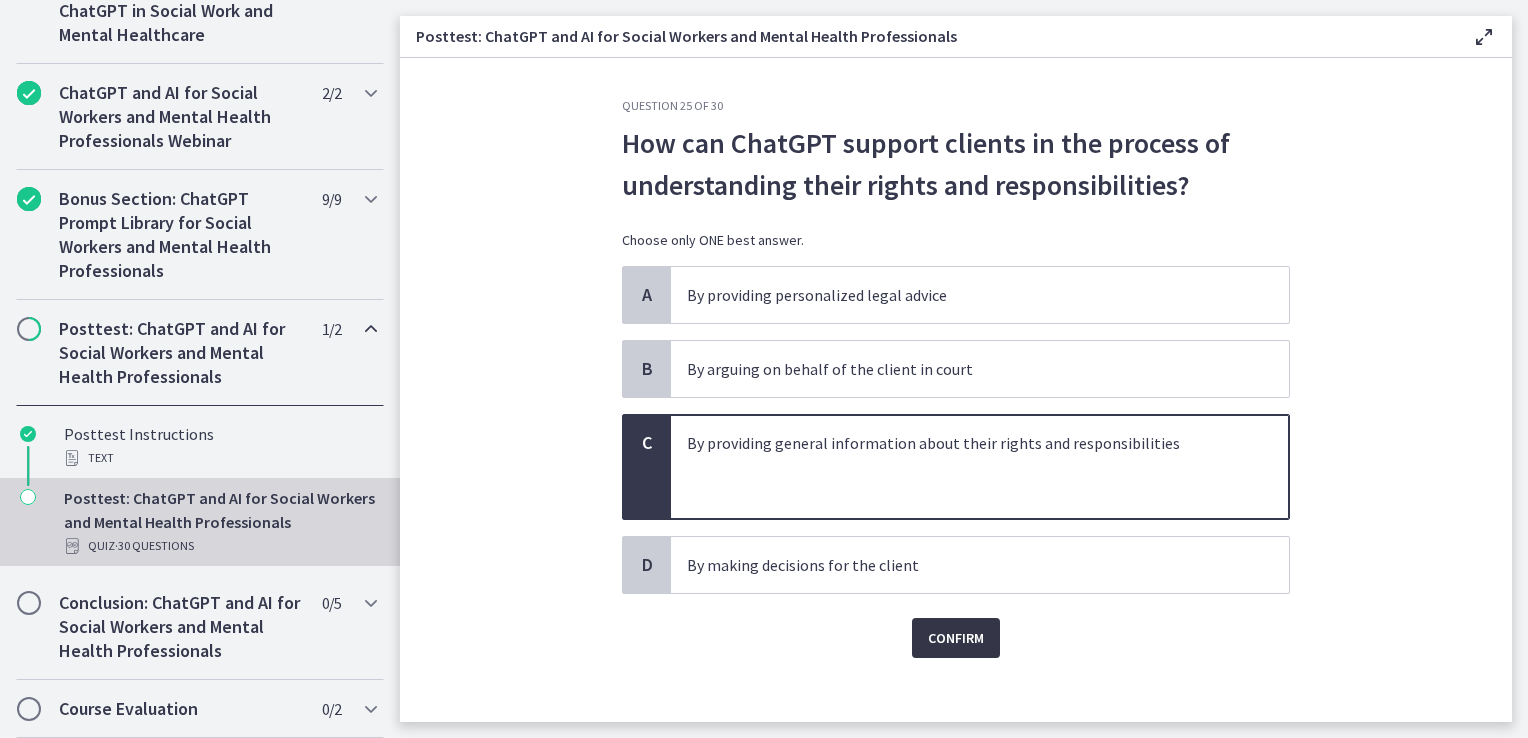 click on "Confirm" at bounding box center (956, 638) 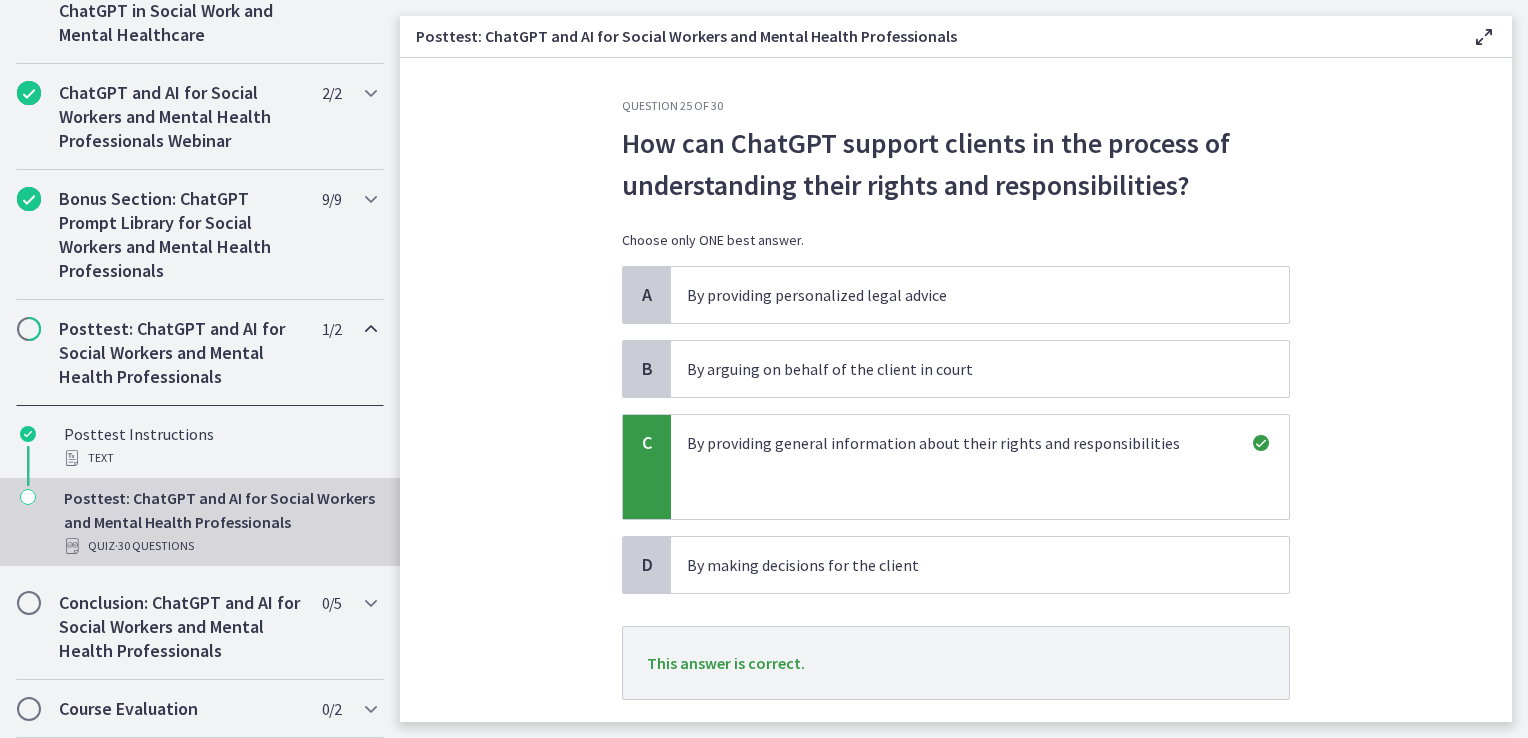 scroll, scrollTop: 119, scrollLeft: 0, axis: vertical 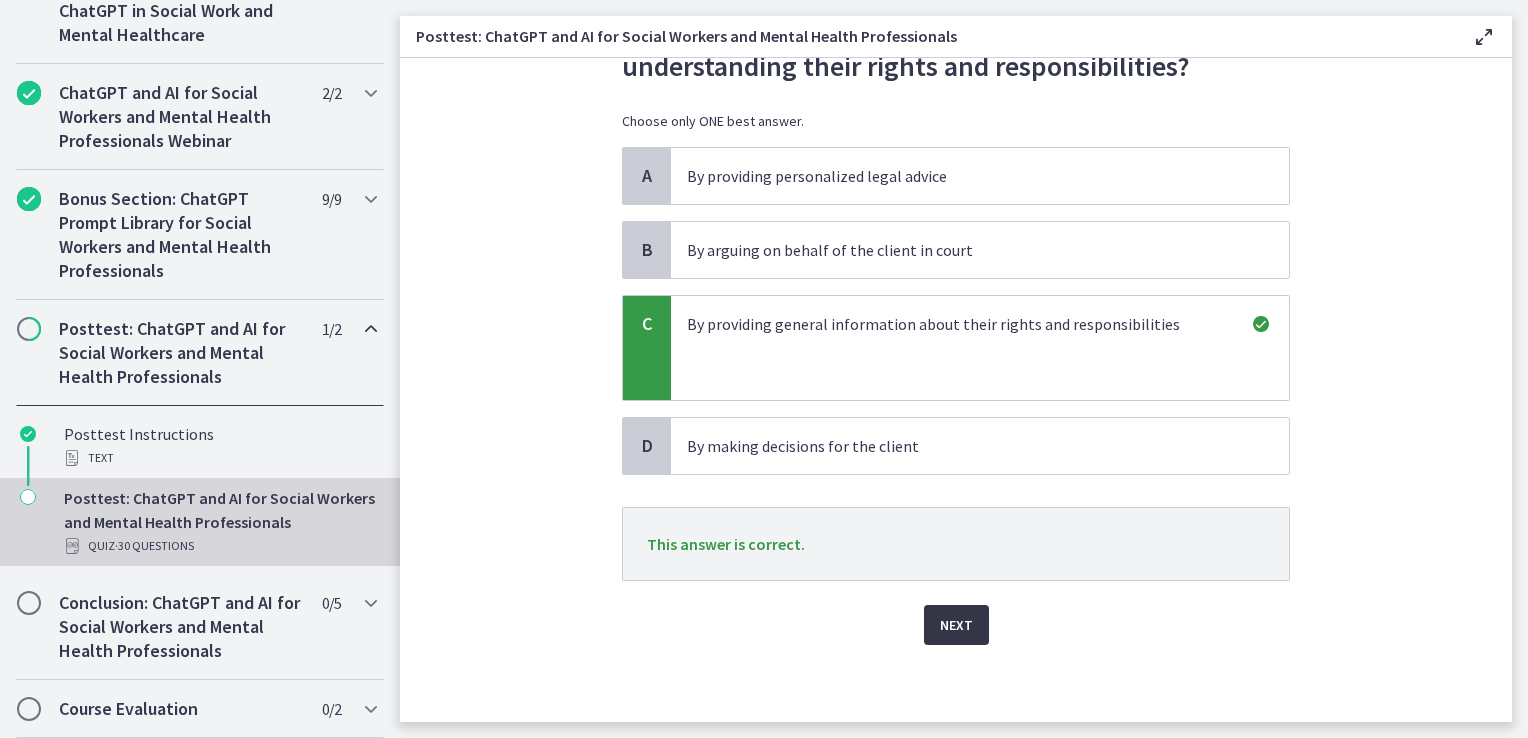 click on "Next" at bounding box center (956, 625) 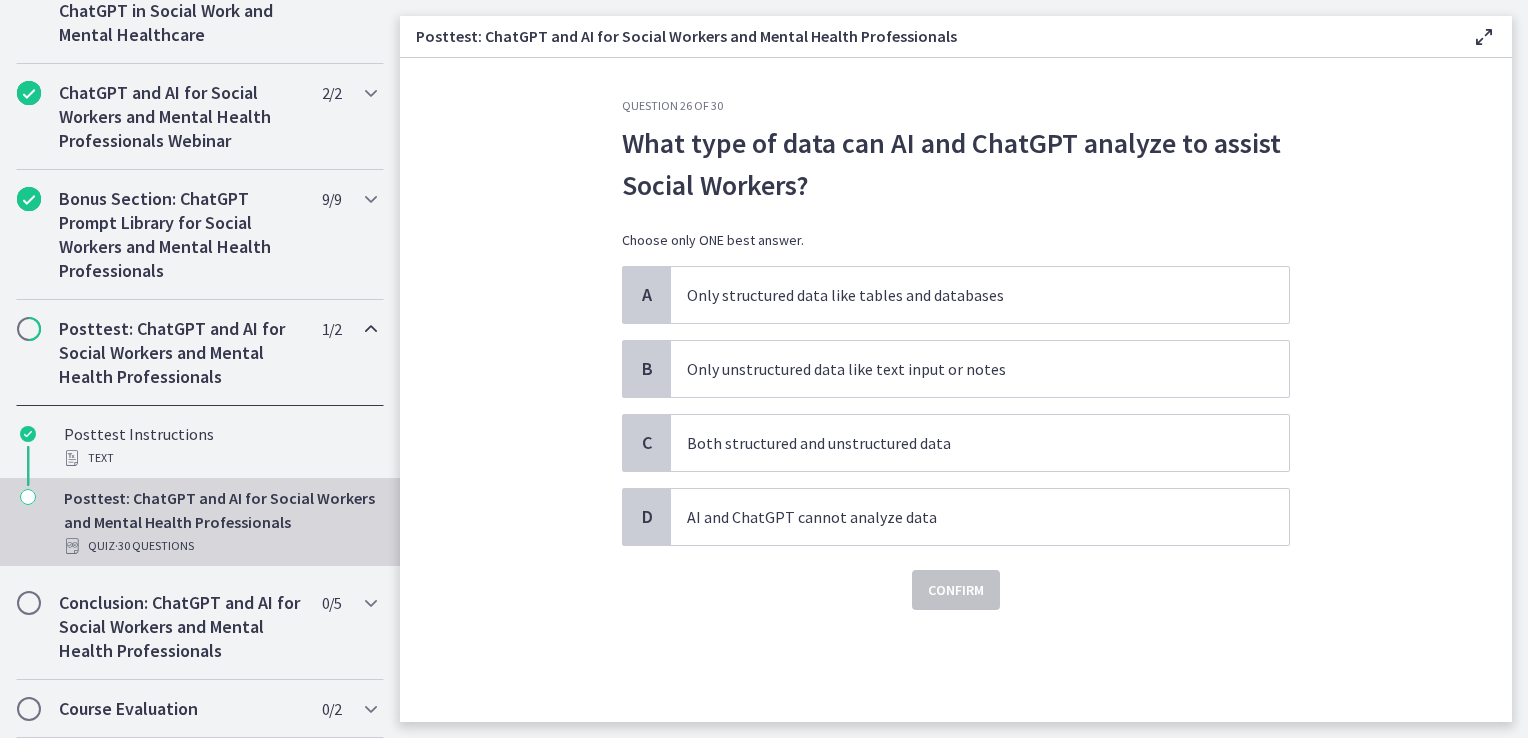 scroll, scrollTop: 0, scrollLeft: 0, axis: both 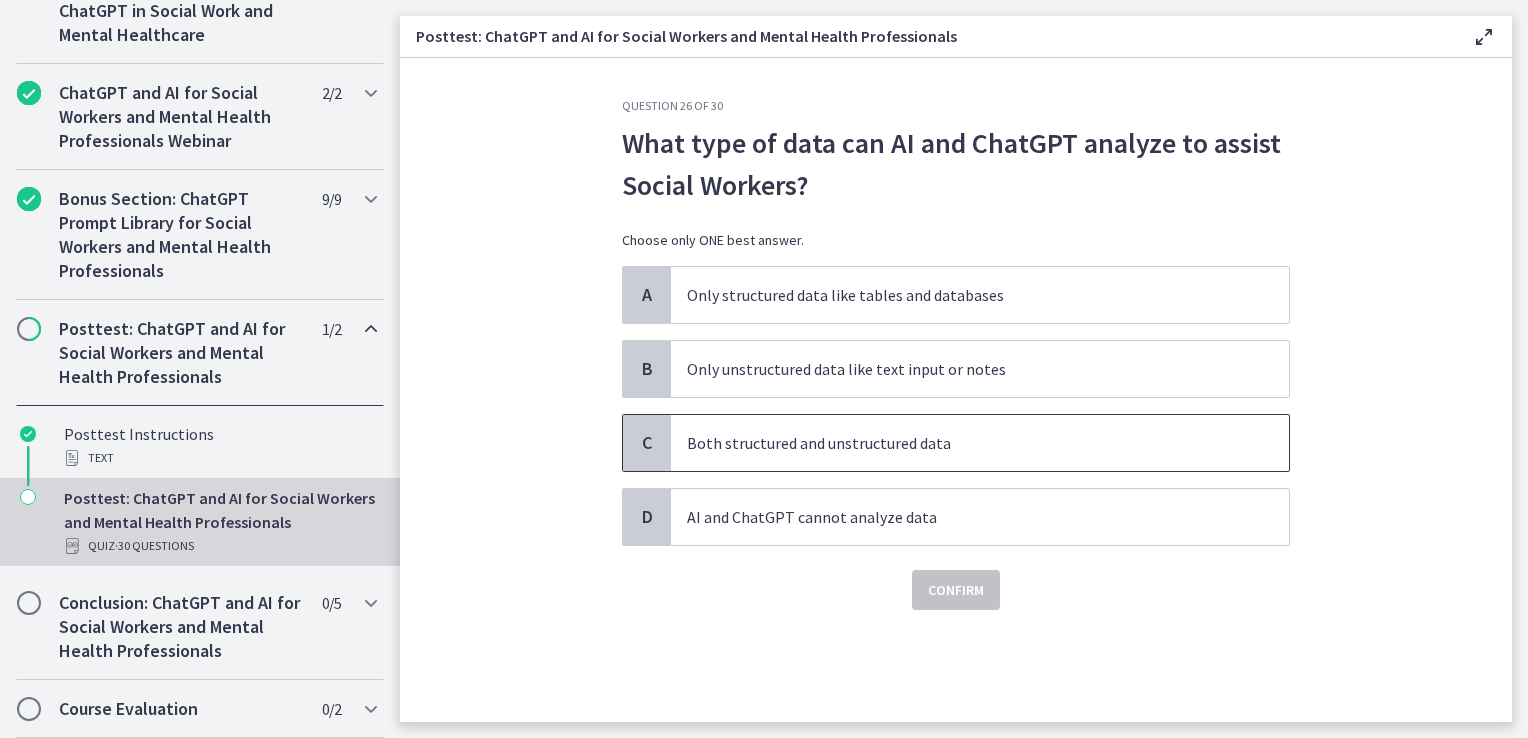 click on "Both structured and unstructured data" at bounding box center (960, 443) 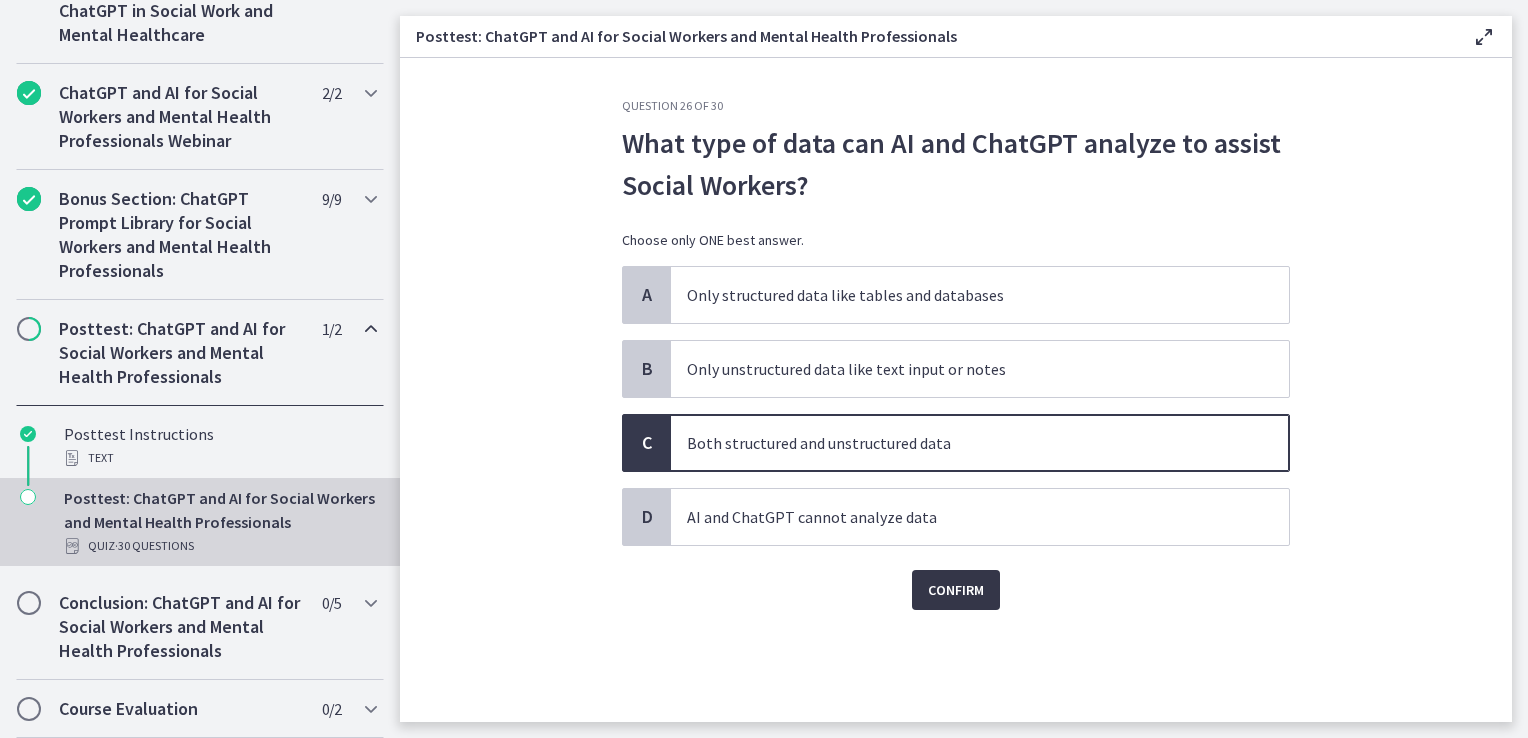 click on "Confirm" at bounding box center [956, 590] 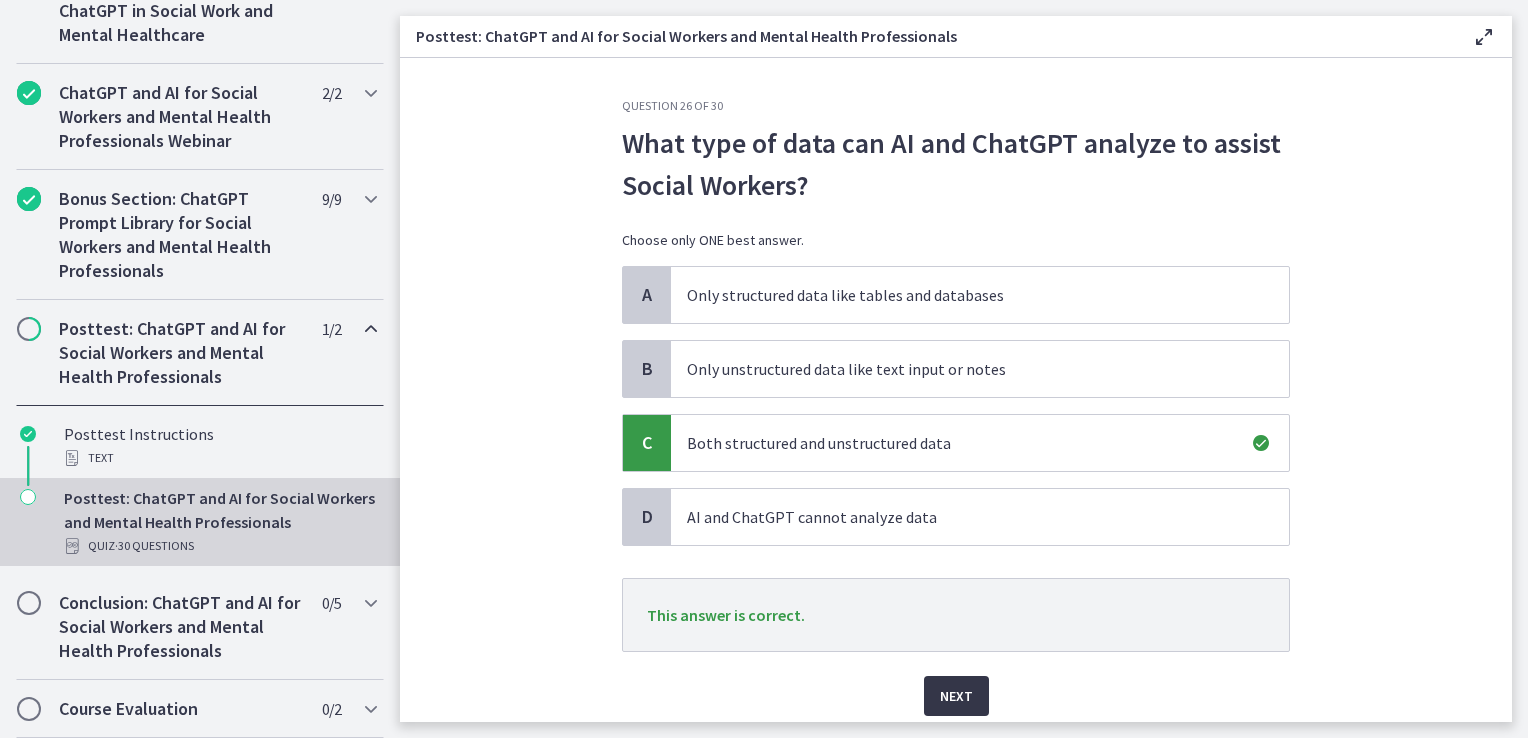 click on "Next" at bounding box center (956, 696) 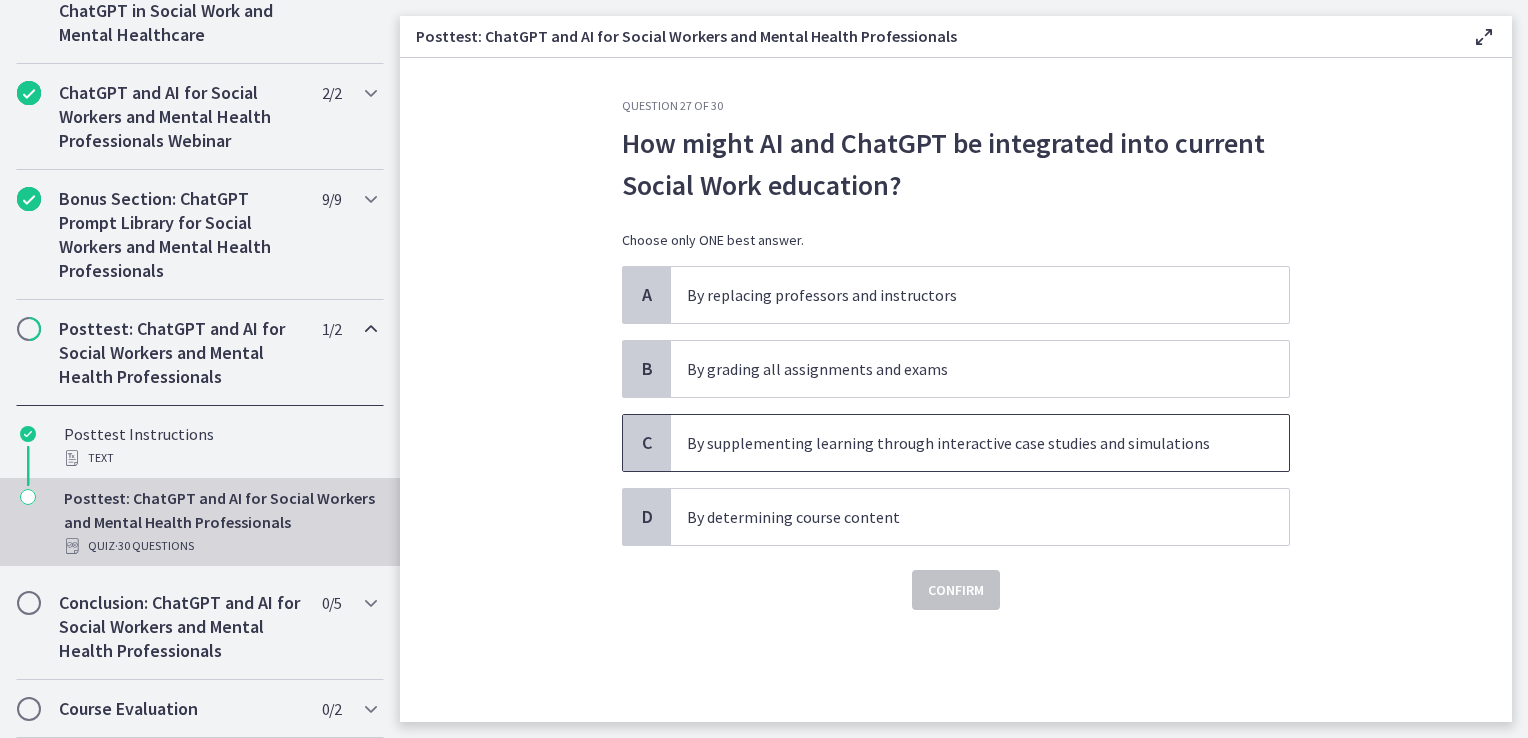 click on "By supplementing learning through interactive case studies and simulations" at bounding box center (980, 443) 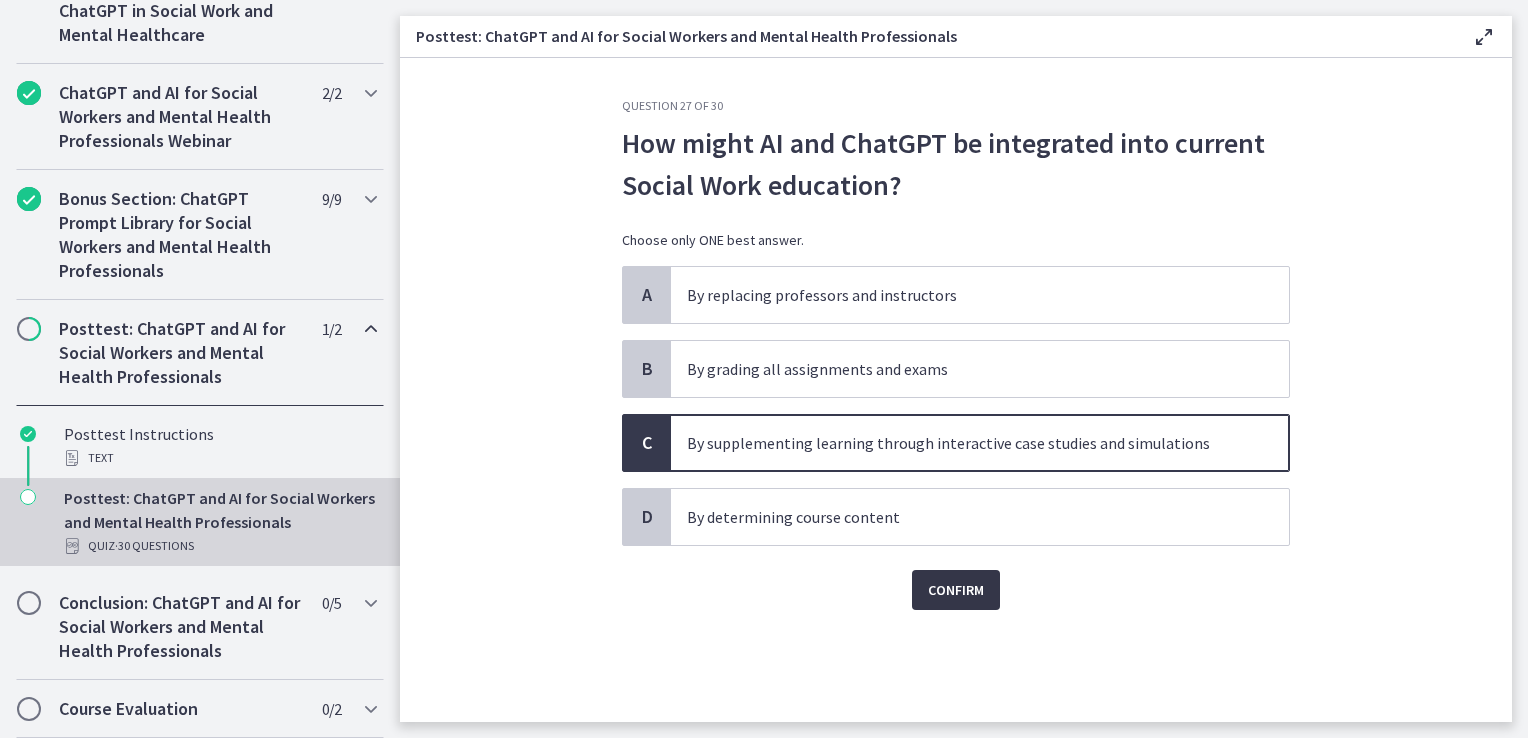 click on "Confirm" at bounding box center [956, 590] 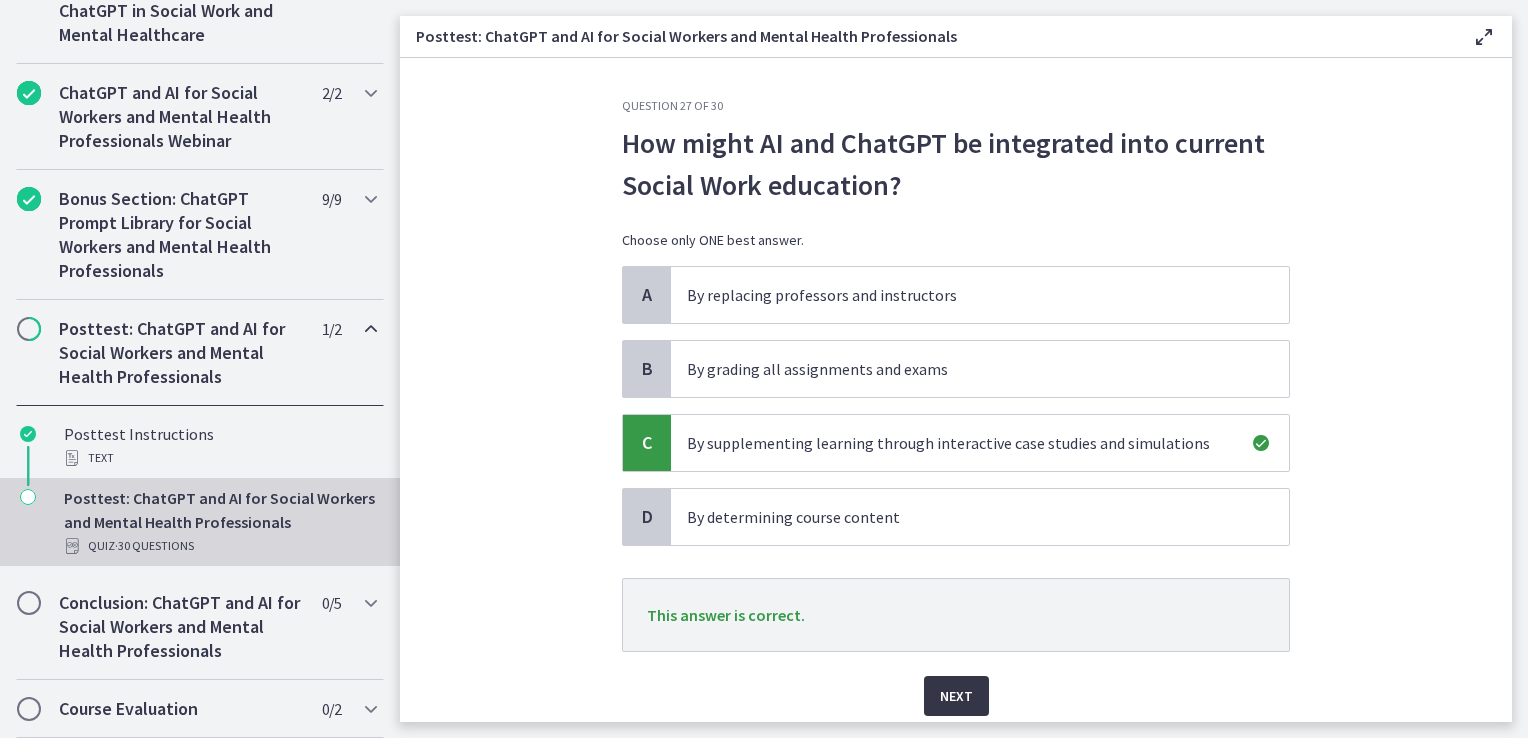click on "Next" at bounding box center (956, 696) 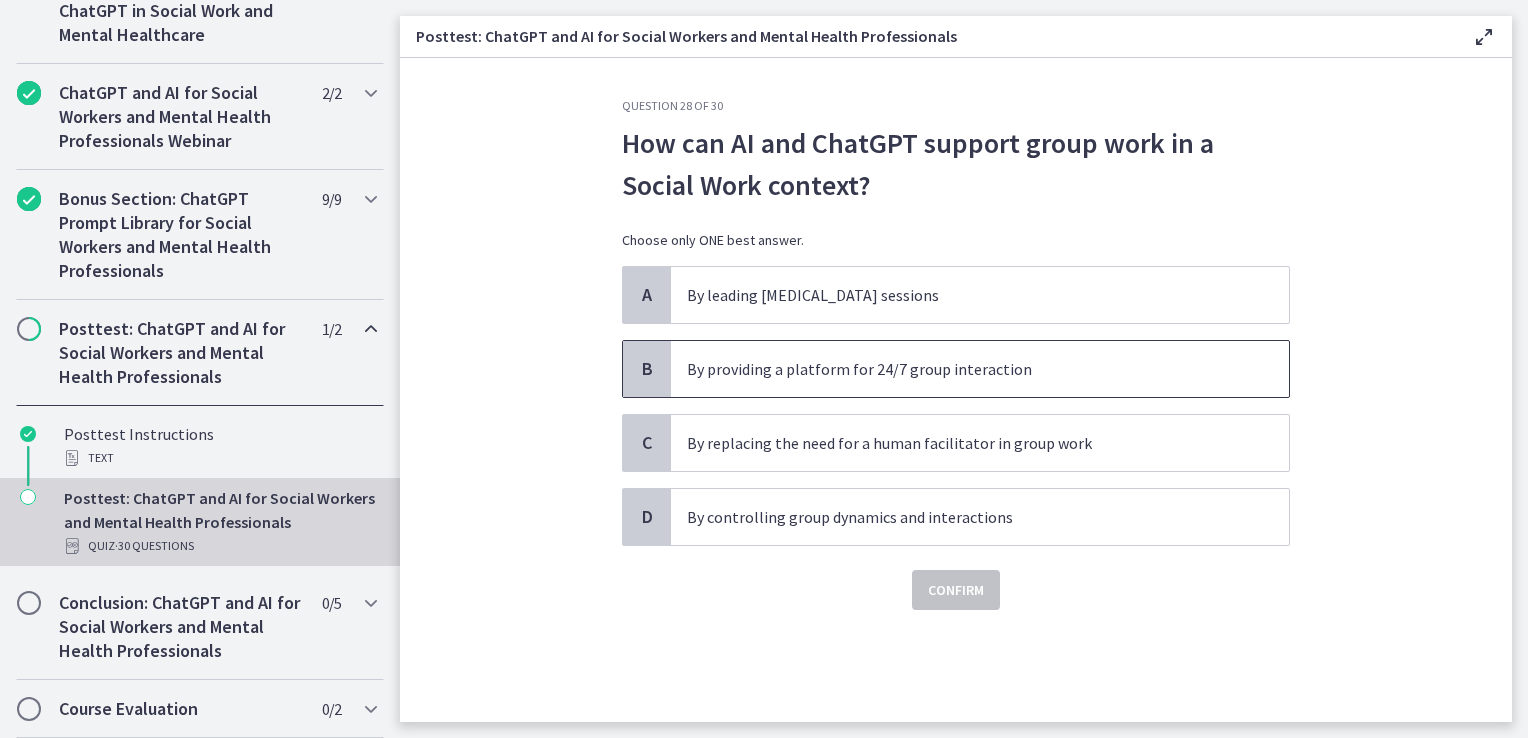 click on "By providing a platform for 24/7 group interaction" at bounding box center [980, 369] 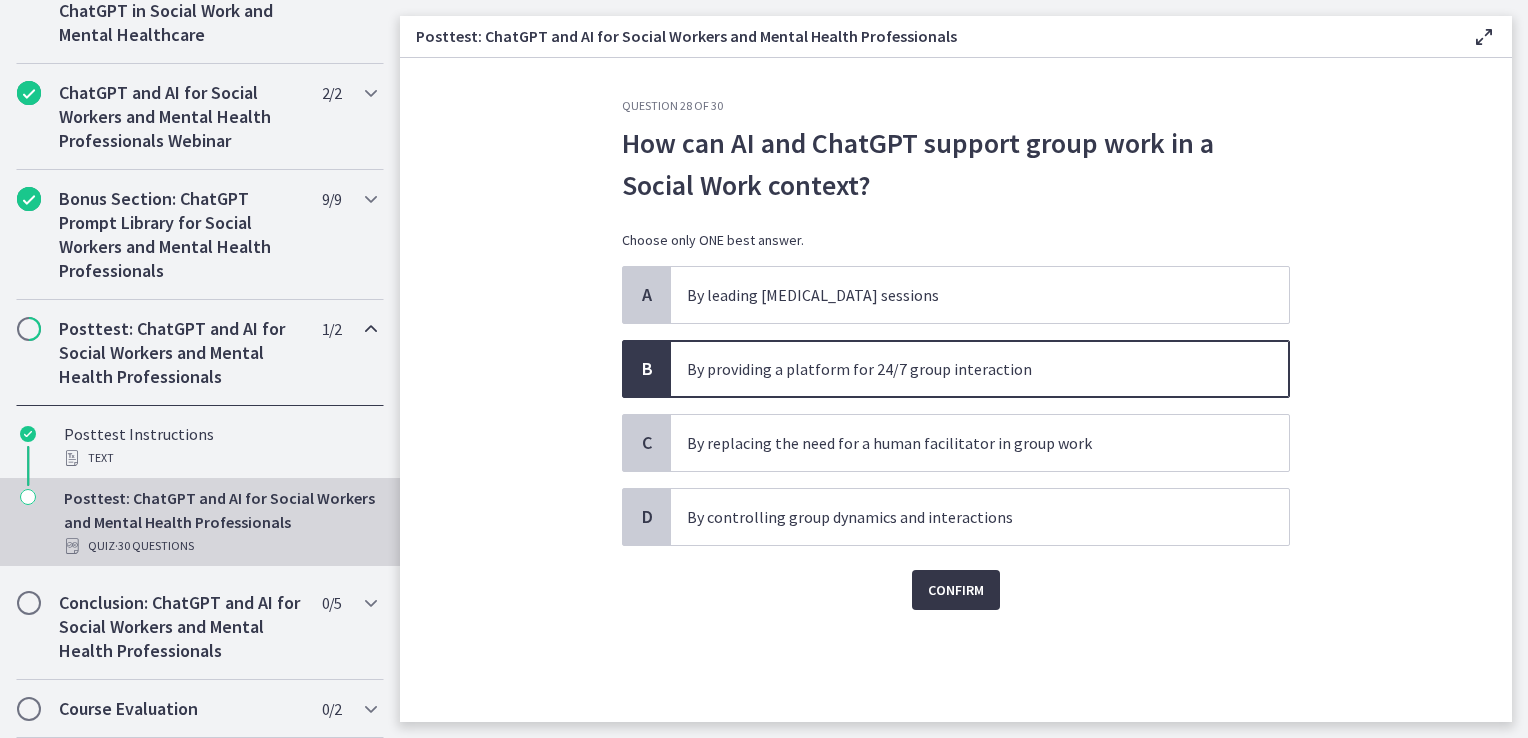 click on "Confirm" at bounding box center [956, 590] 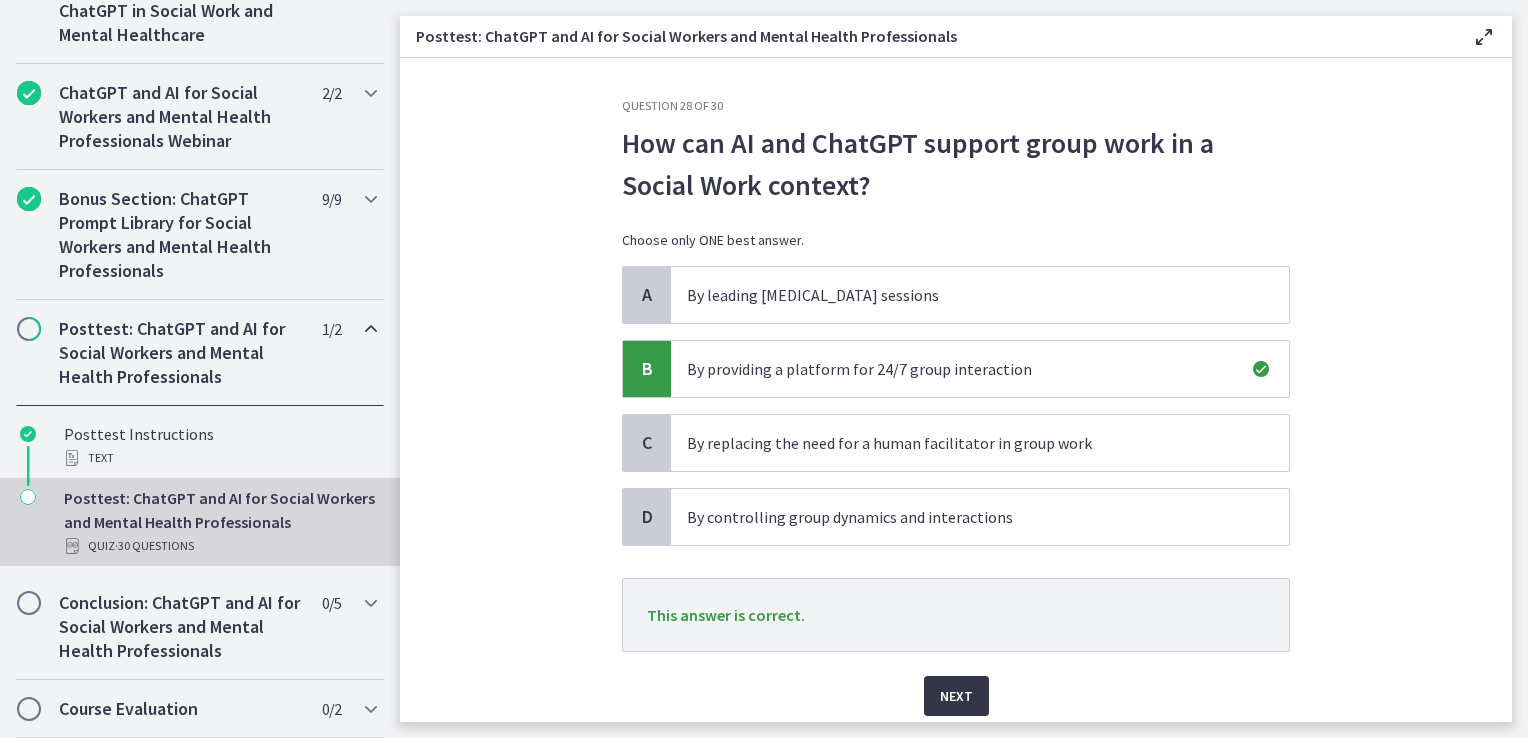 click on "Next" at bounding box center (956, 696) 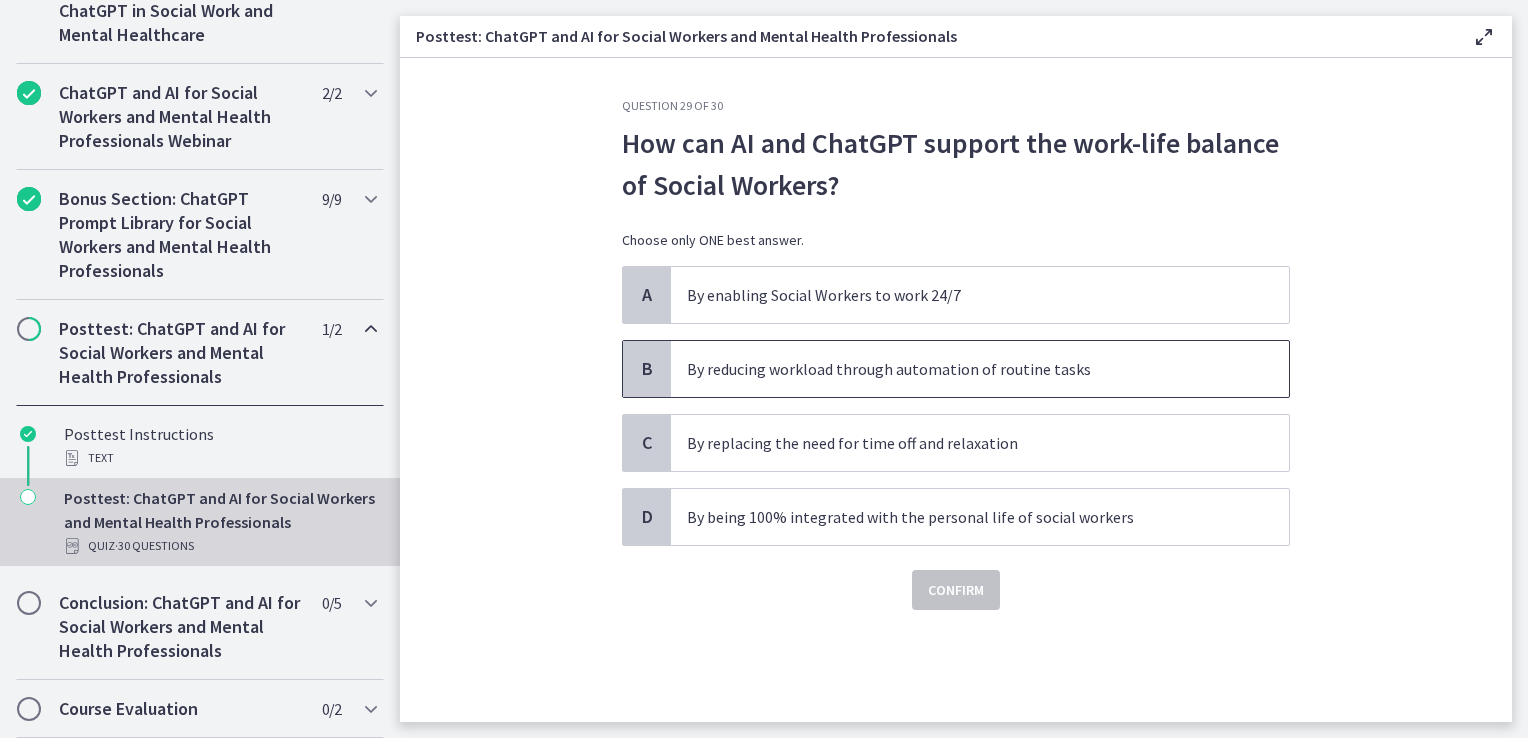 click on "By reducing workload through automation of routine tasks" at bounding box center [960, 369] 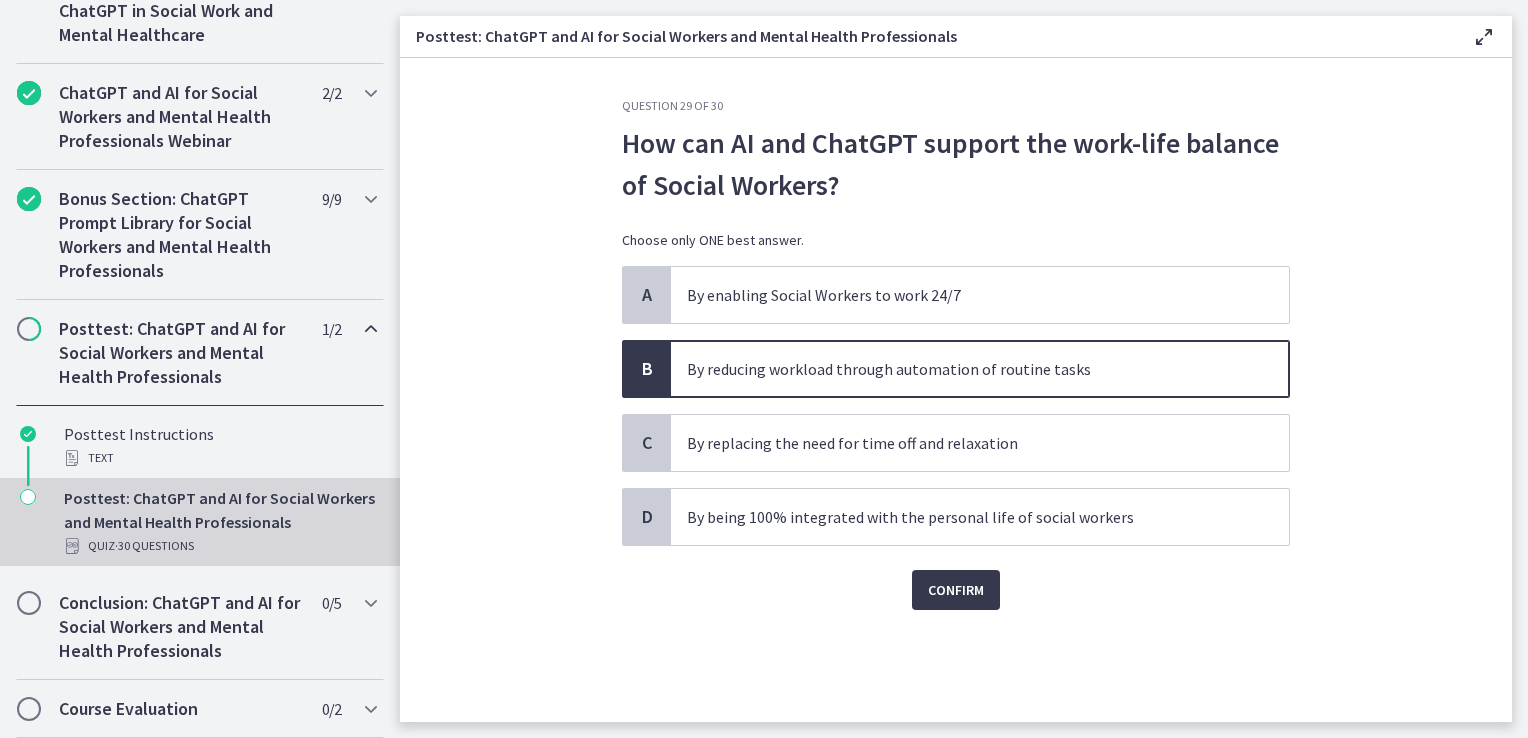 click on "Question   29   of   30
How can AI and ChatGPT support the work-life balance of Social Workers?
Choose only ONE best answer.
A
By enabling Social Workers to work 24/7
B
By reducing workload through automation of routine tasks
C
By replacing the need for time off and relaxation
D
By being 100% integrated with the personal life of social workers
Confirm" 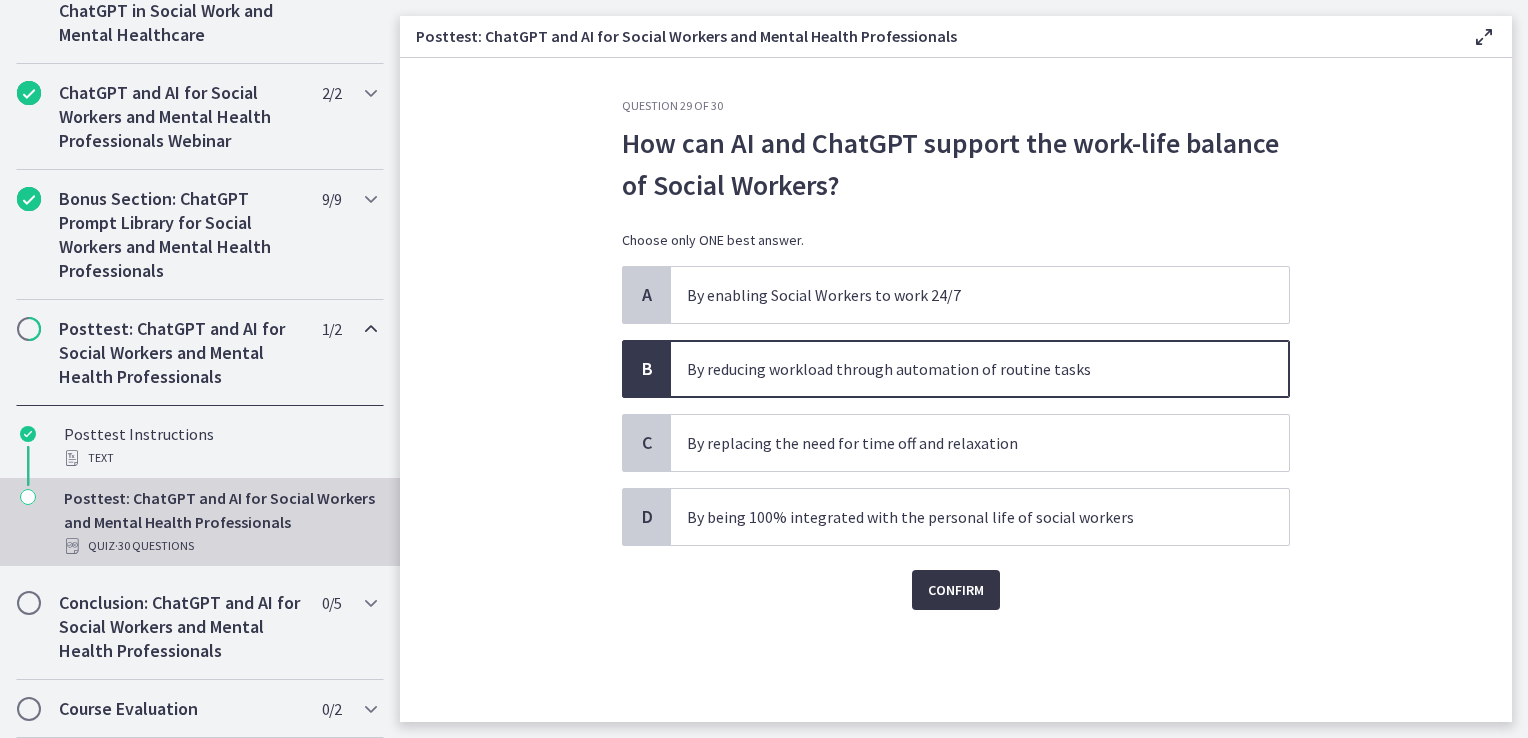 click on "Confirm" at bounding box center (956, 590) 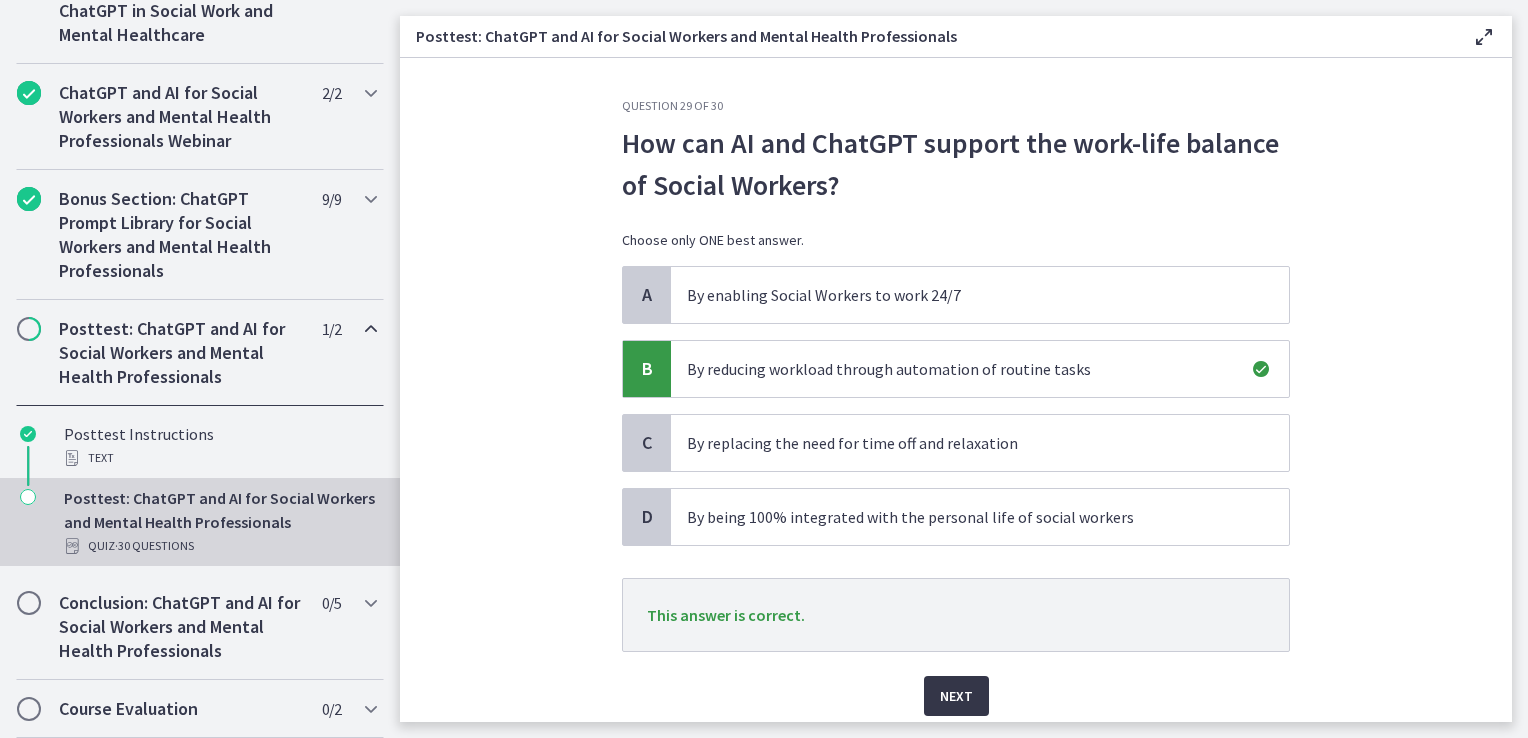 click on "Next" at bounding box center (956, 696) 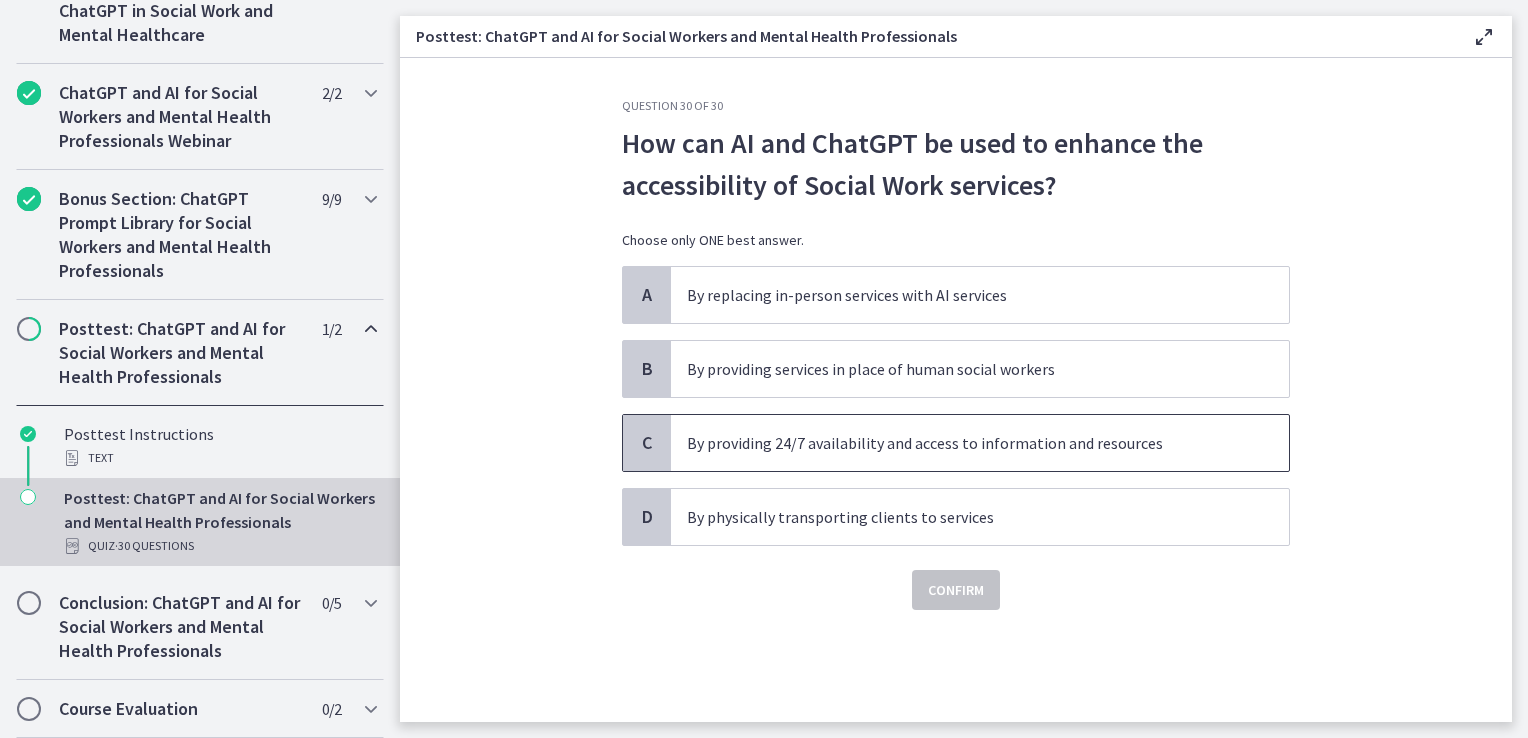 click on "By providing 24/7 availability and access to information and resources" at bounding box center [980, 443] 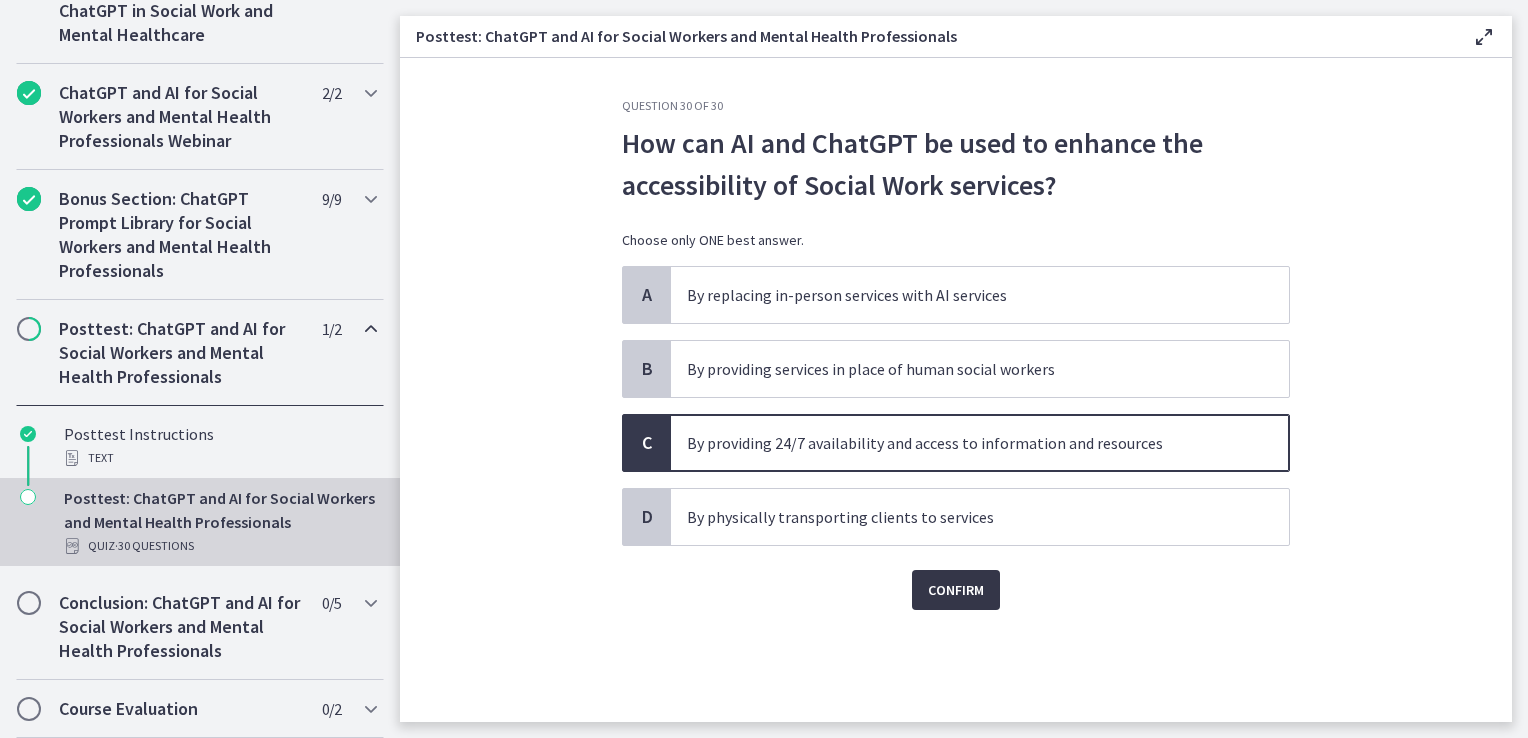 click on "Confirm" at bounding box center (956, 590) 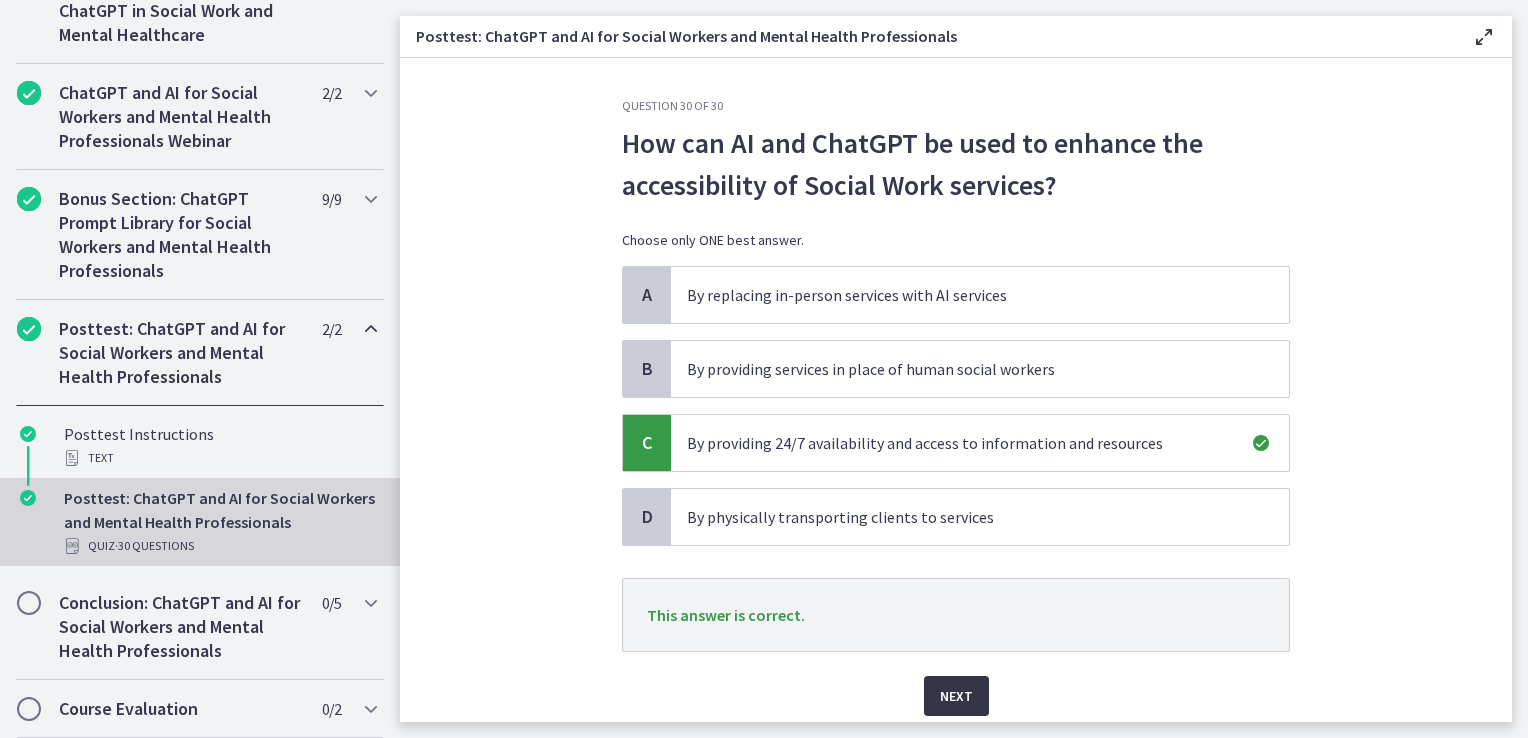 click on "Next" at bounding box center (956, 696) 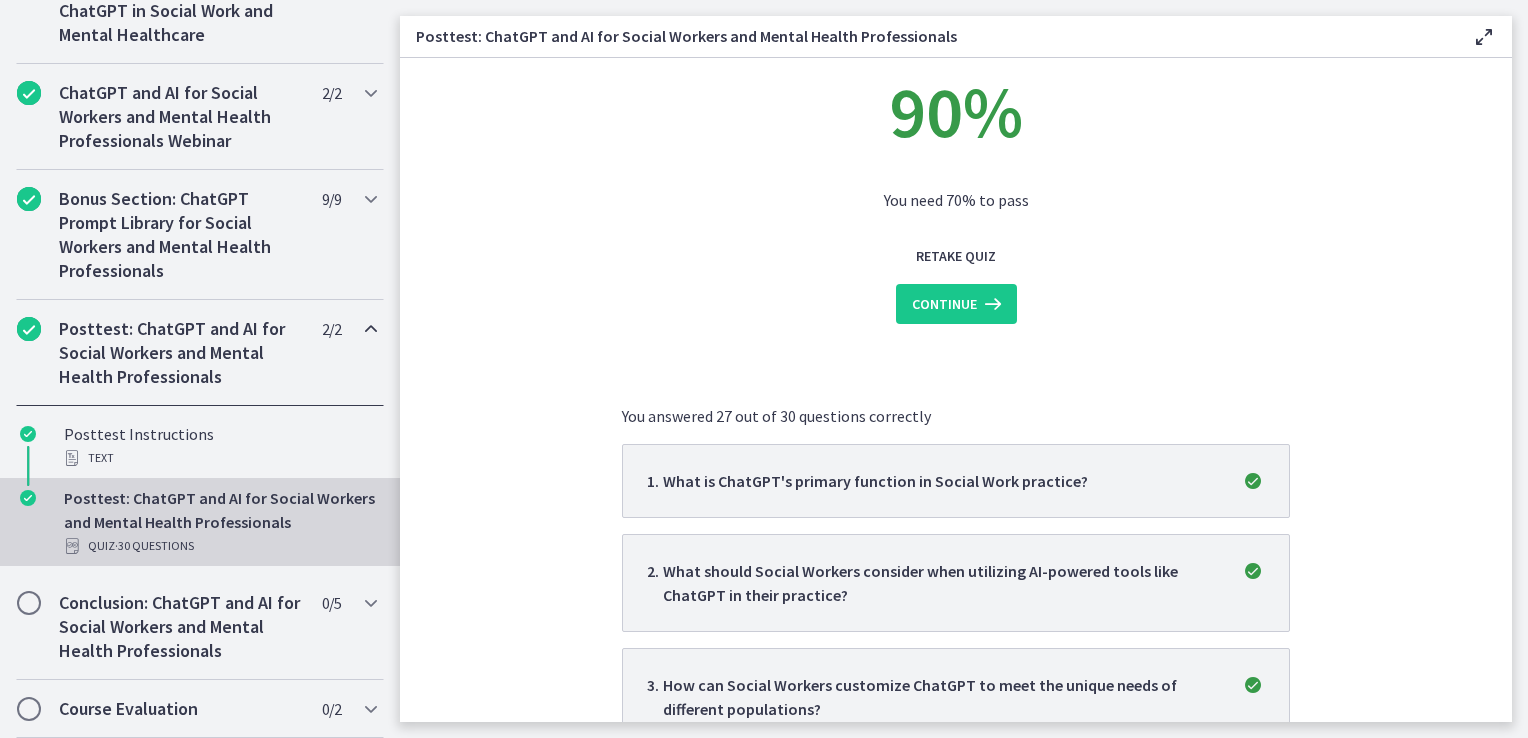 scroll, scrollTop: 0, scrollLeft: 0, axis: both 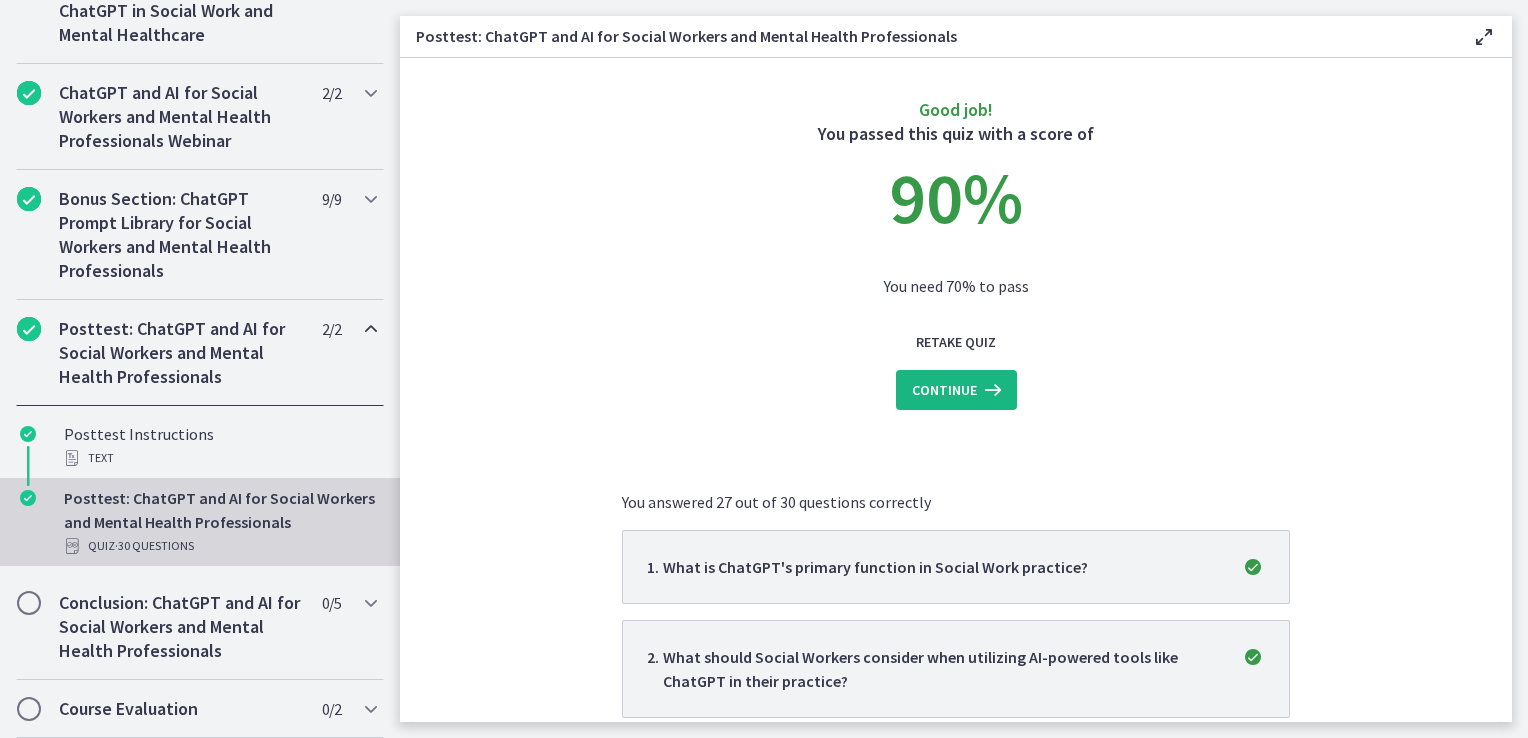 click at bounding box center (991, 390) 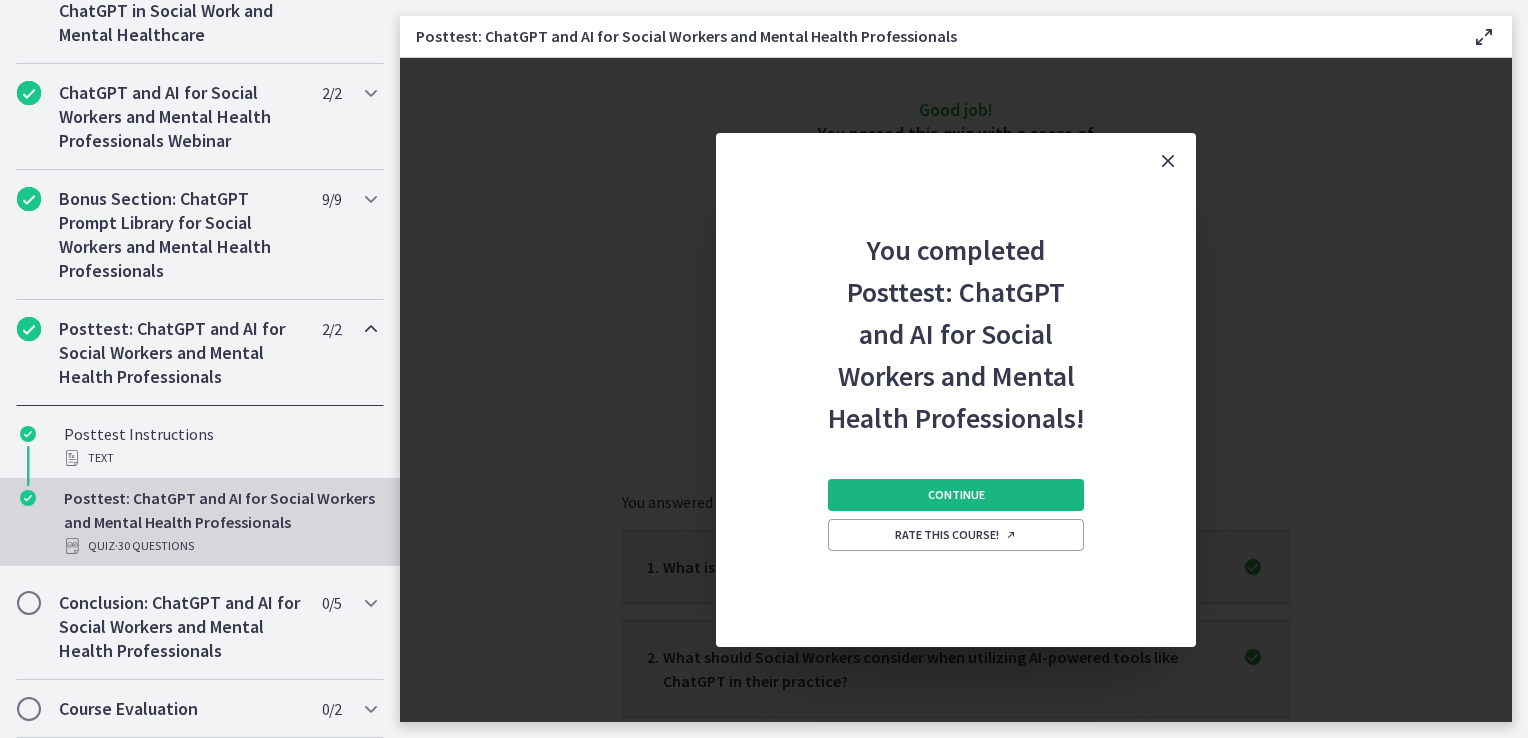 click on "Continue" at bounding box center (956, 495) 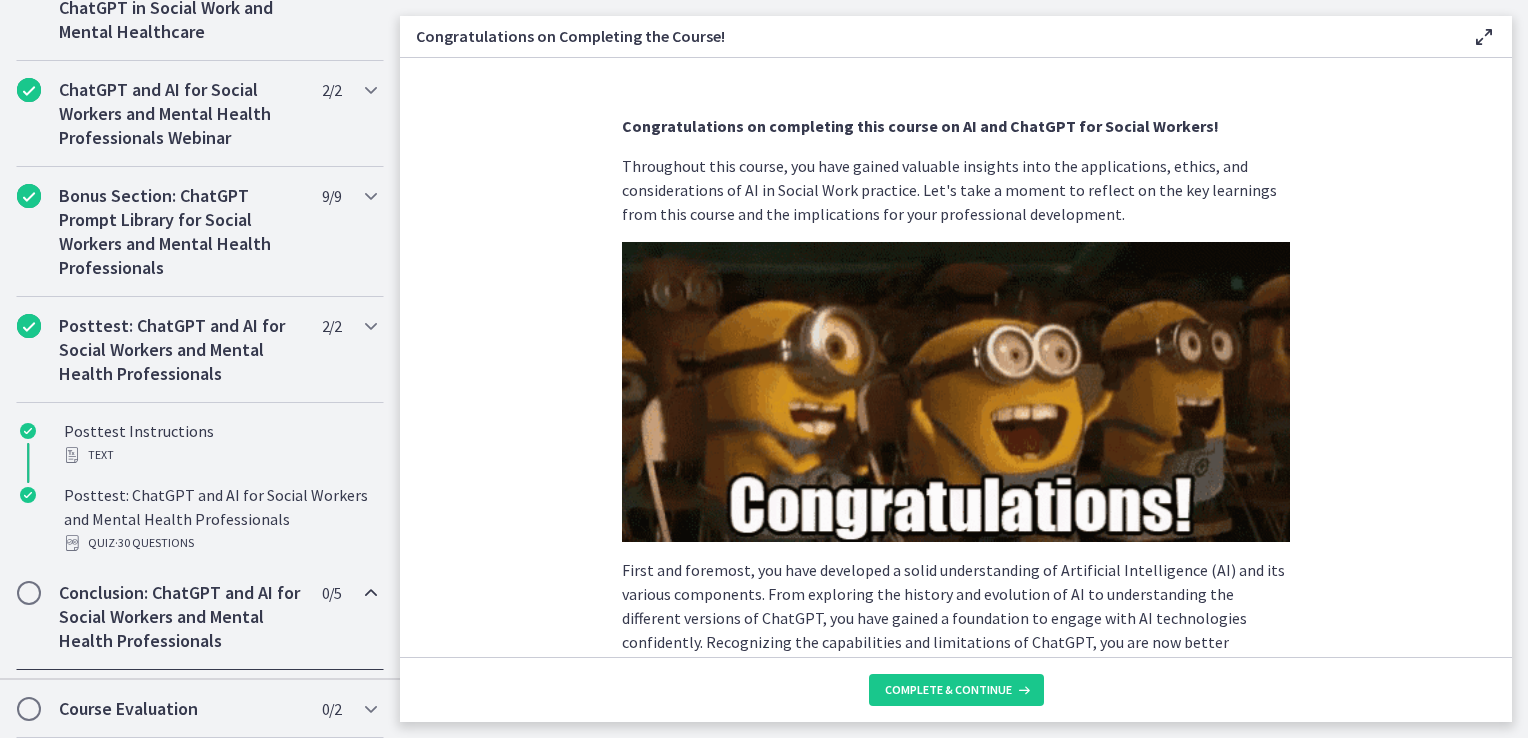scroll, scrollTop: 1254, scrollLeft: 0, axis: vertical 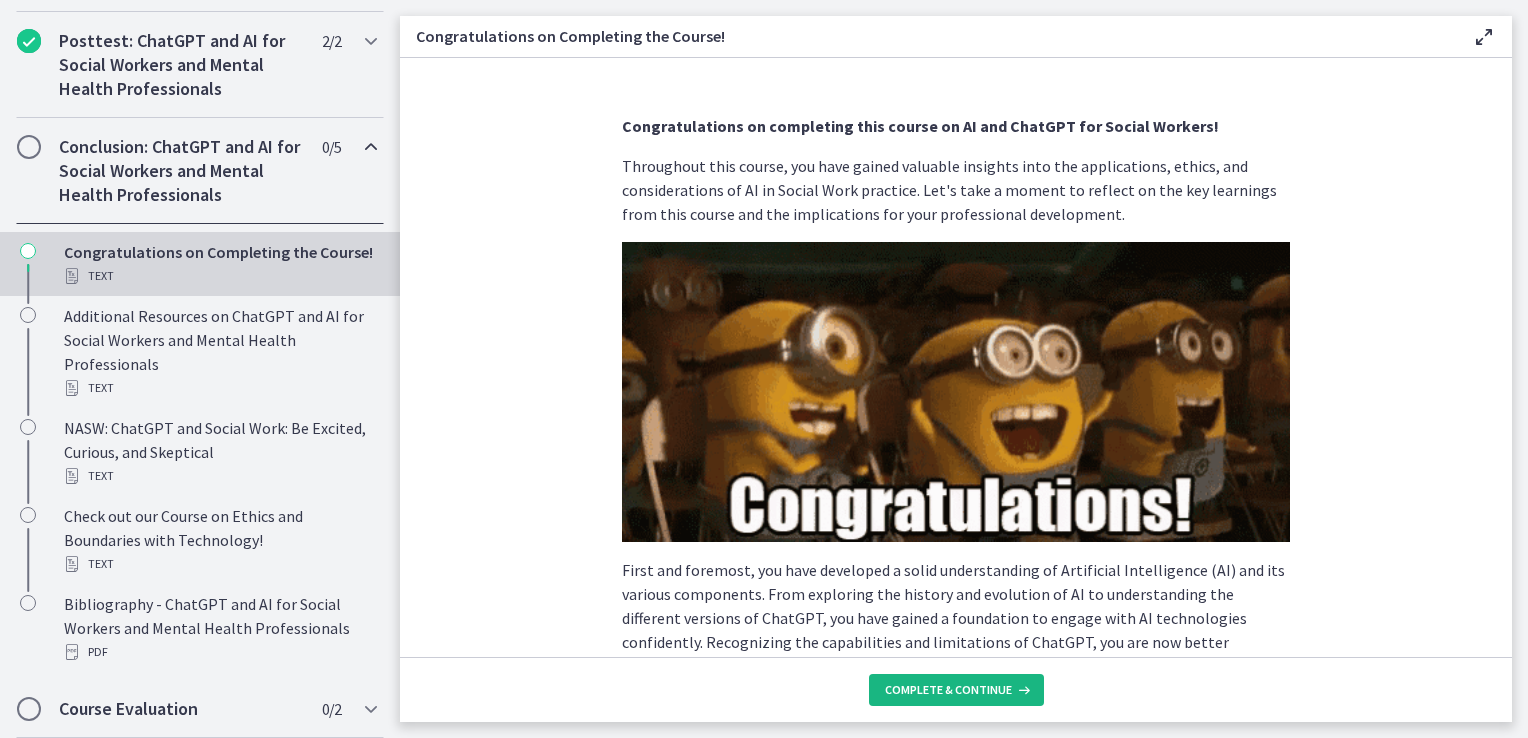 click on "Complete & continue" at bounding box center (948, 690) 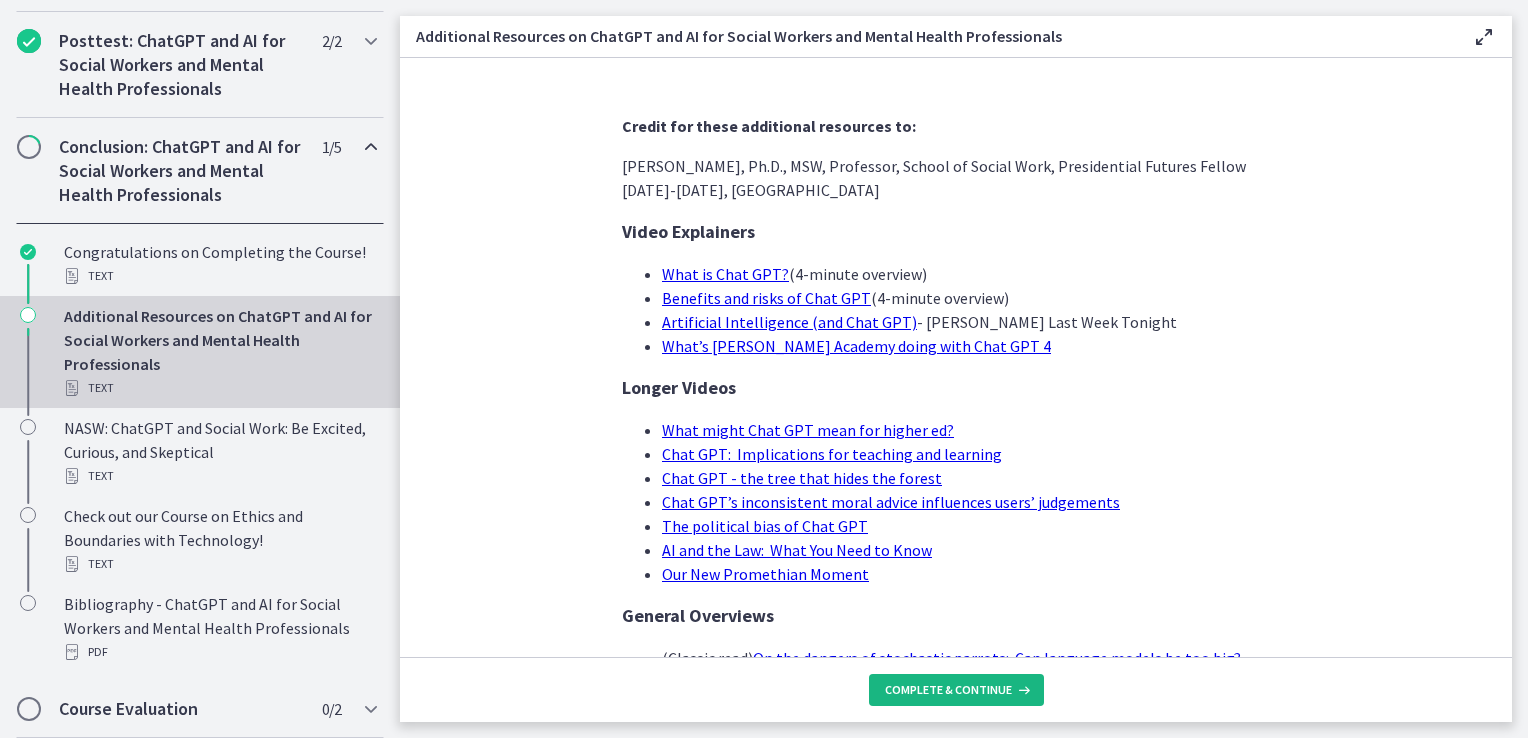 click on "Complete & continue" at bounding box center (948, 690) 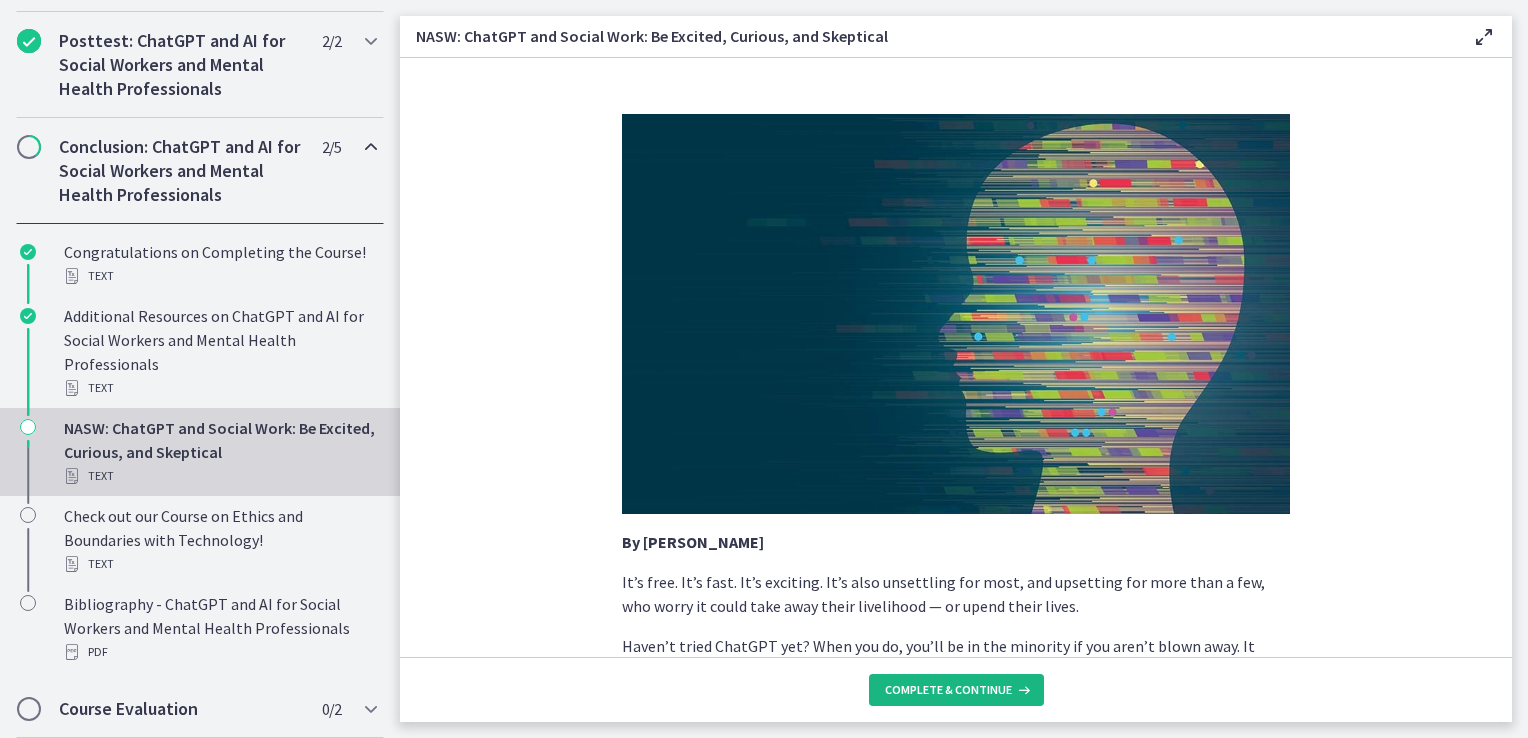 click on "Complete & continue" at bounding box center (948, 690) 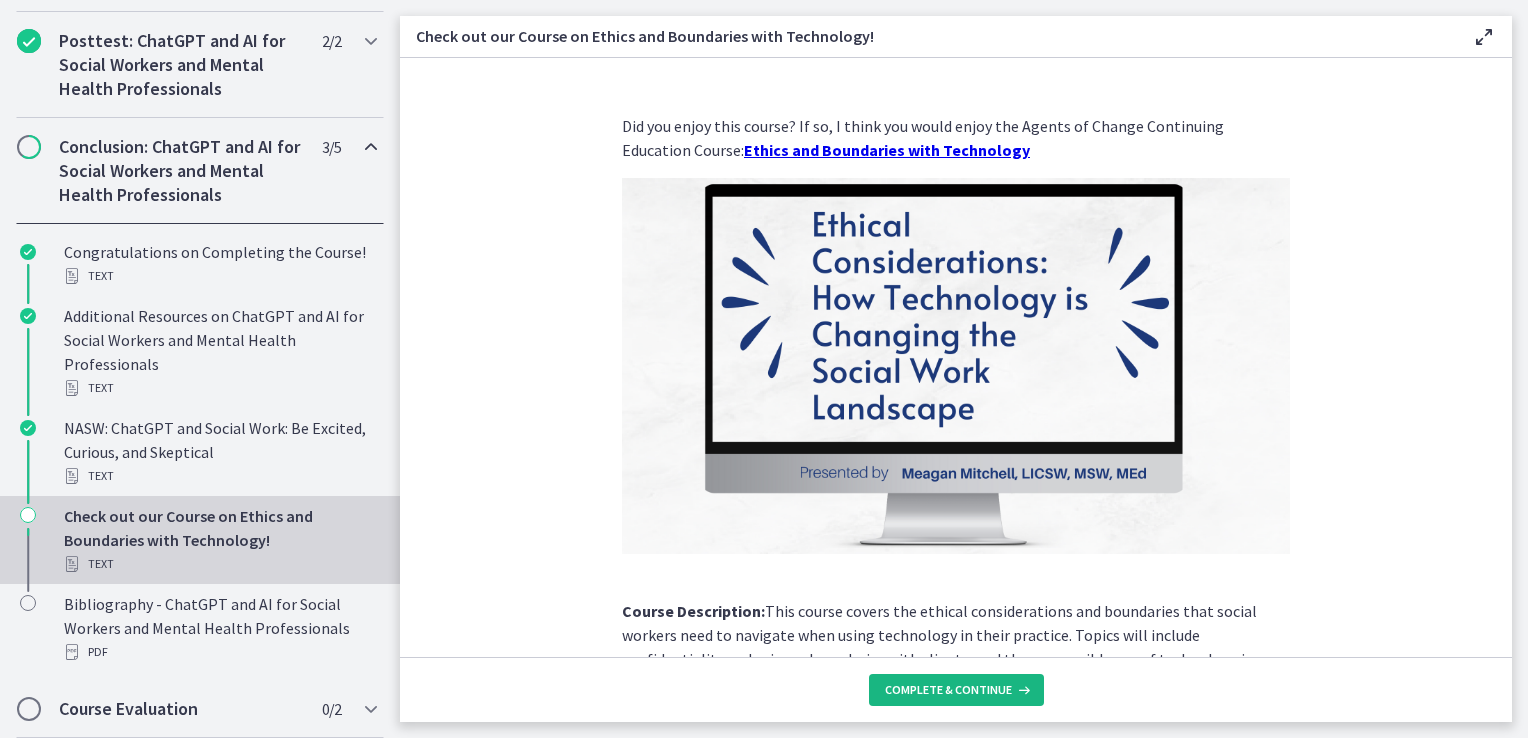 click on "Complete & continue" at bounding box center (948, 690) 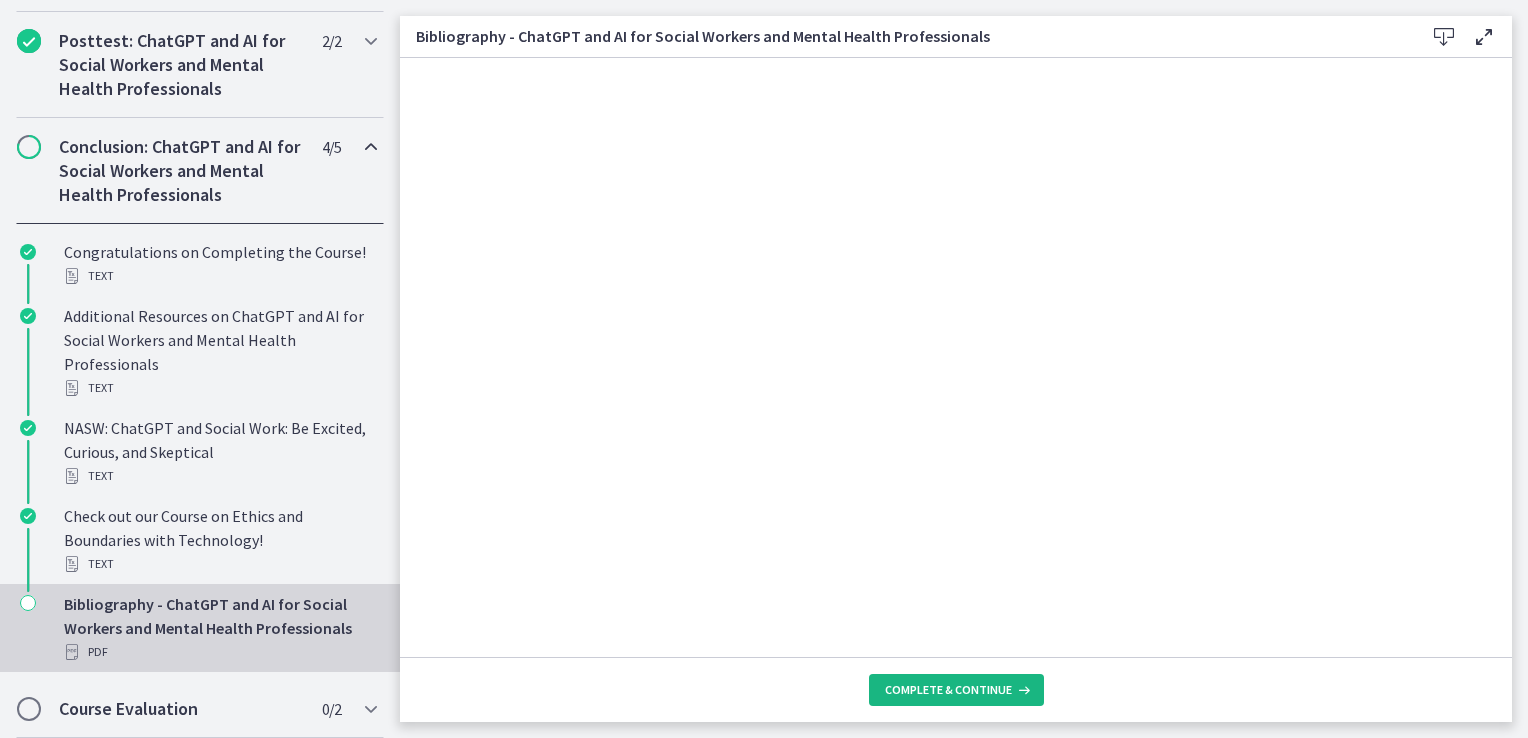 click on "Complete & continue" at bounding box center [948, 690] 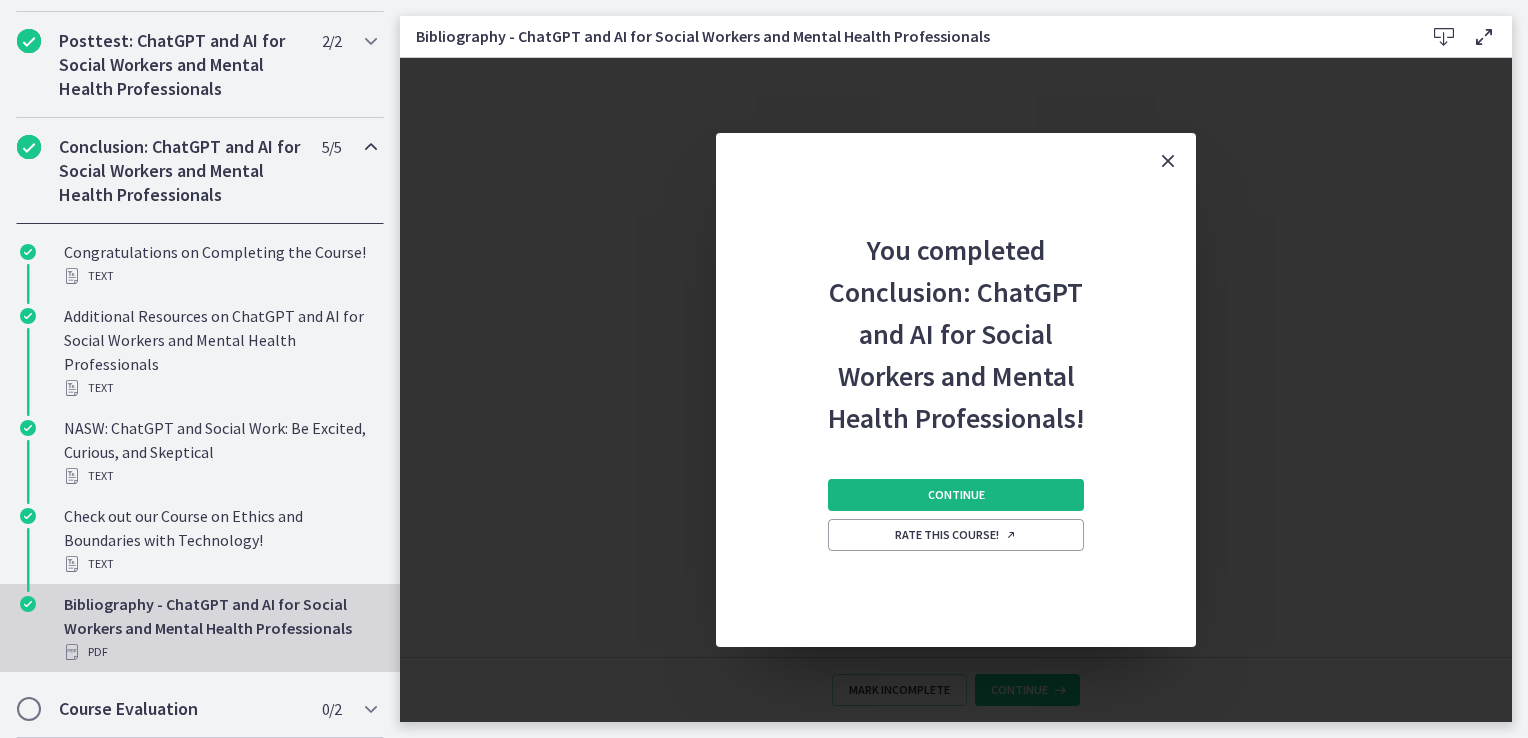 click on "Continue" at bounding box center (956, 495) 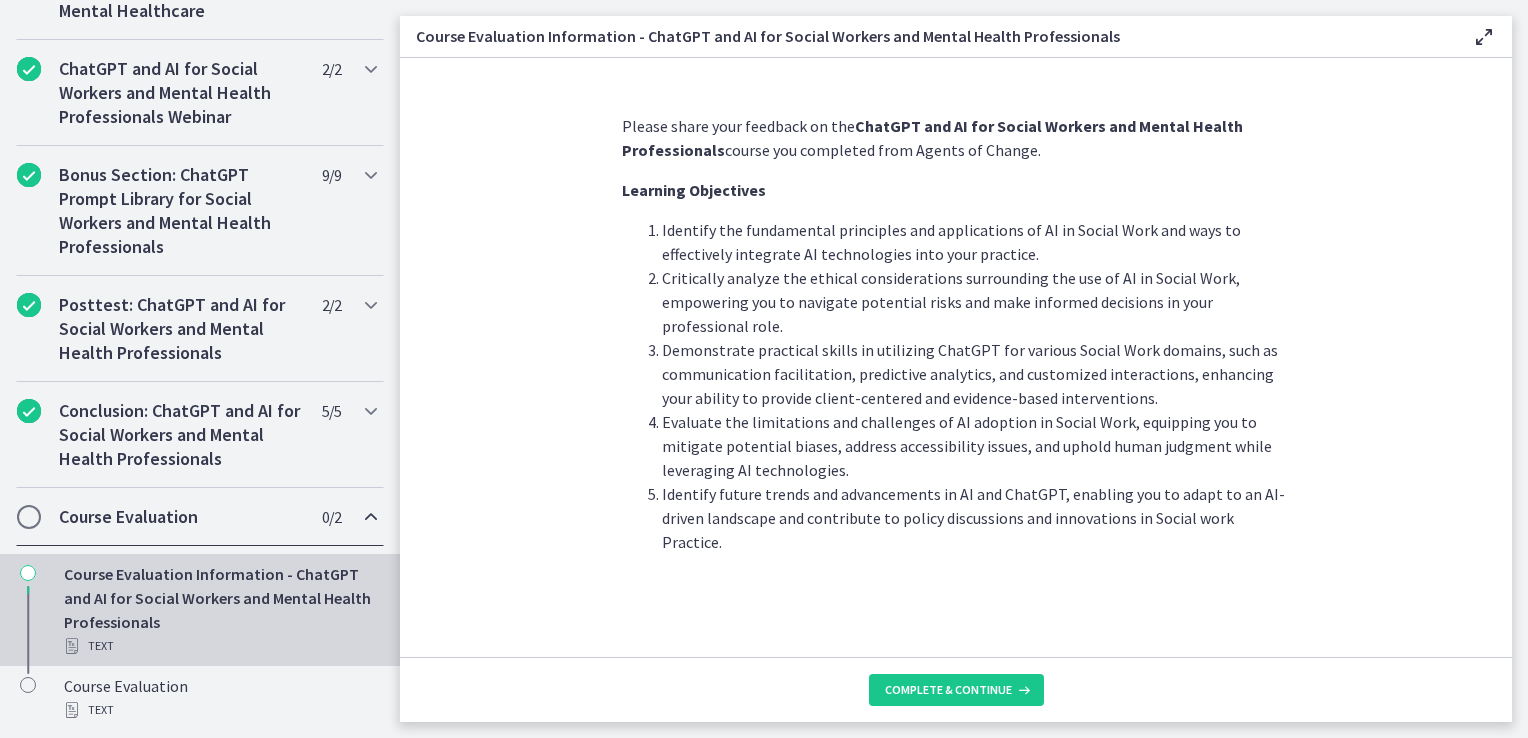scroll, scrollTop: 990, scrollLeft: 0, axis: vertical 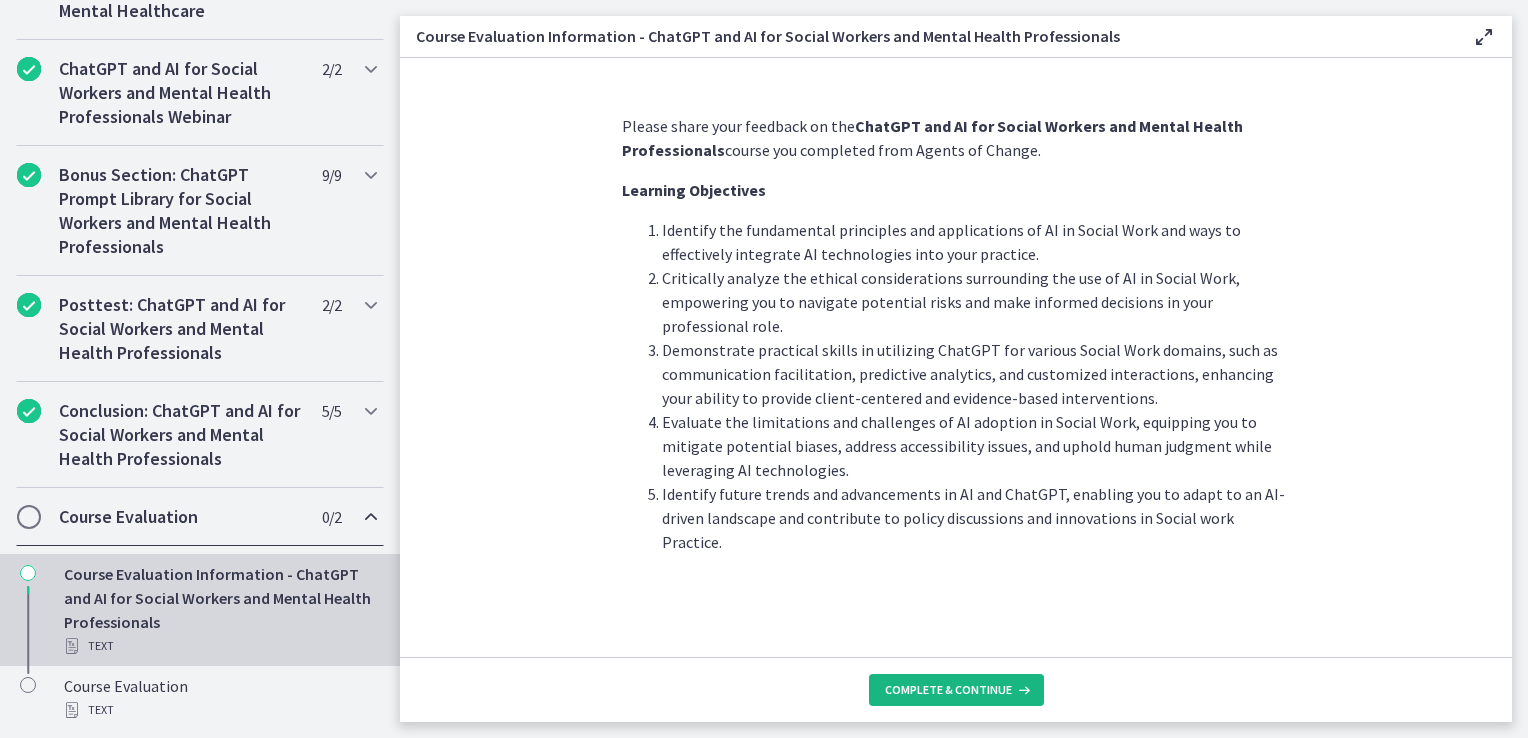 click on "Complete & continue" at bounding box center [948, 690] 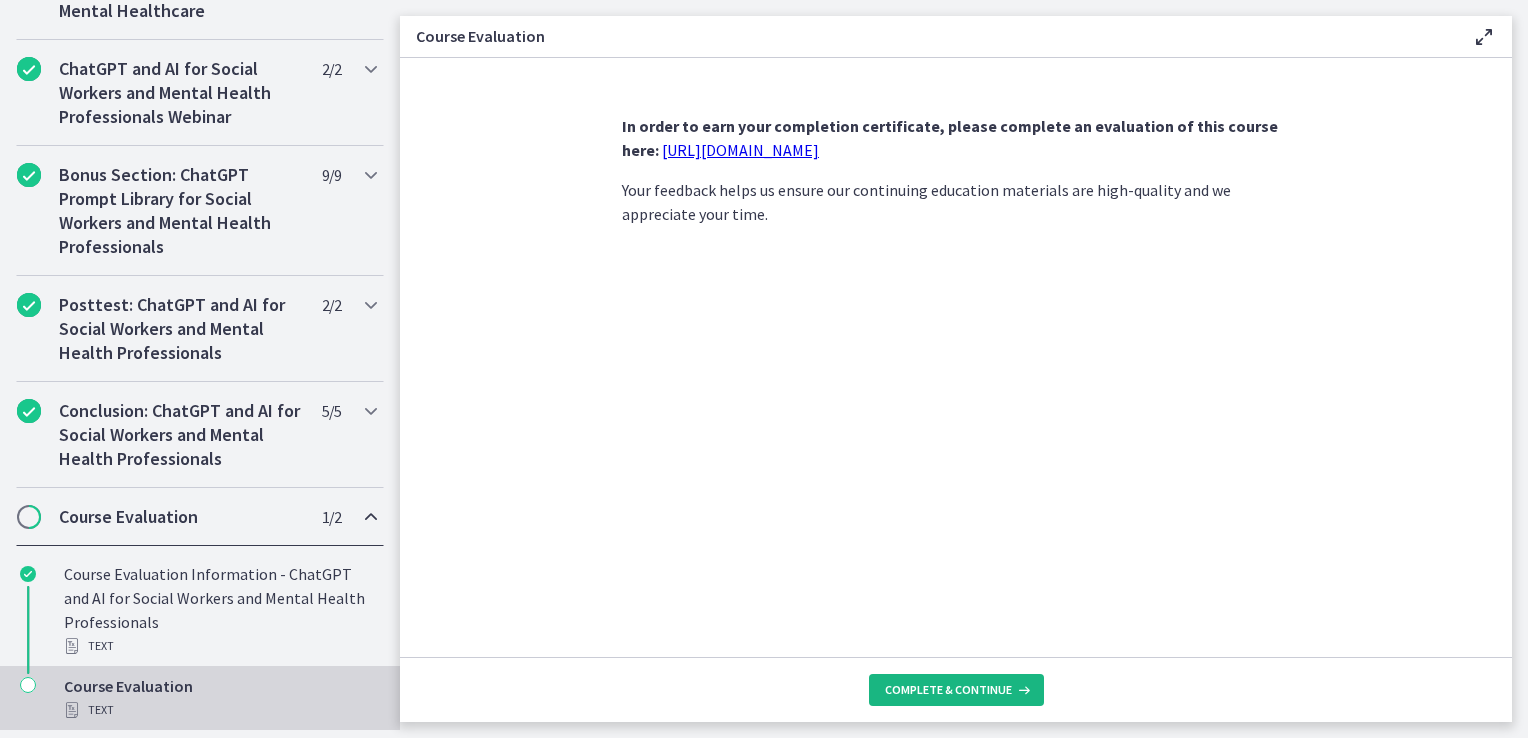 click on "Complete & continue" at bounding box center (956, 690) 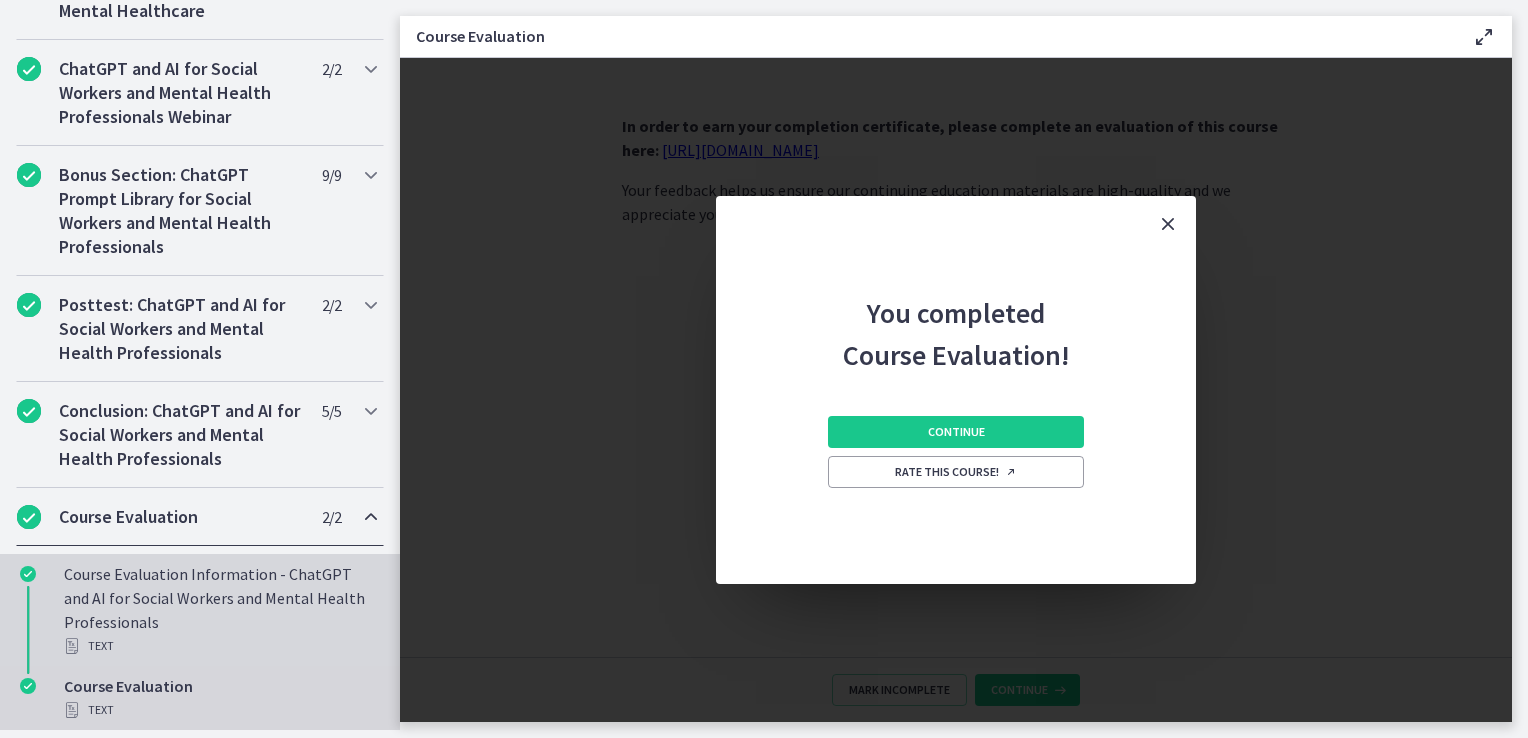 click on "Course Evaluation Information - ChatGPT and AI for Social Workers and Mental Health Professionals
Text" at bounding box center (220, 610) 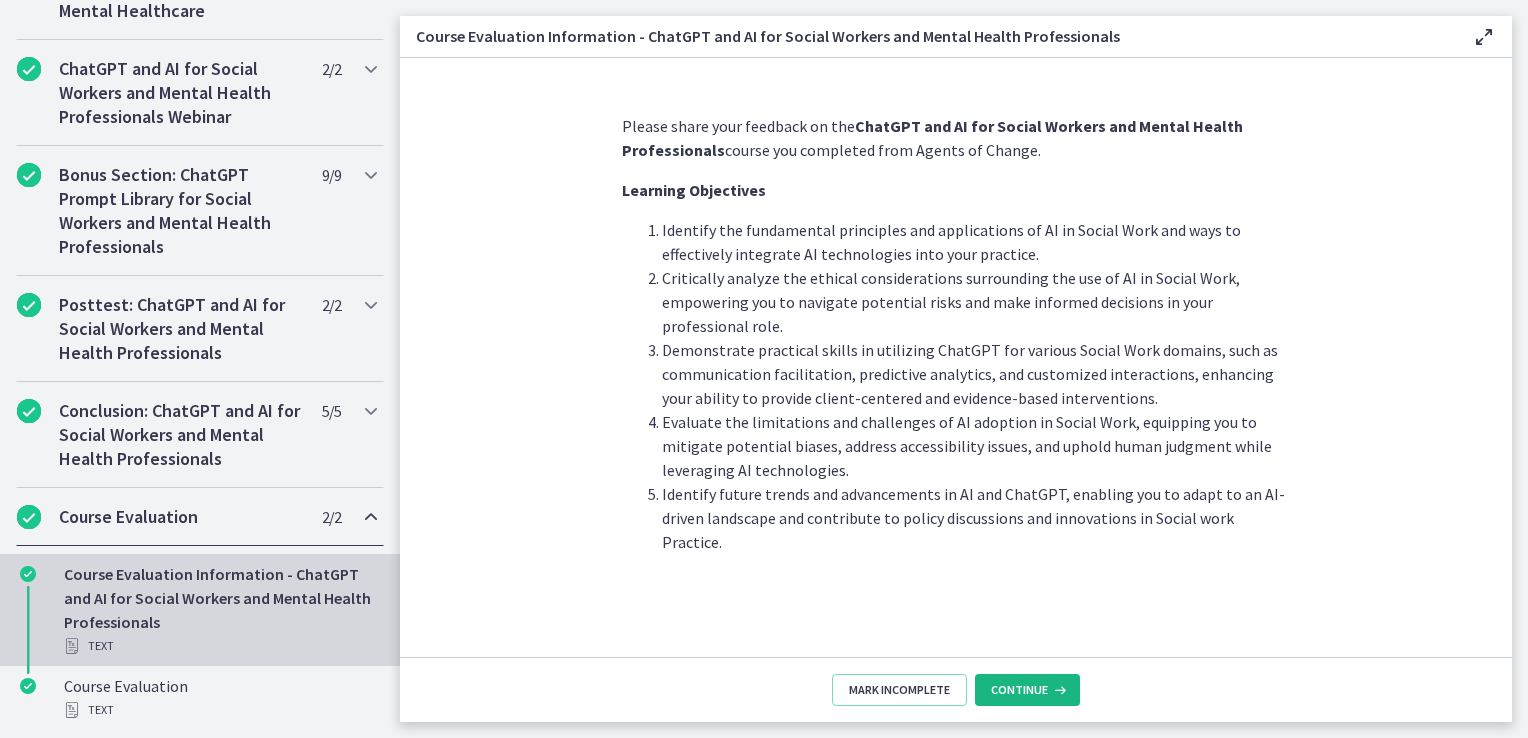 click on "Continue" at bounding box center (1027, 690) 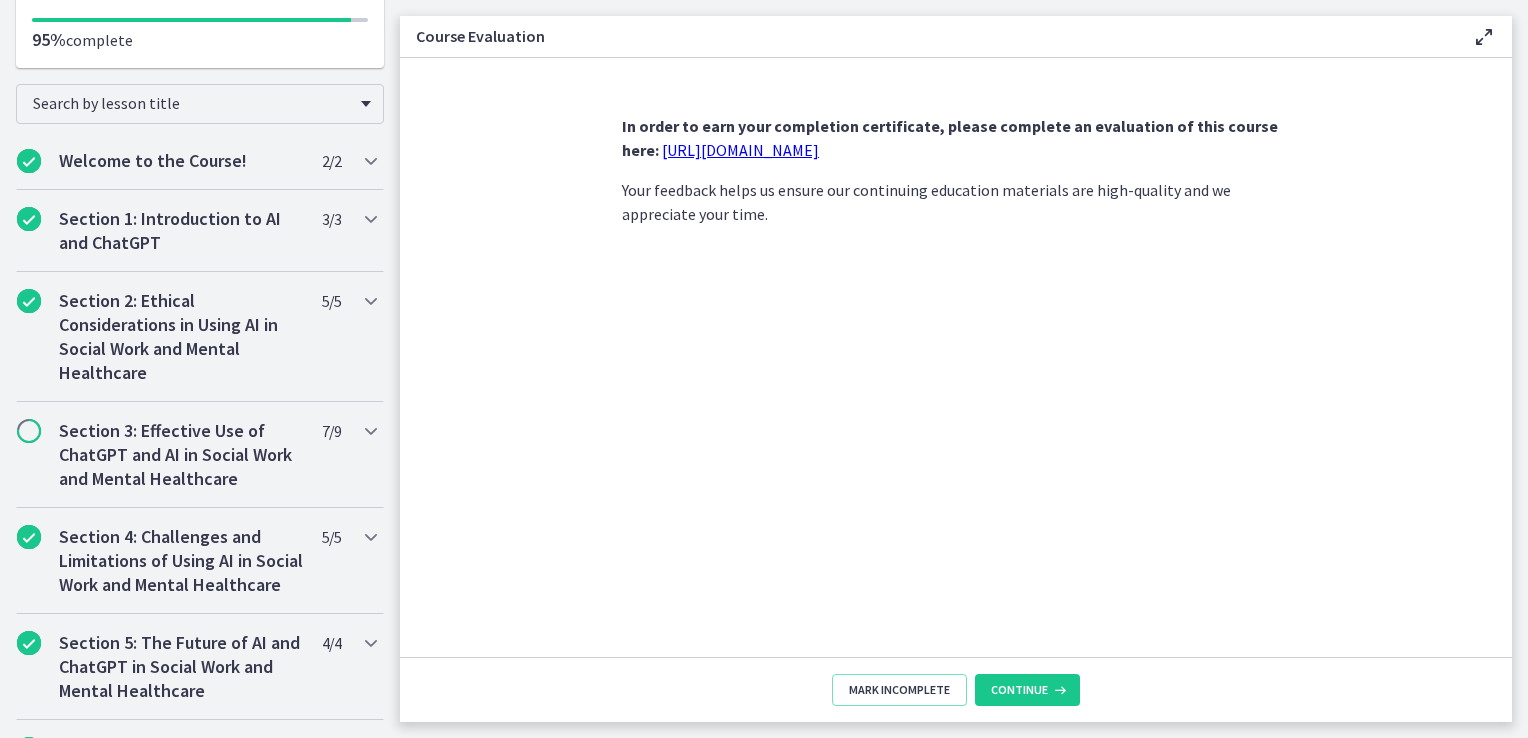 scroll, scrollTop: 0, scrollLeft: 0, axis: both 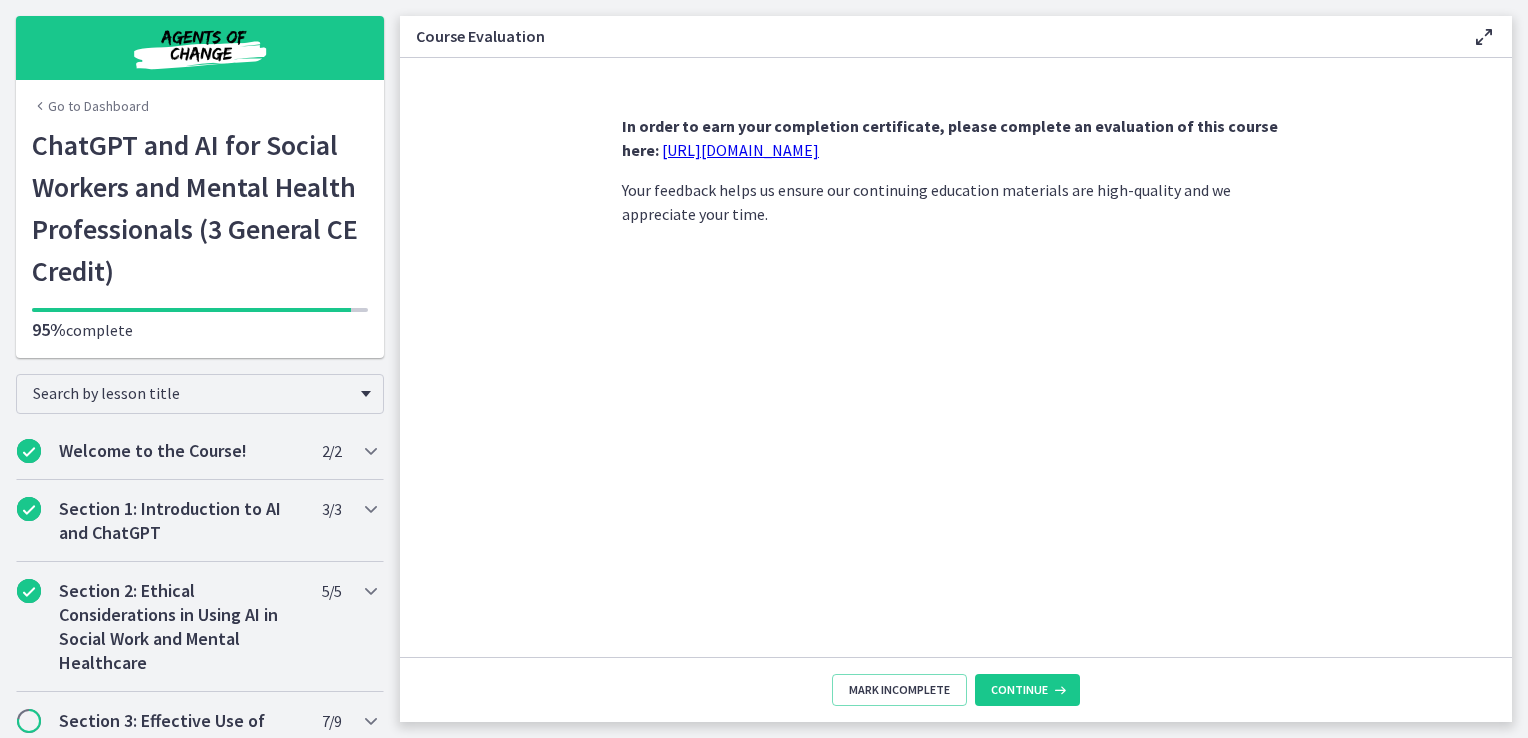click on "Go to Dashboard" at bounding box center (90, 106) 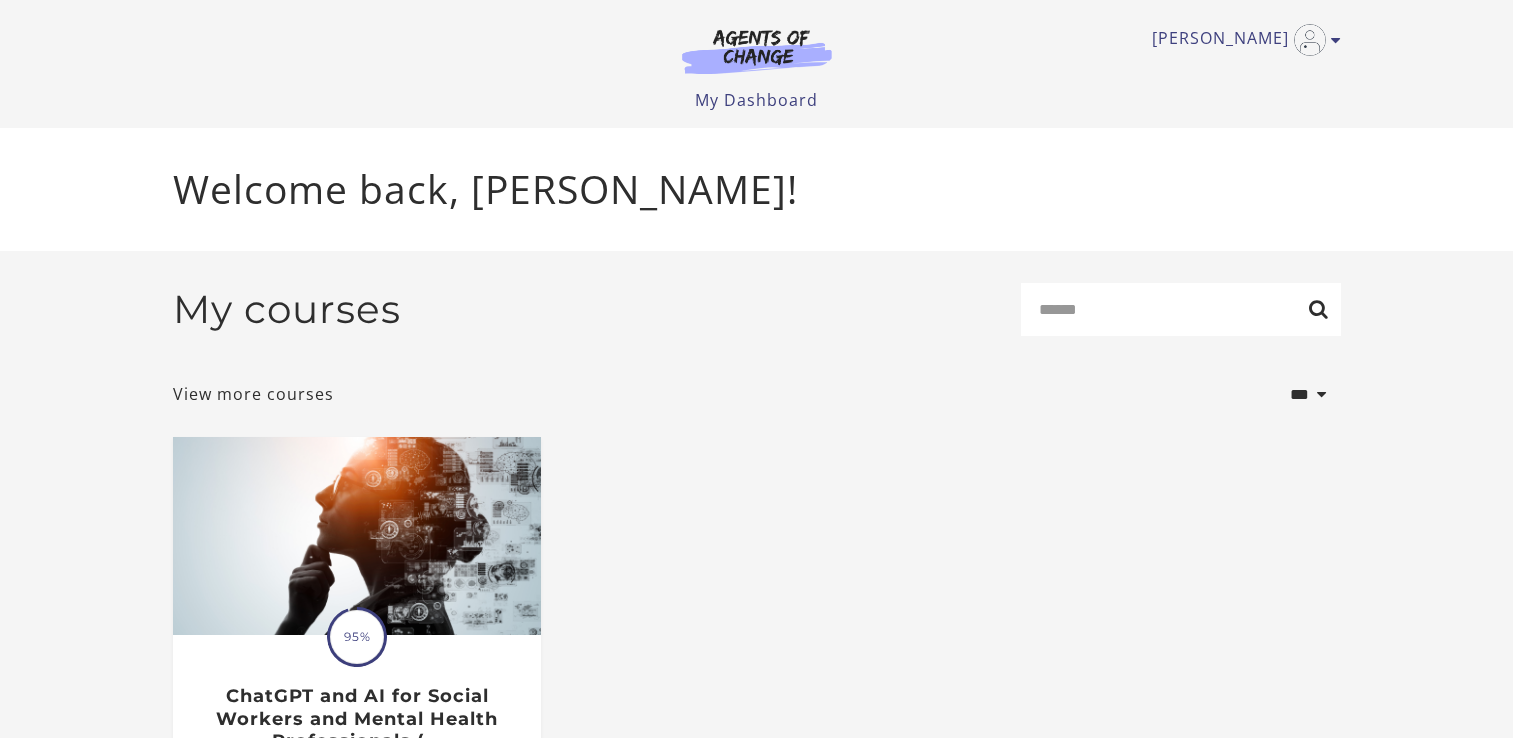 scroll, scrollTop: 0, scrollLeft: 0, axis: both 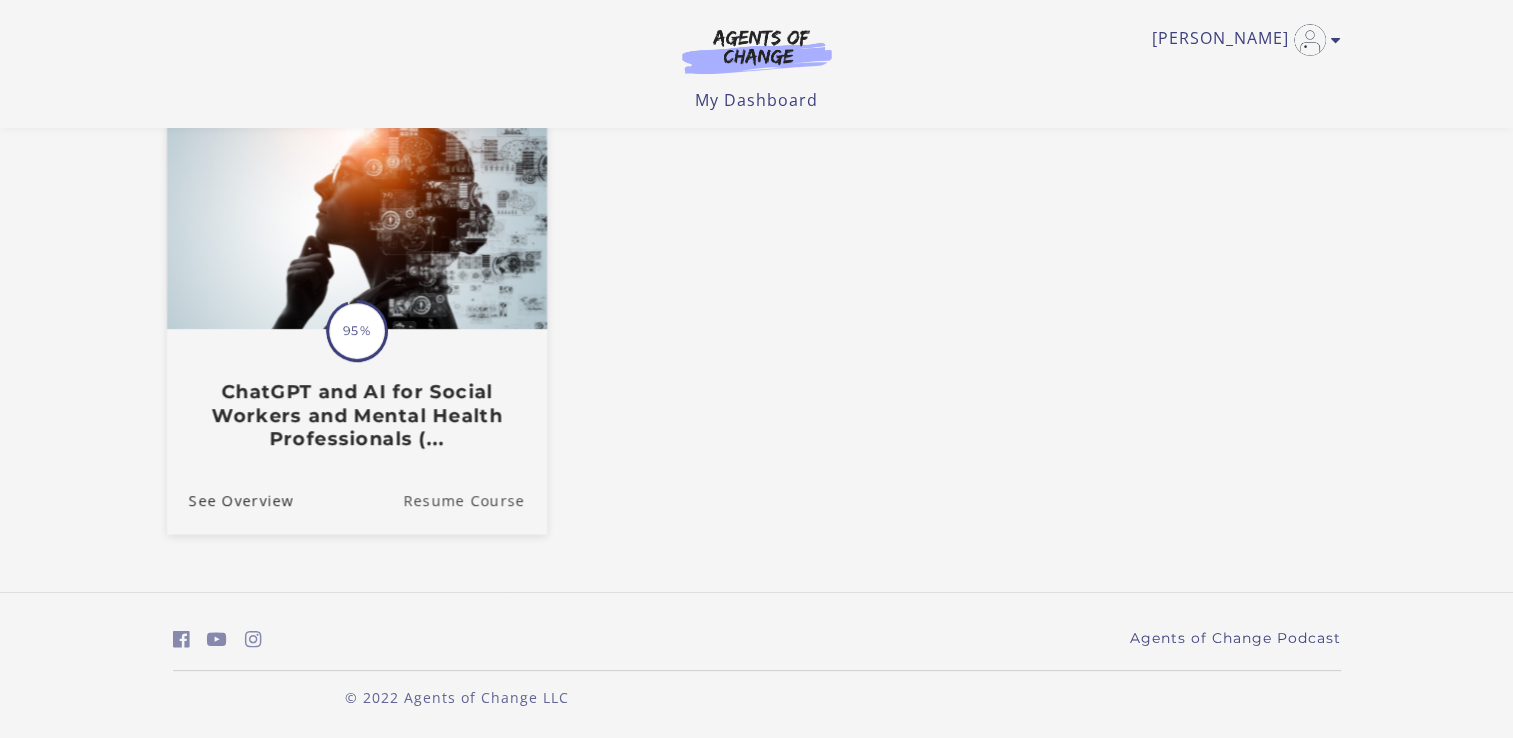 click on "Resume Course" at bounding box center [475, 500] 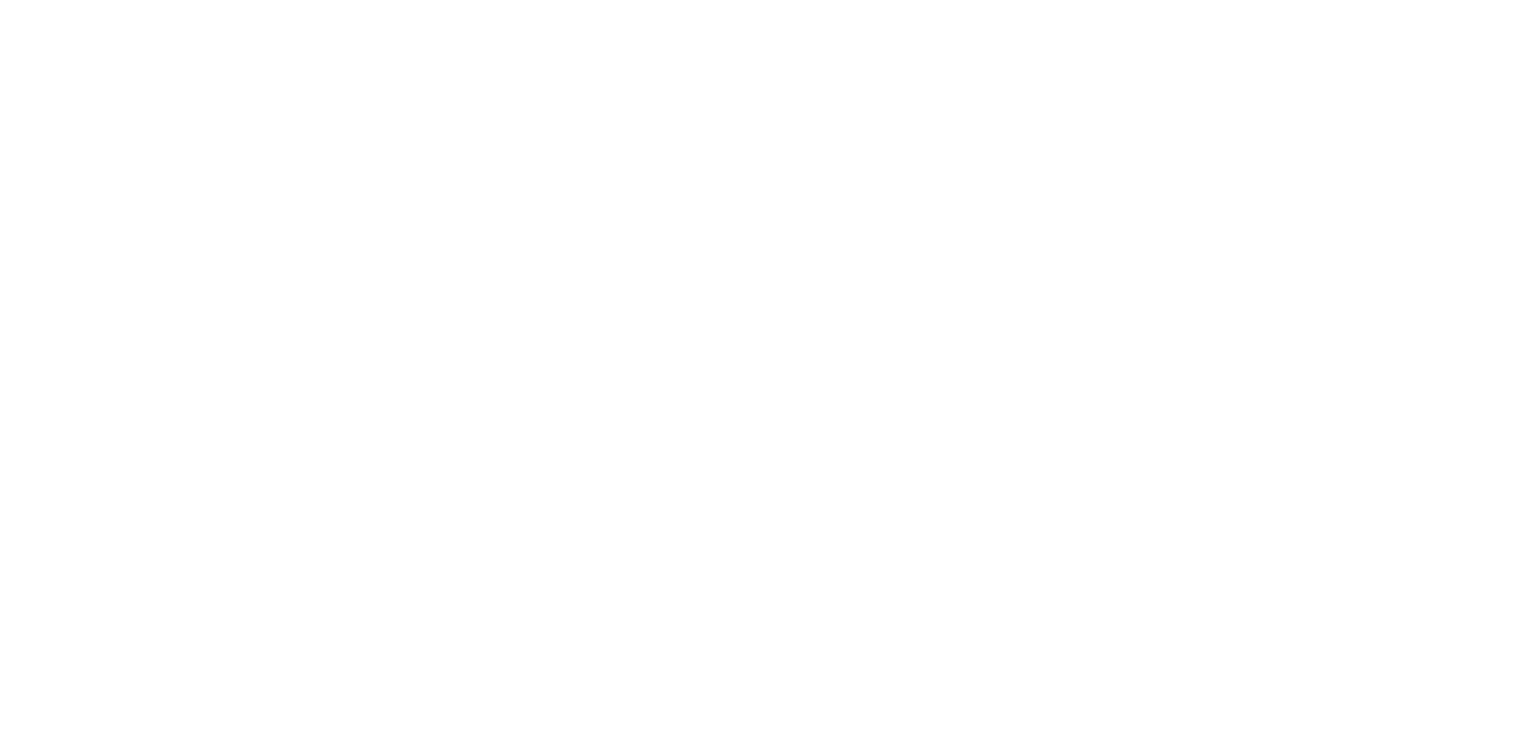 scroll, scrollTop: 0, scrollLeft: 0, axis: both 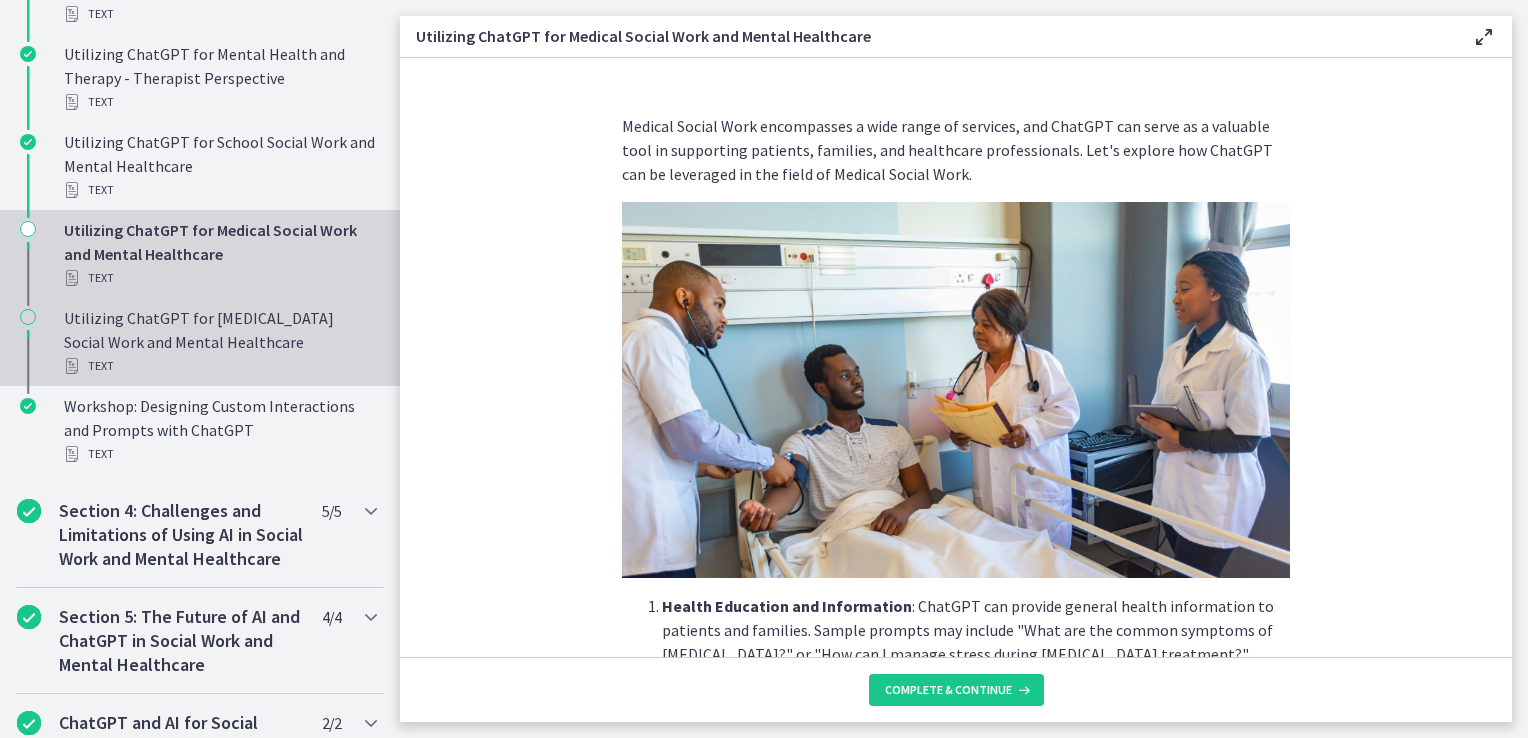 click on "Utilizing ChatGPT for Geriatric Social Work and Mental Healthcare
Text" at bounding box center (220, 342) 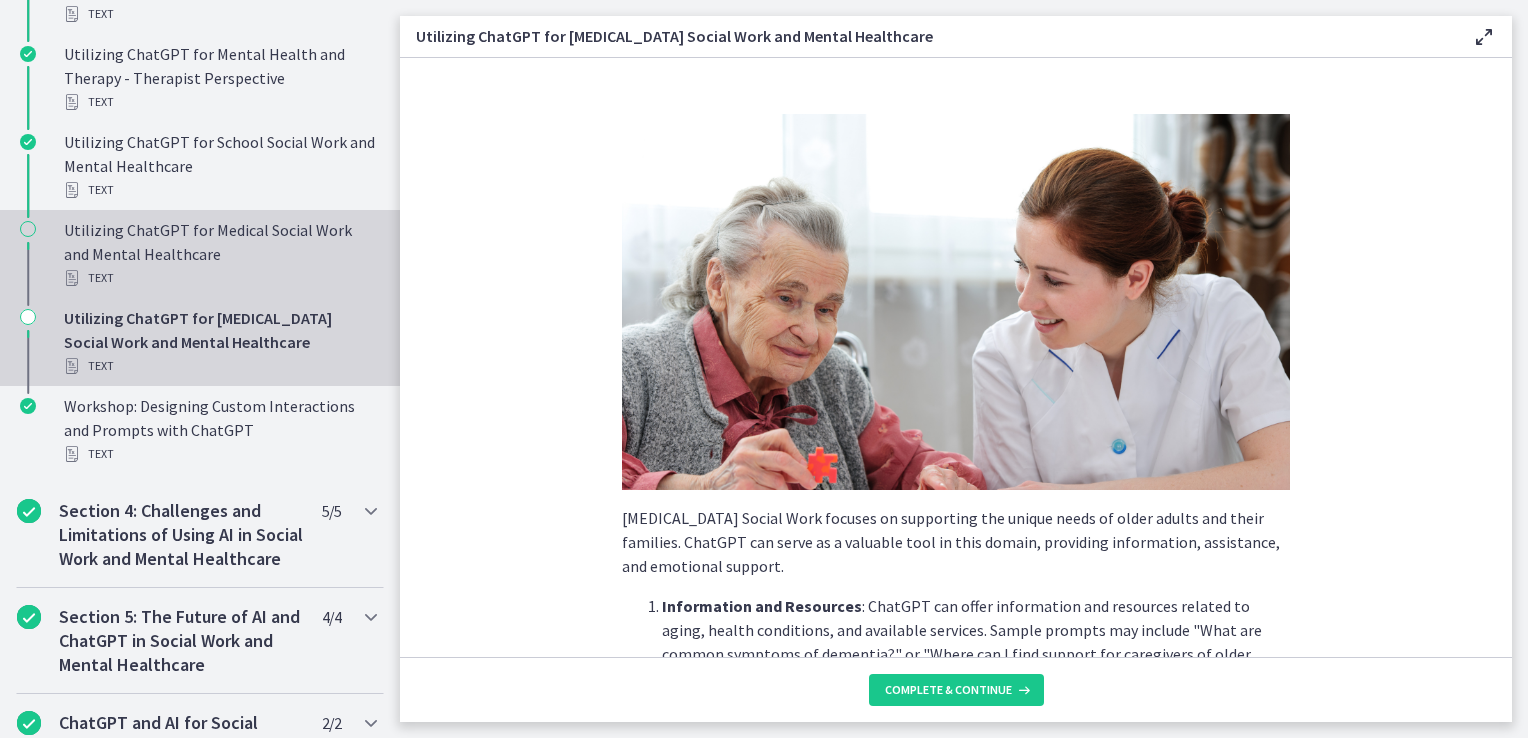 click on "Utilizing ChatGPT for Medical Social Work and Mental Healthcare
Text" at bounding box center [220, 254] 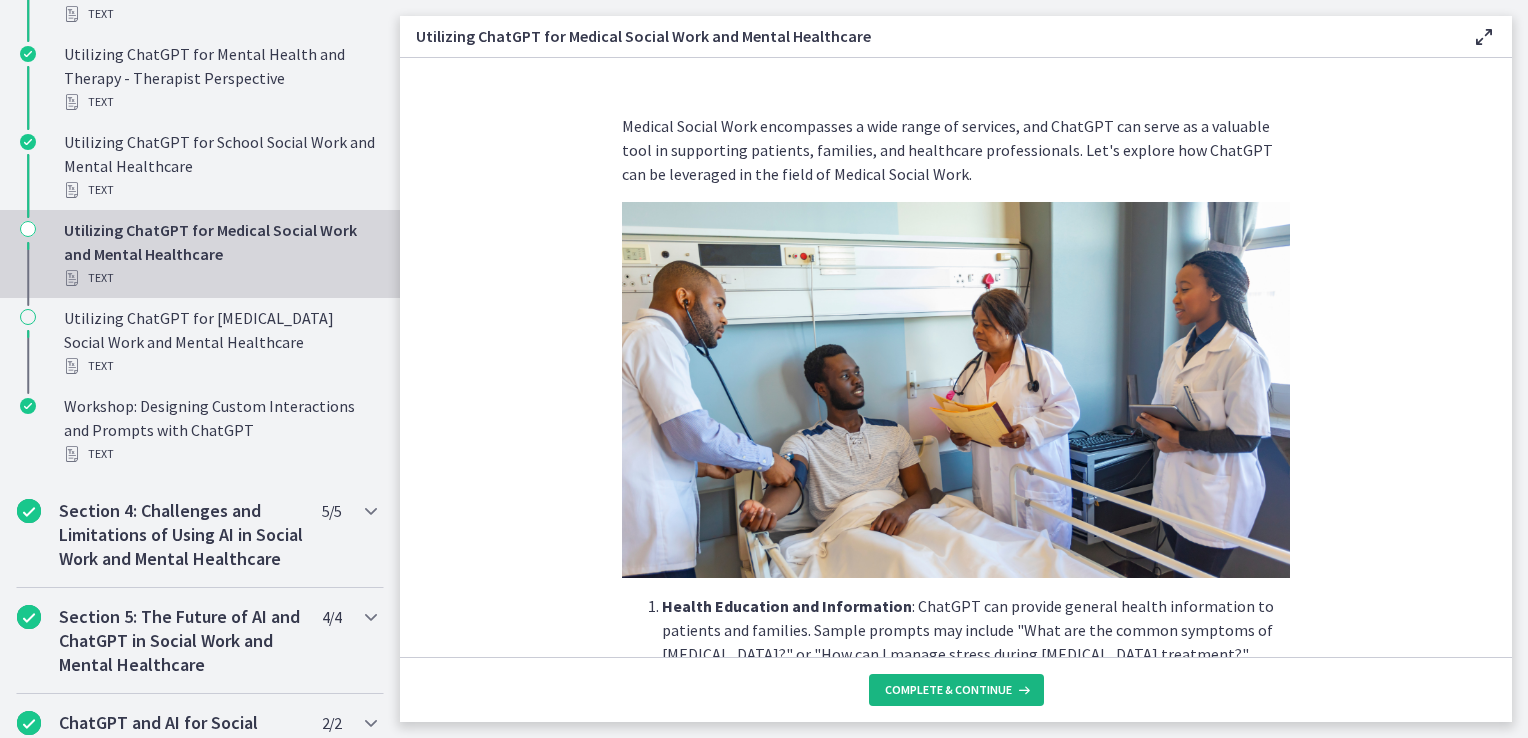 click on "Complete & continue" at bounding box center [956, 690] 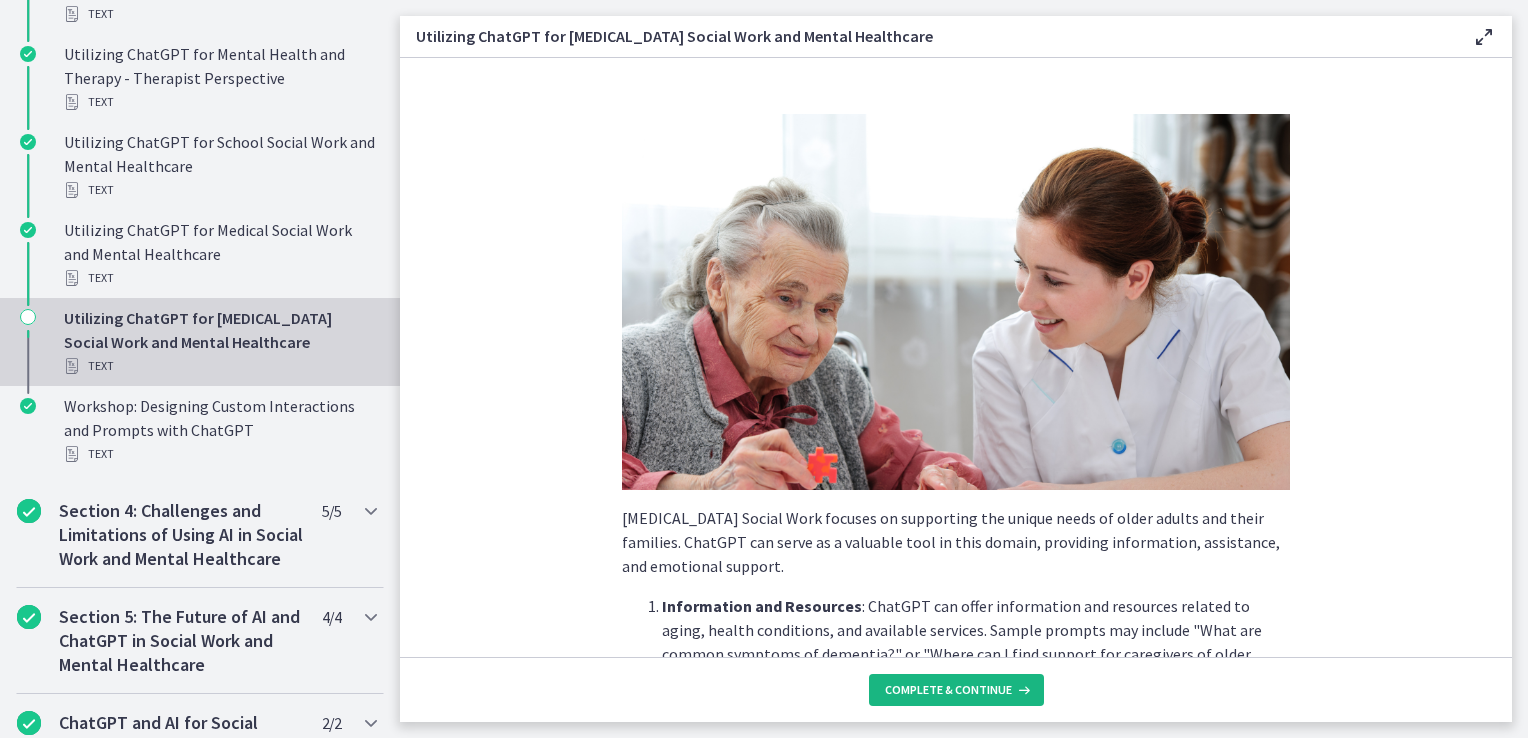 click on "Complete & continue" at bounding box center (948, 690) 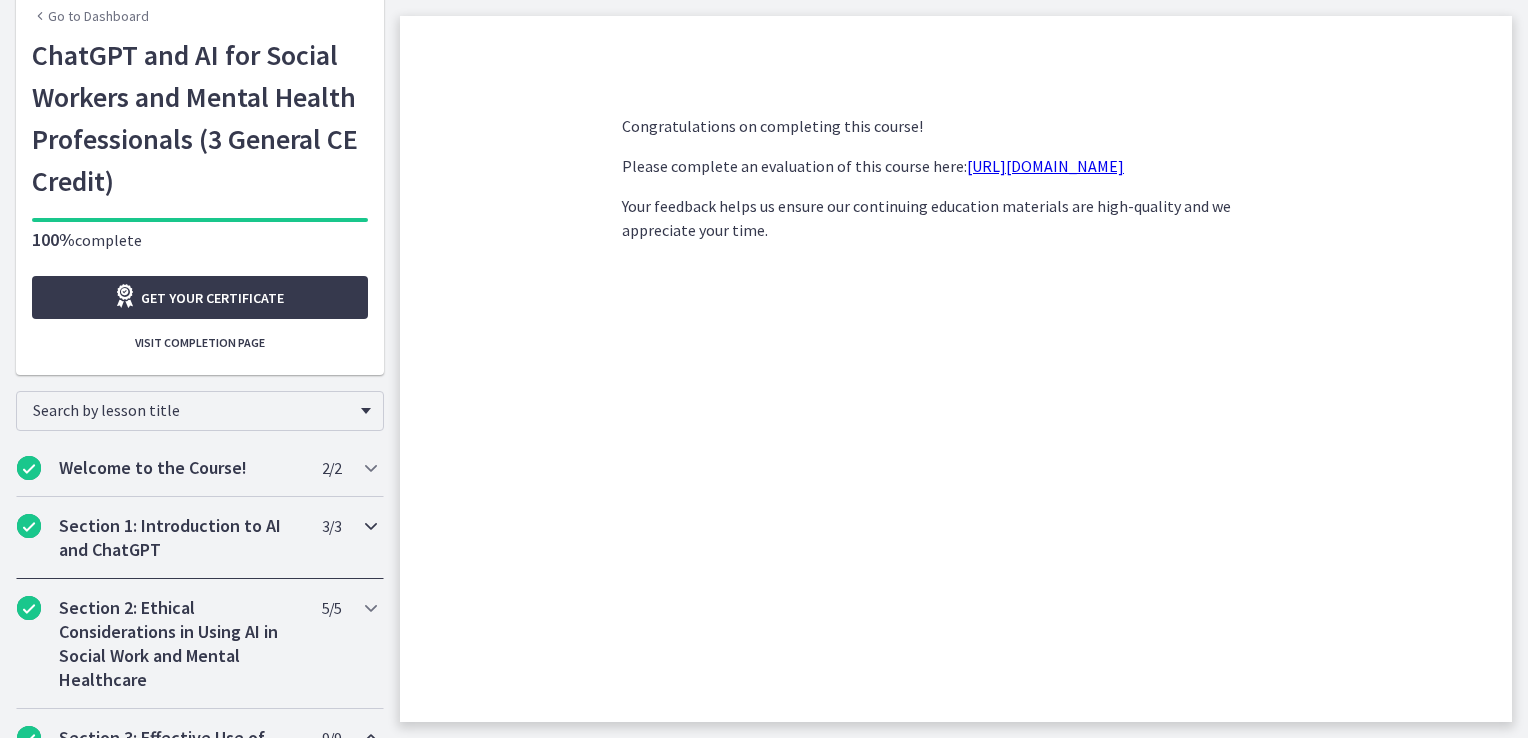 scroll, scrollTop: 0, scrollLeft: 0, axis: both 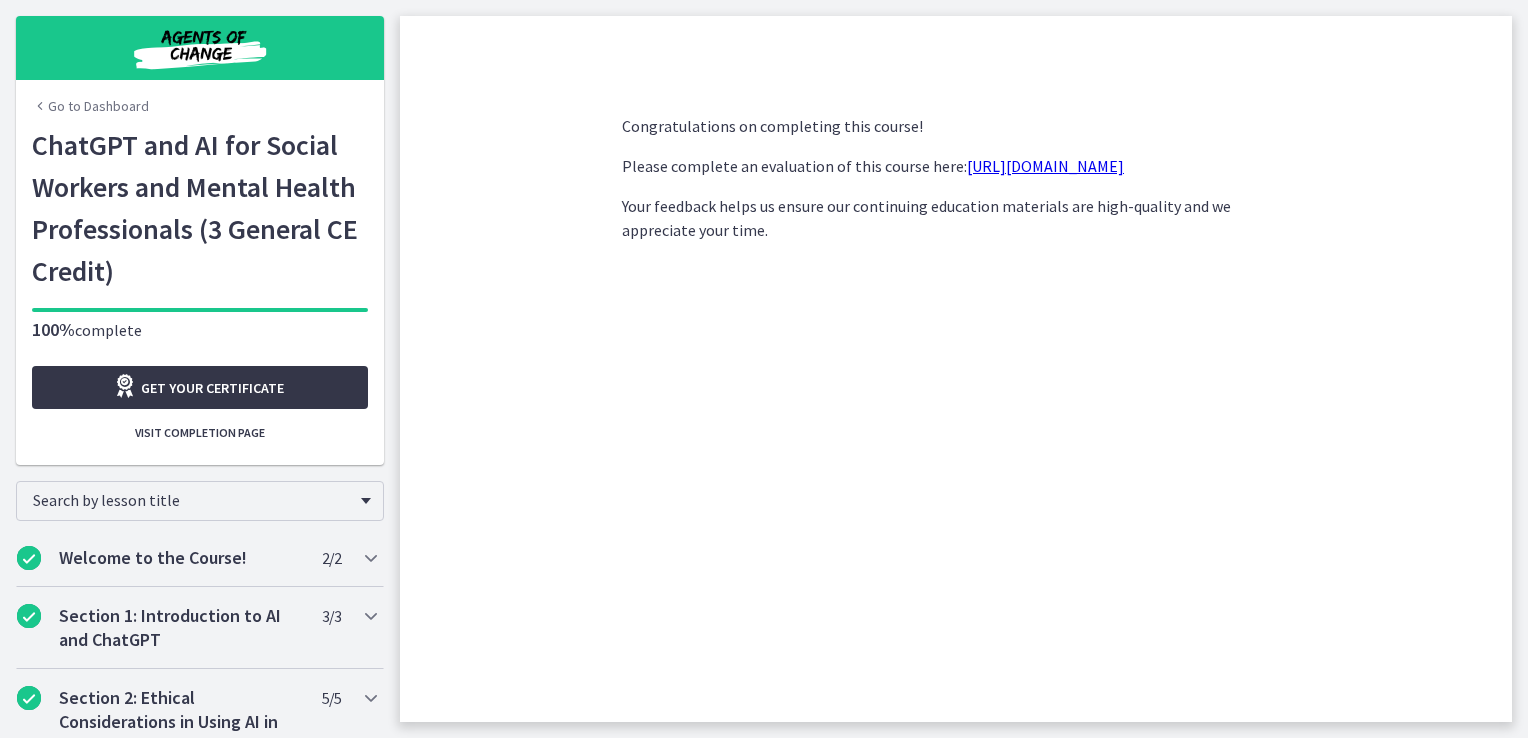 click on "Get your certificate" at bounding box center (200, 387) 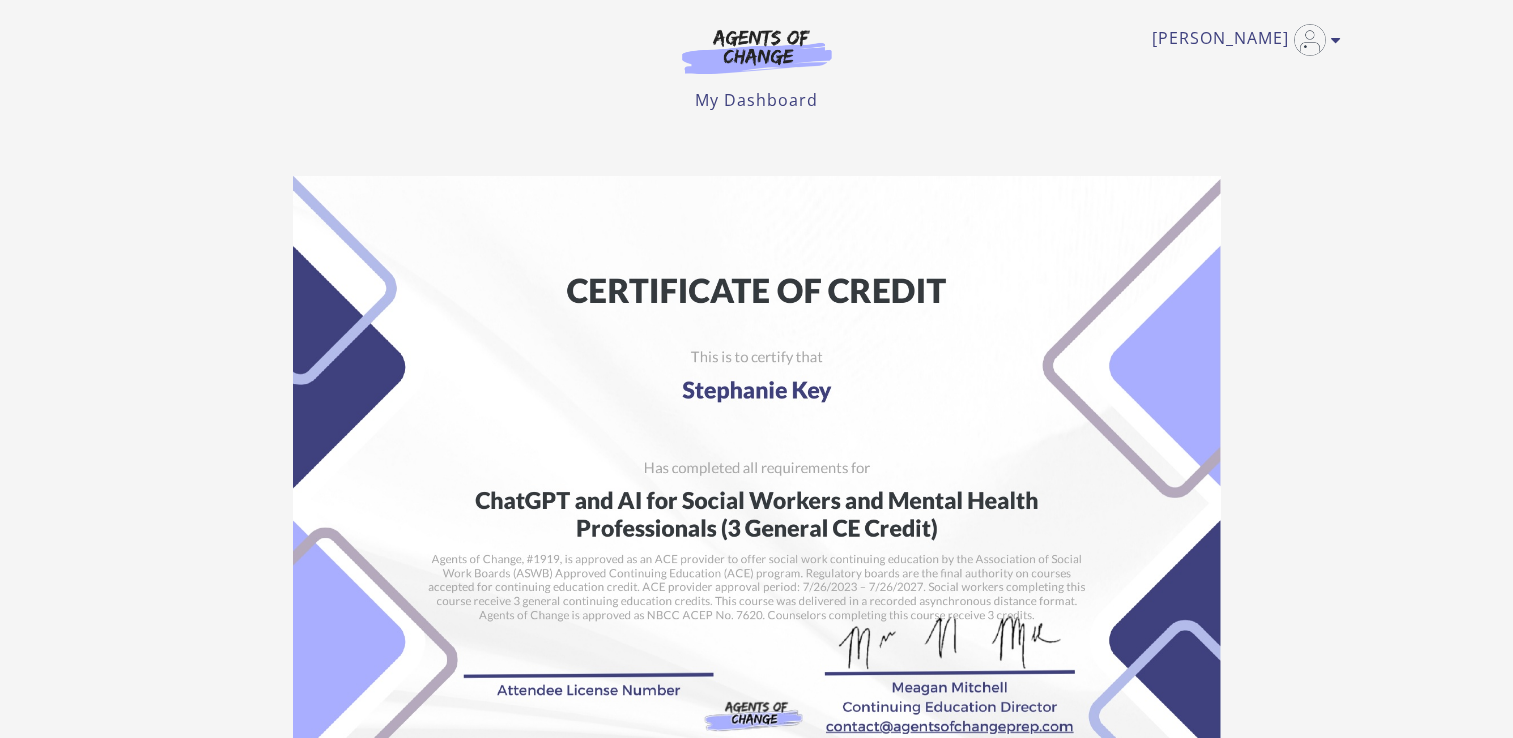 scroll, scrollTop: 0, scrollLeft: 0, axis: both 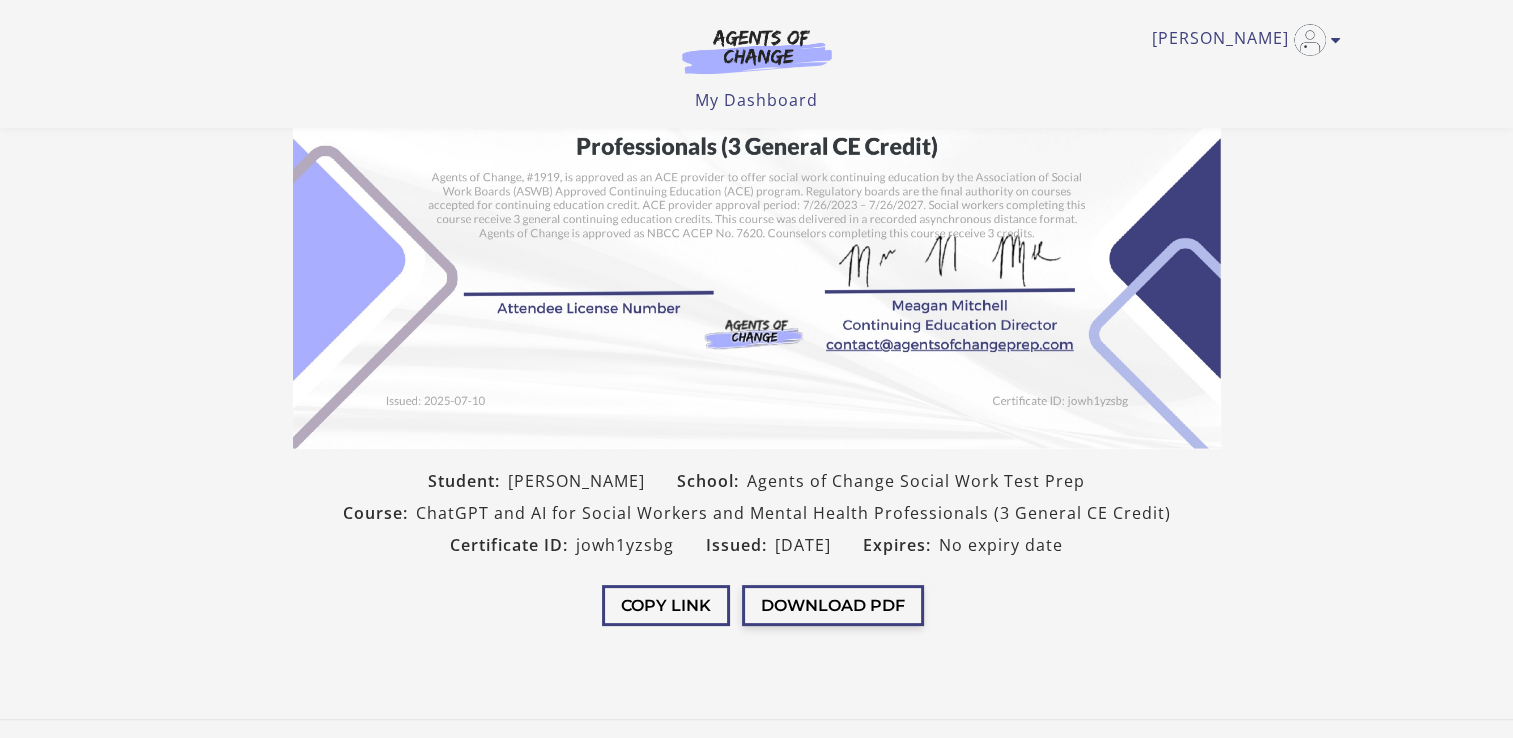 click on "Download PDF" at bounding box center [833, 605] 